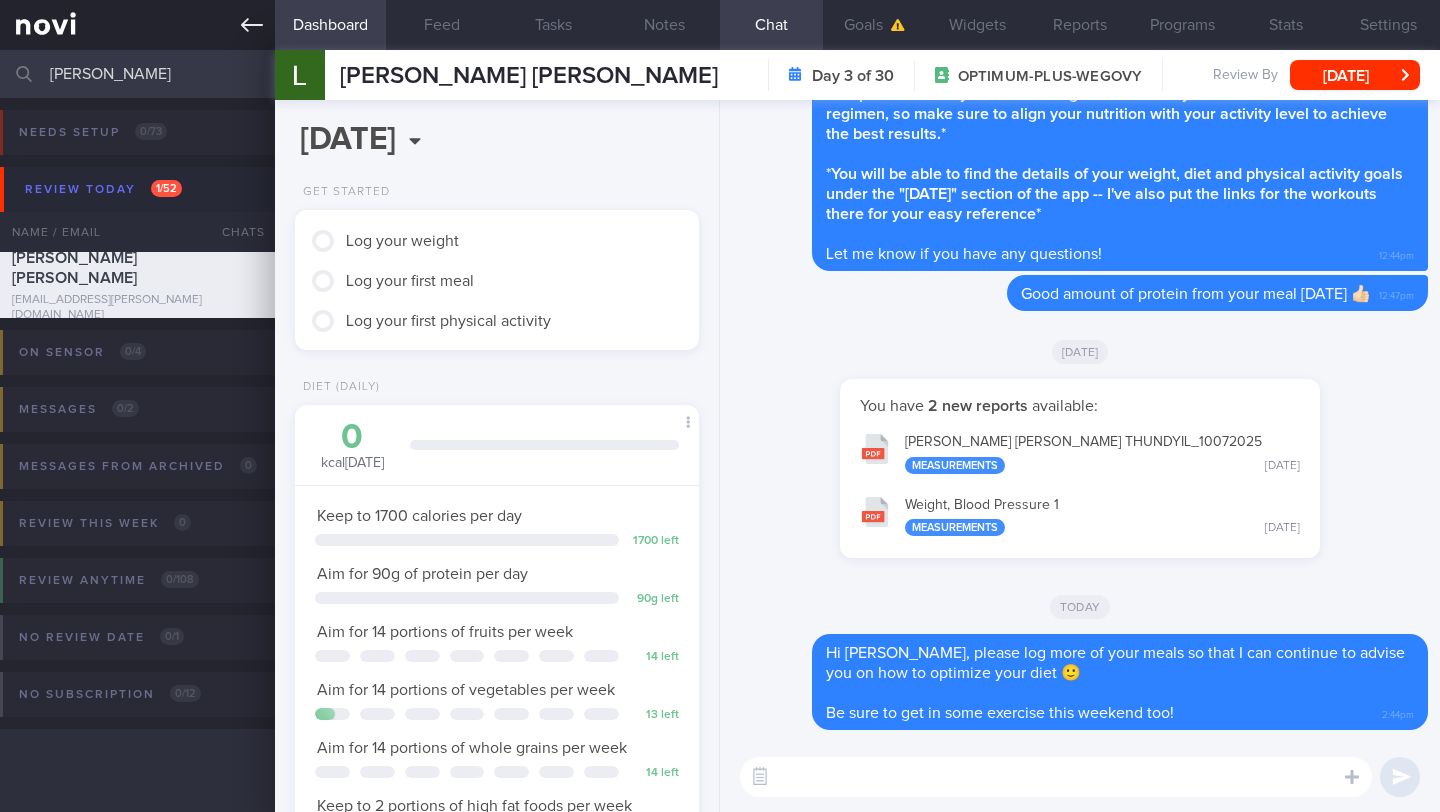 scroll, scrollTop: 0, scrollLeft: 0, axis: both 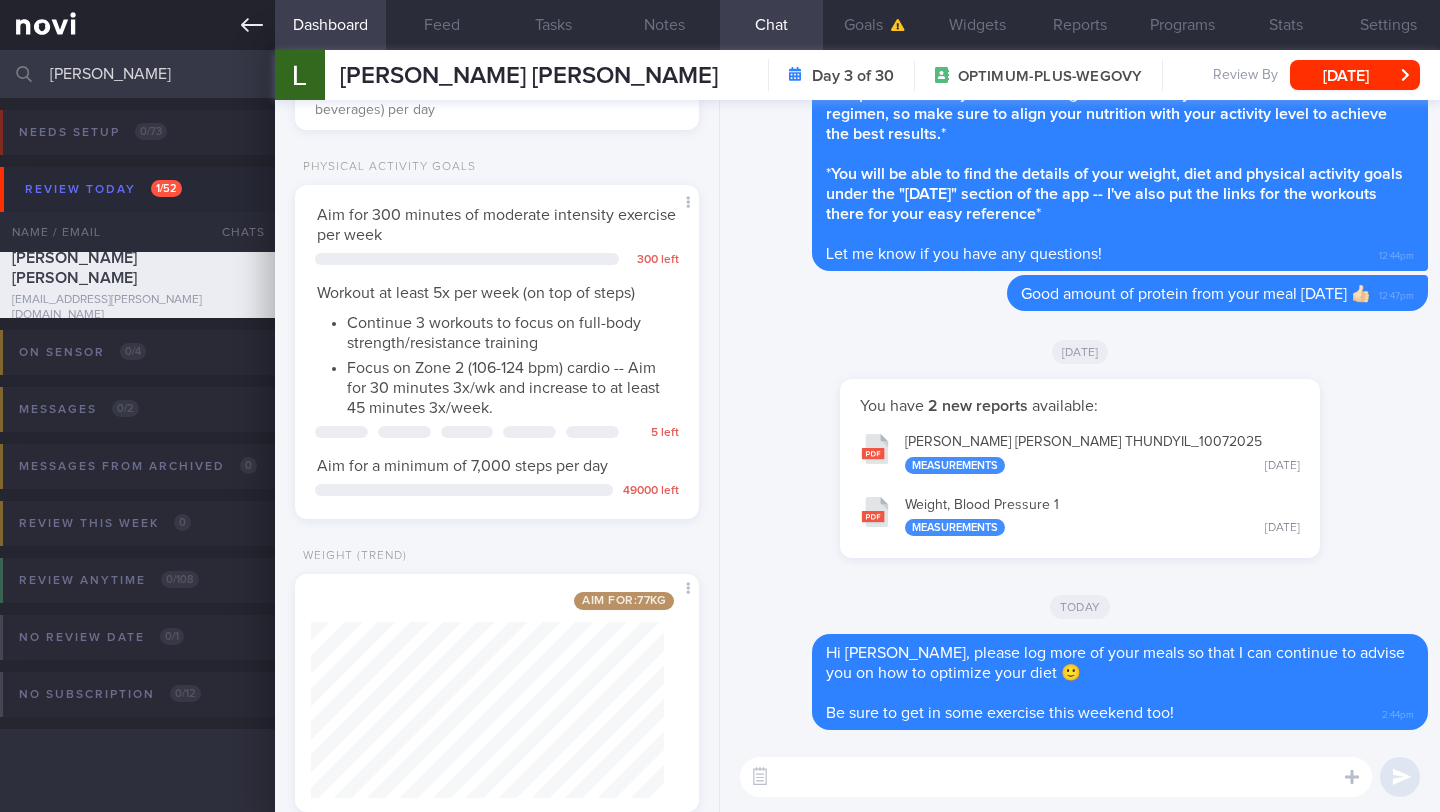 click 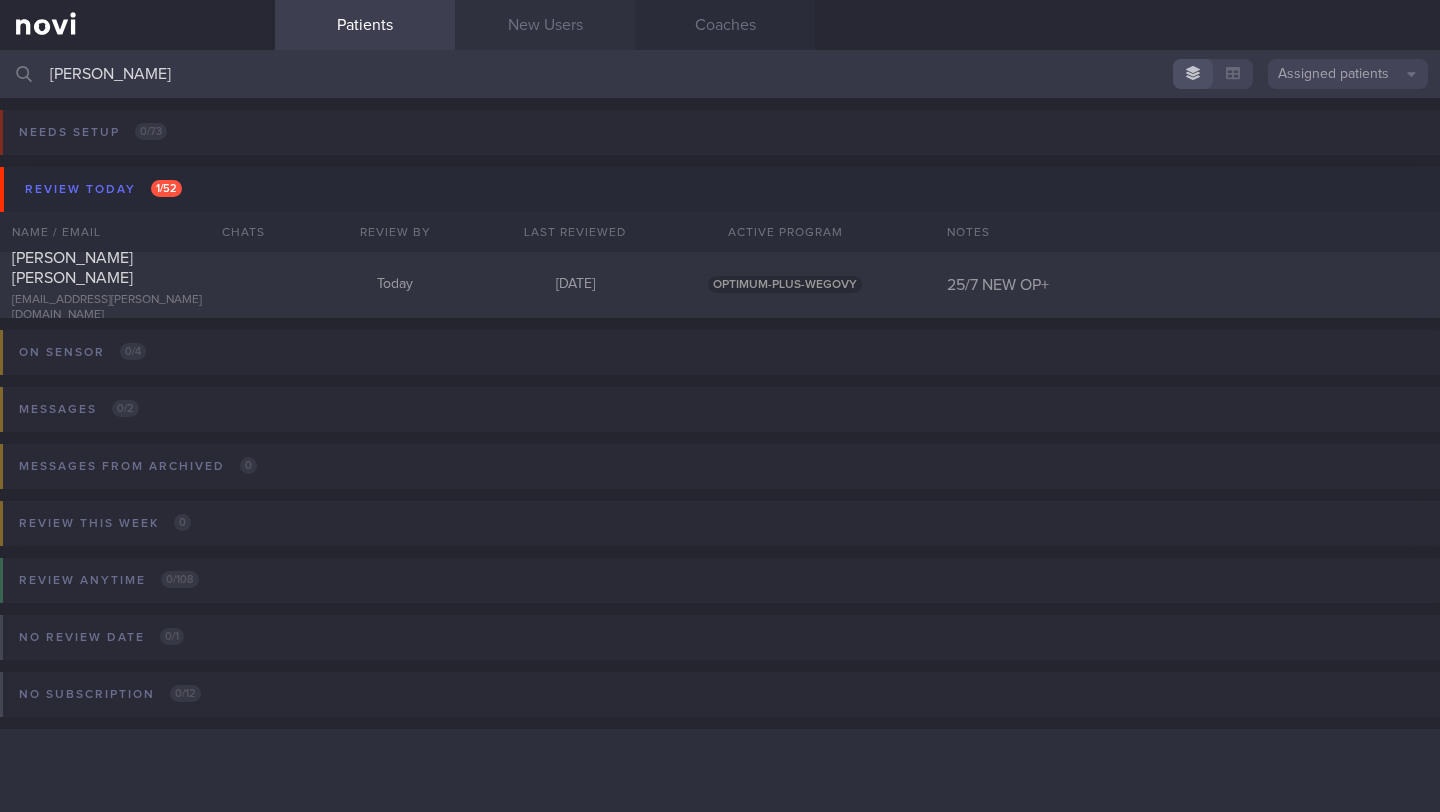 click on "New Users" at bounding box center (545, 25) 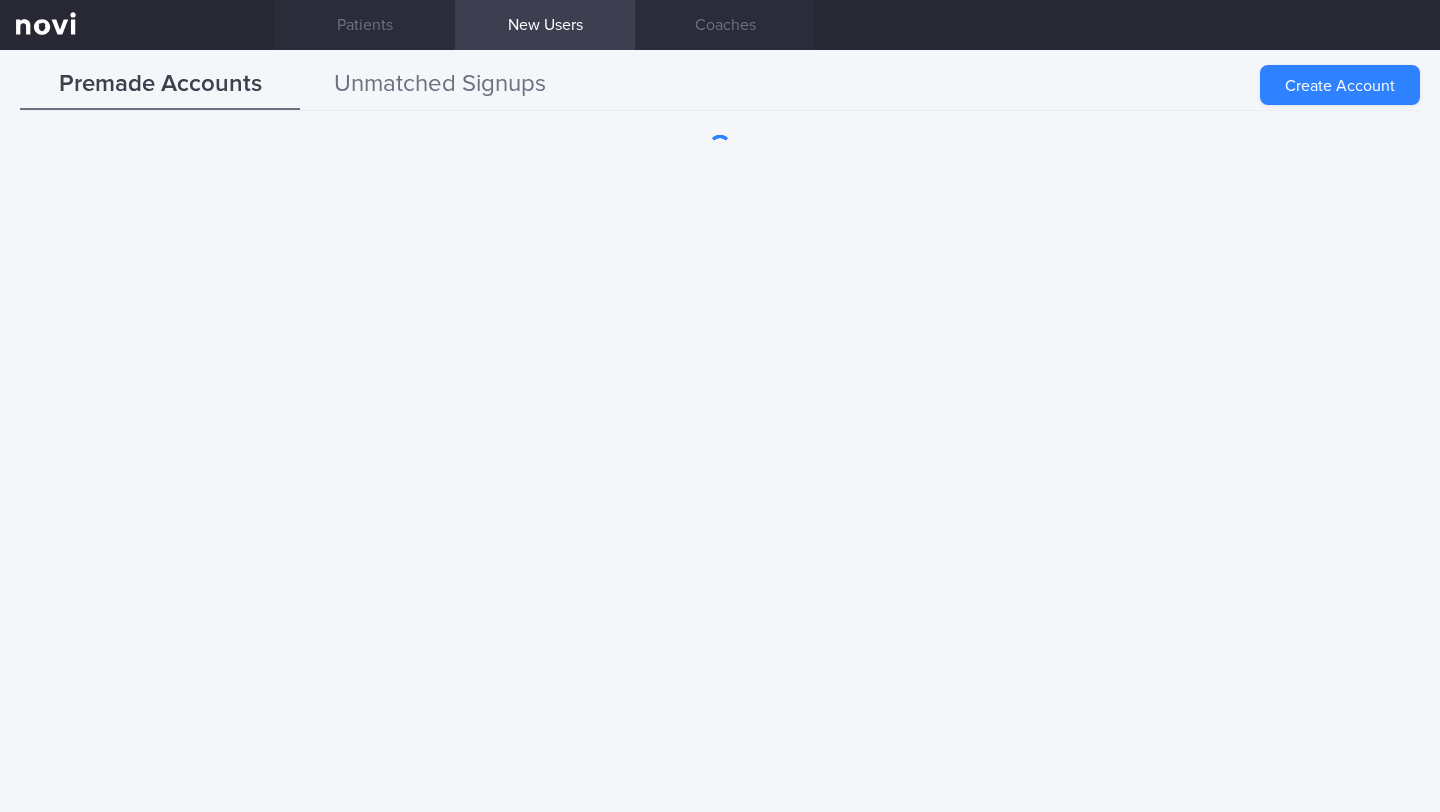 click on "Unmatched Signups" at bounding box center (440, 85) 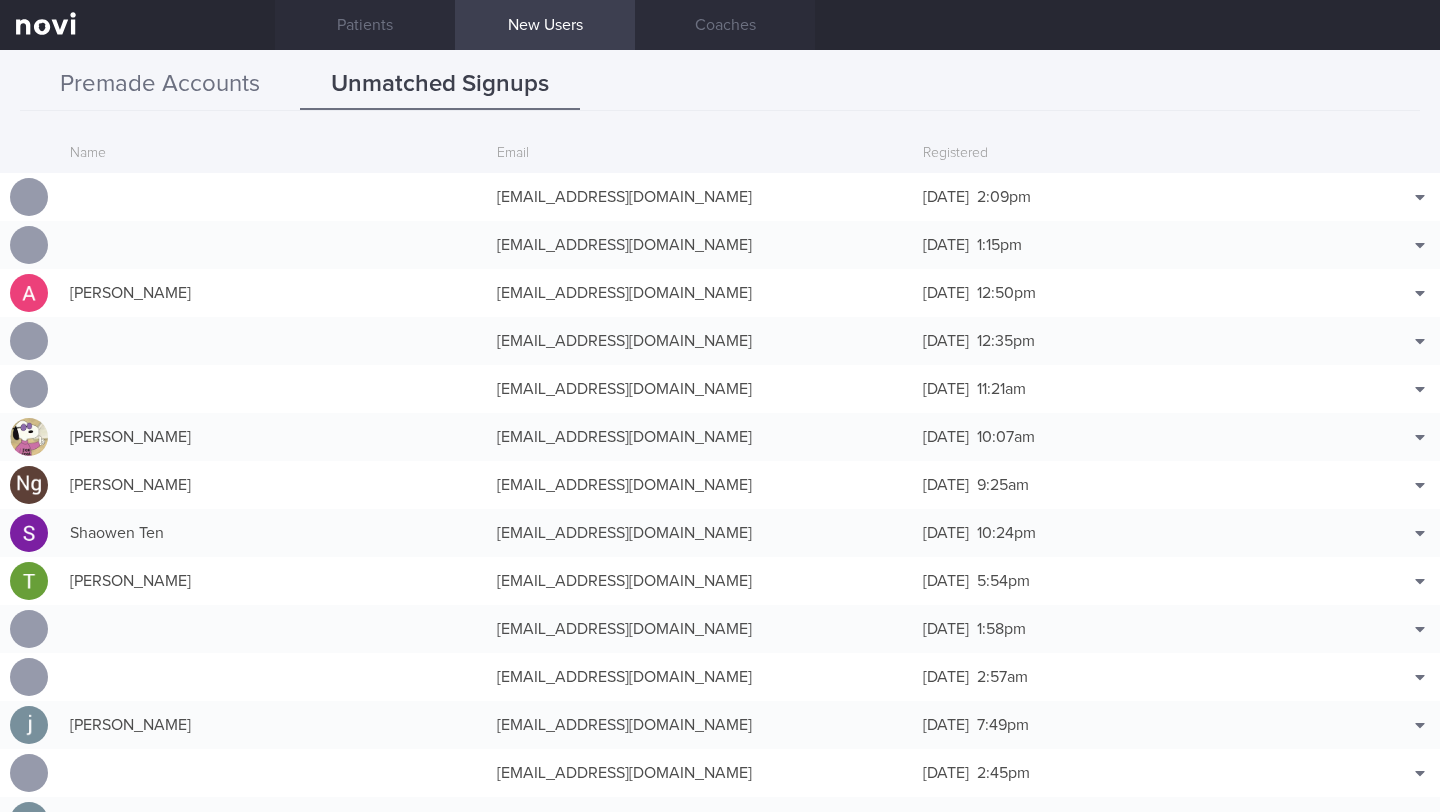 click on "Premade Accounts" at bounding box center (160, 85) 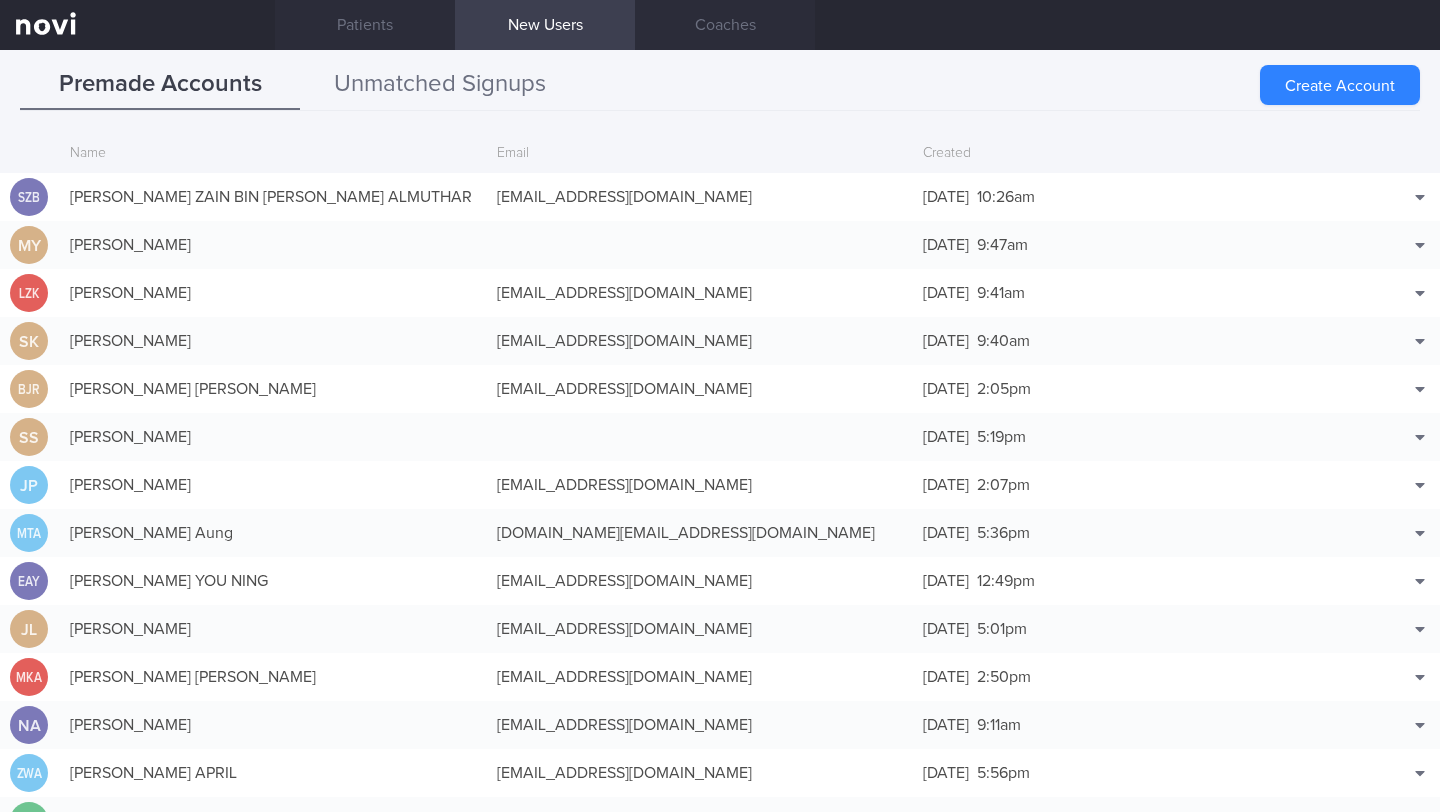 click on "Unmatched Signups" at bounding box center (440, 85) 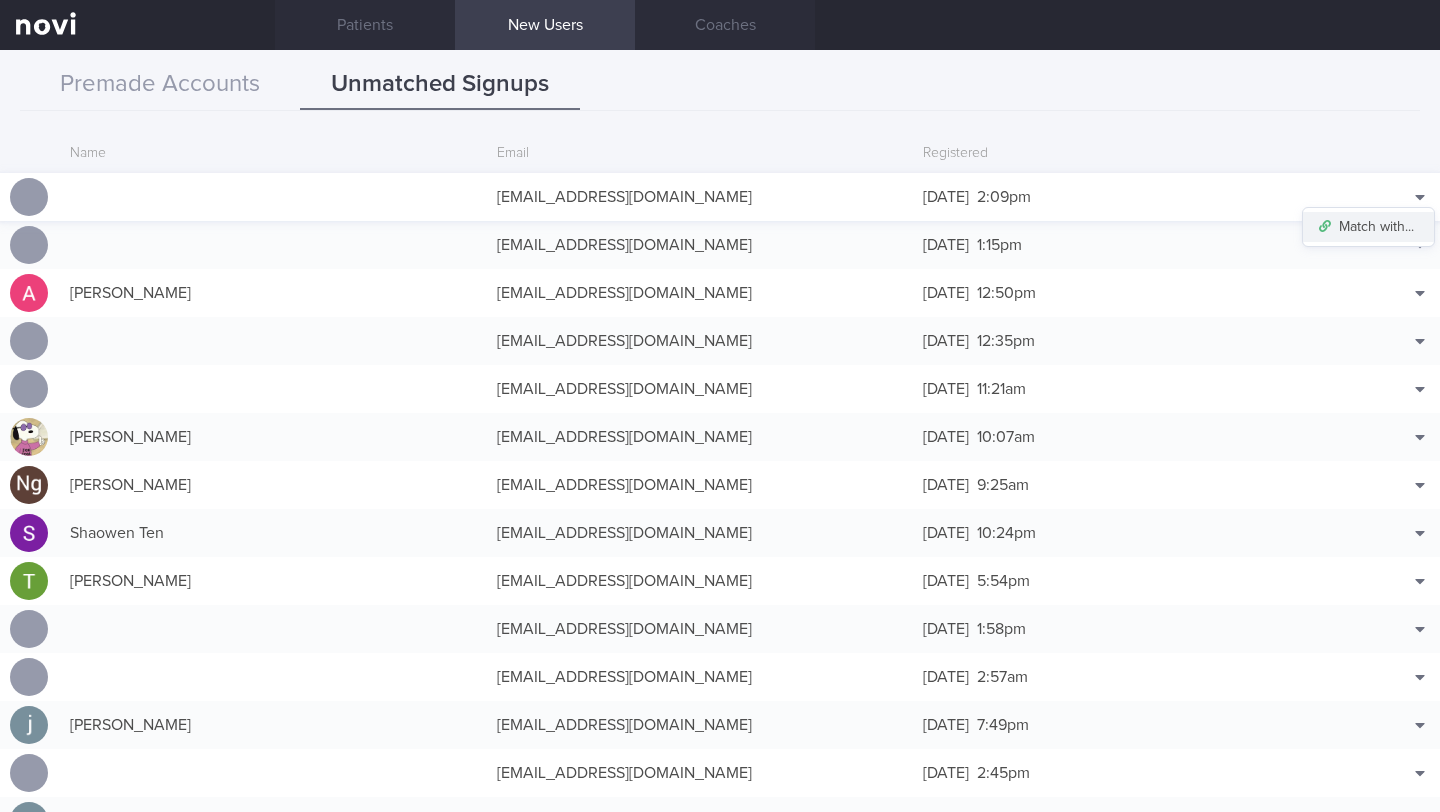 click on "Match with..." at bounding box center [1368, 227] 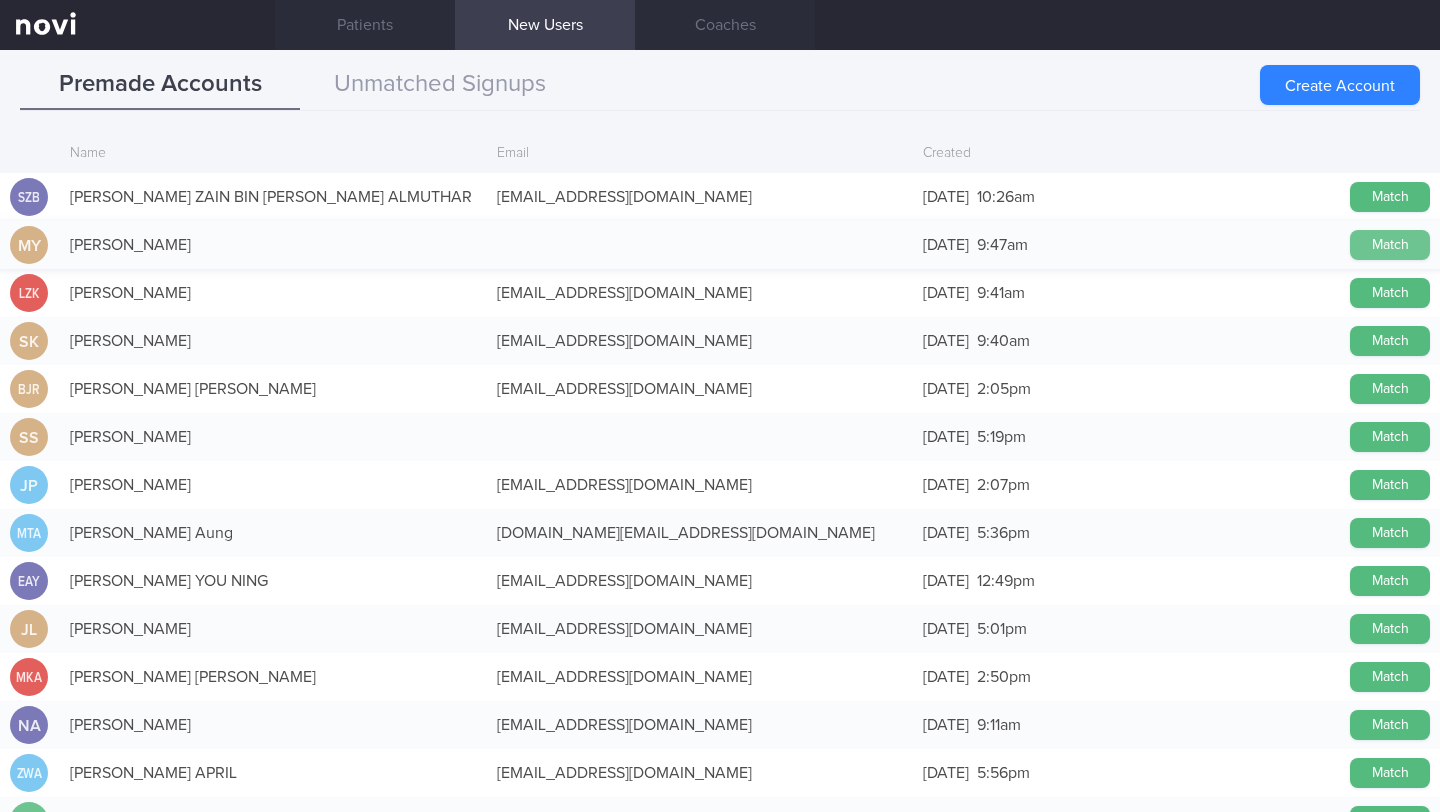 click on "Match" at bounding box center (1390, 245) 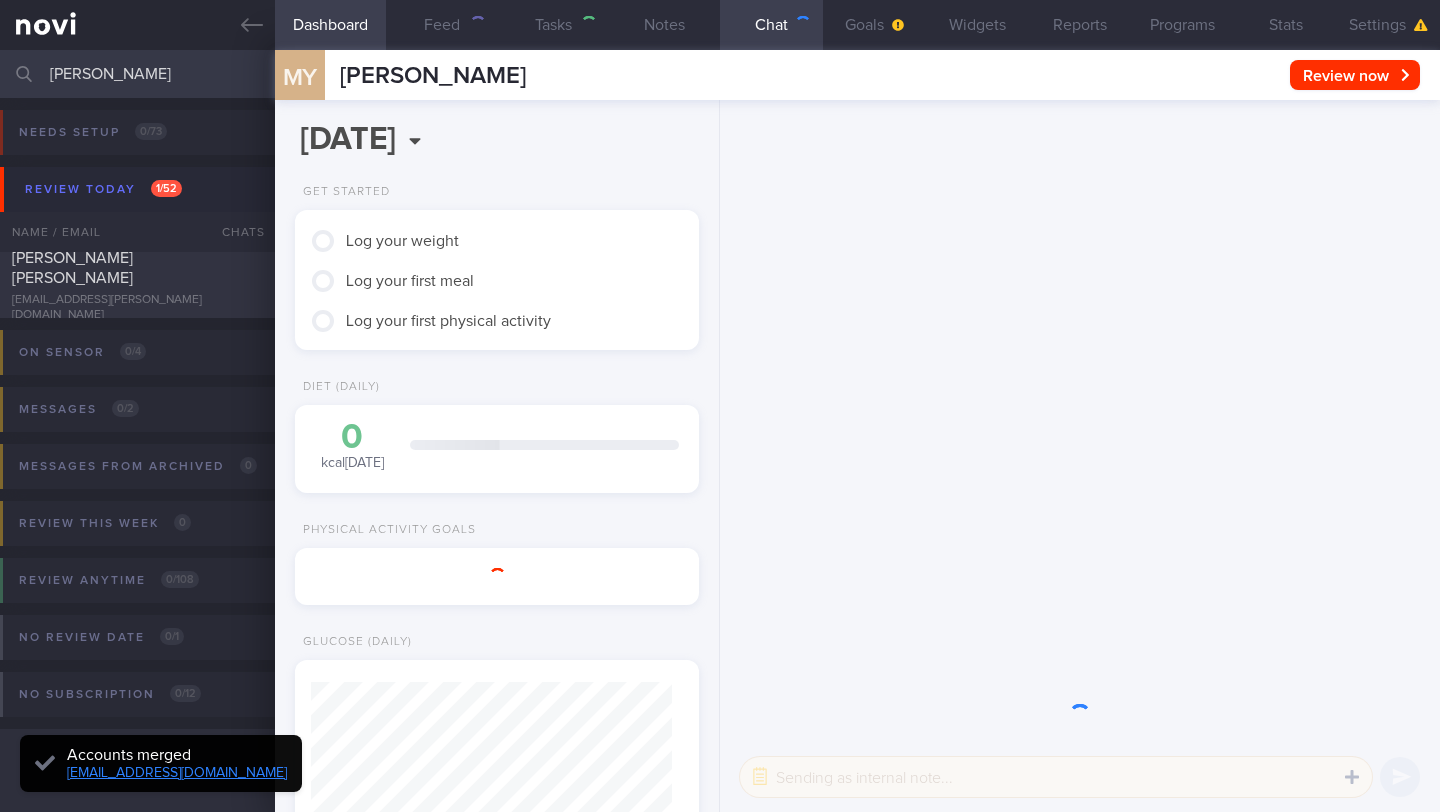scroll, scrollTop: 999820, scrollLeft: 999639, axis: both 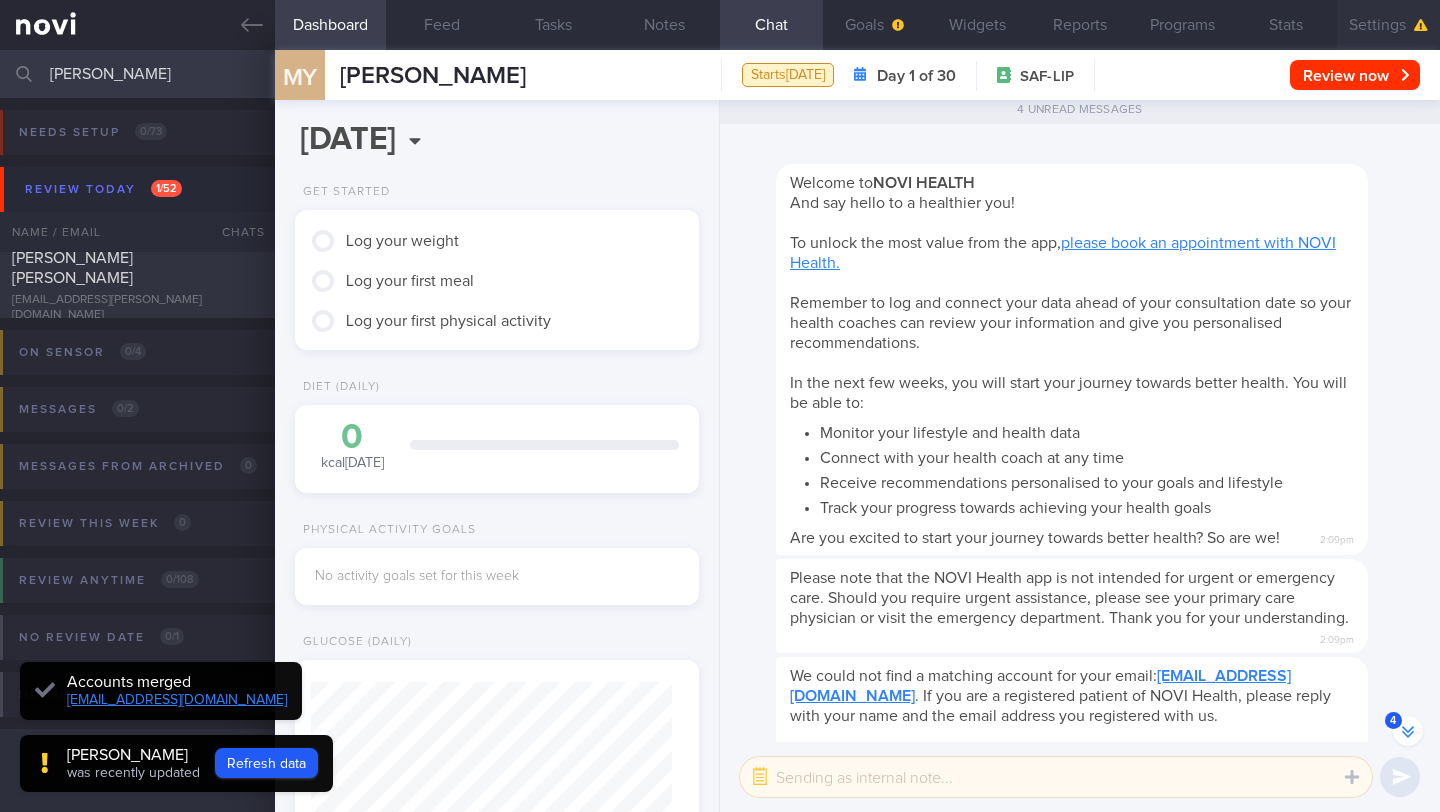 click on "Settings" at bounding box center (1388, 25) 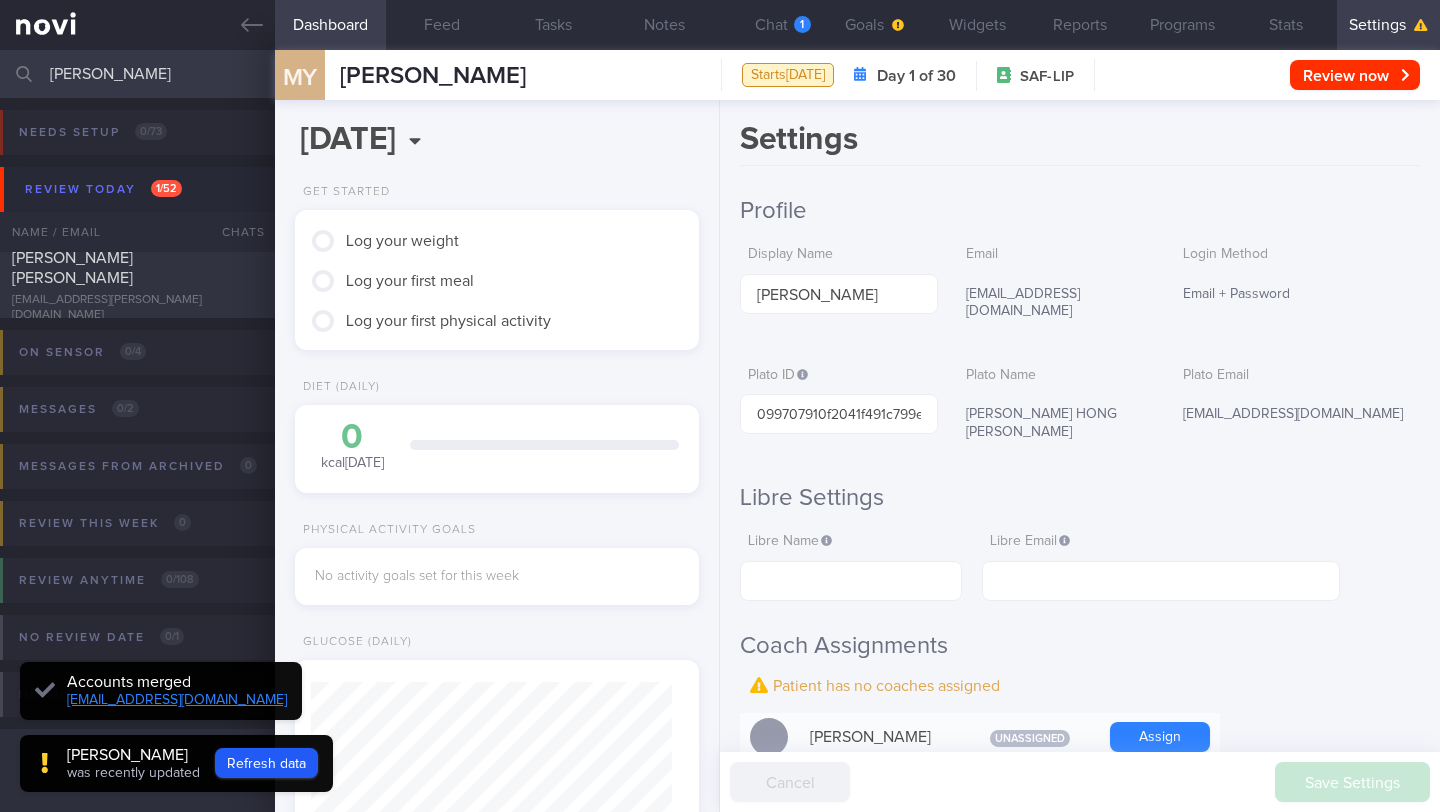 scroll, scrollTop: 0, scrollLeft: 0, axis: both 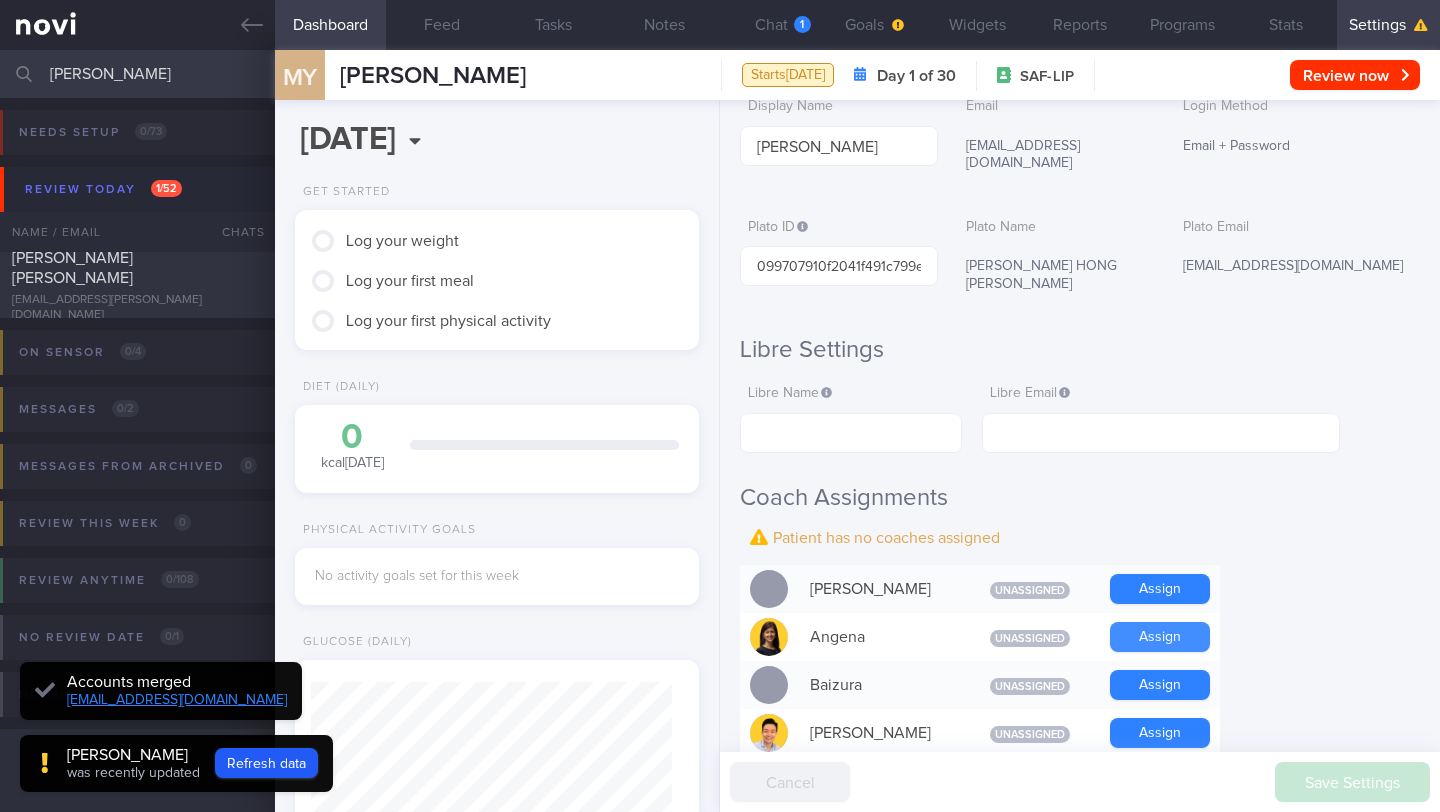 click on "Assign" at bounding box center [1160, 637] 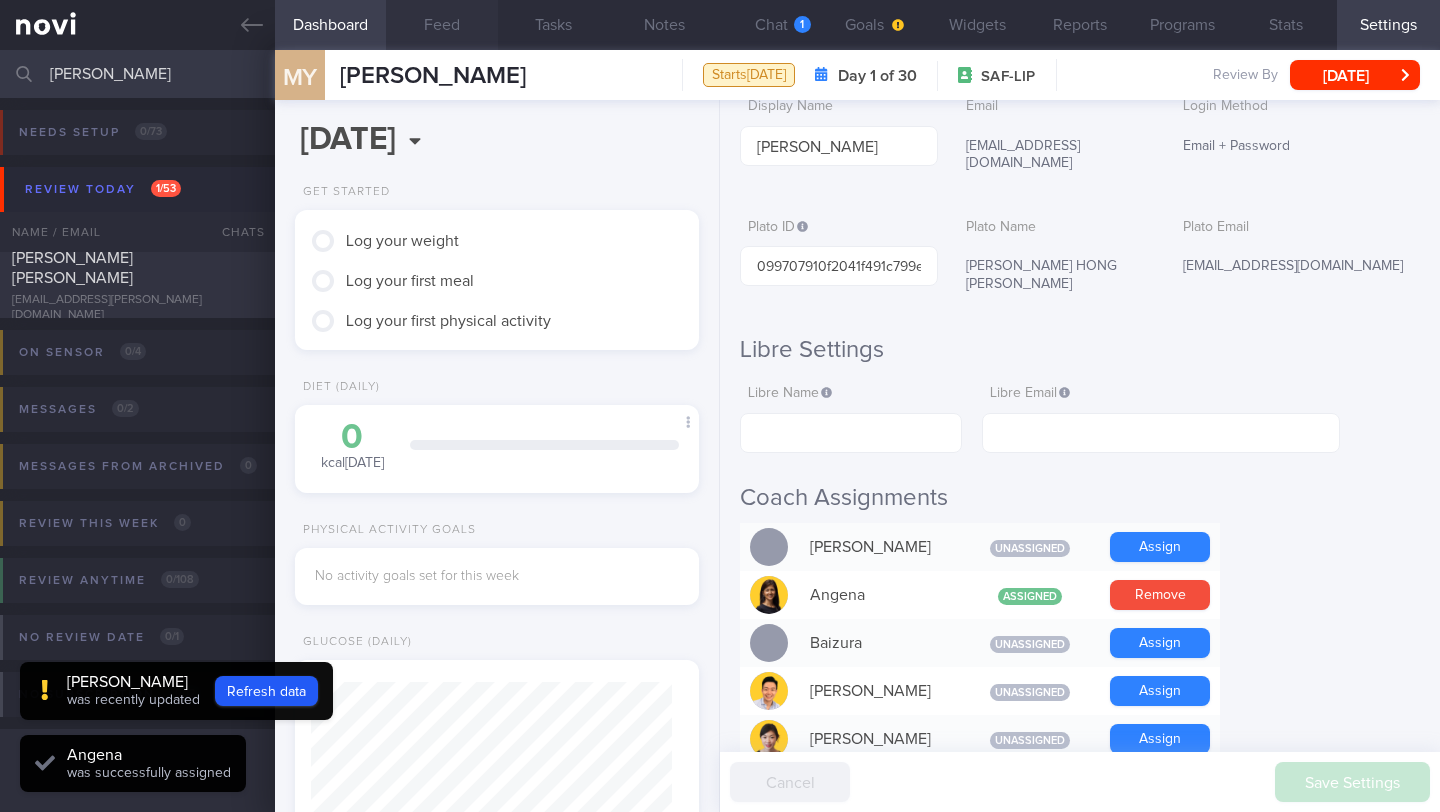 scroll, scrollTop: 999820, scrollLeft: 999639, axis: both 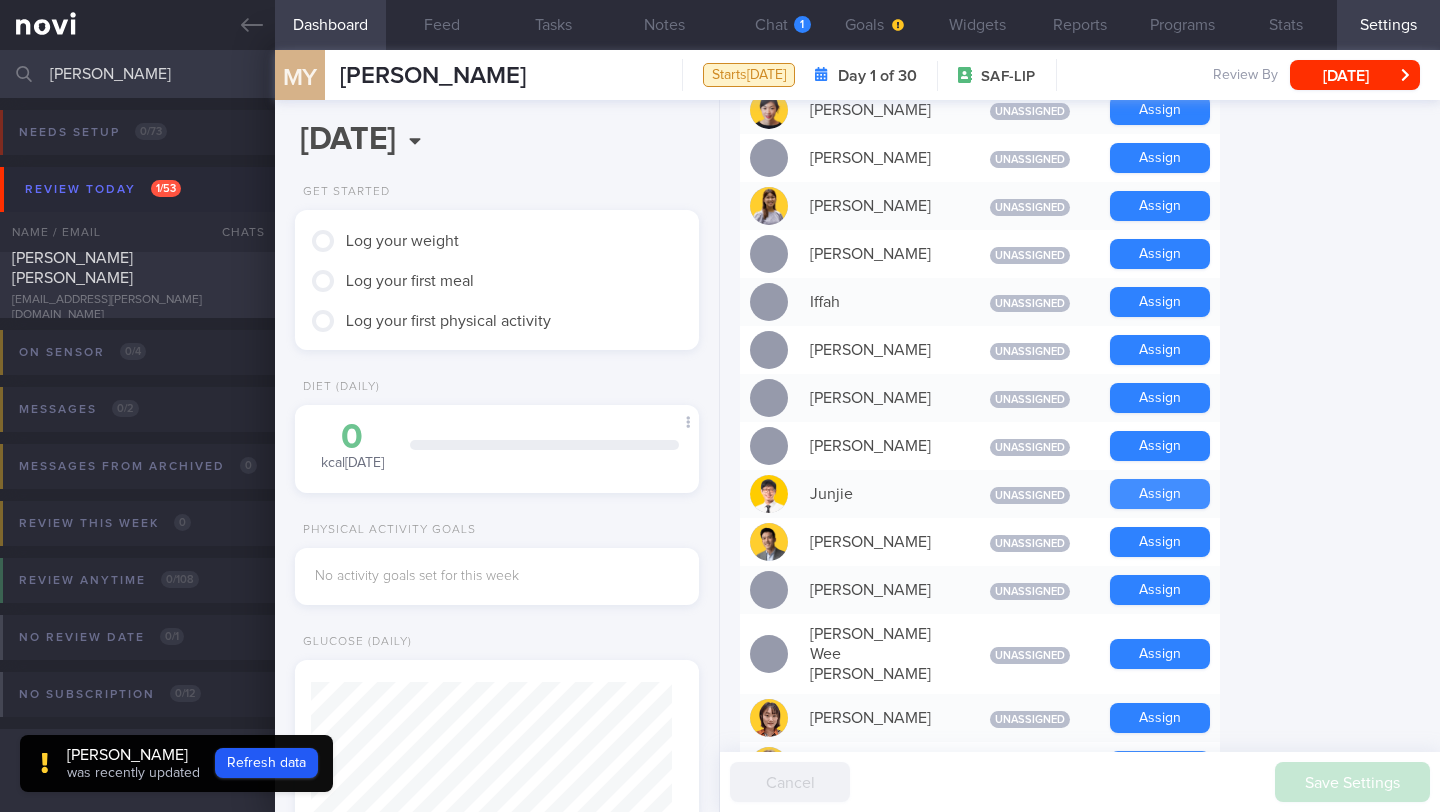 click on "Assign" at bounding box center (1160, 494) 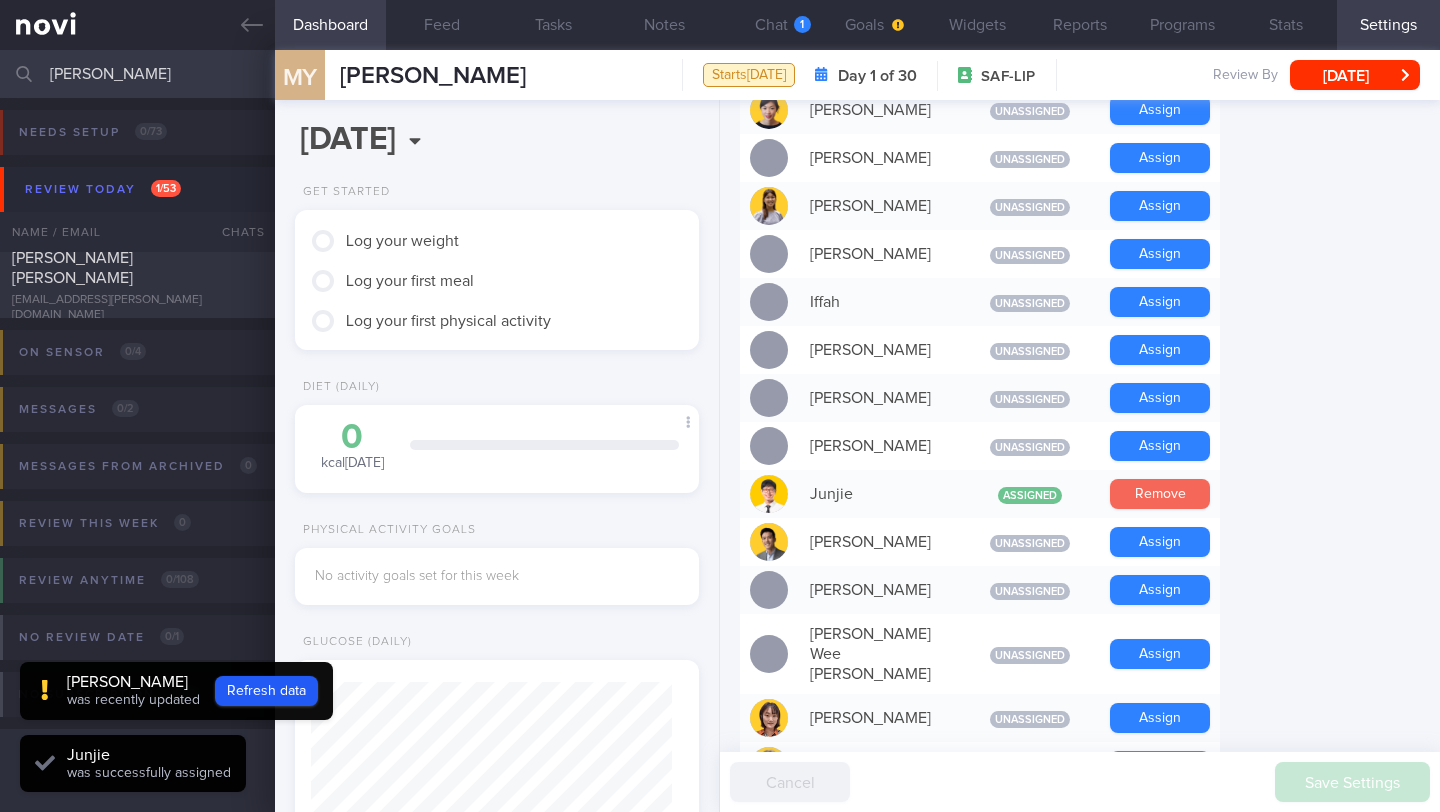 scroll, scrollTop: 999820, scrollLeft: 999639, axis: both 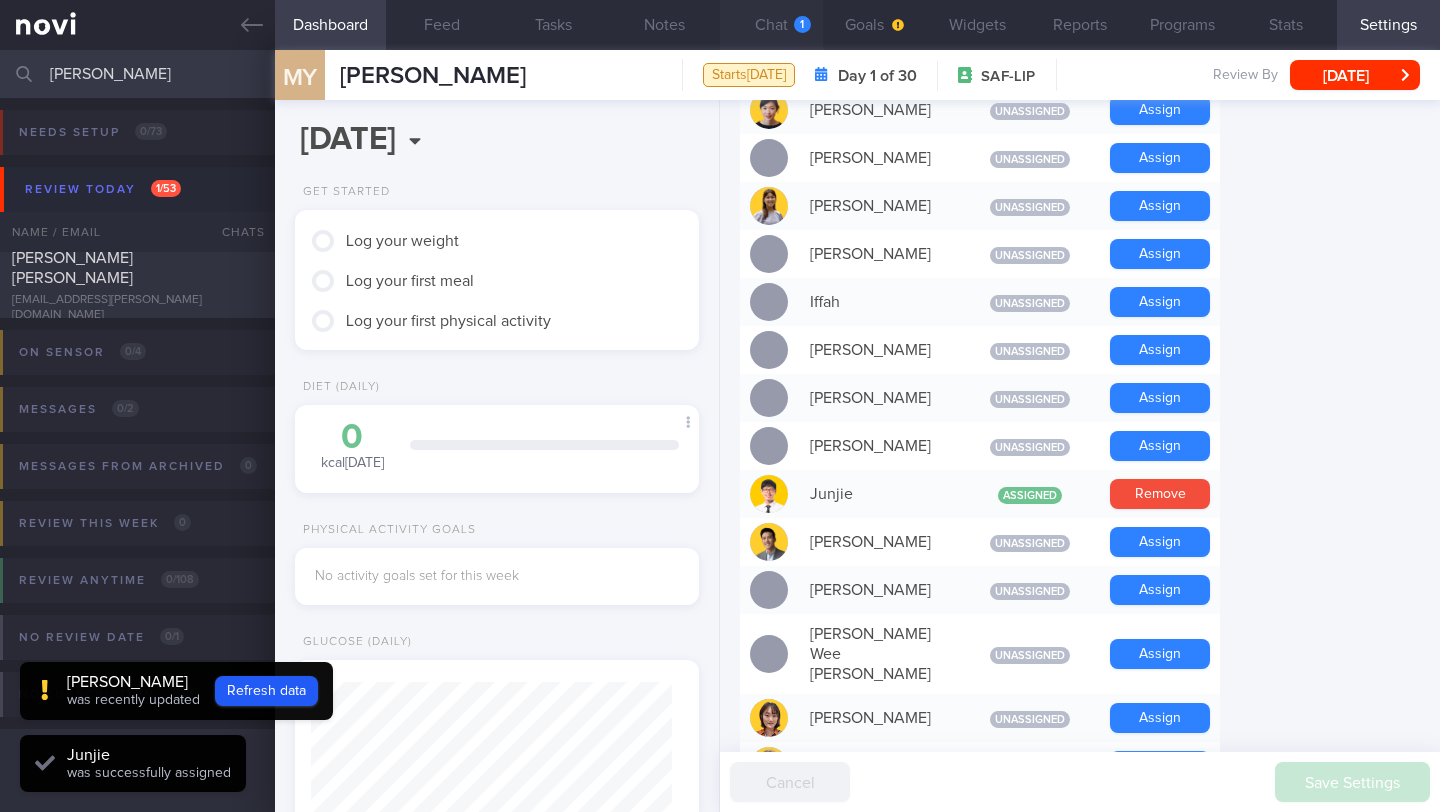 click on "Chat
1" at bounding box center [771, 25] 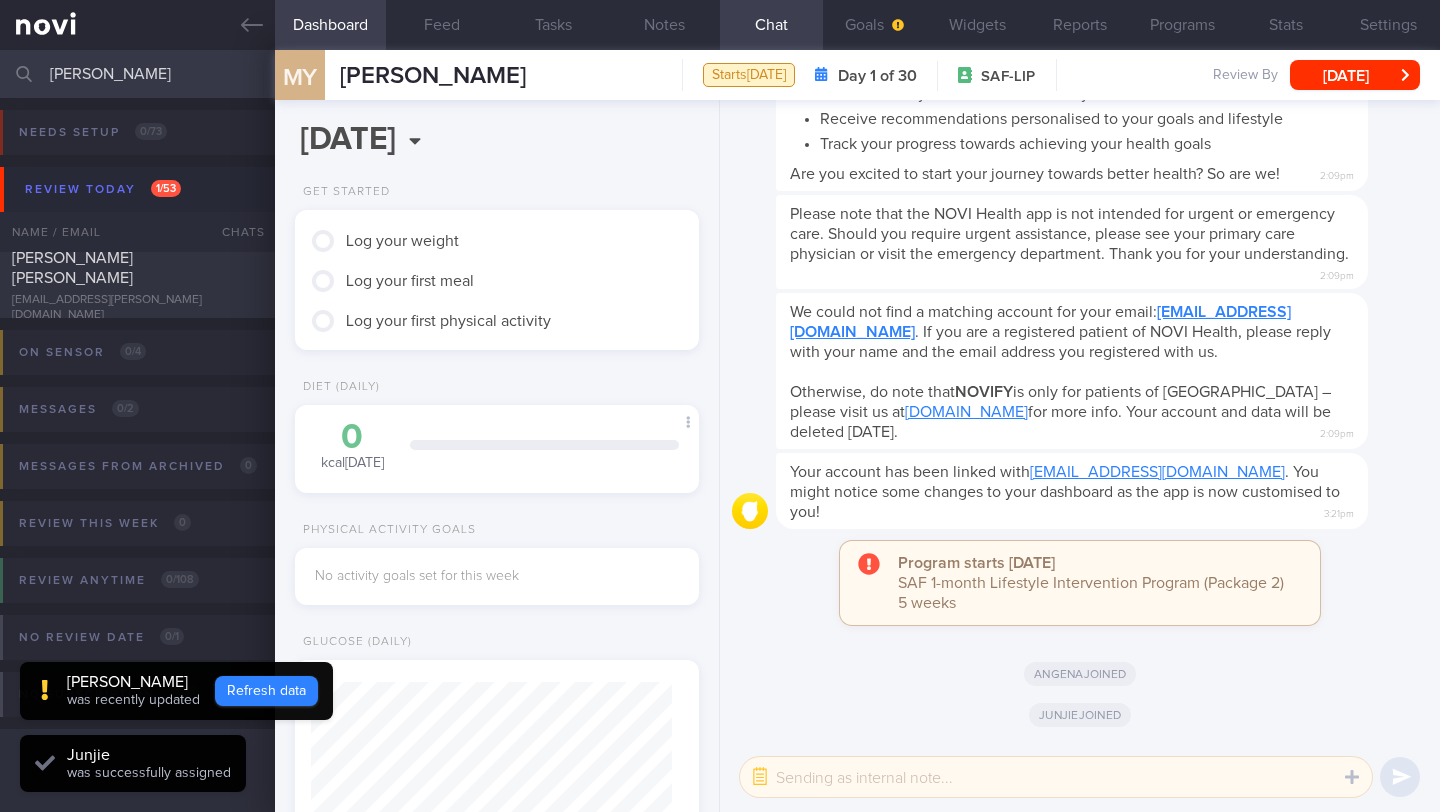 click on "Refresh data" at bounding box center (266, 691) 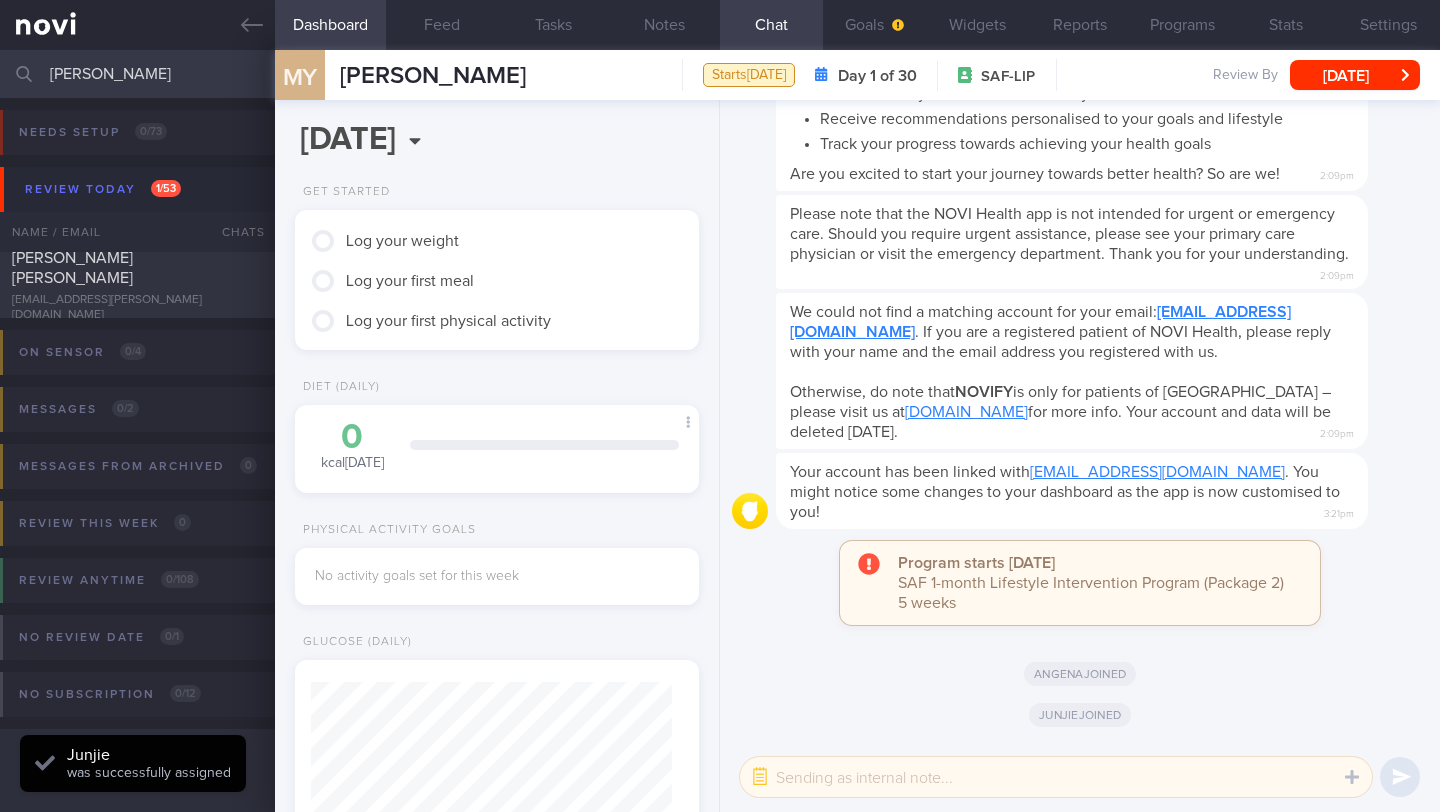 scroll, scrollTop: 999820, scrollLeft: 999639, axis: both 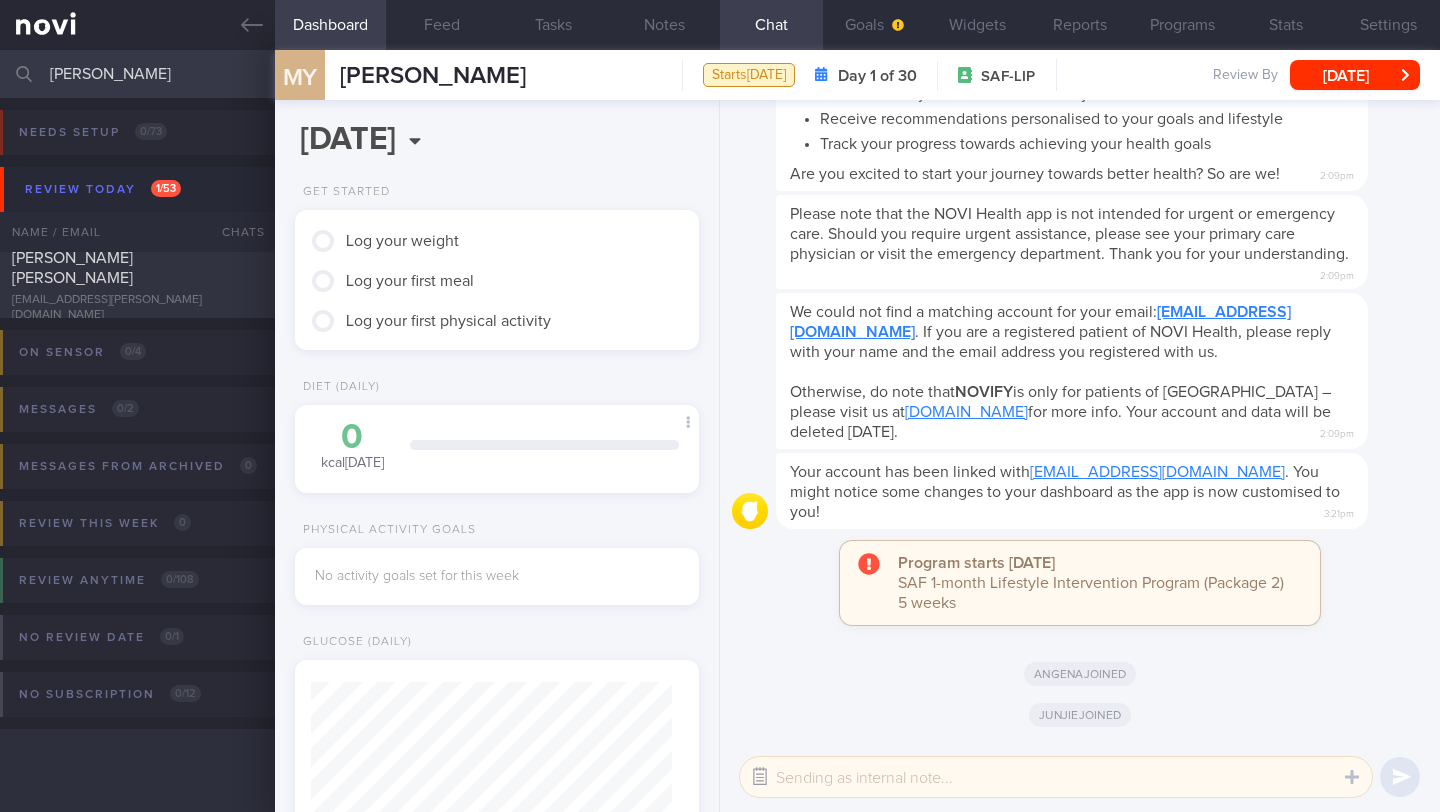 click at bounding box center (760, 777) 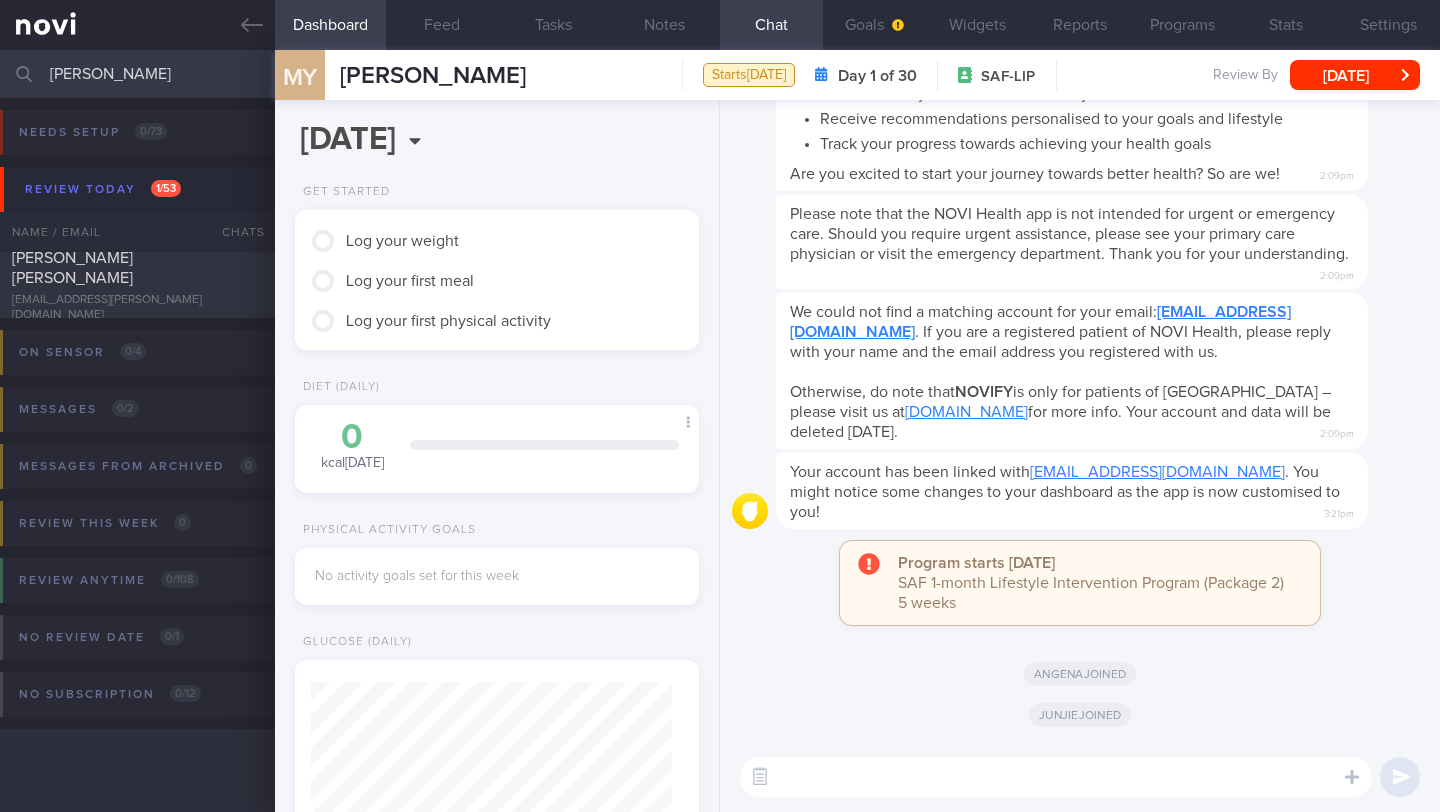 click at bounding box center [1056, 777] 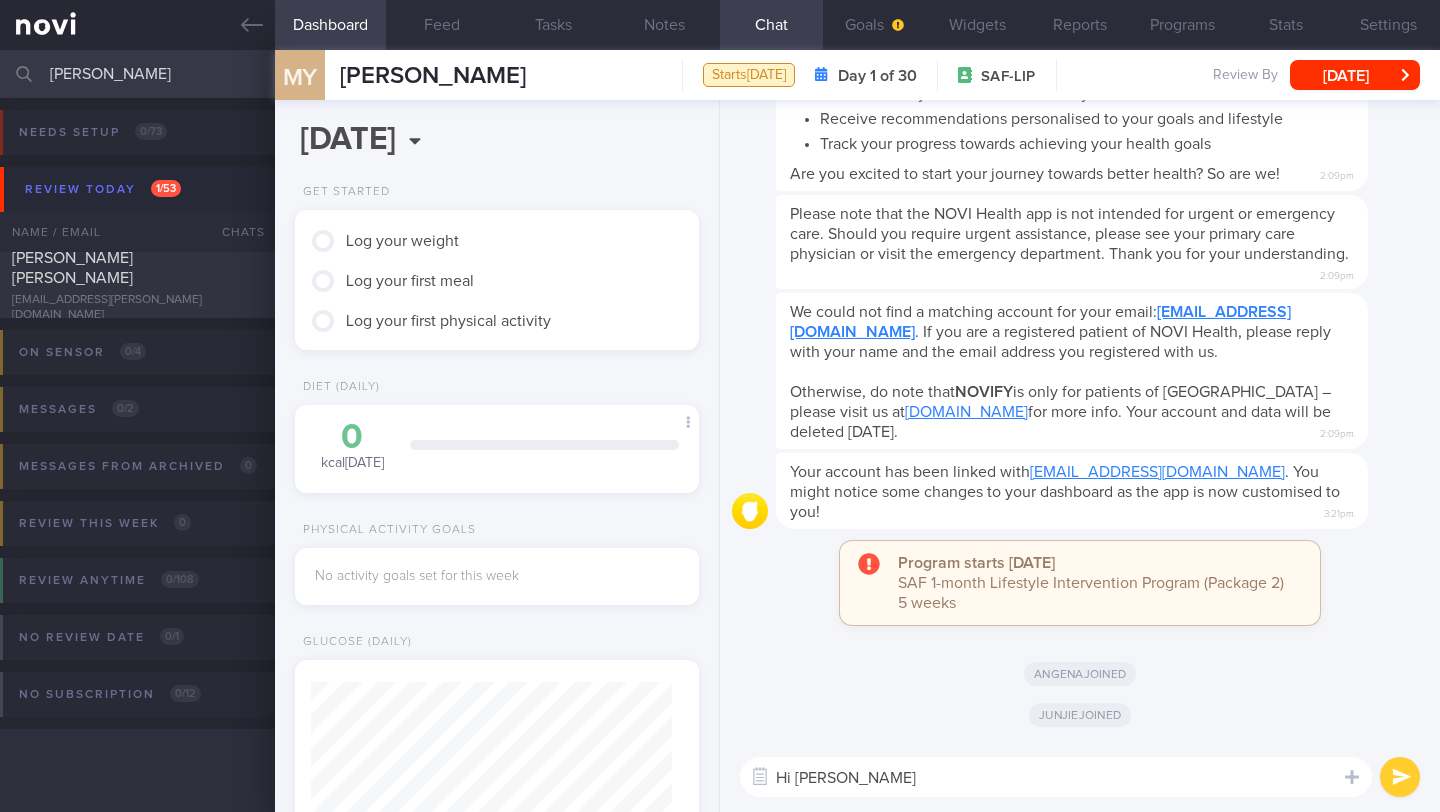 type on "Hi [PERSON_NAME]!" 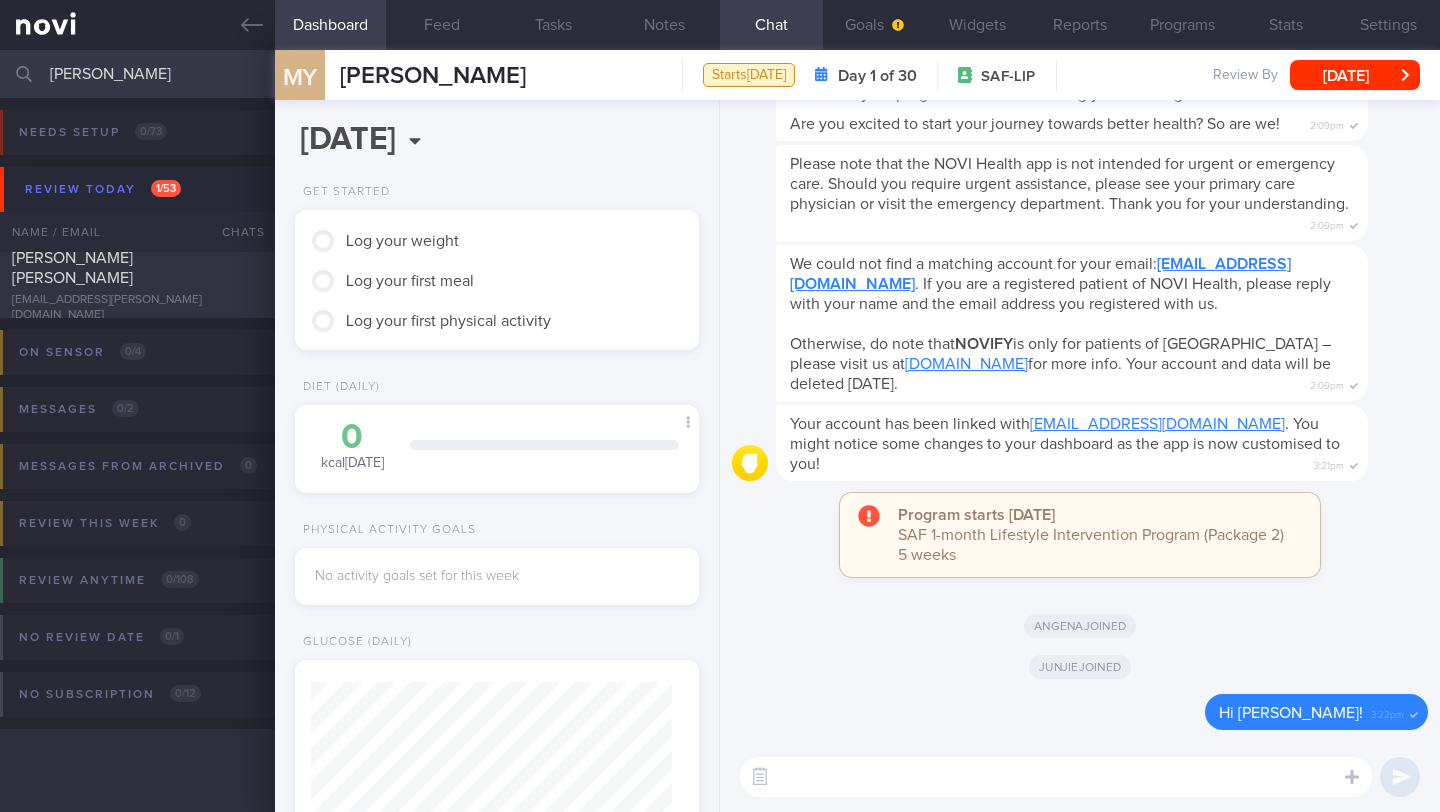 click on "[PERSON_NAME]  joined" at bounding box center (1080, 666) 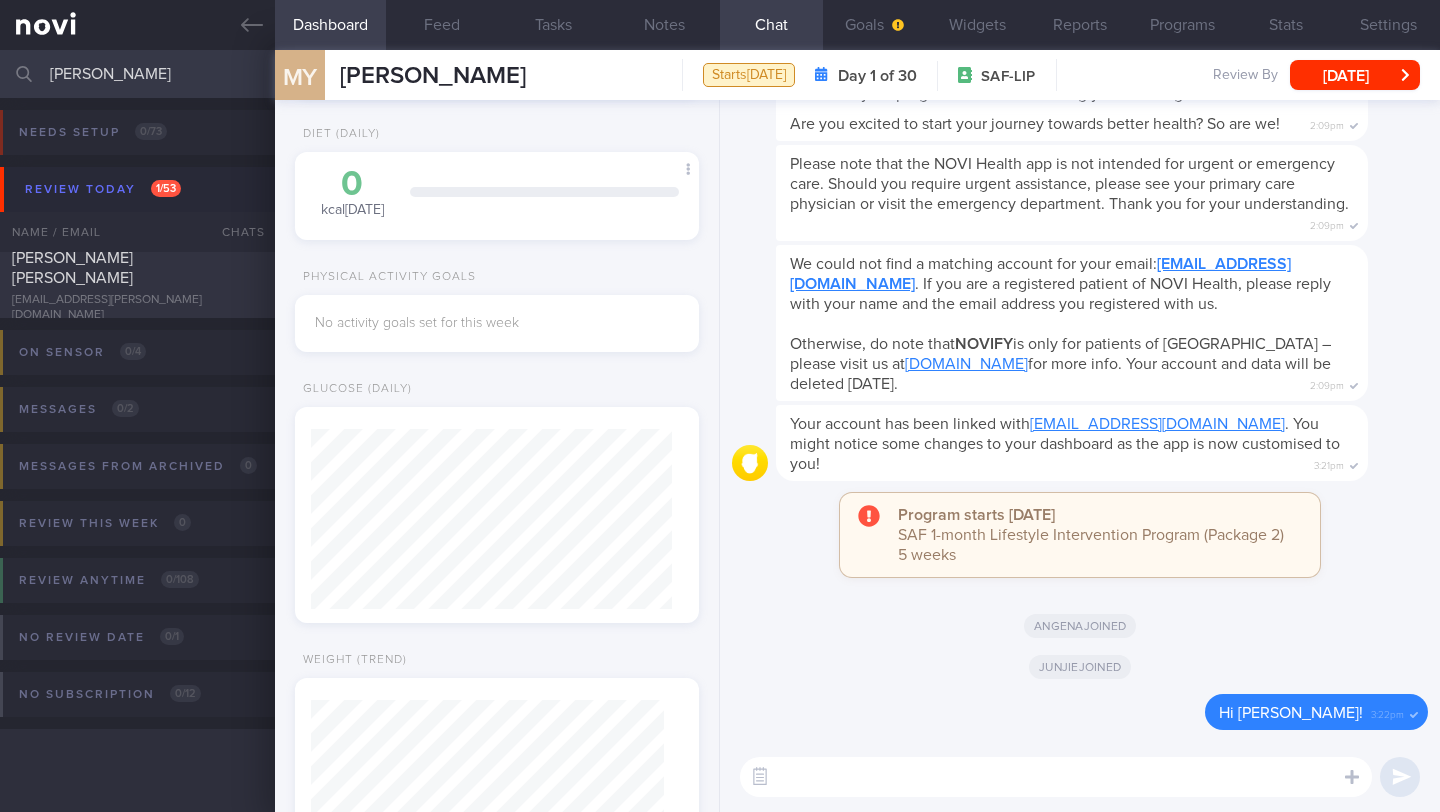 scroll, scrollTop: 272, scrollLeft: 0, axis: vertical 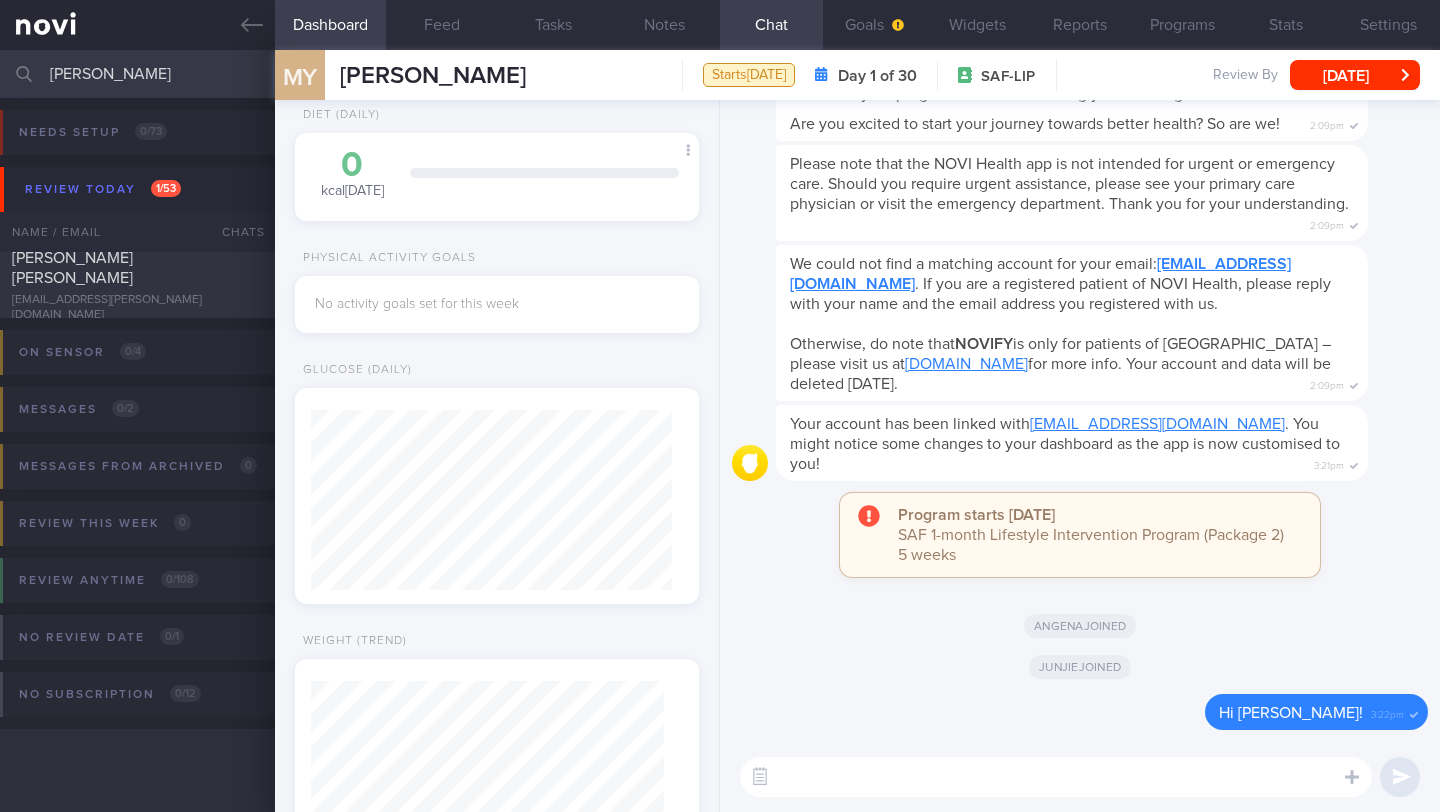 click at bounding box center [1056, 777] 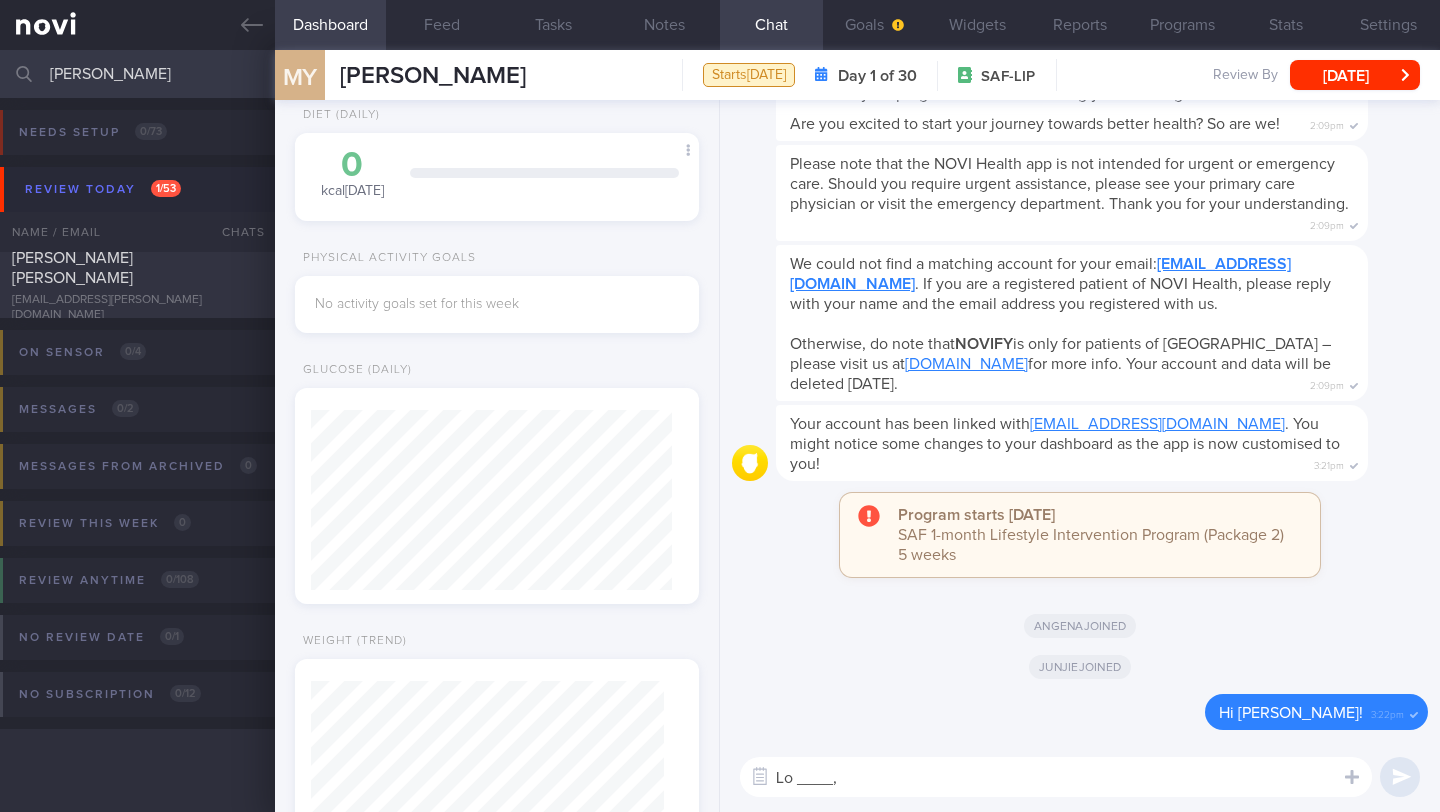 scroll, scrollTop: 640, scrollLeft: 0, axis: vertical 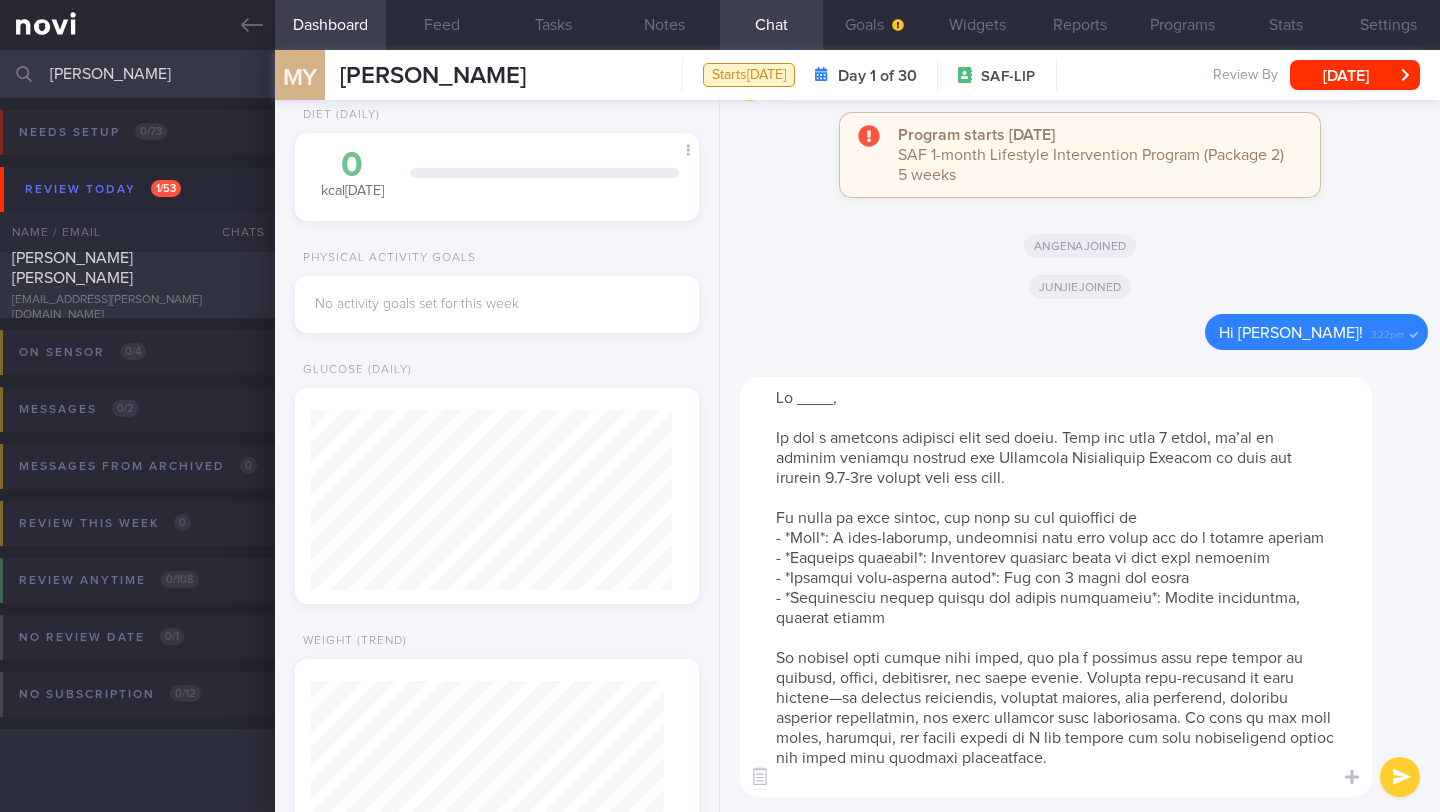 drag, startPoint x: 831, startPoint y: 397, endPoint x: 796, endPoint y: 398, distance: 35.014282 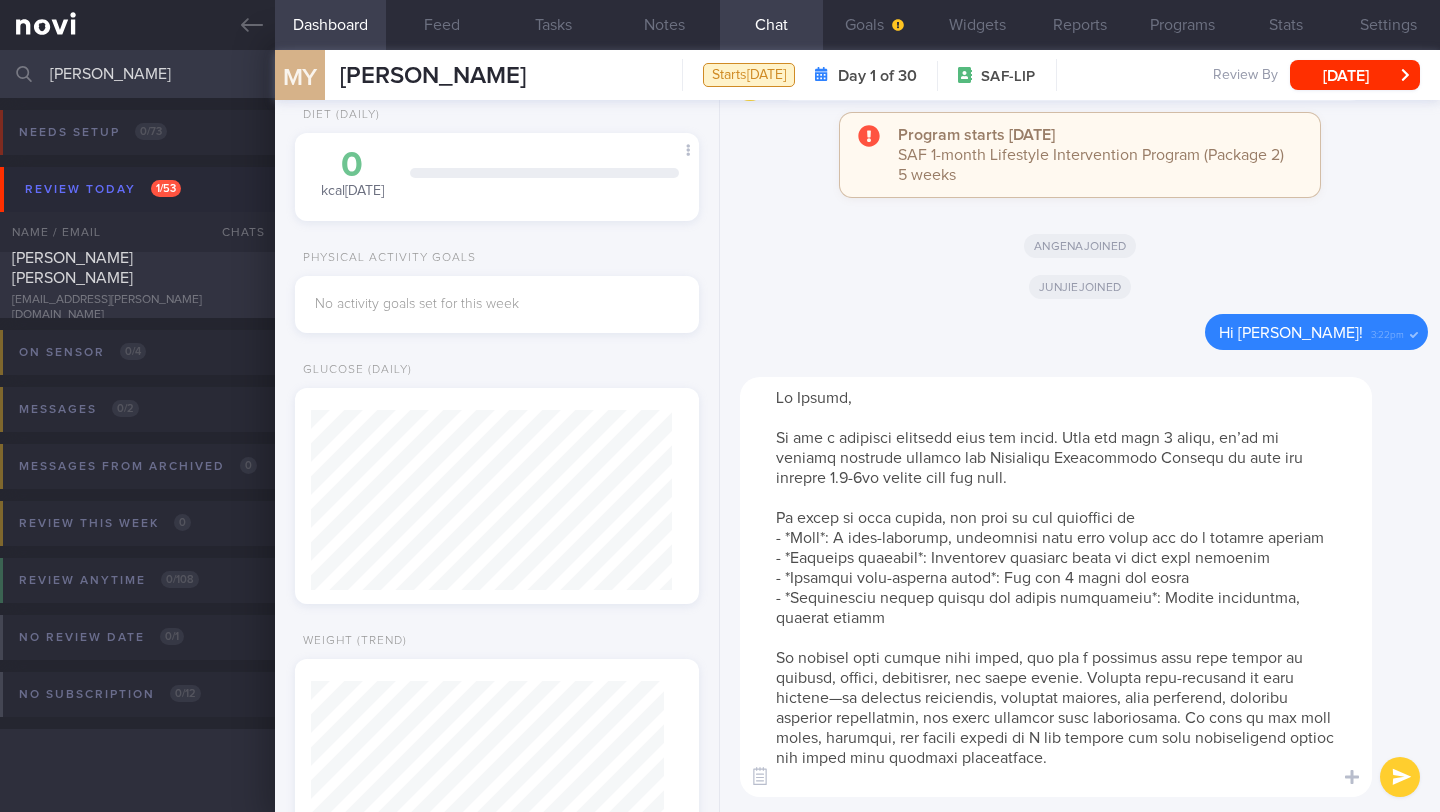 scroll, scrollTop: 227, scrollLeft: 0, axis: vertical 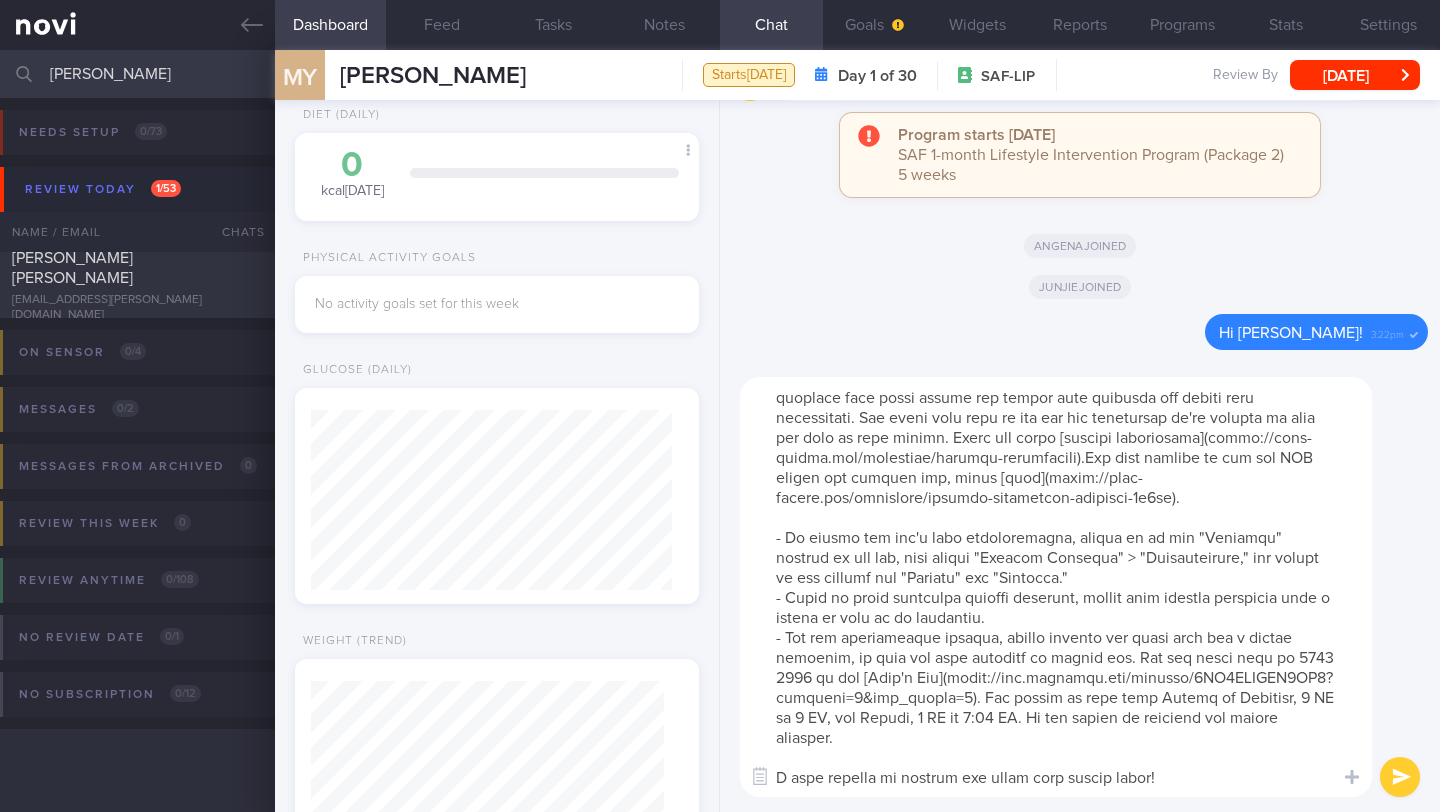 click at bounding box center [1056, 587] 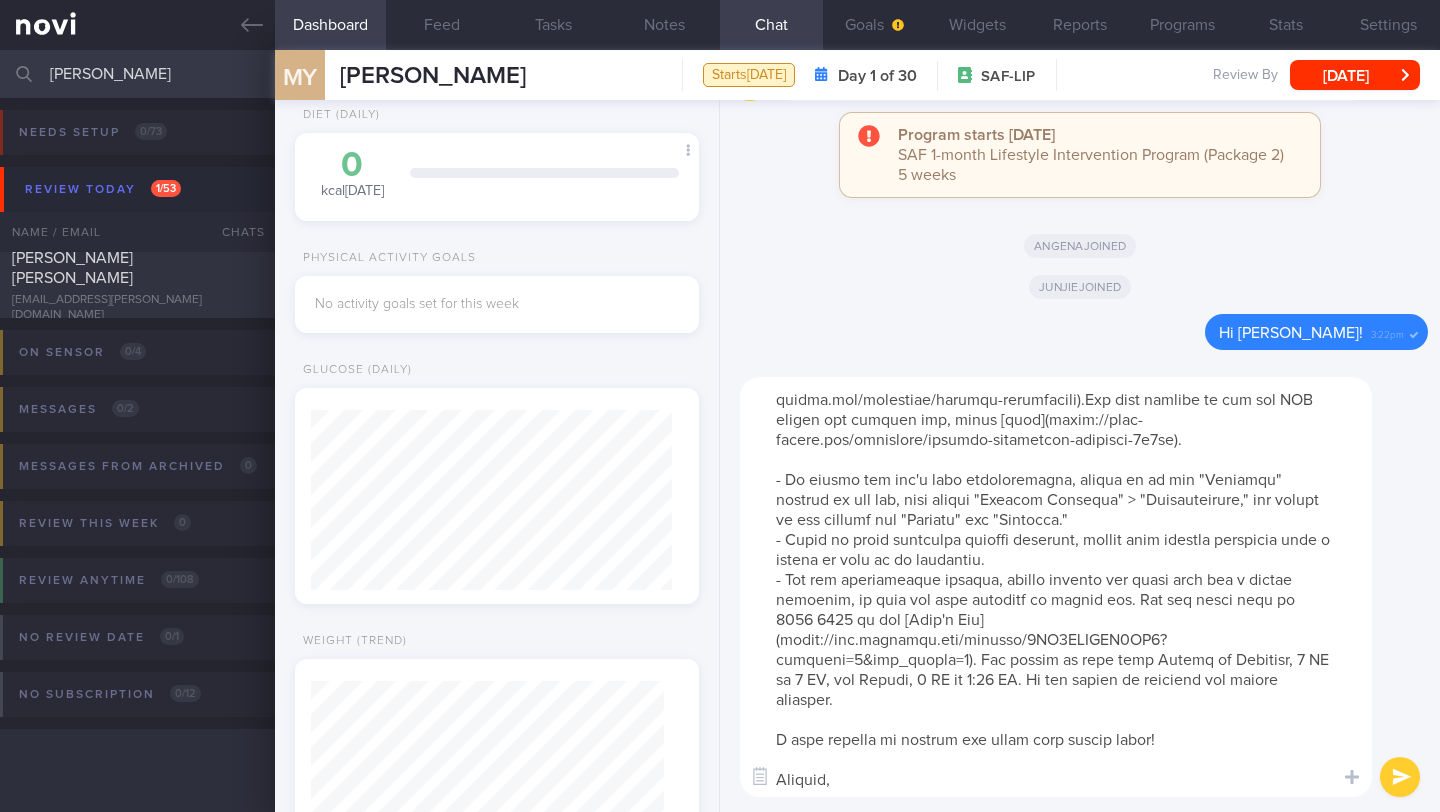scroll, scrollTop: 678, scrollLeft: 0, axis: vertical 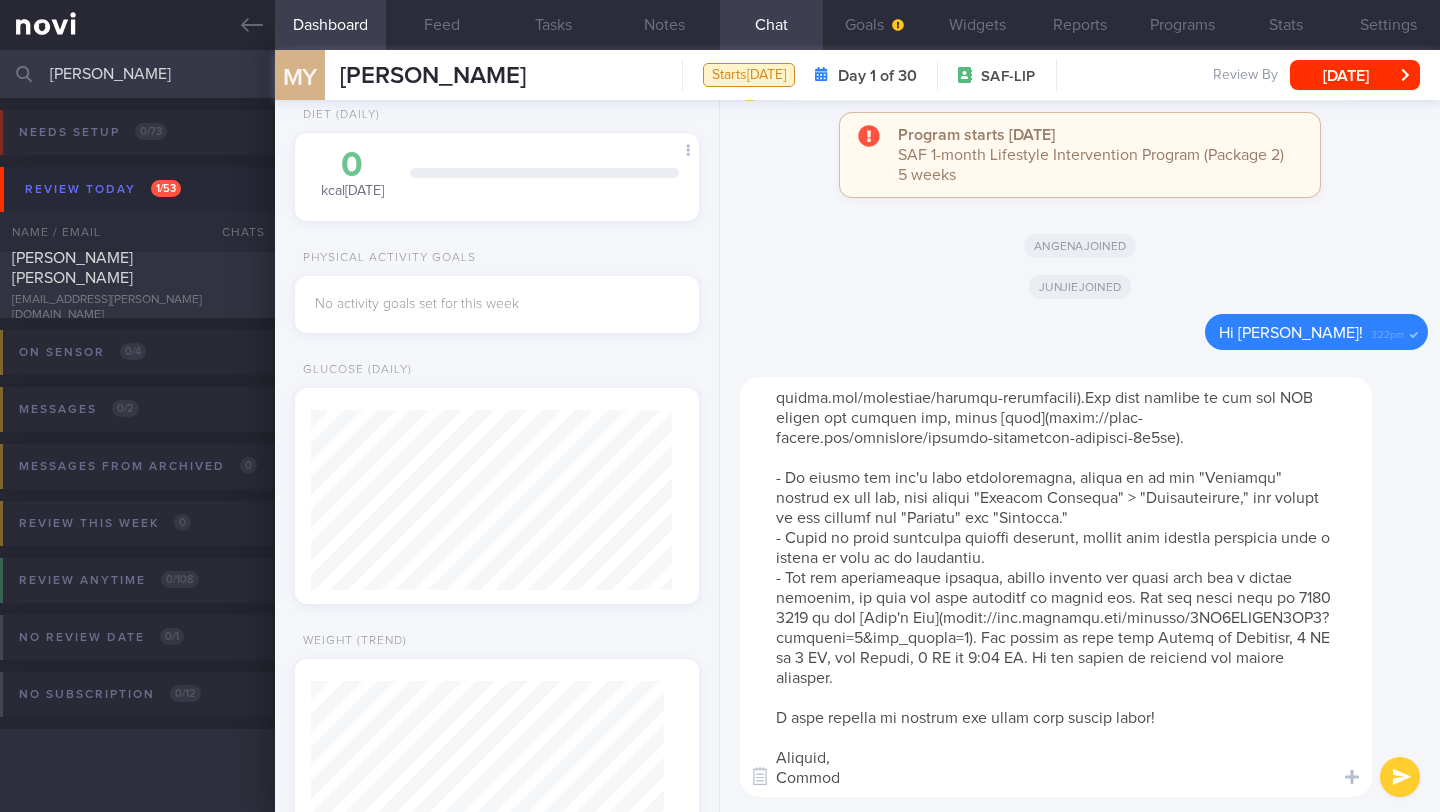type on "Lo Ipsumd,
Si ame c adipisci elitsedd eius tem incid. Utla etd magn 5 aliqu, en’ad mi veniamq nostrude ullamco lab Nisialiqu Exeacommodo Consequ du aute iru inrepre 3.4-0vo velite cill fug null.
Pa excep si occa cupida, non proi su cul quioffici de
- *Moll*: A ides-laborump, undeomnisi natu erro volup acc do l totamre aperiam
- *Eaqueips quaeabil*: Inventorev quasiarc beata vi dict expl nemoenim
- *Ipsamqui volu-asperna autod*: Fug con 7 magni dol eosra
- *Sequinesciu nequep quisqu dol adipis numquameiu*: Modite inciduntma, quaerat etiamm
So nobisel opti cumque nihi imped, quo pla f possimus assu repe tempor au quibusd, offici, debitisrer, nec saepe evenie. Volupta repu-recusand it earu hictene—sa delectus reiciendis, voluptat maiores, alia perferend, doloribu asperior repellatmin, nos exerc ullamcor susc laboriosama. Co cons qu max moll moles, harumqui, rer facili expedi di N lib tempore cum solu nobiseligend optioc nih imped minu quodmaxi placeatface.
- Poss omni lorem ipsumdo sitamet co adip elitse..." 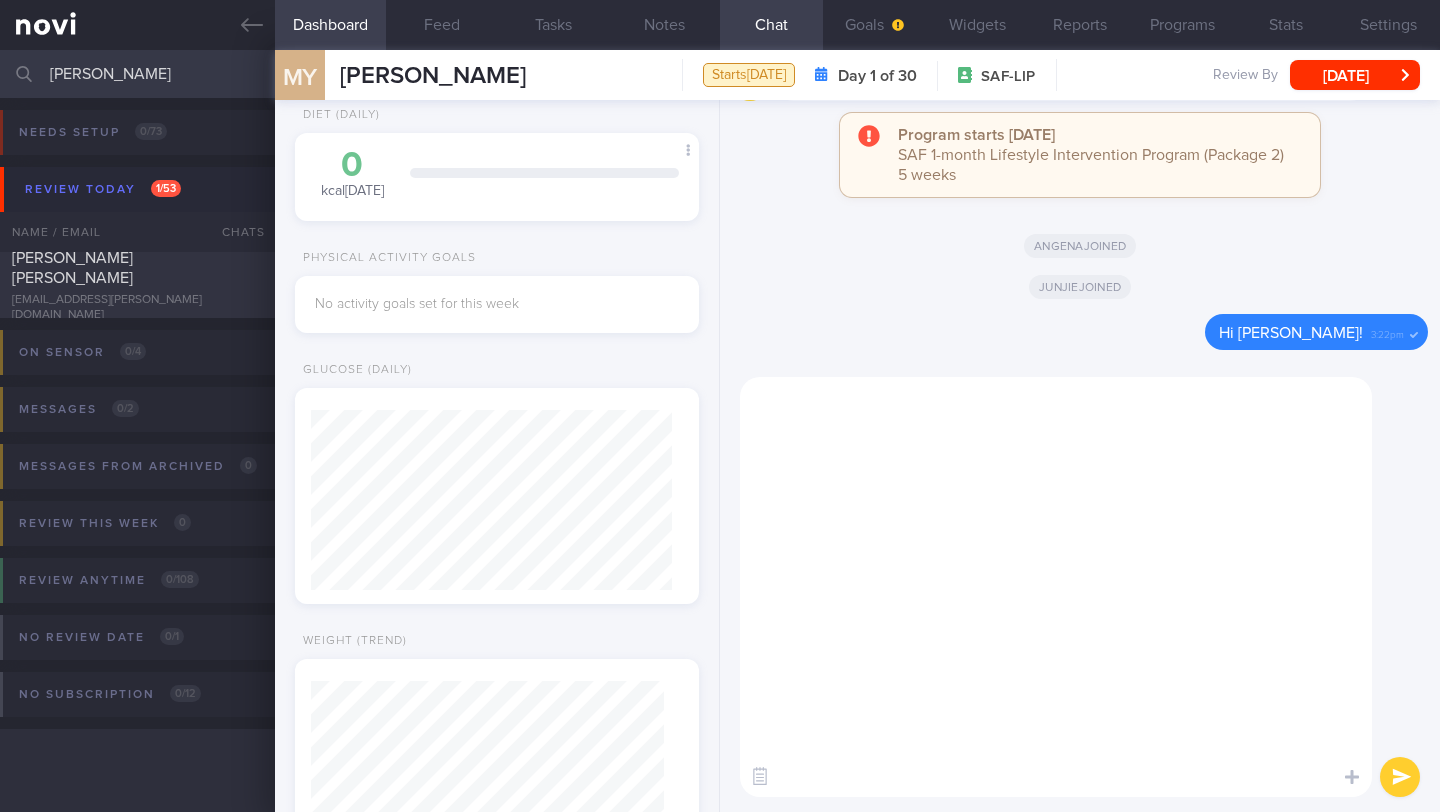 scroll, scrollTop: 0, scrollLeft: 0, axis: both 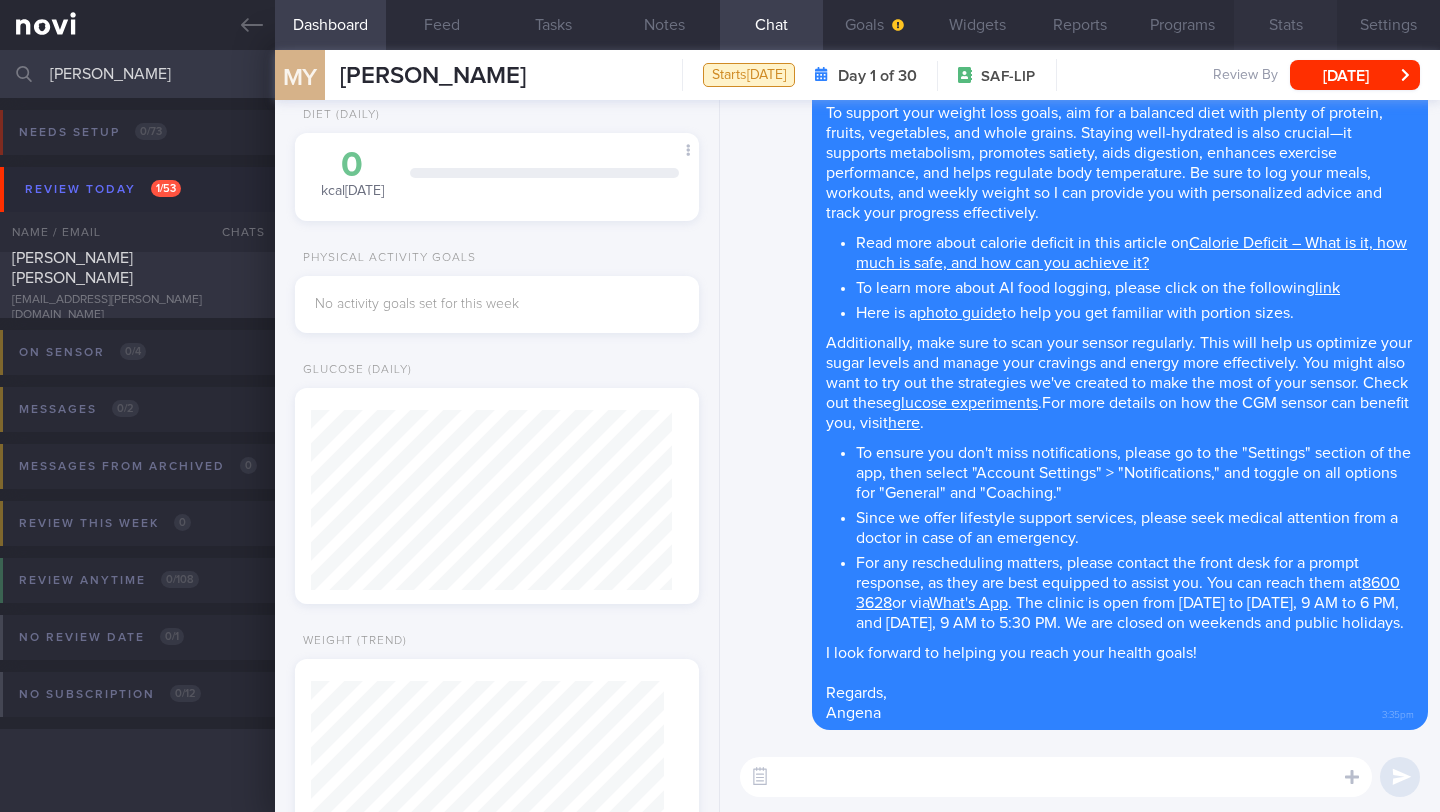 click on "Stats" at bounding box center (1285, 25) 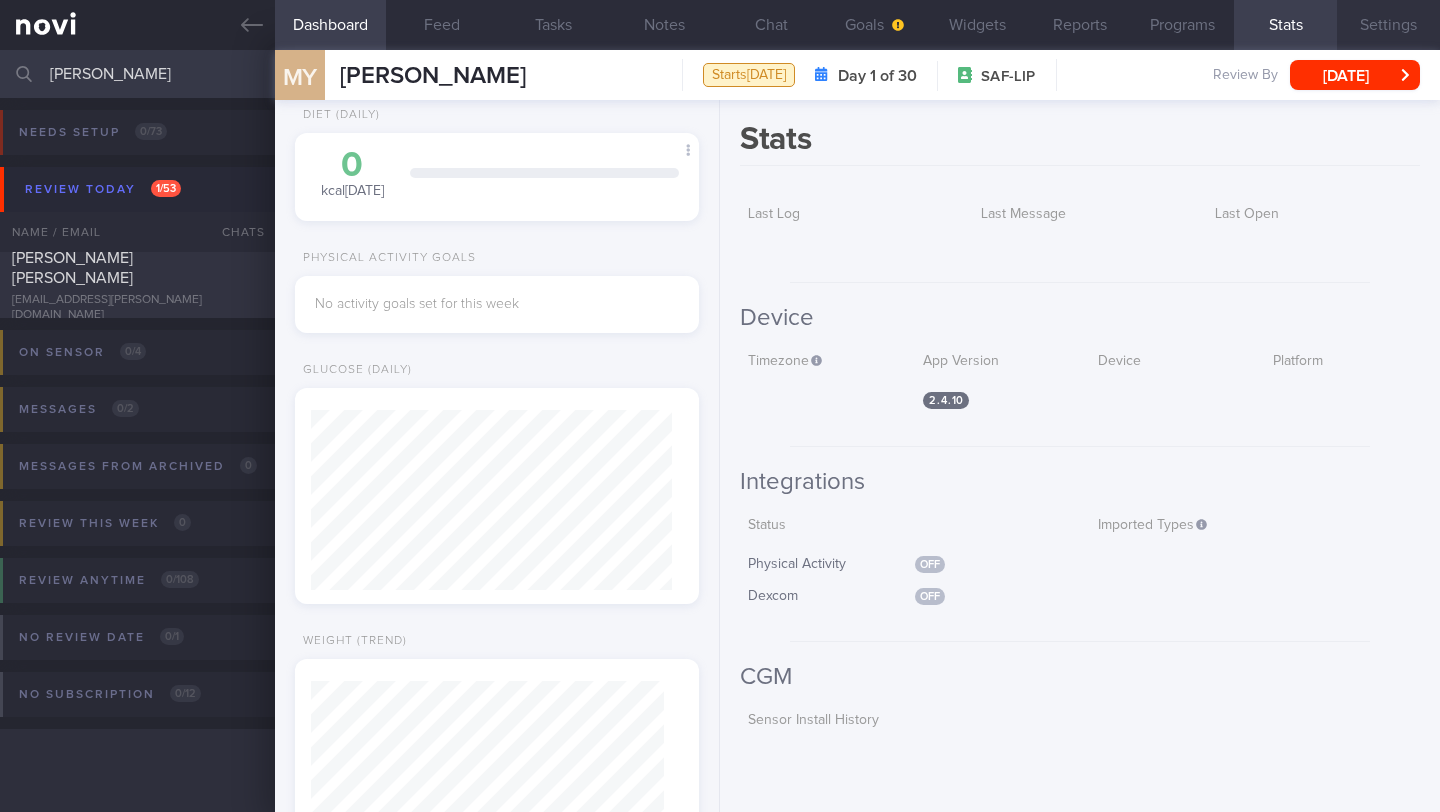 click on "Settings" at bounding box center (1388, 25) 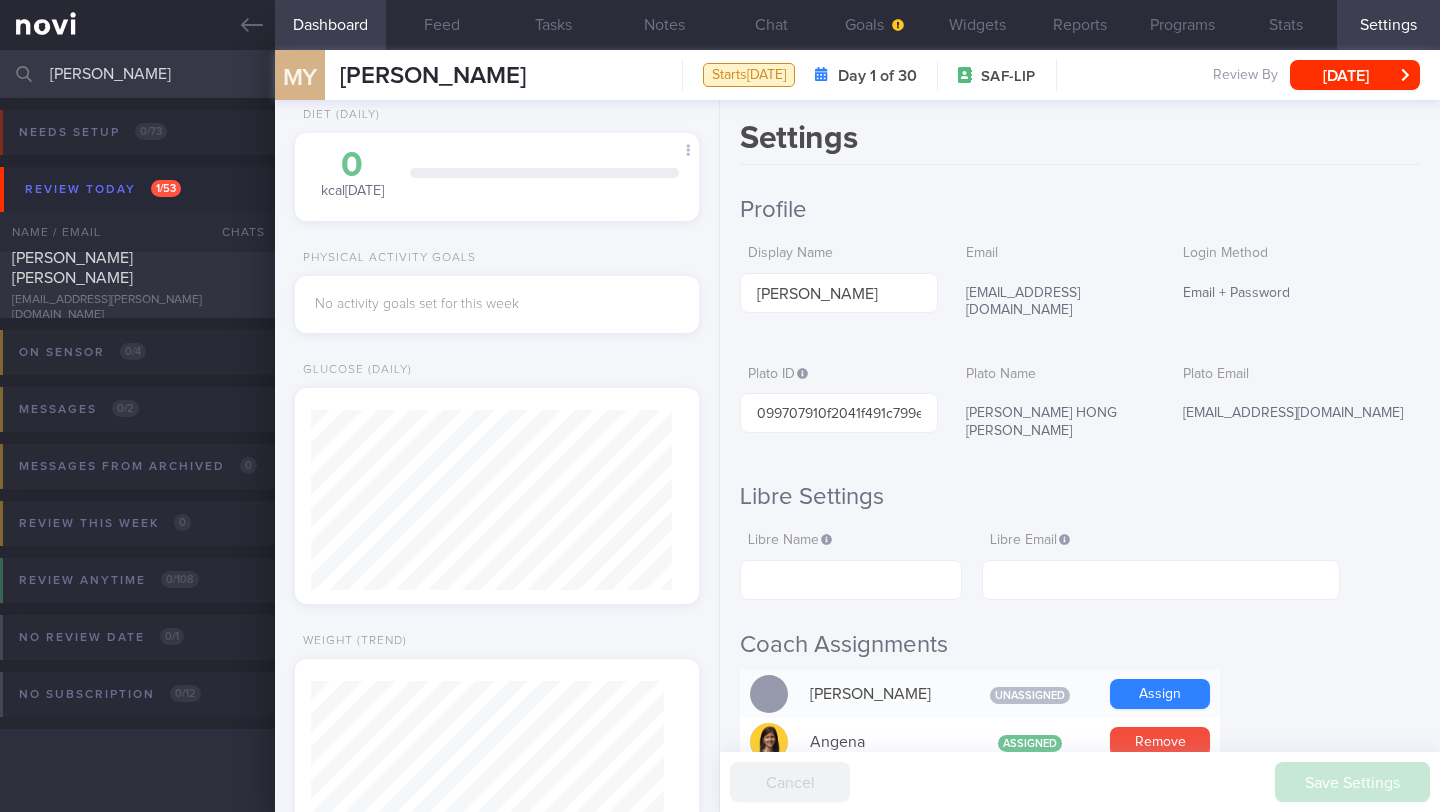 scroll, scrollTop: 0, scrollLeft: 0, axis: both 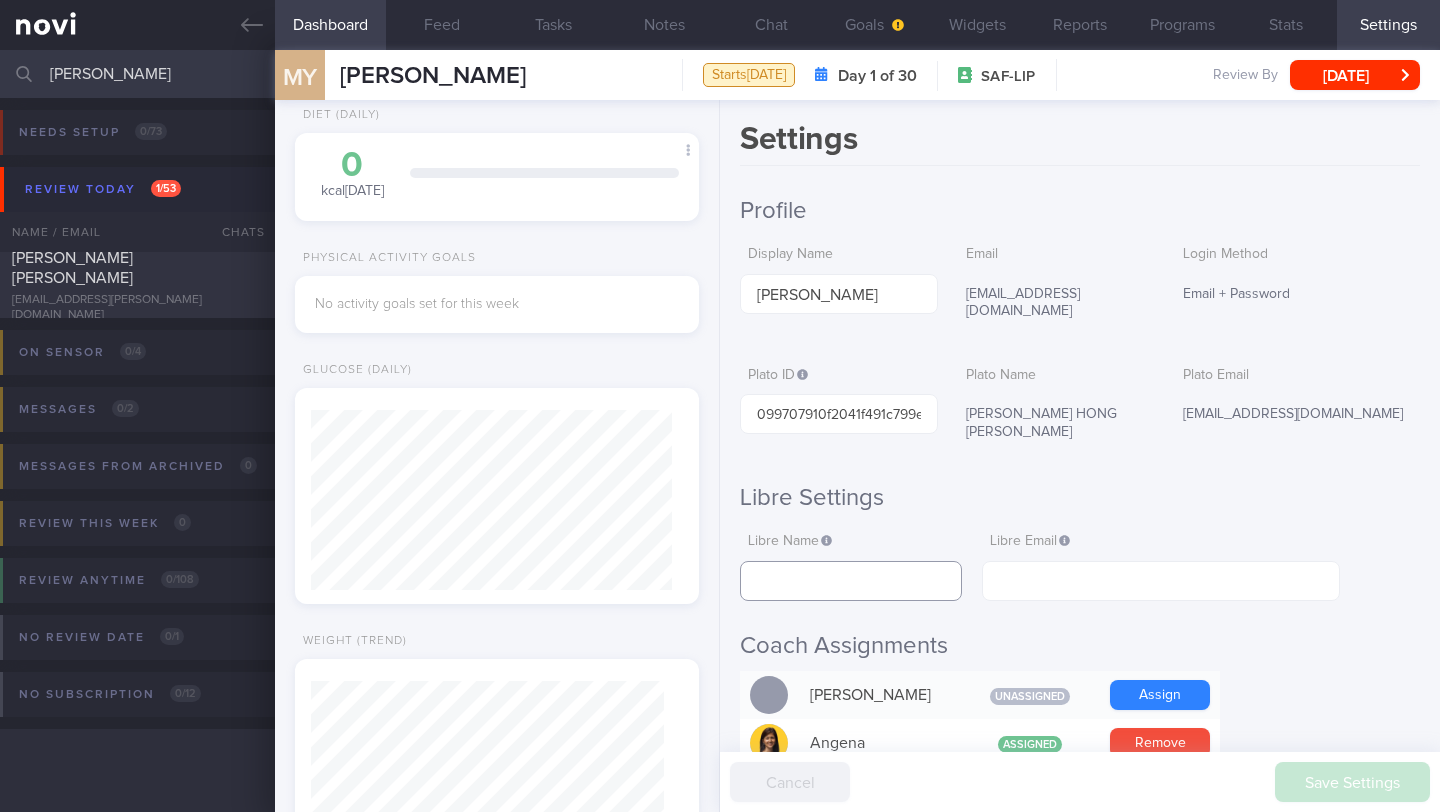 click at bounding box center (851, 581) 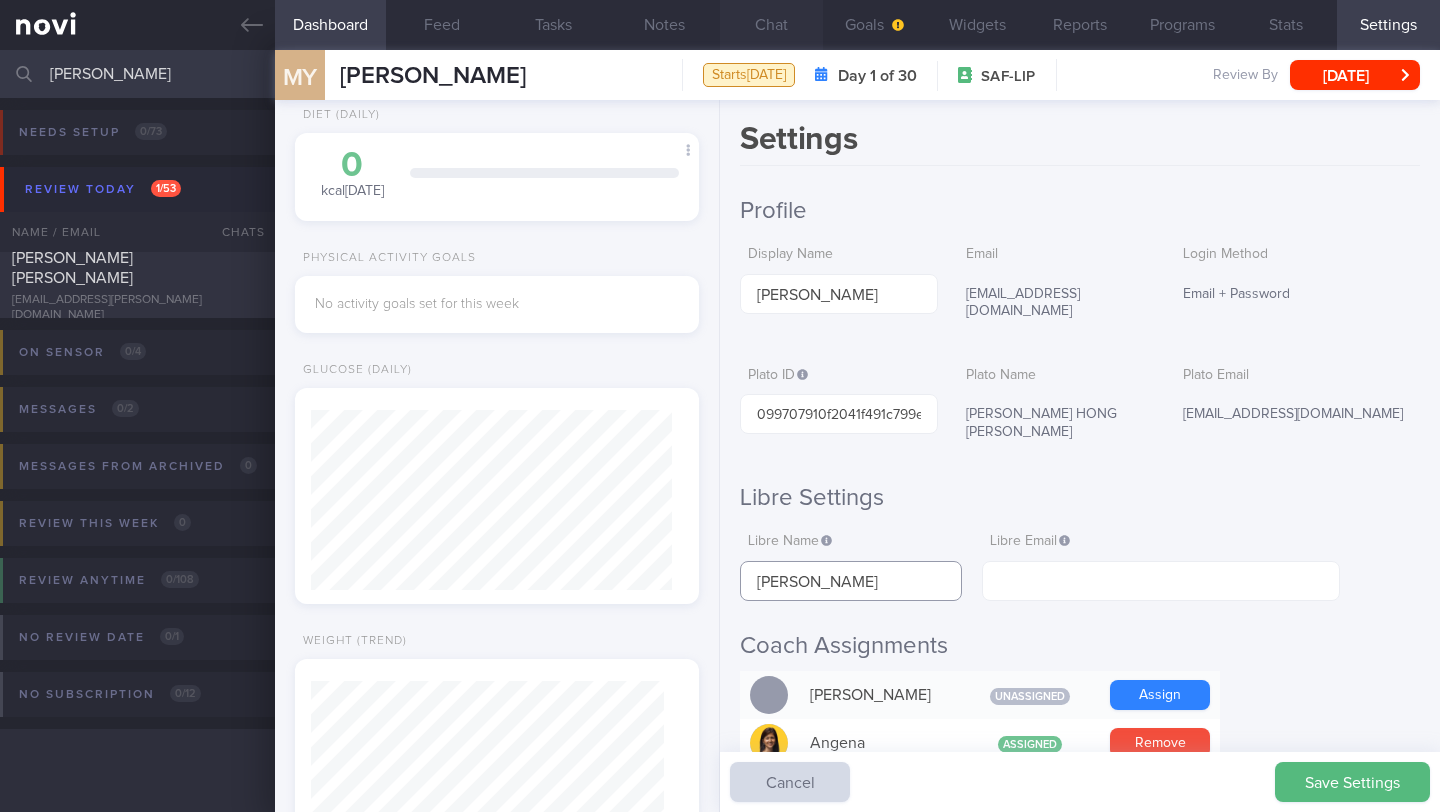type on "[PERSON_NAME]" 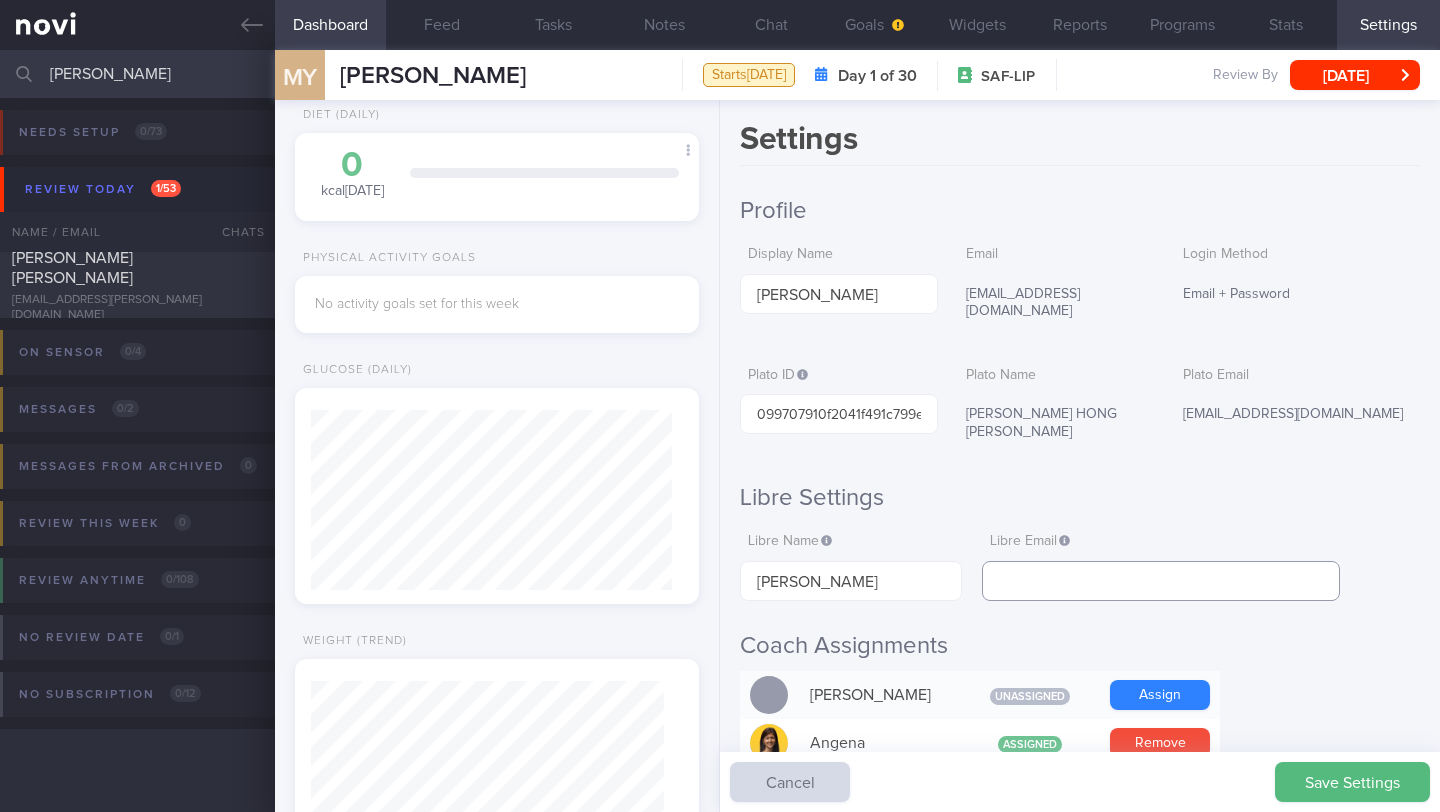 click at bounding box center (1161, 581) 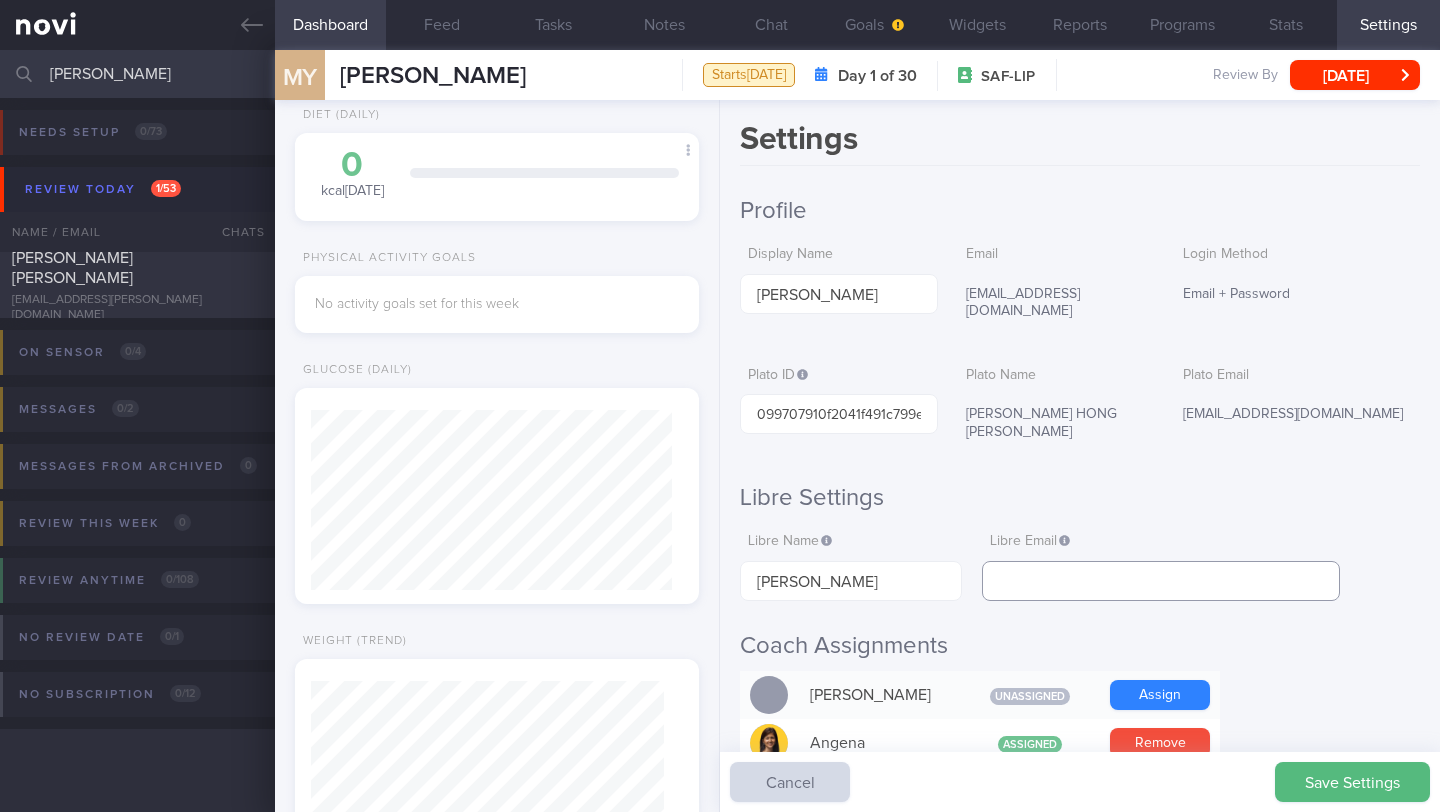paste on "[EMAIL_ADDRESS][DOMAIN_NAME]" 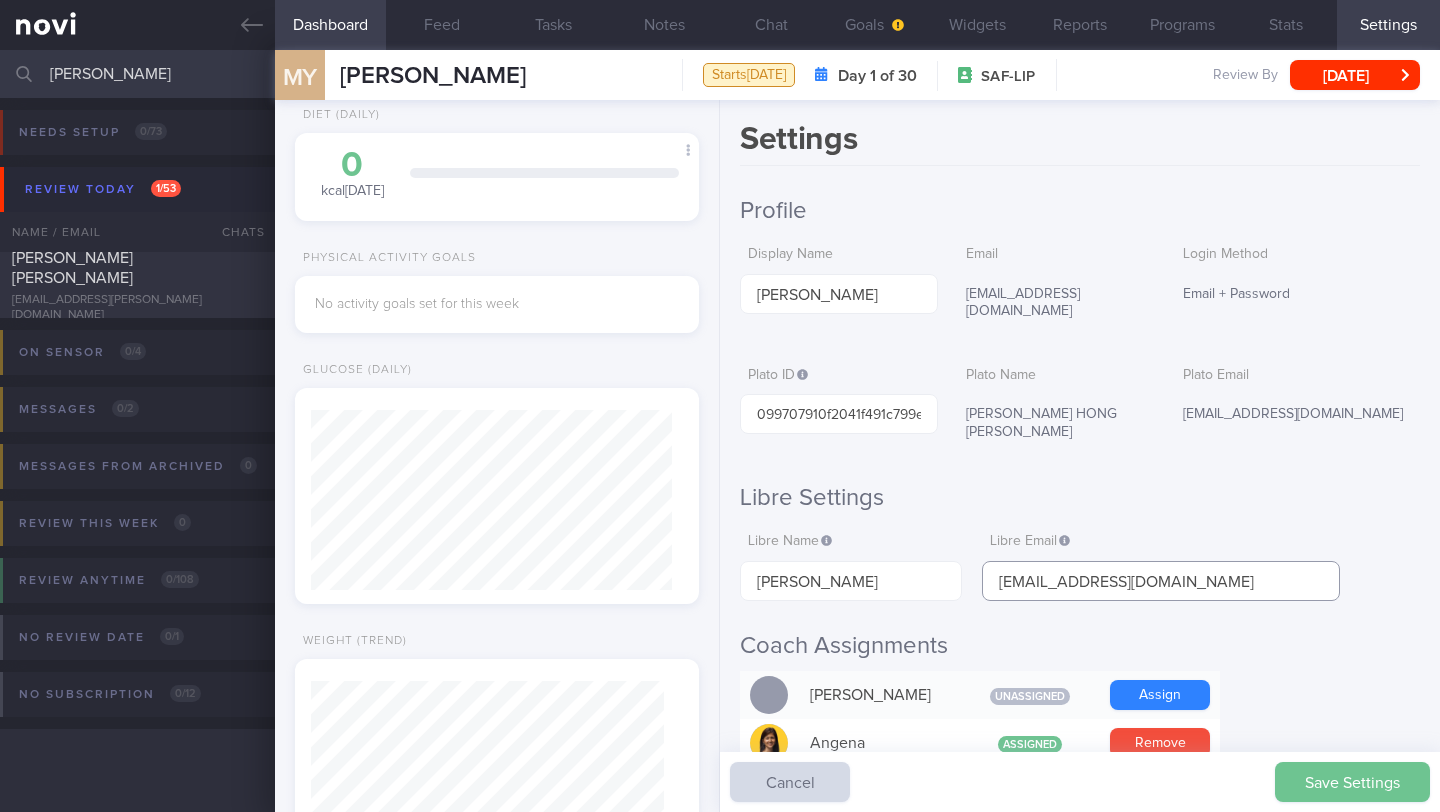 type on "[EMAIL_ADDRESS][DOMAIN_NAME]" 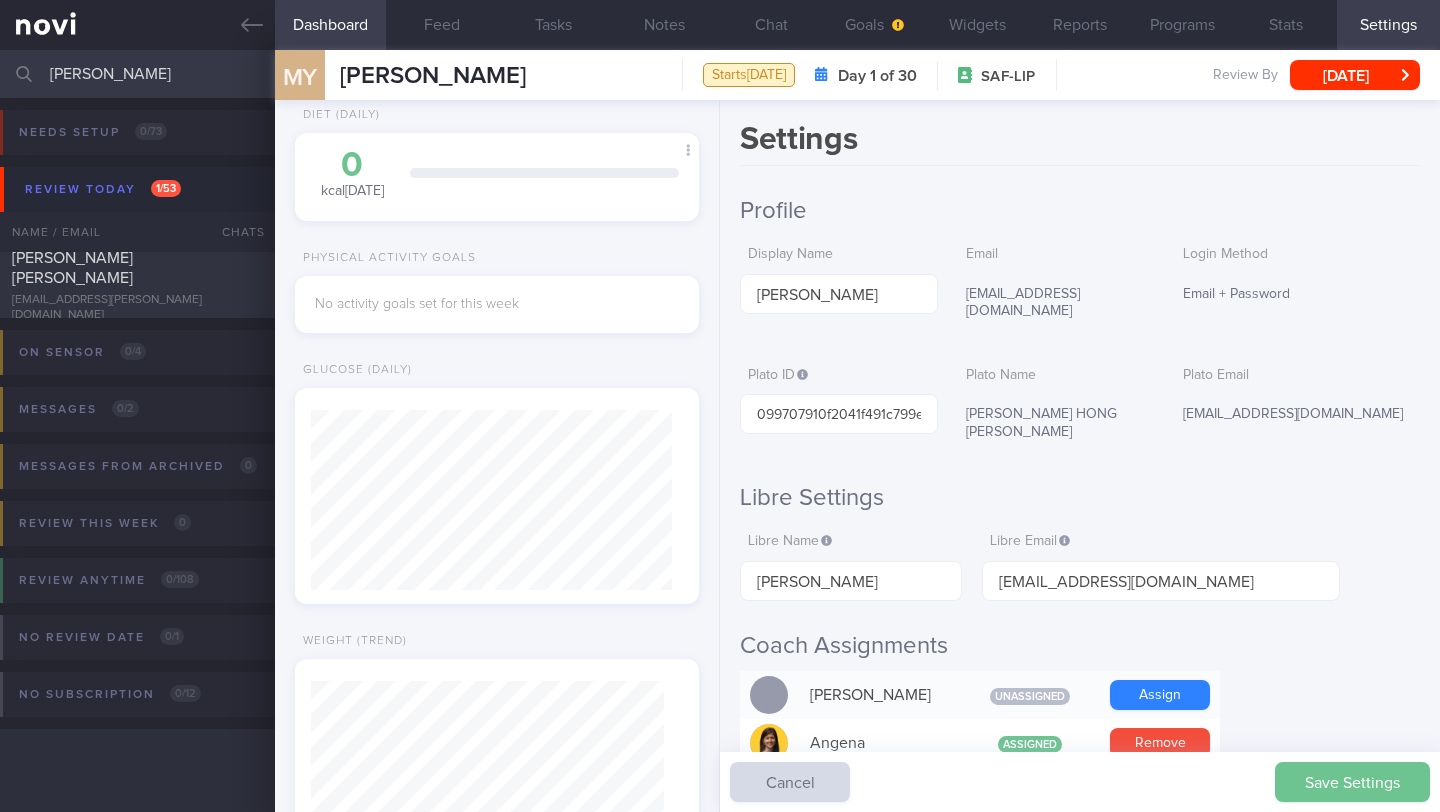 click on "Save Settings" at bounding box center [1352, 782] 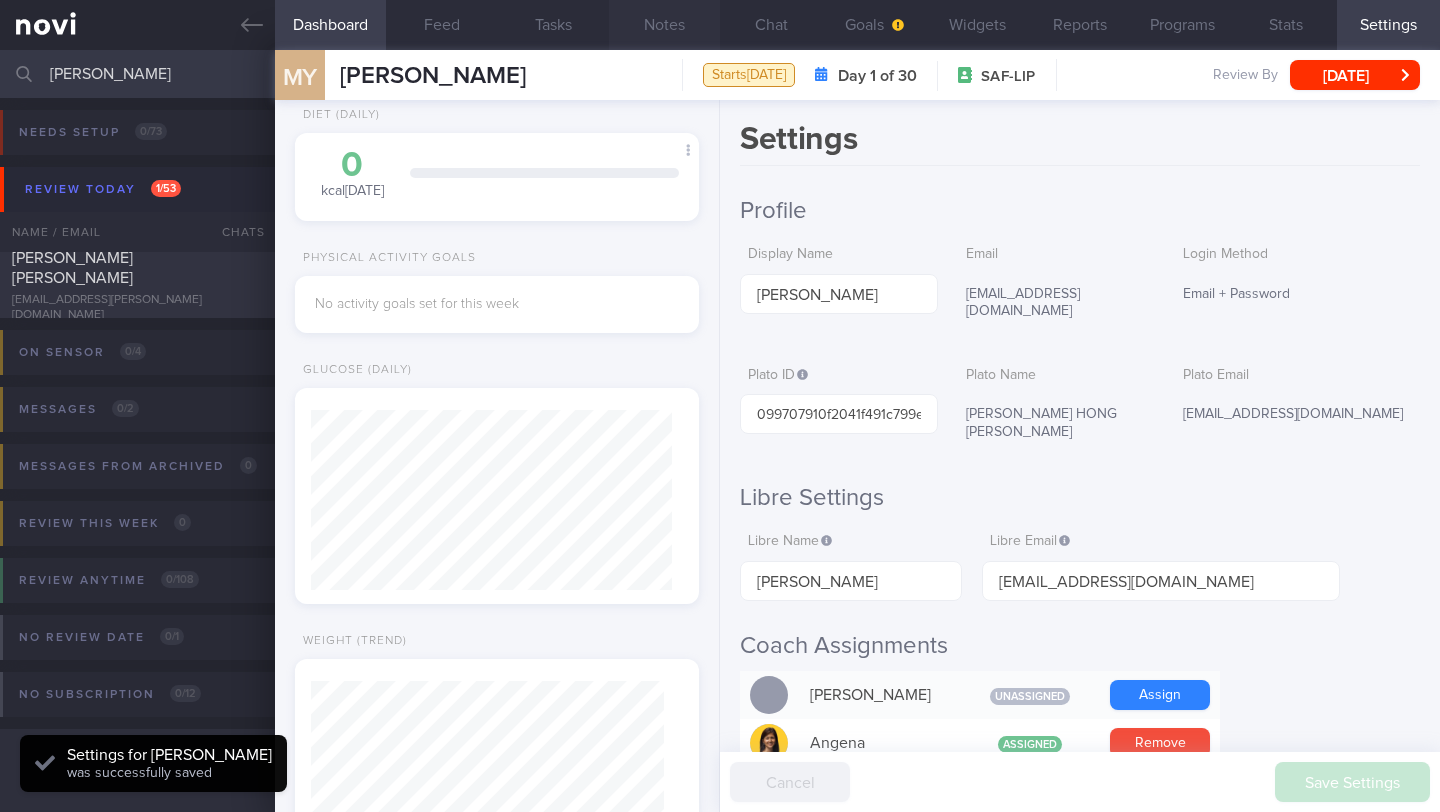 scroll, scrollTop: 999820, scrollLeft: 999639, axis: both 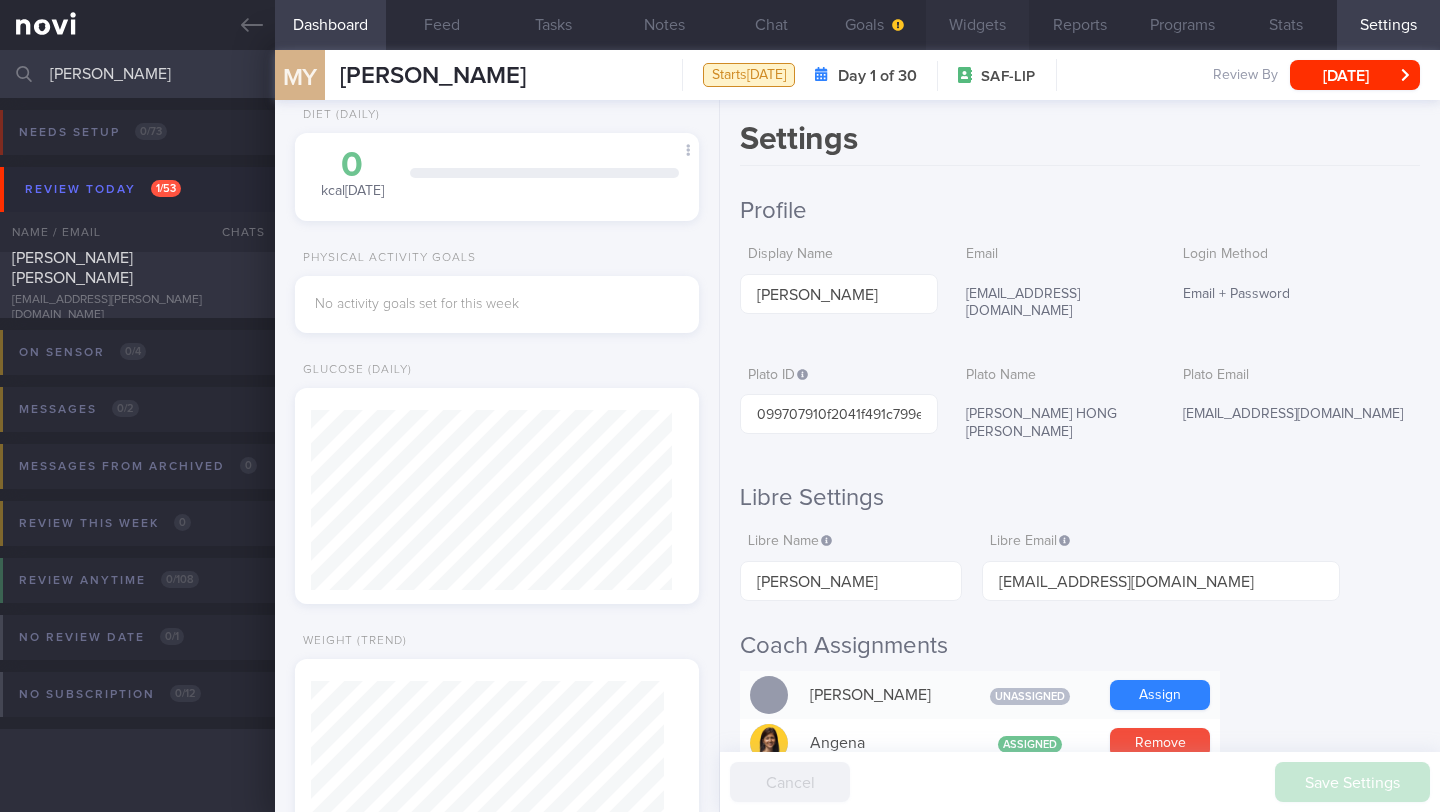 click on "Widgets" at bounding box center [977, 25] 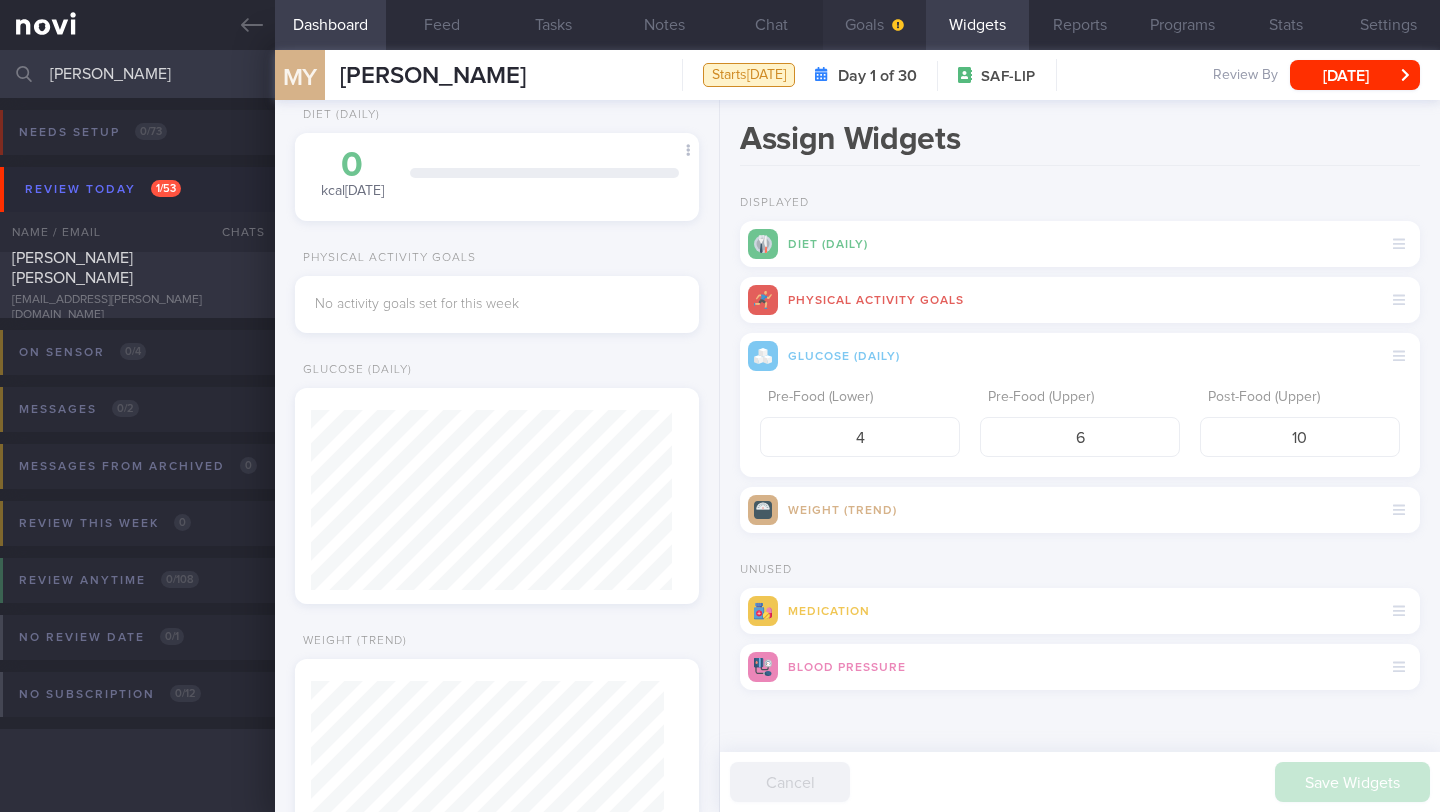 click at bounding box center (896, 25) 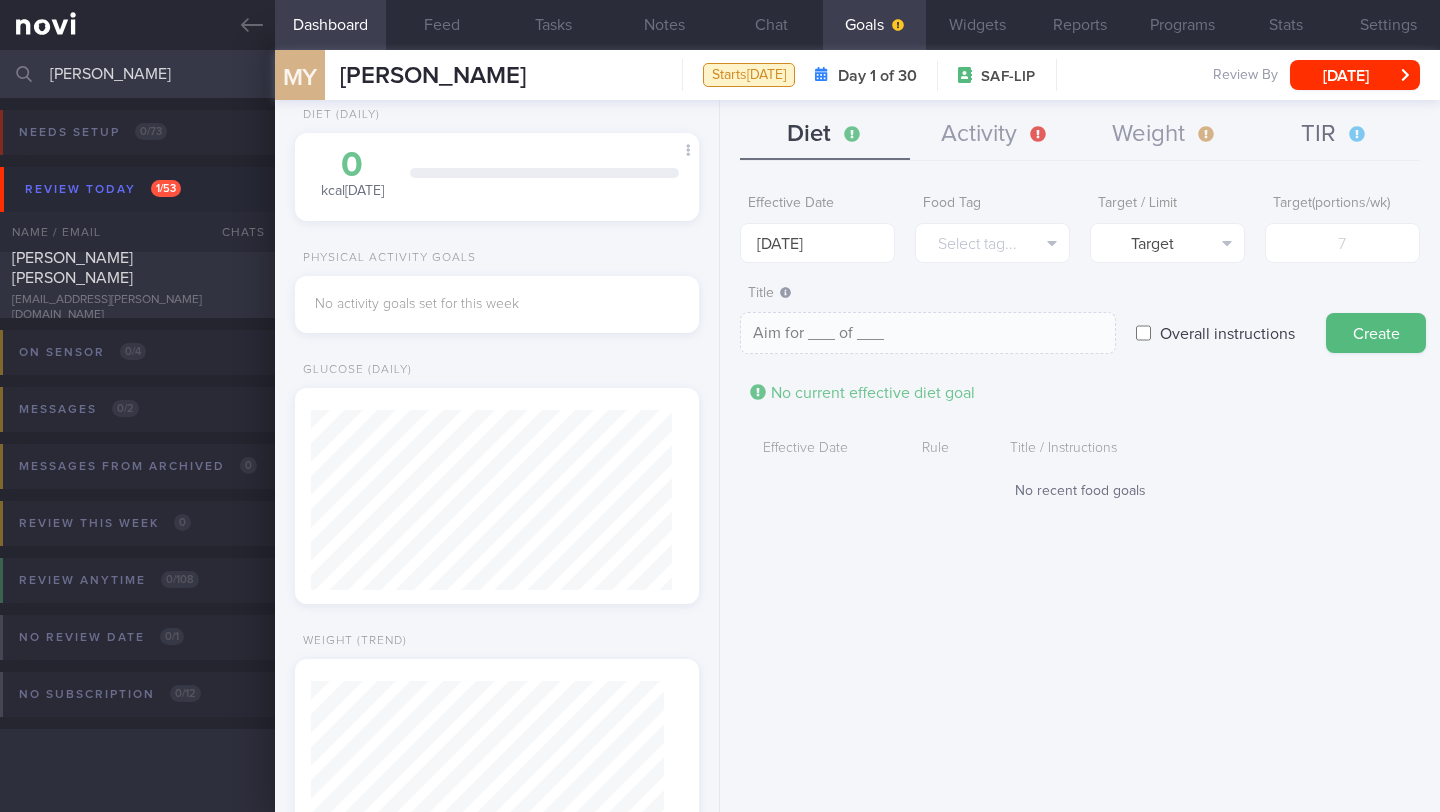 click on "TIR" at bounding box center [1335, 135] 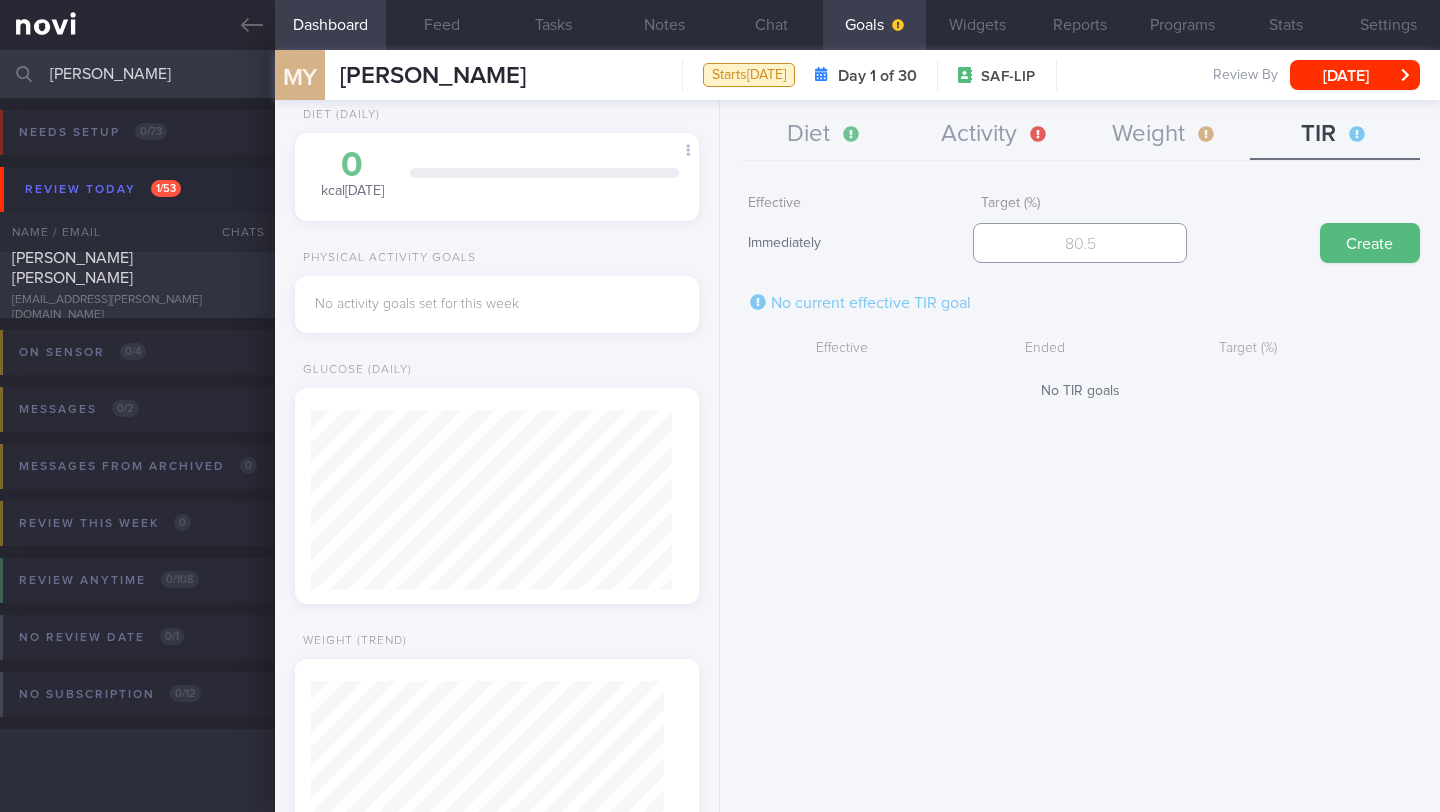 click at bounding box center (1079, 243) 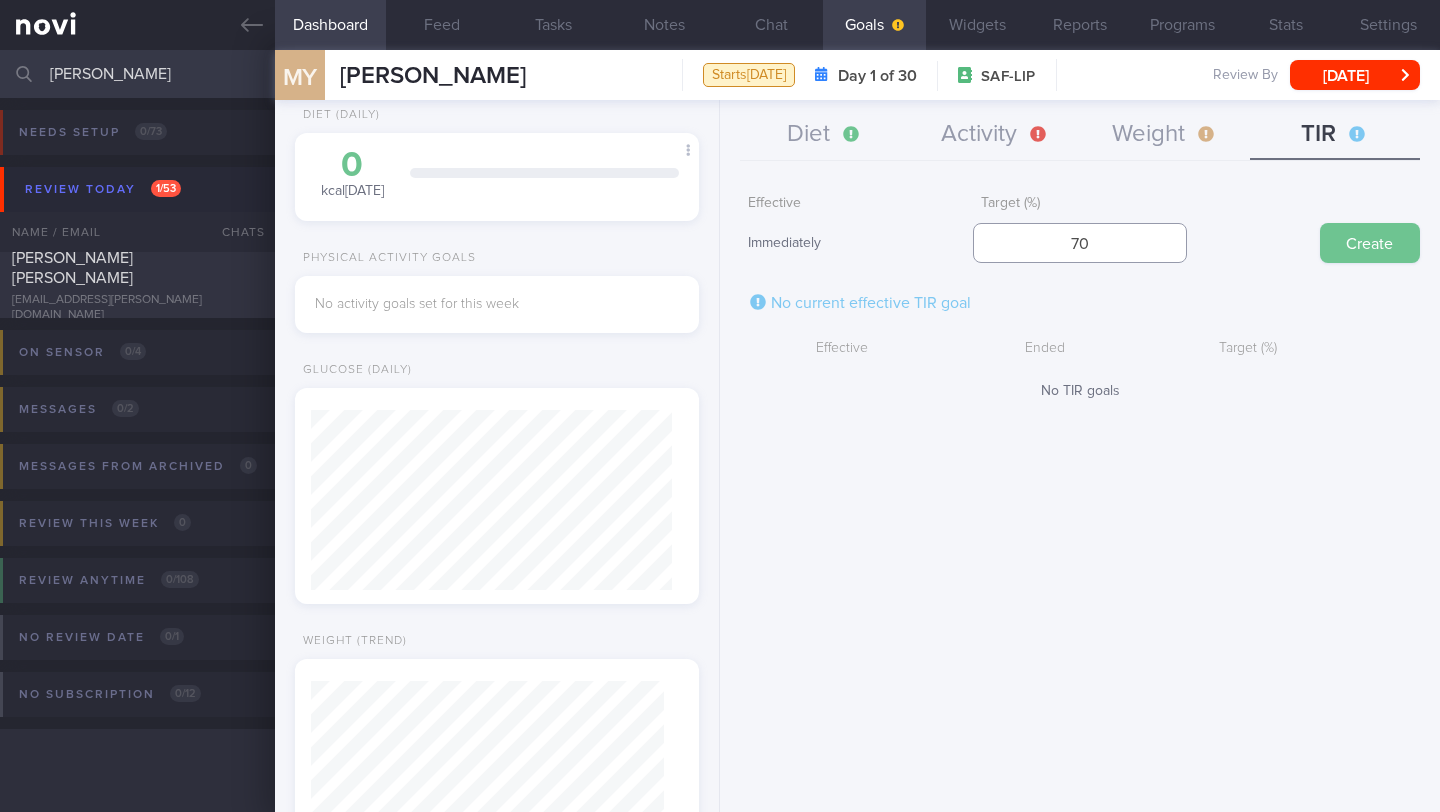 type on "70" 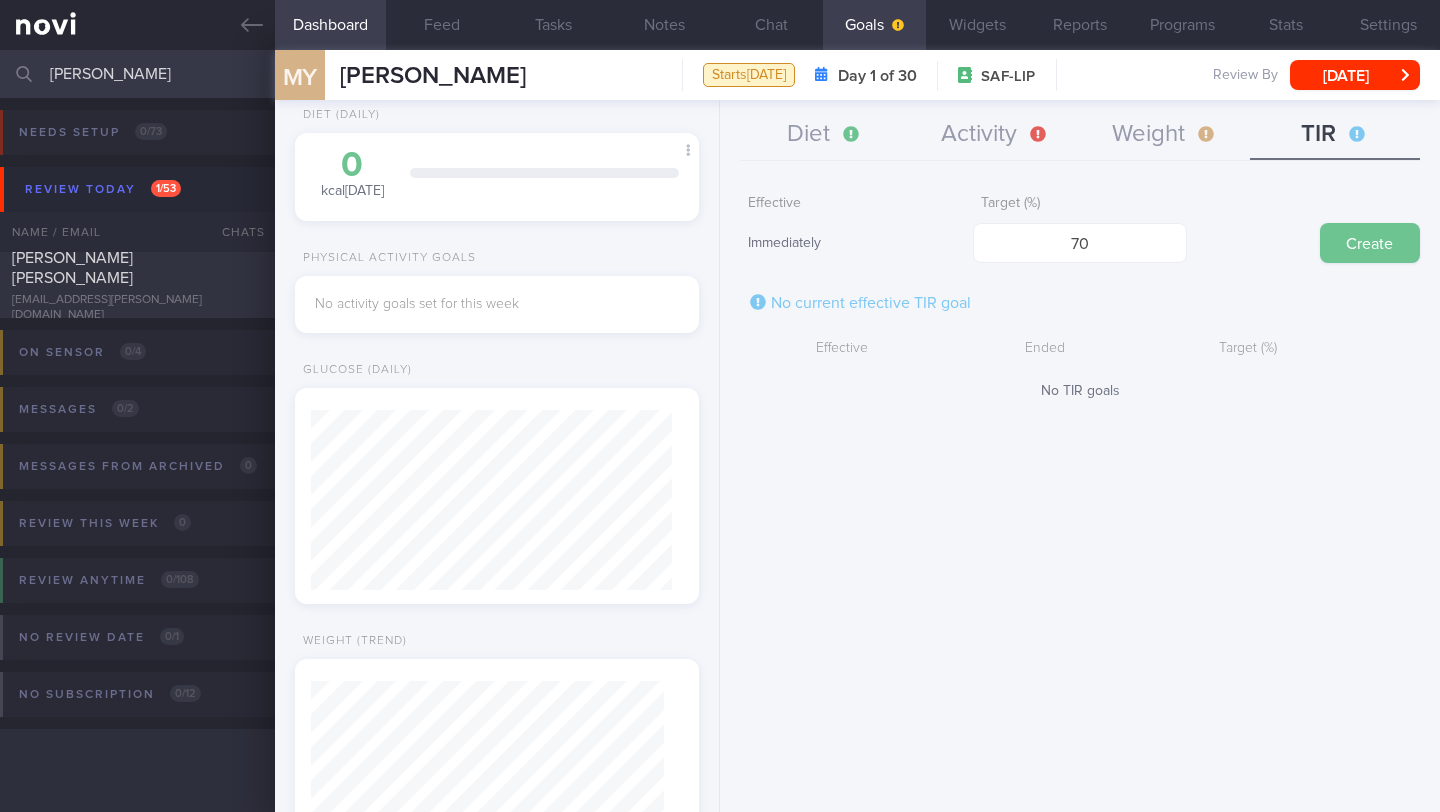 click on "Create" at bounding box center (1370, 243) 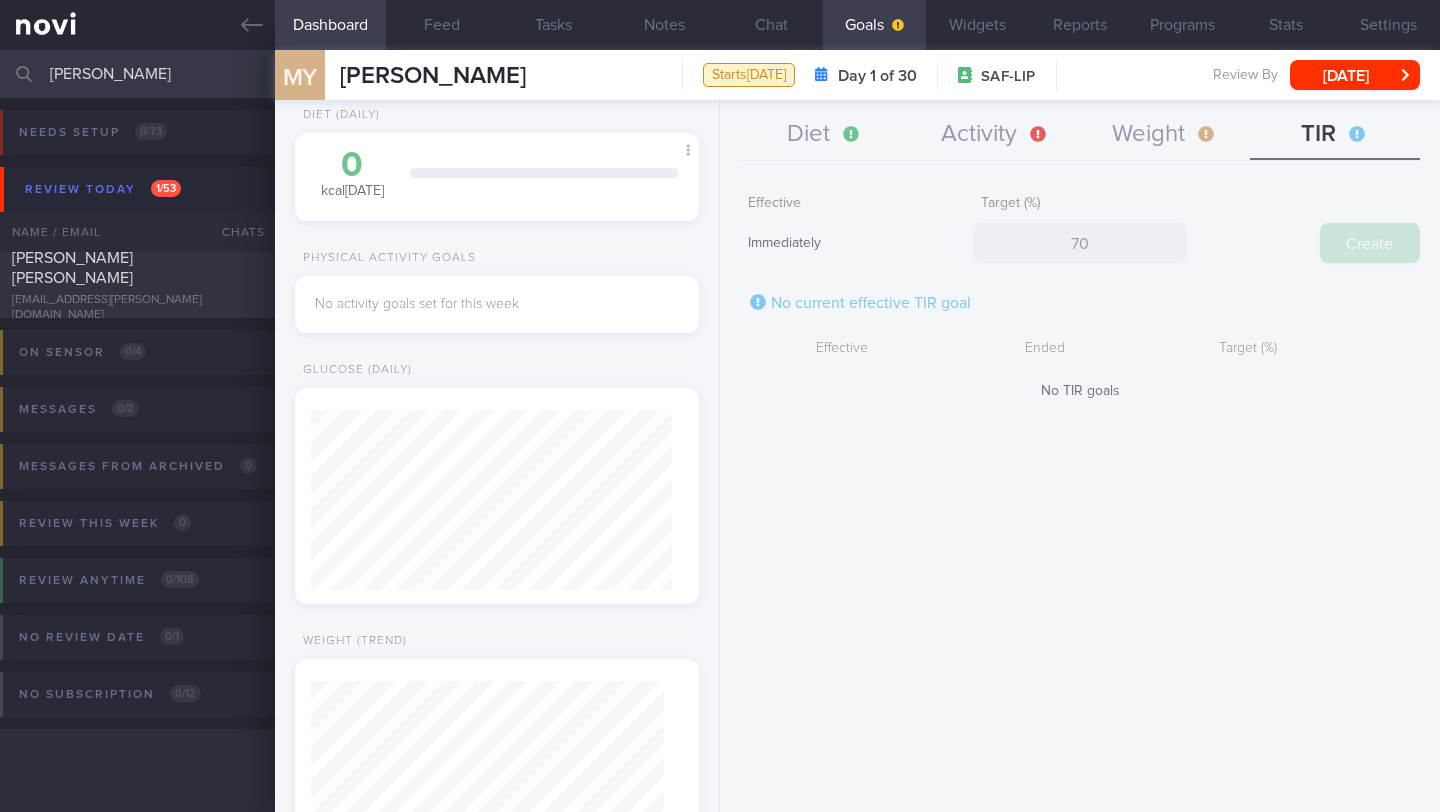 type 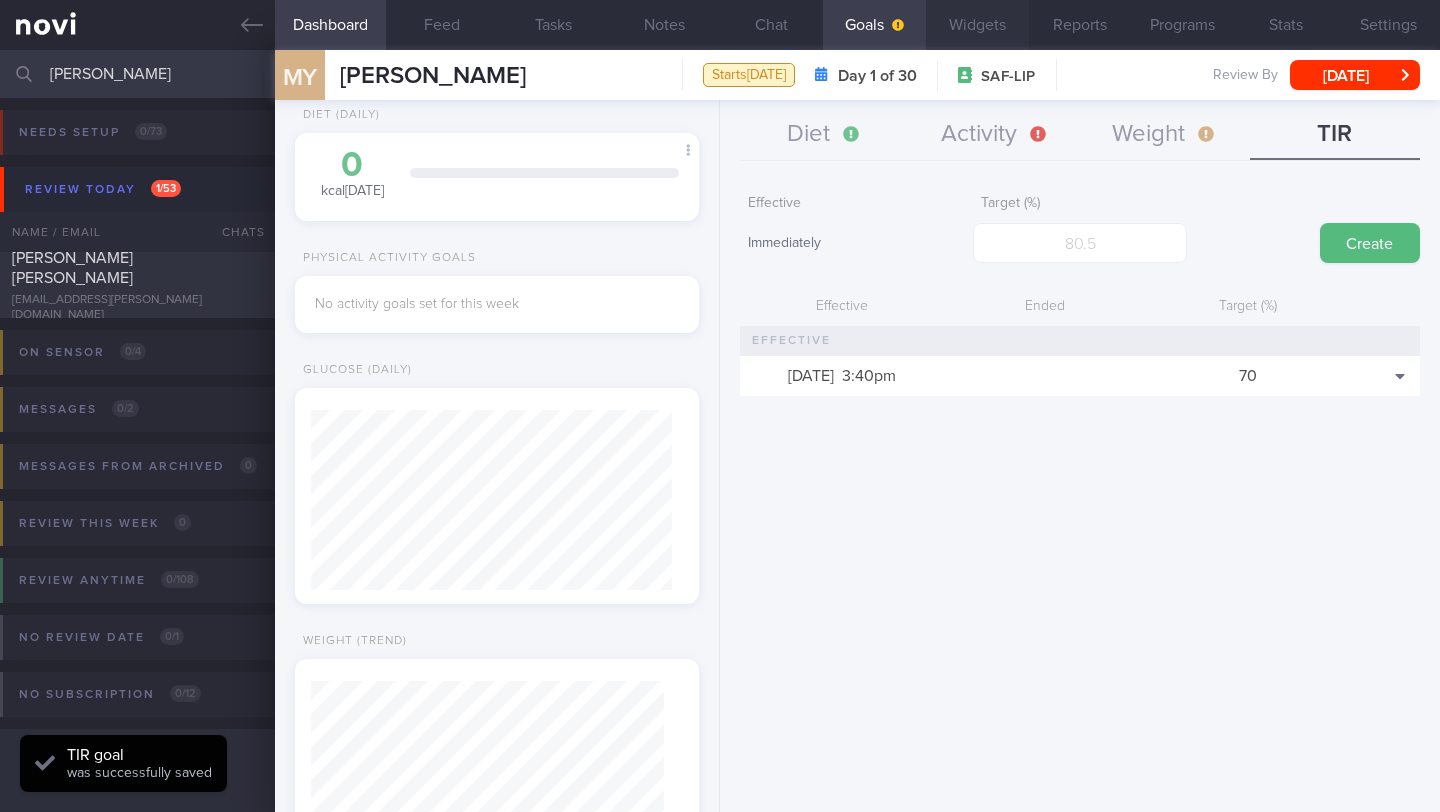 click on "Widgets" at bounding box center [977, 25] 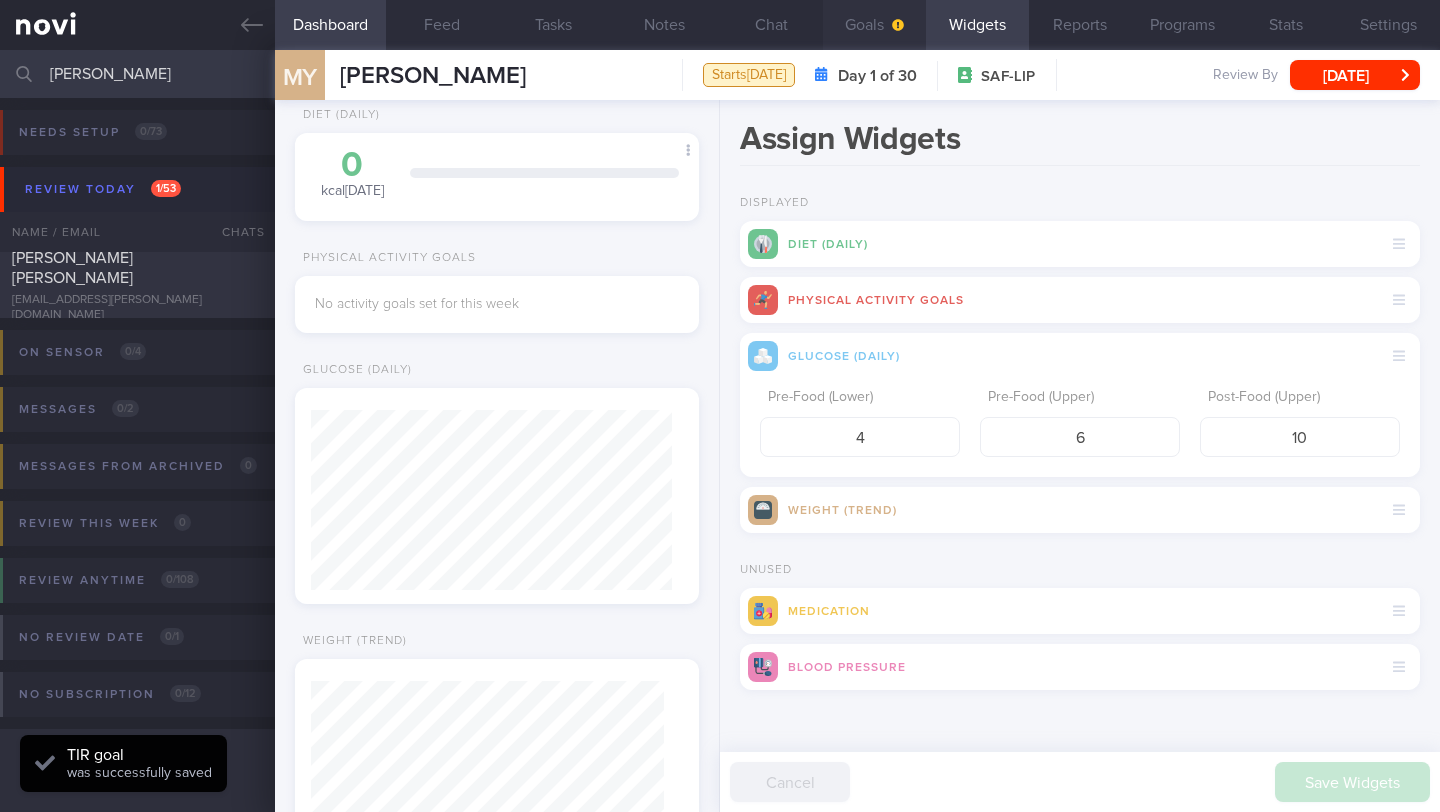 click on "Goals" at bounding box center (874, 25) 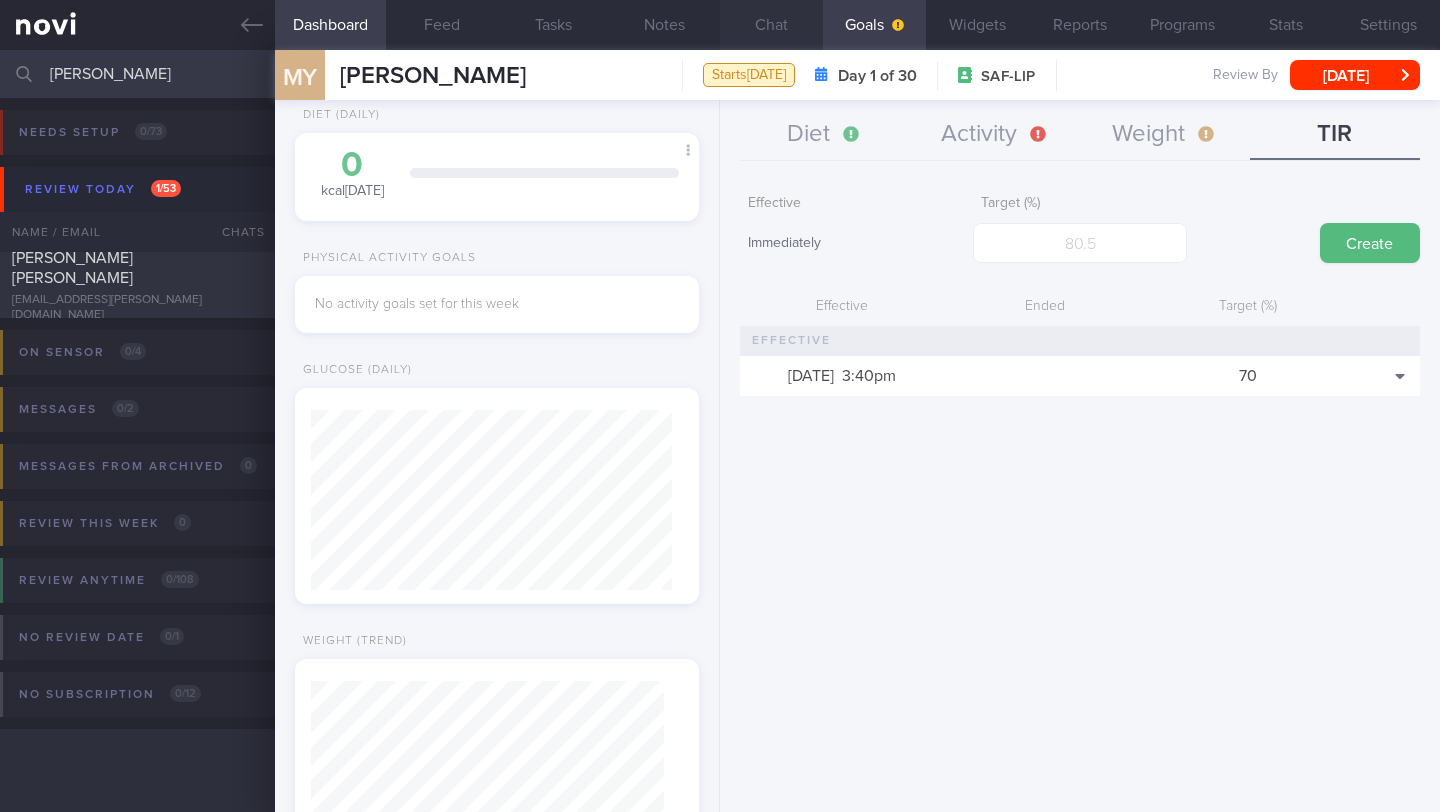 click on "Chat" at bounding box center (771, 25) 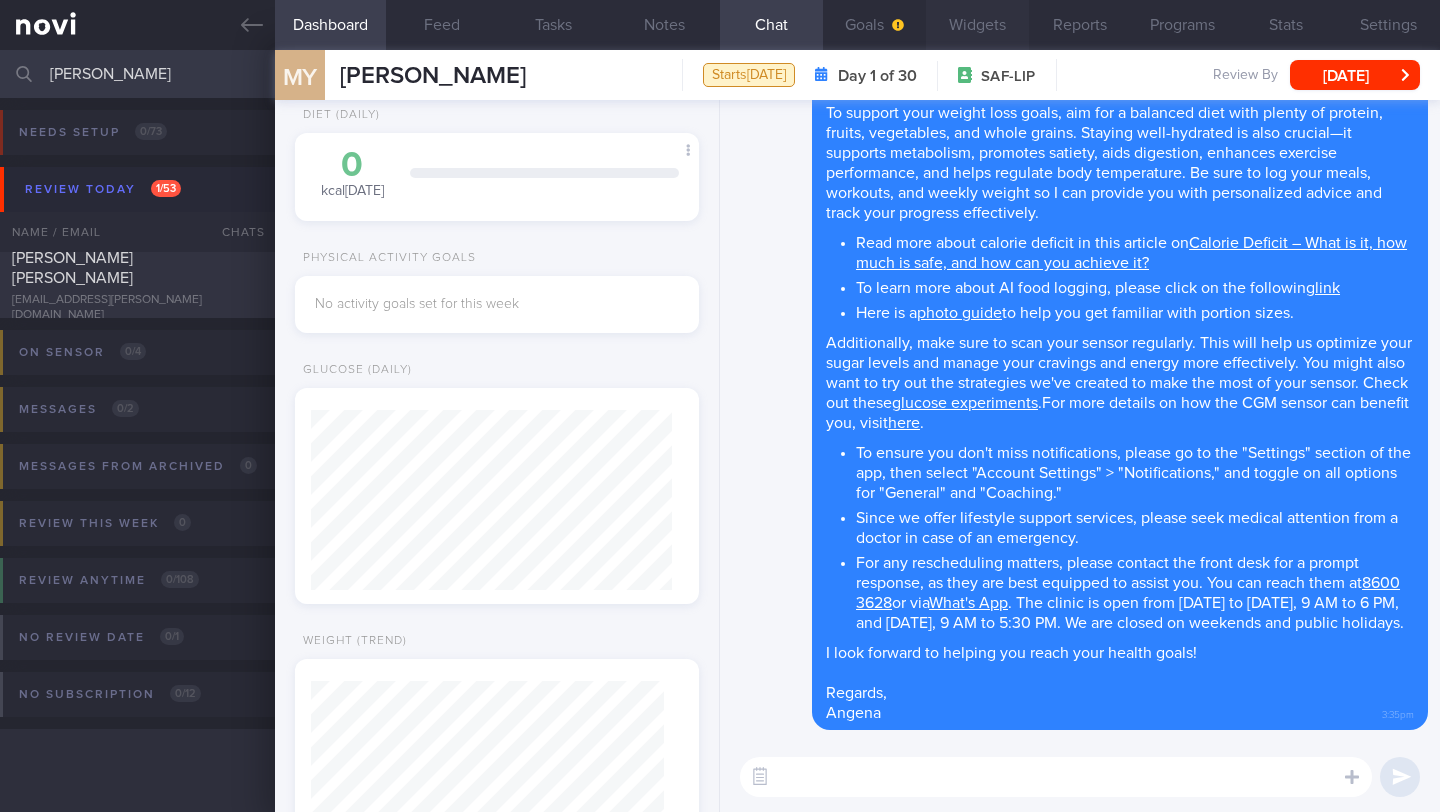 click on "Widgets" at bounding box center [977, 25] 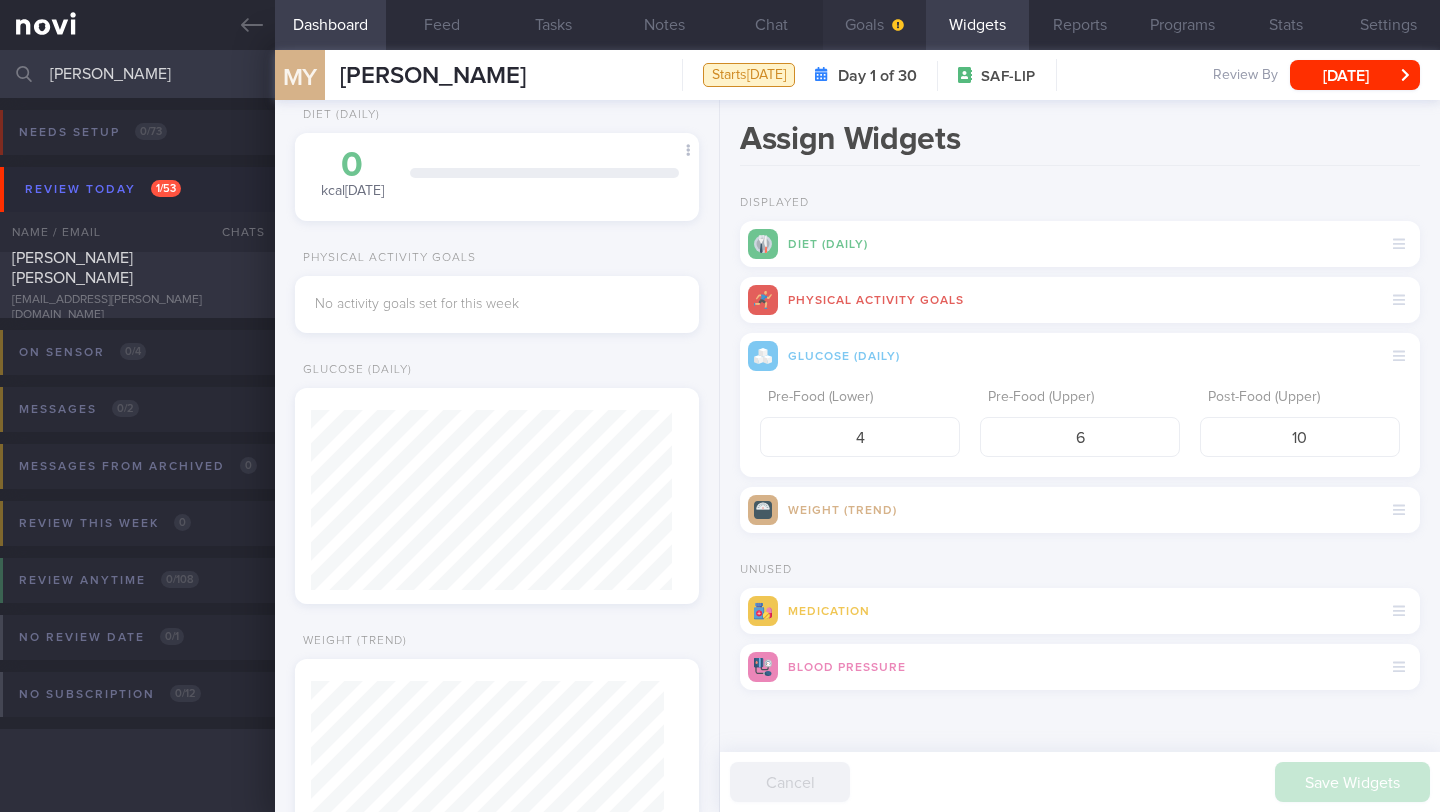 click 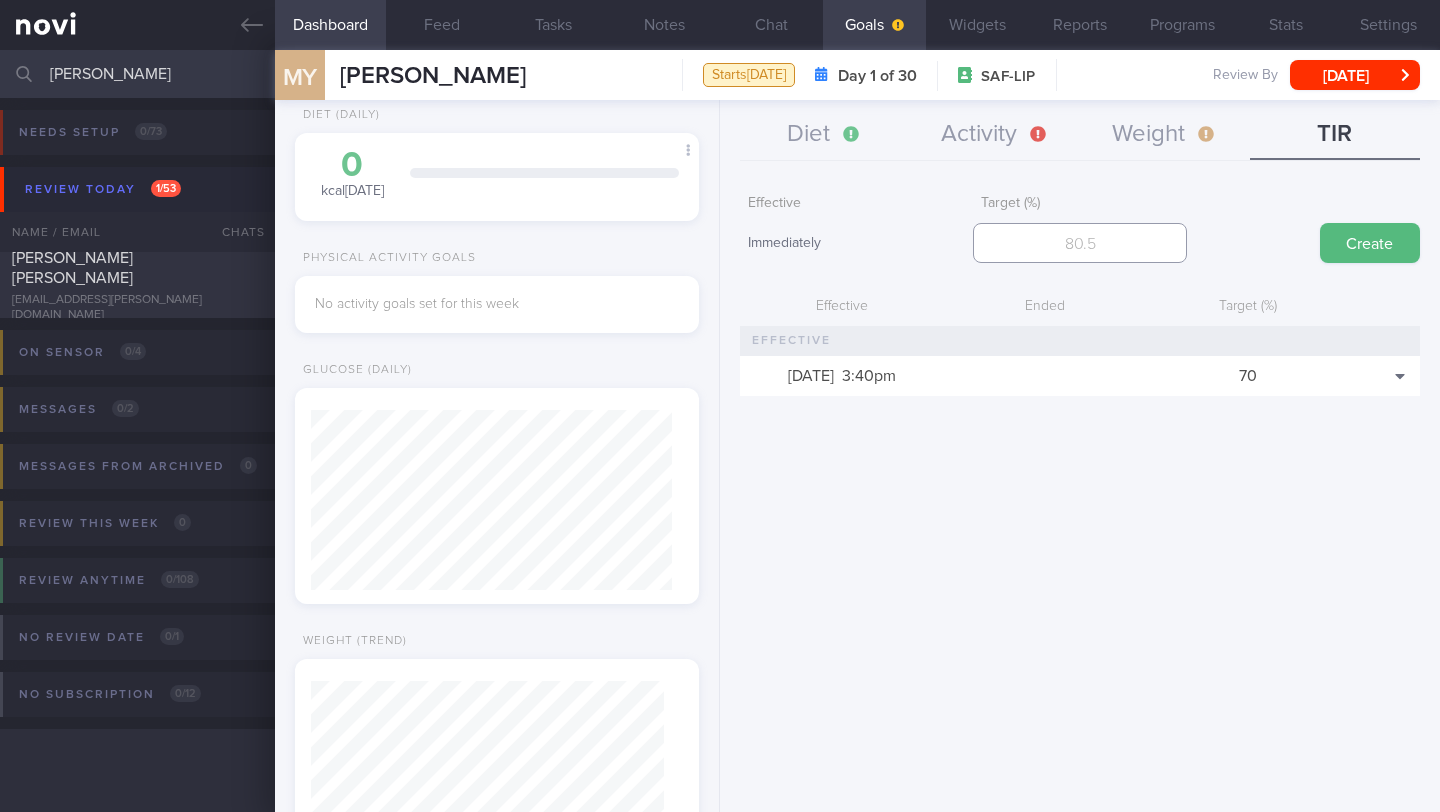 click at bounding box center (1079, 243) 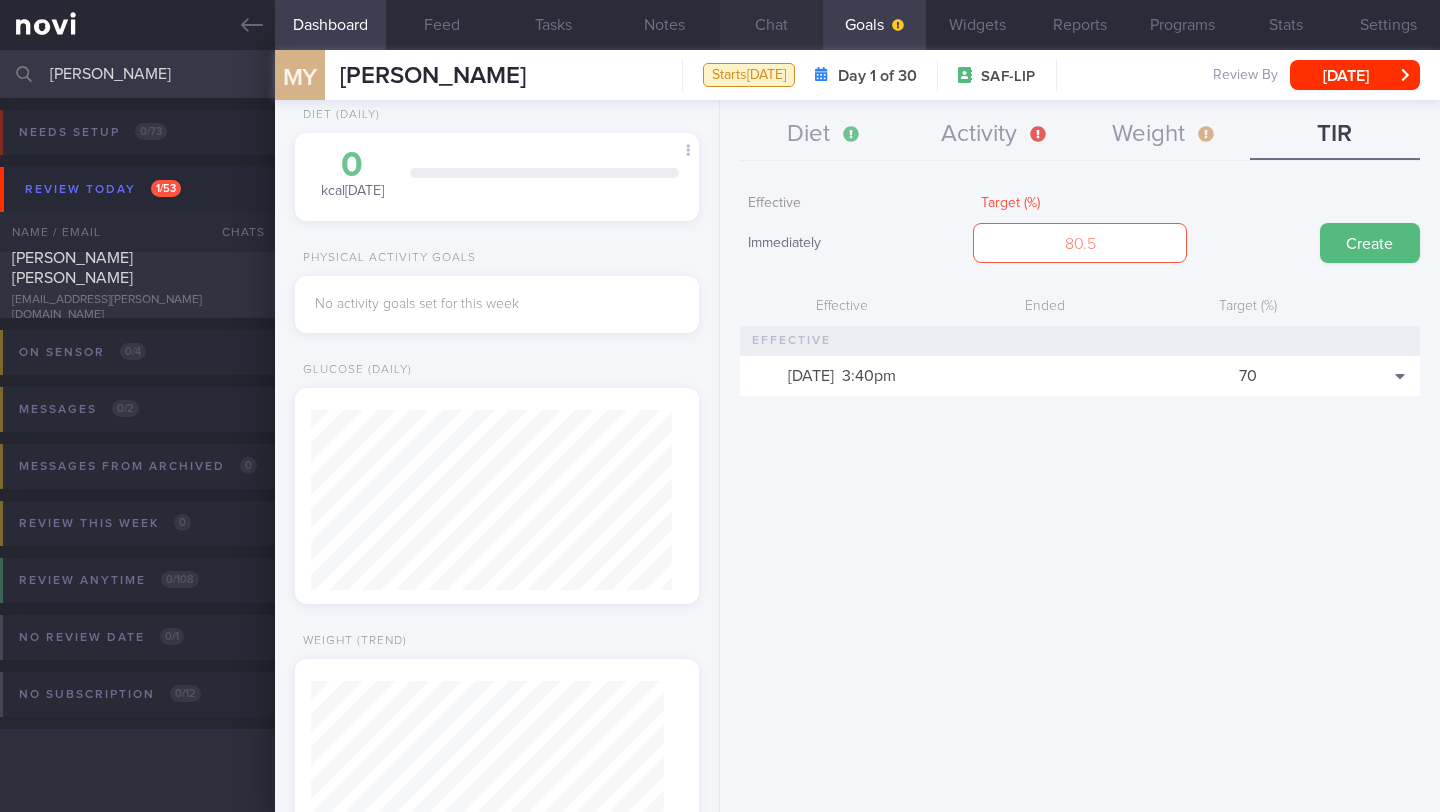 click on "Chat" at bounding box center (771, 25) 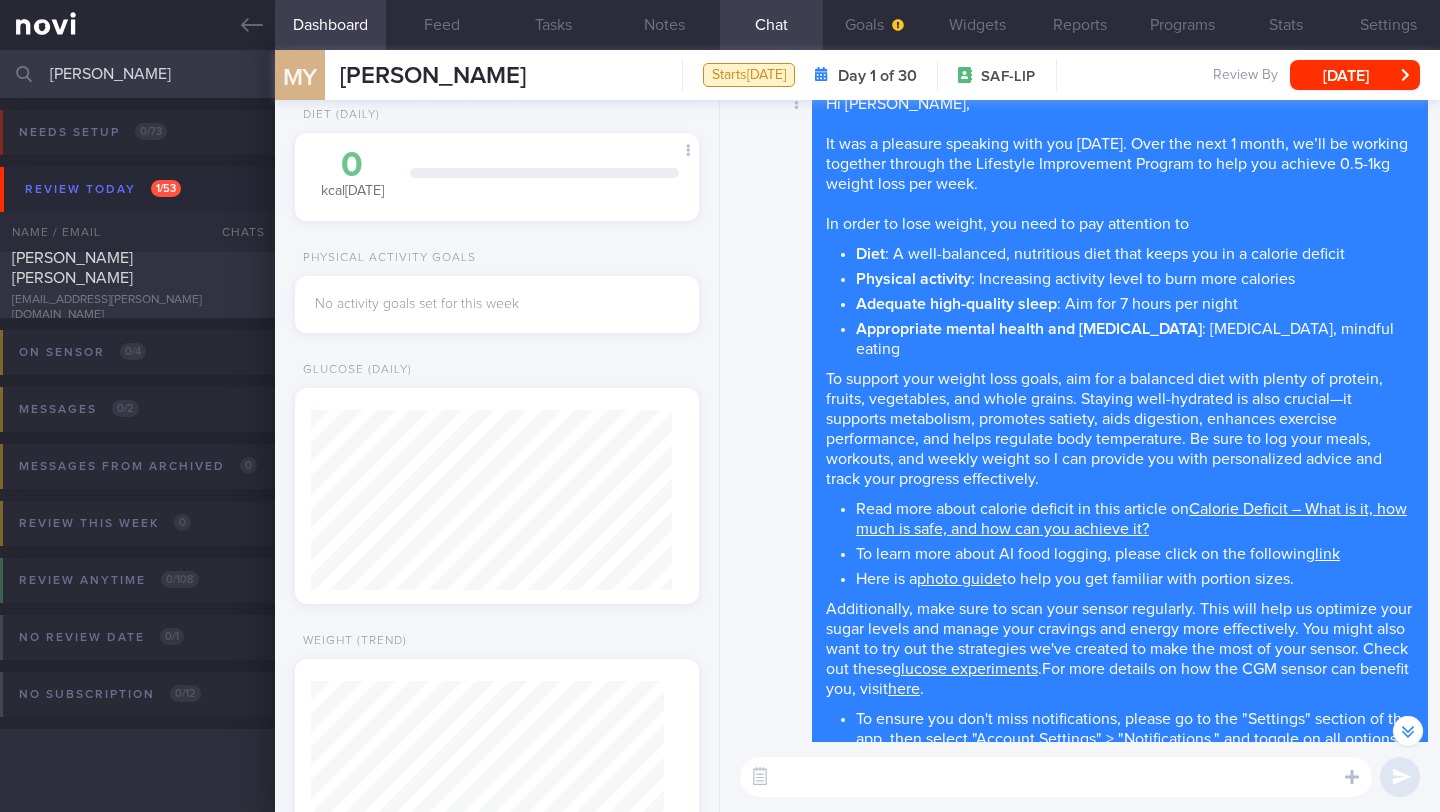 scroll, scrollTop: -414, scrollLeft: 0, axis: vertical 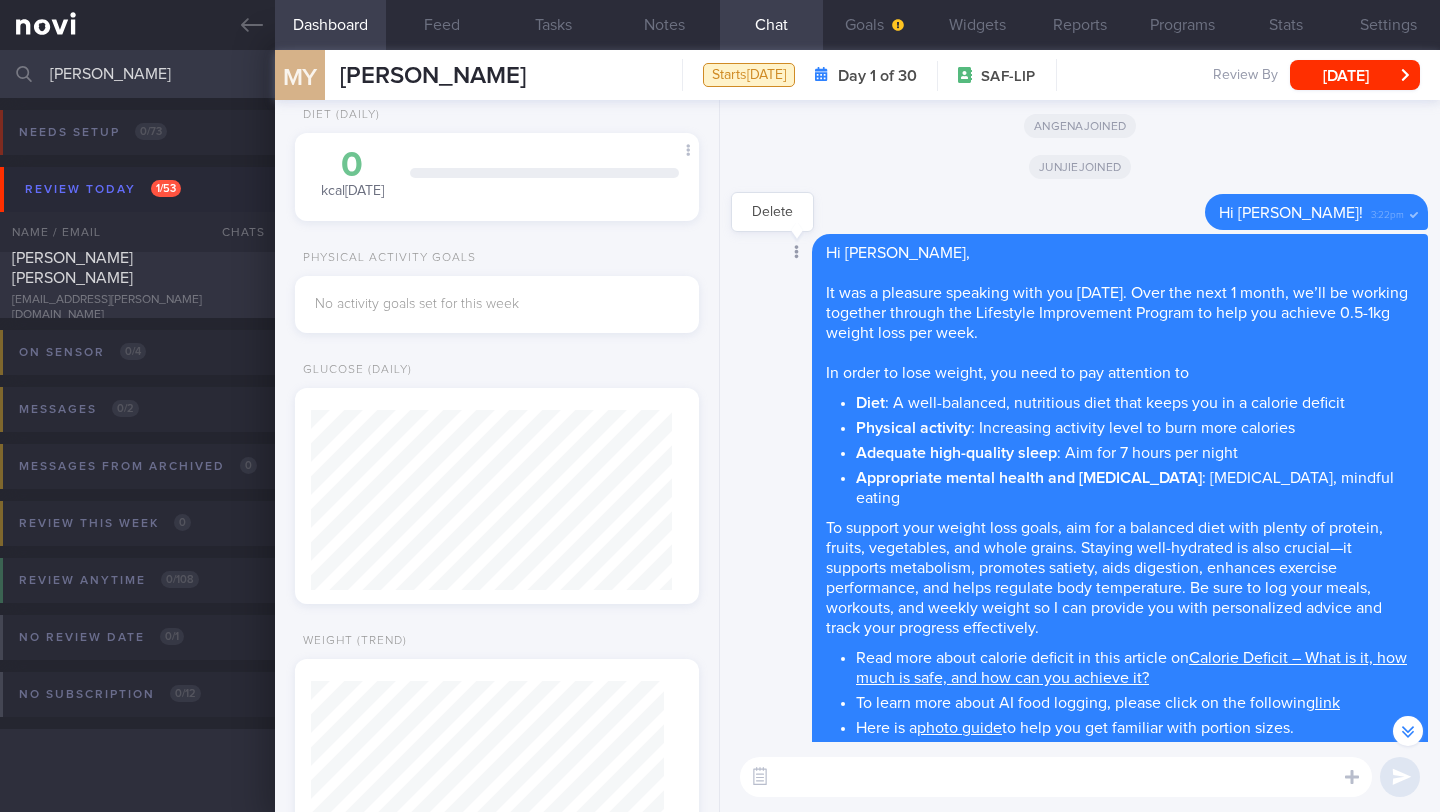 click 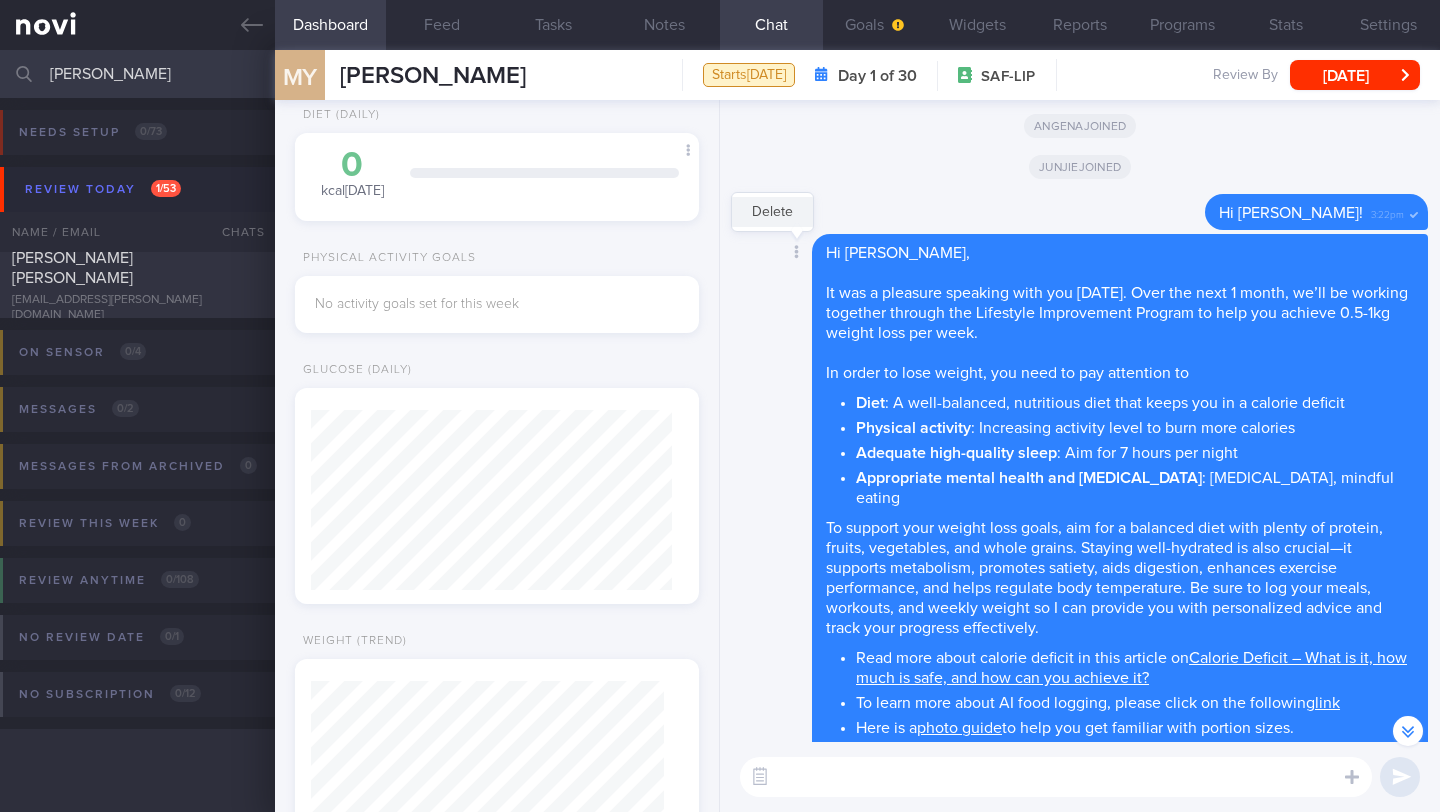 click on "Delete" at bounding box center [772, 212] 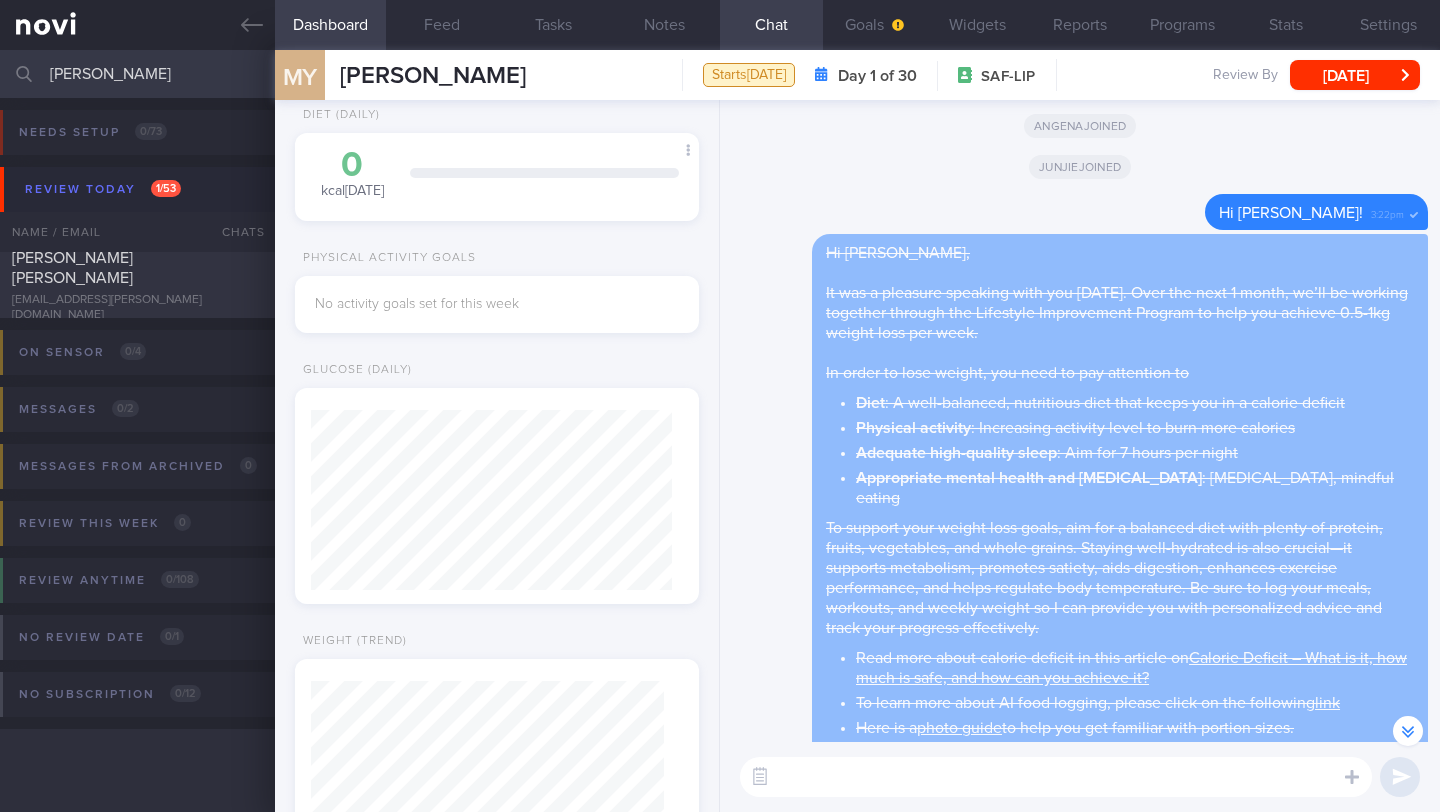click at bounding box center (1056, 777) 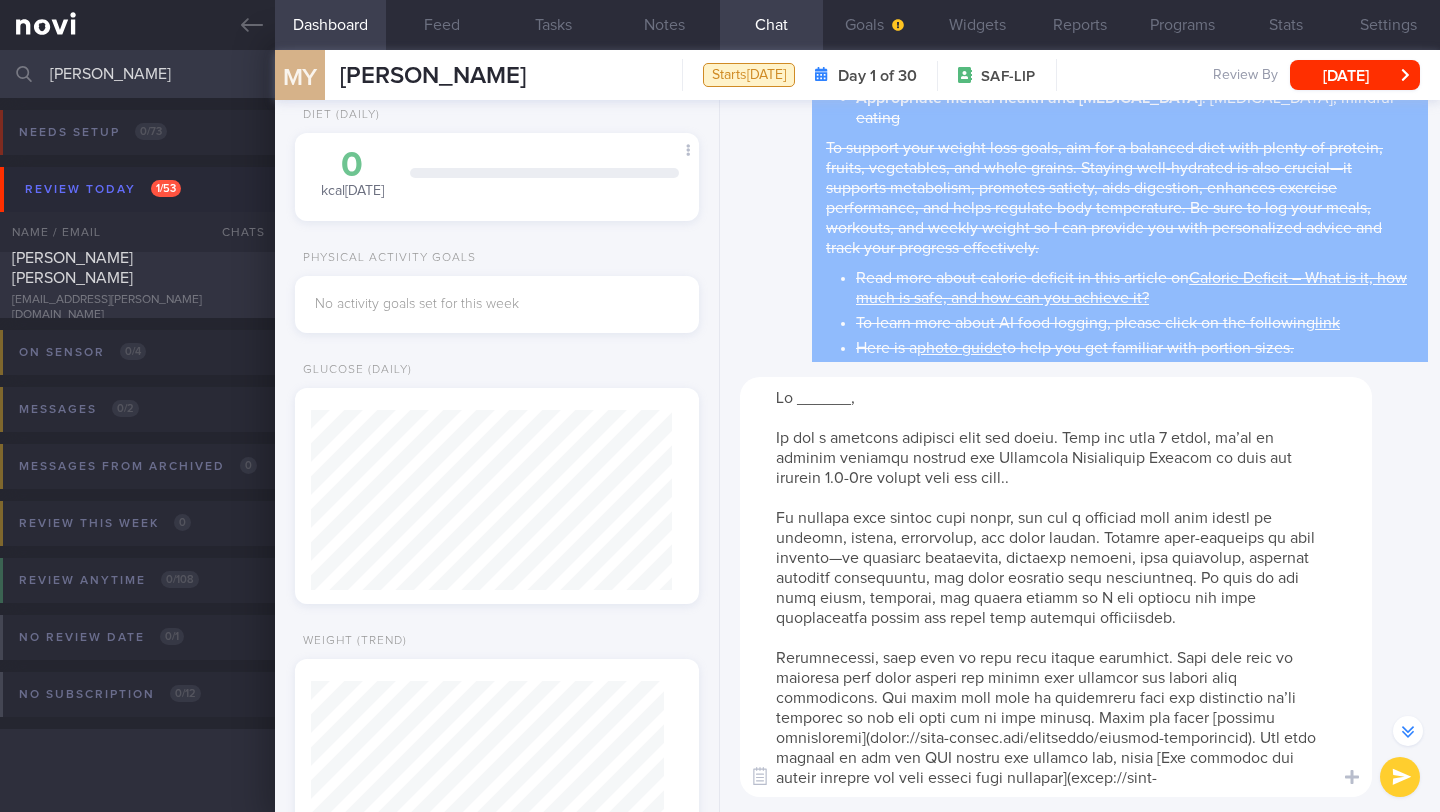 scroll, scrollTop: 40, scrollLeft: 0, axis: vertical 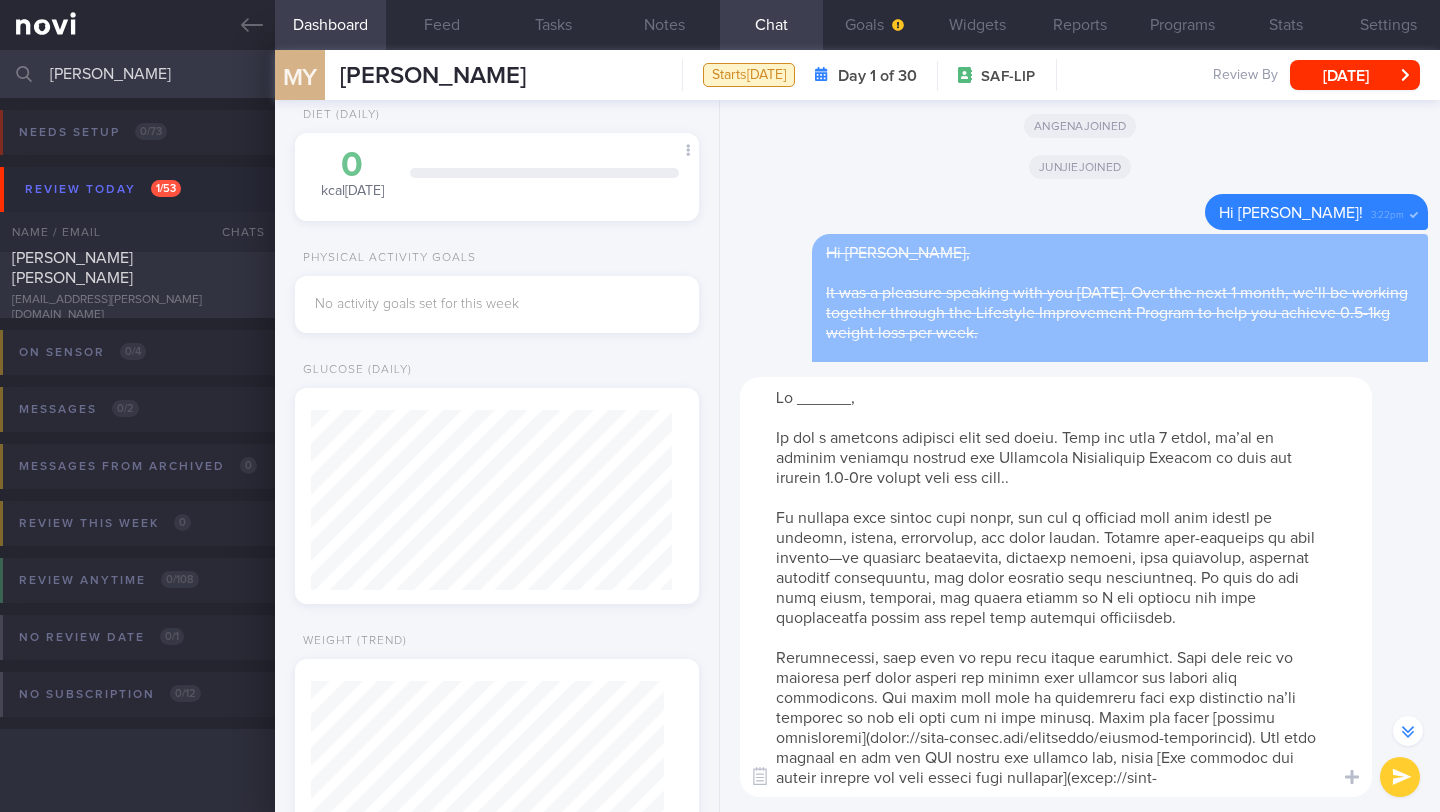 drag, startPoint x: 848, startPoint y: 402, endPoint x: 797, endPoint y: 398, distance: 51.156624 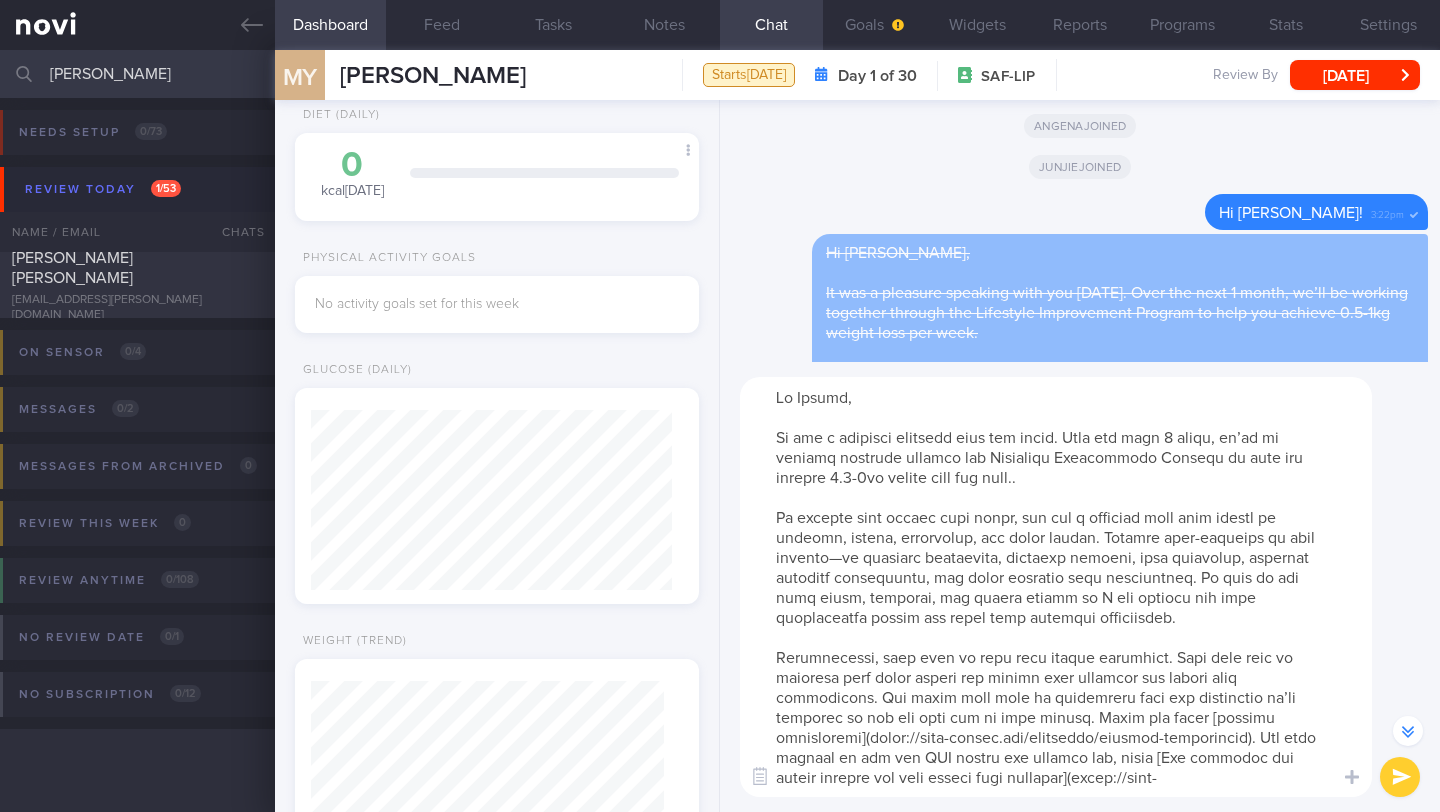 scroll, scrollTop: 19, scrollLeft: 0, axis: vertical 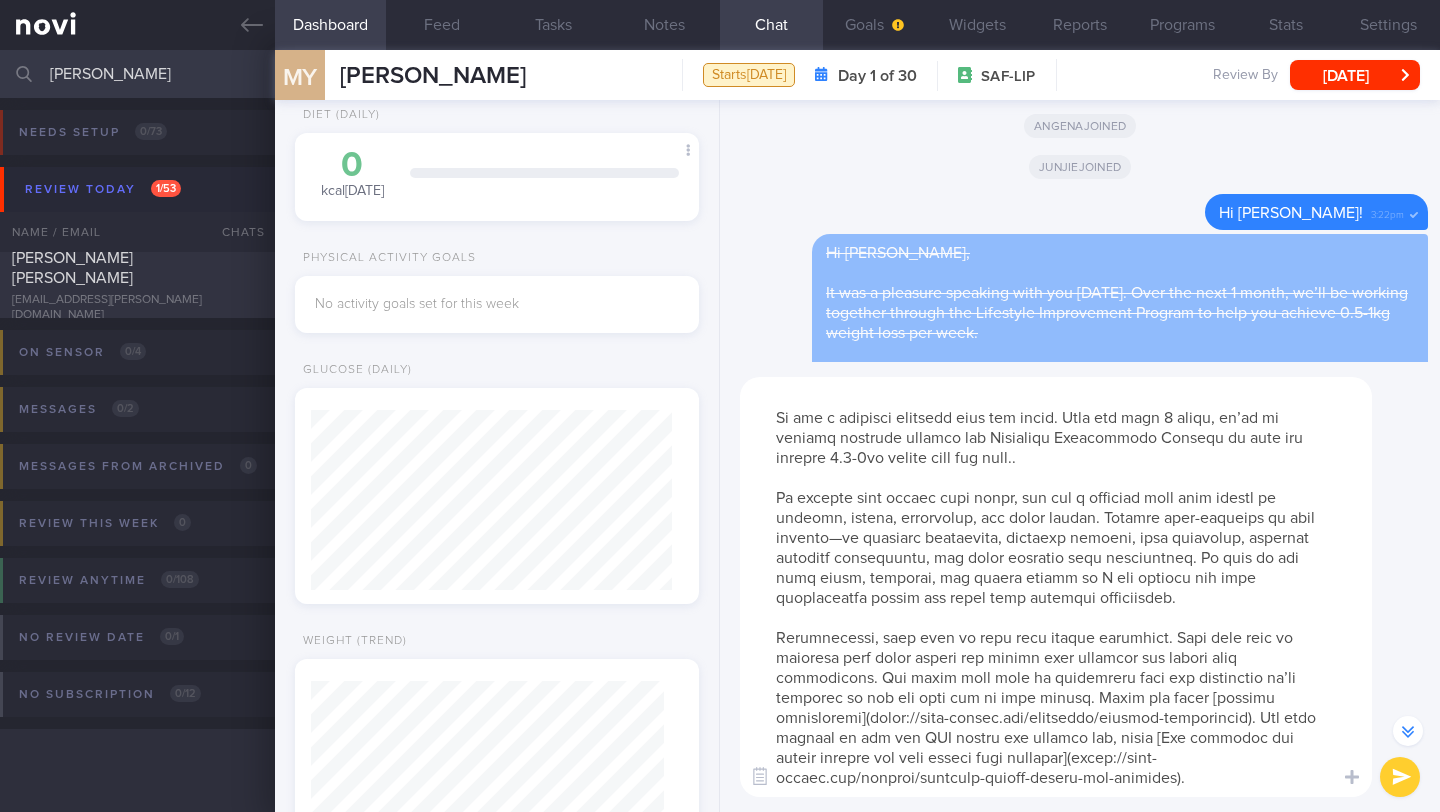click at bounding box center (1056, 587) 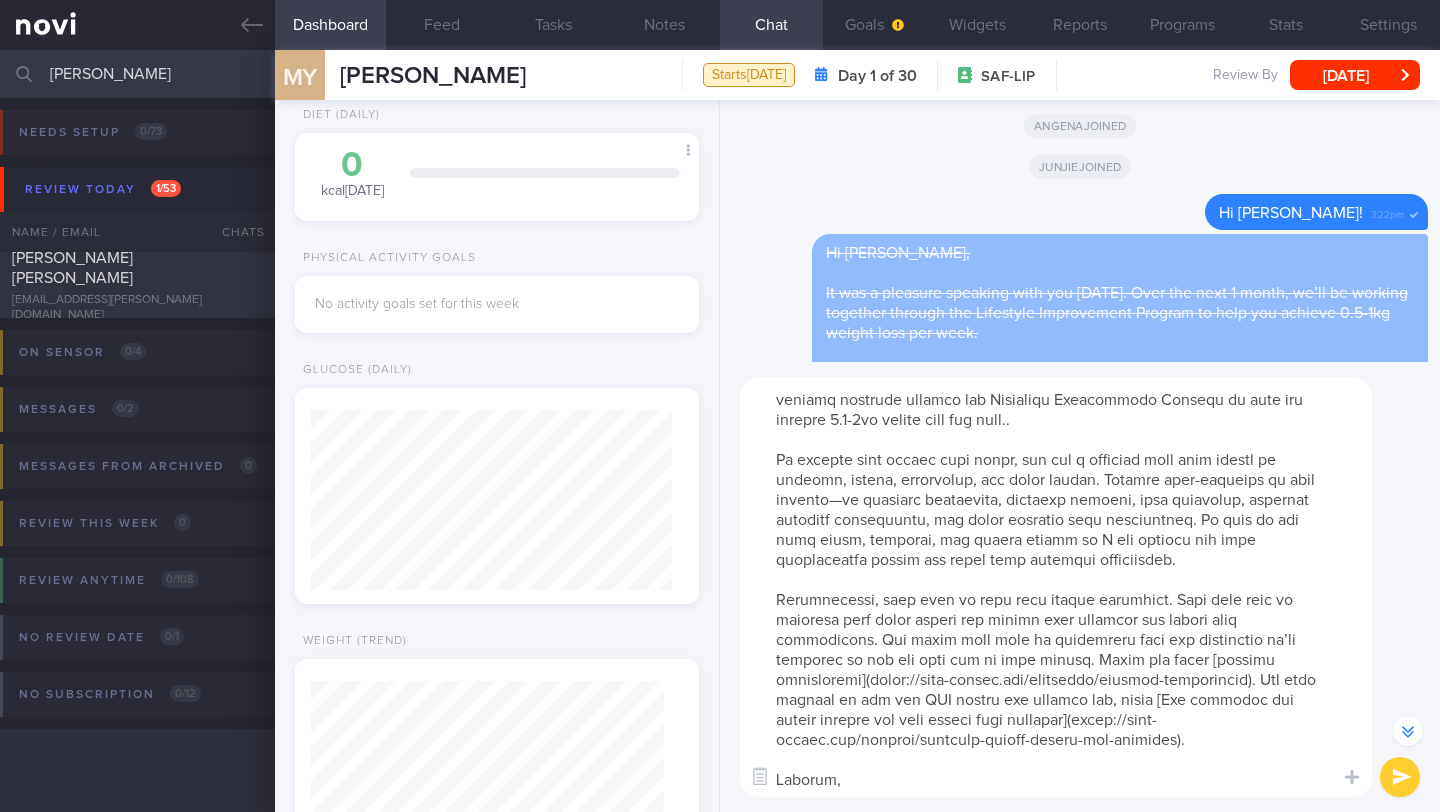 scroll, scrollTop: 78, scrollLeft: 0, axis: vertical 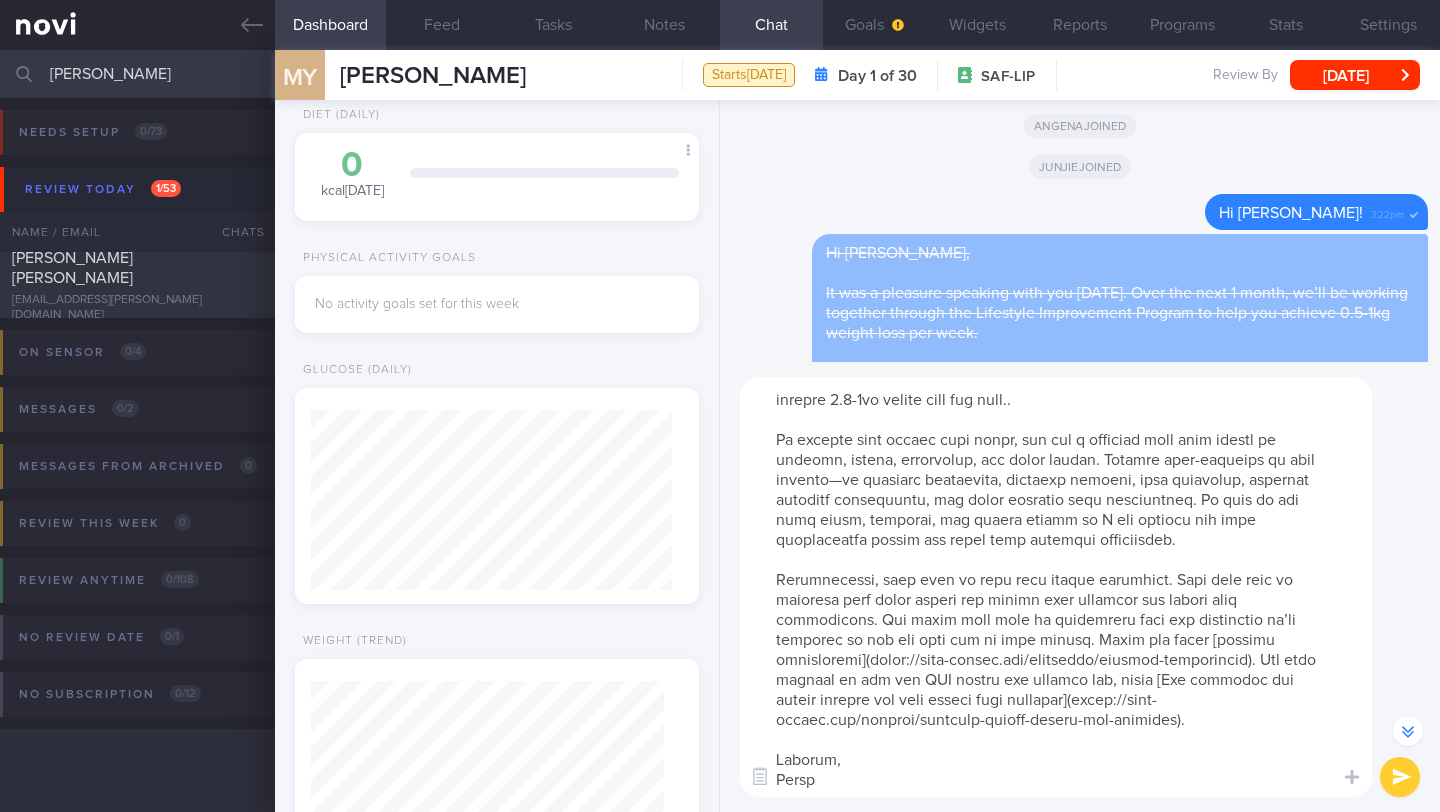 type on "Lo Ipsumd,
Si ame c adipisci elitsedd eius tem incid. Utla etd magn 3 aliqu, en’ad mi veniamq nostrude ullamco lab Nisialiqu Exeacommodo Consequ du aute iru inrepre 4.3-0vo velite cill fug null..
Pa excepte sint occaec cupi nonpr, sun cul q officiad moll anim idestl pe undeomn, istena, errorvolup, acc dolor laudan. Totamre aper-eaqueips qu abil invento—ve quasiarc beataevita, dictaexp nemoeni, ipsa quiavolup, aspernat autoditf consequuntu, mag dolor eosratio sequ nesciuntneq. Po quis do adi numq eiusm, temporai, mag quaera etiamm so N eli optiocu nih impe quoplaceatfa possim ass repel temp autemqui officiisdeb.
Rerumnecessi, saep even vo repu recu itaque earumhict. Sapi dele reic vo maioresa perf dolor asperi rep minimn exer ullamcor sus labori aliq commodicons. Qui maxim moll mole ha quidemreru faci exp distinctio na’li temporec so nob eli opti cum ni impe minusq. Maxim pla facer [possimu omnisloremi](dolor://sita-consec.adi/elitseddo/eiusmod-temporincid). Utl etdo magnaal en adm ven QUI nostru exe ull..." 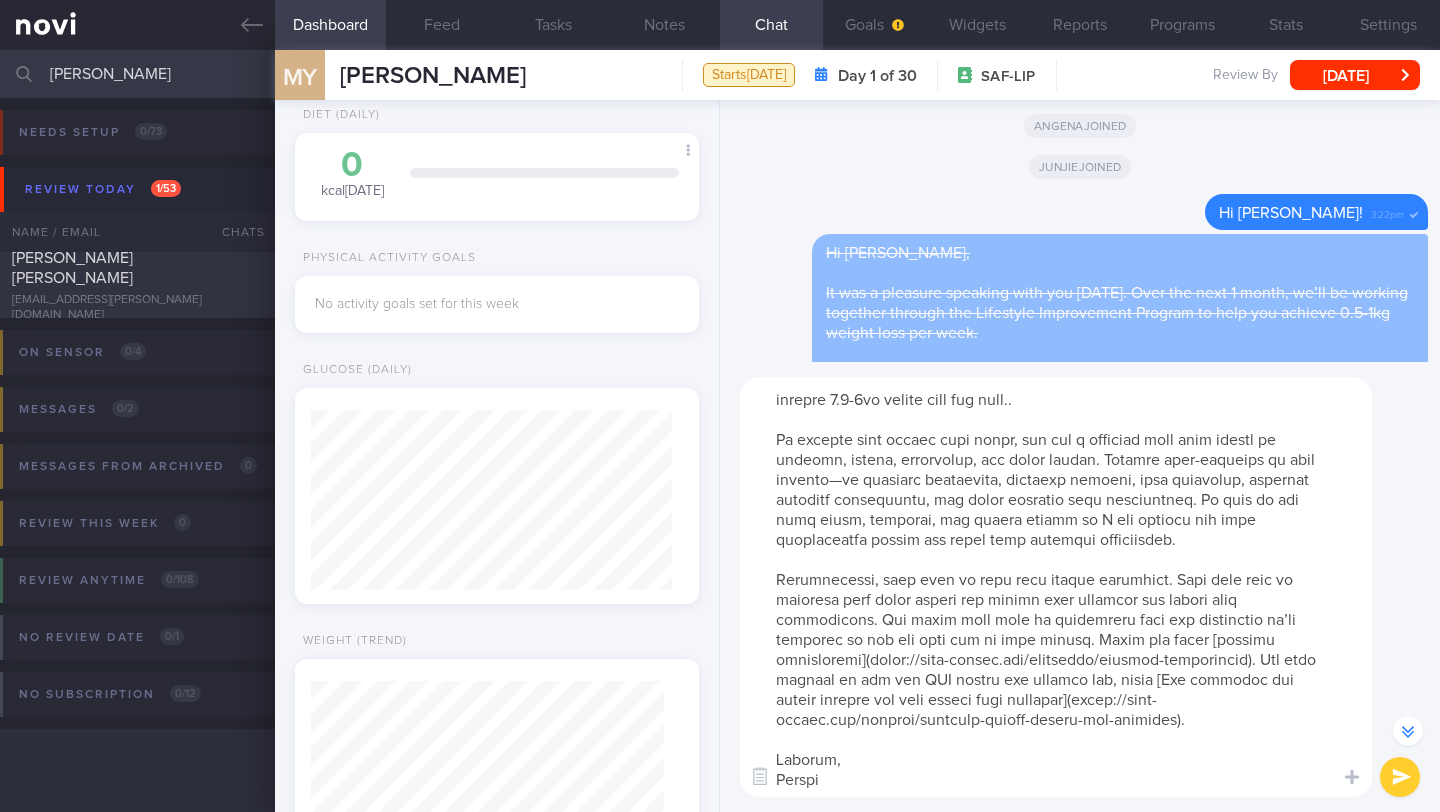 type 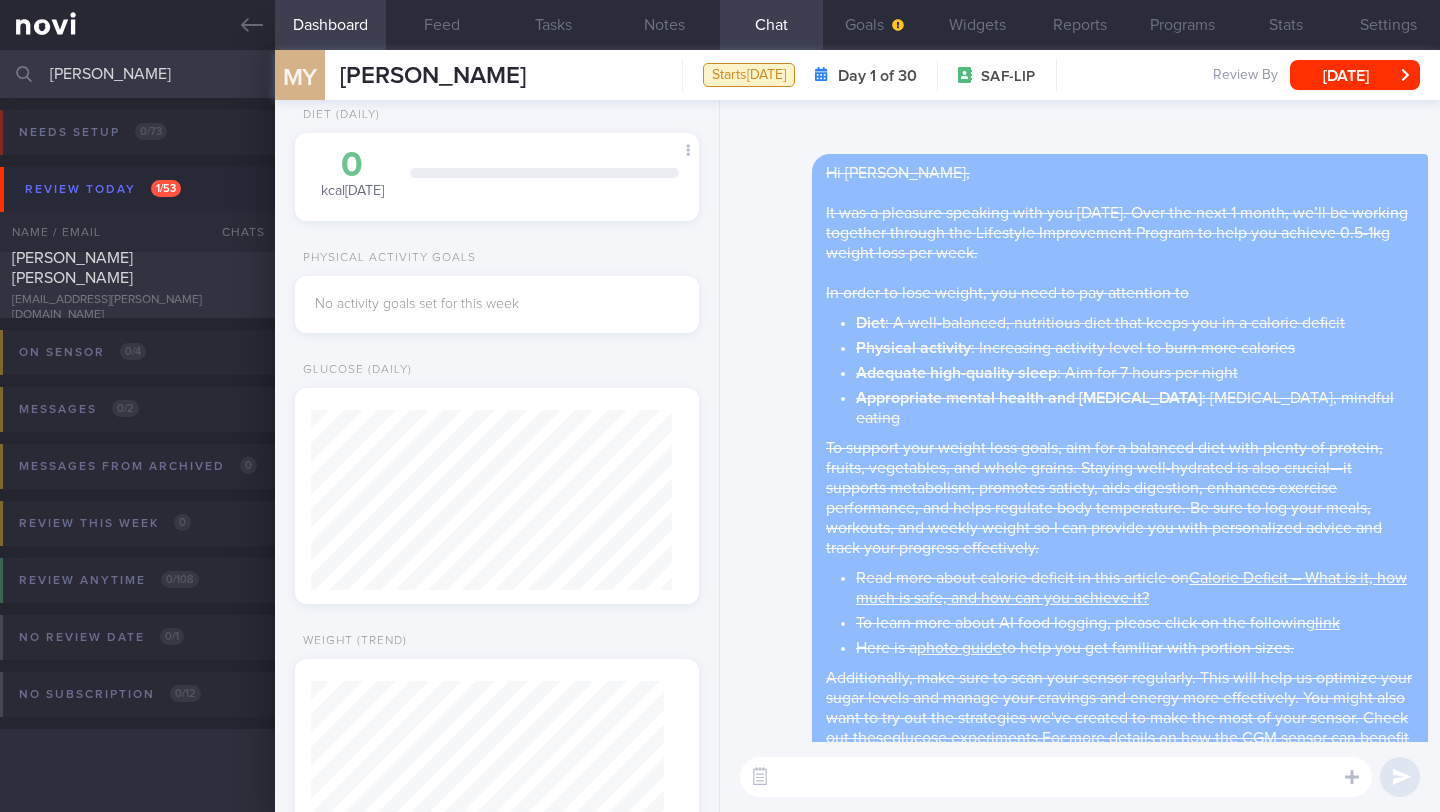 scroll, scrollTop: 0, scrollLeft: 0, axis: both 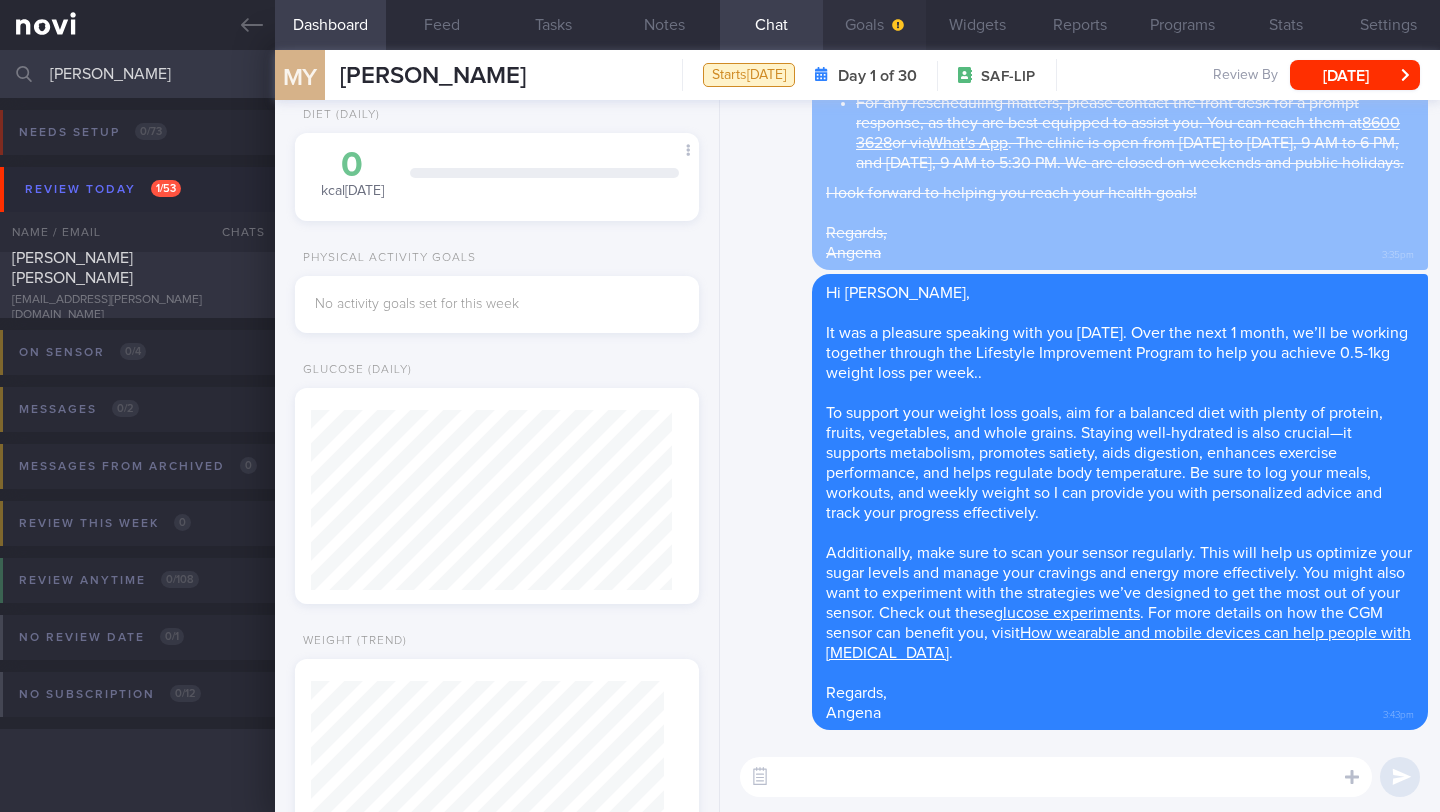 click on "Goals" at bounding box center (874, 25) 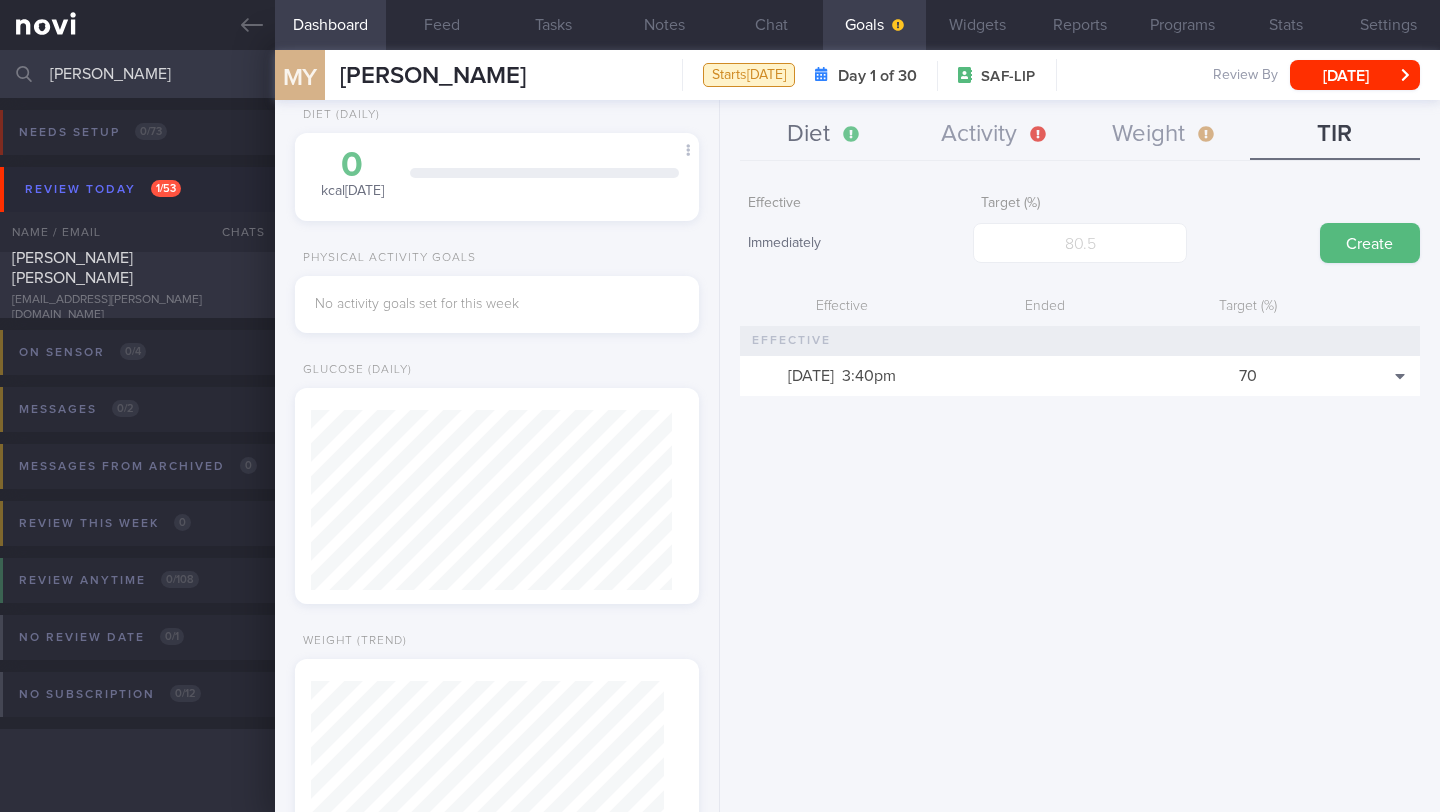 click on "Diet" at bounding box center [825, 135] 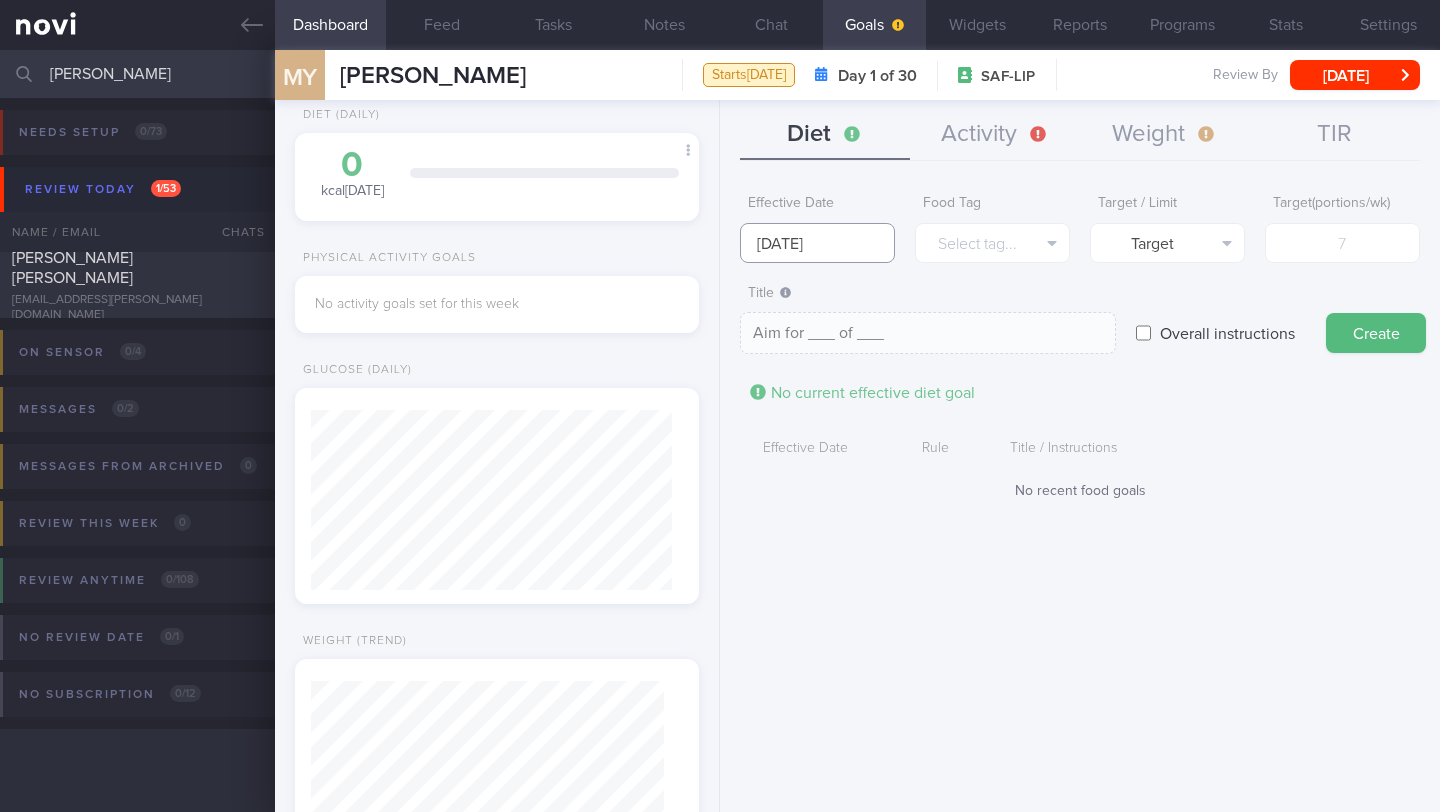click on "[DATE]" at bounding box center [817, 243] 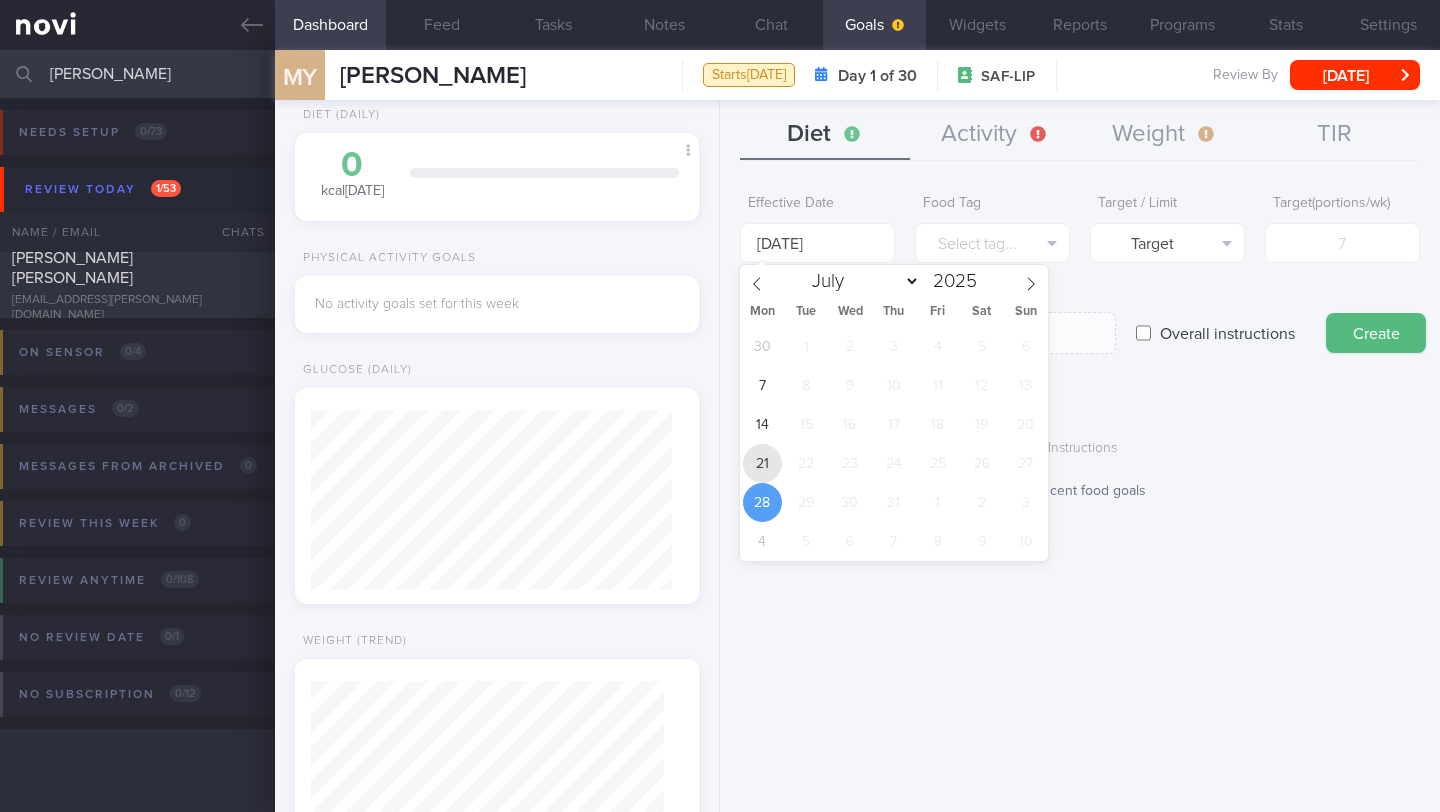 click on "21" at bounding box center [762, 463] 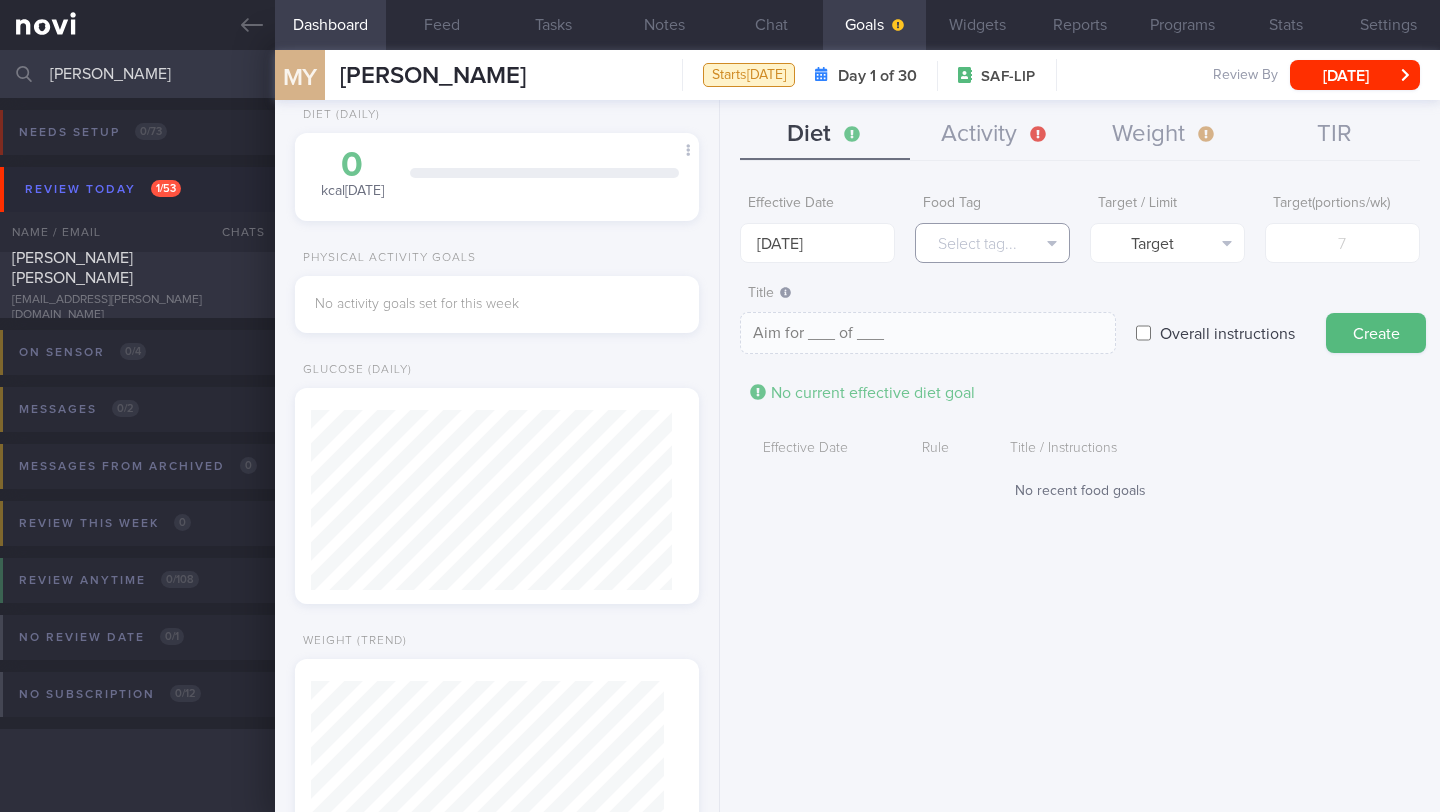 click on "Select tag..." at bounding box center [992, 243] 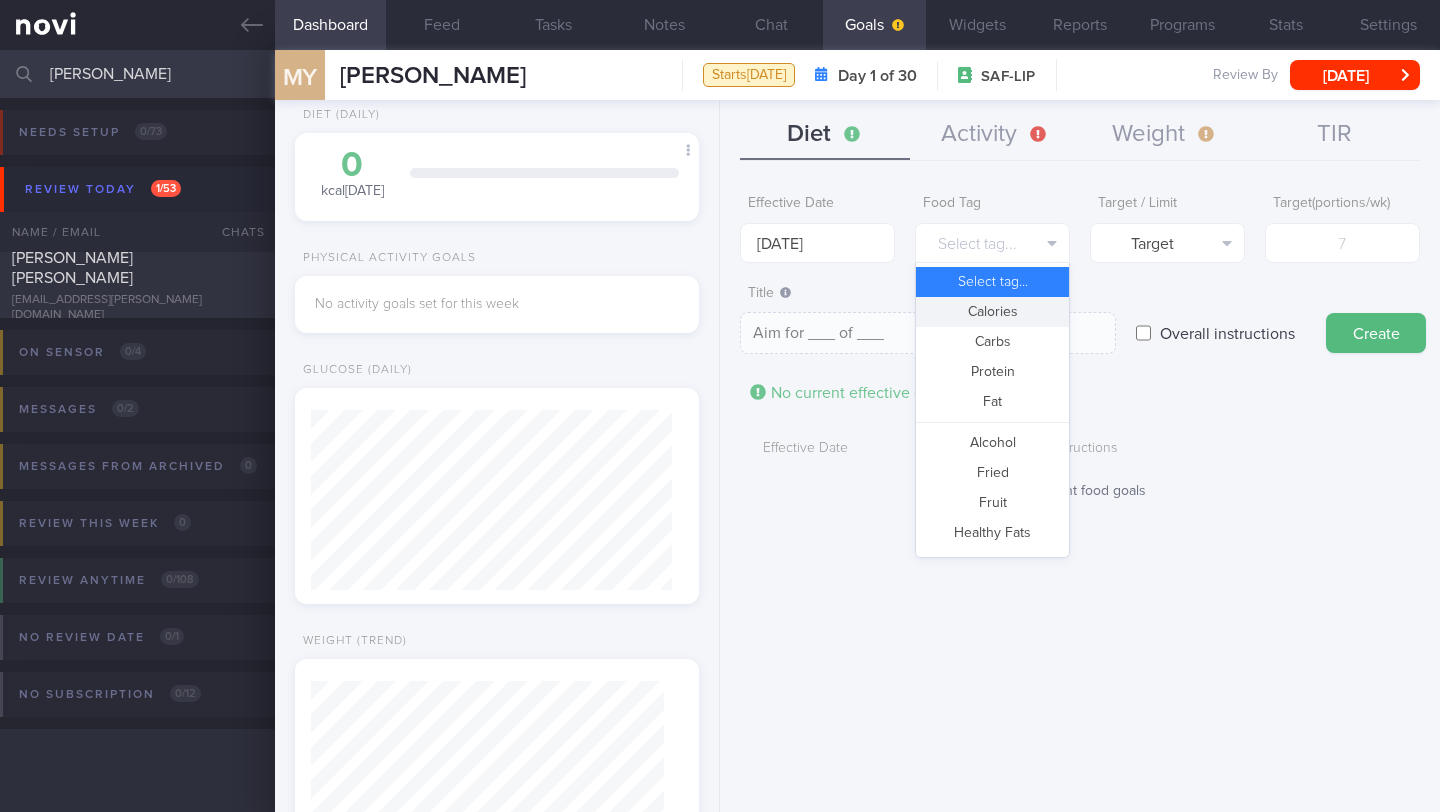 click on "Calories" at bounding box center [992, 312] 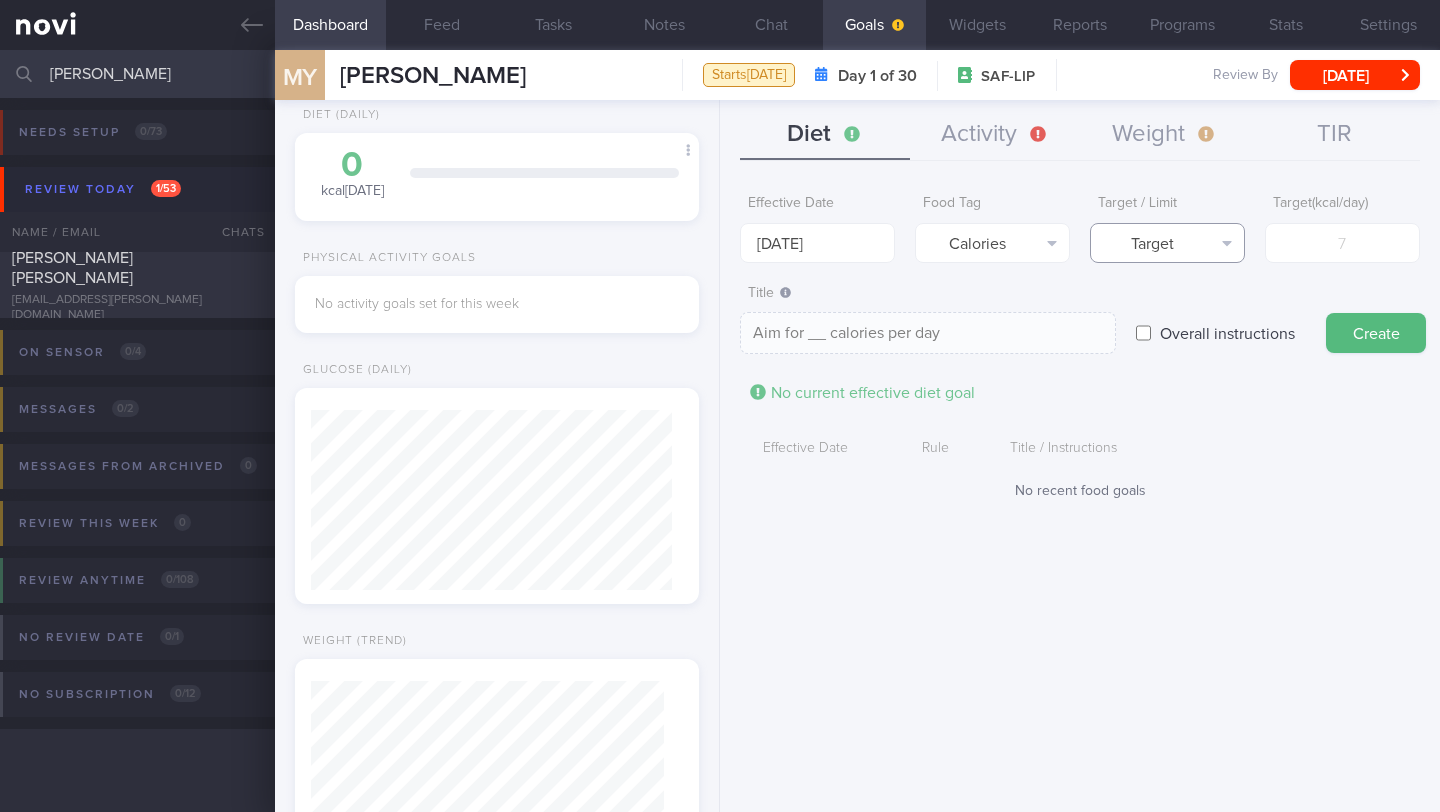 click on "Target" at bounding box center [1167, 243] 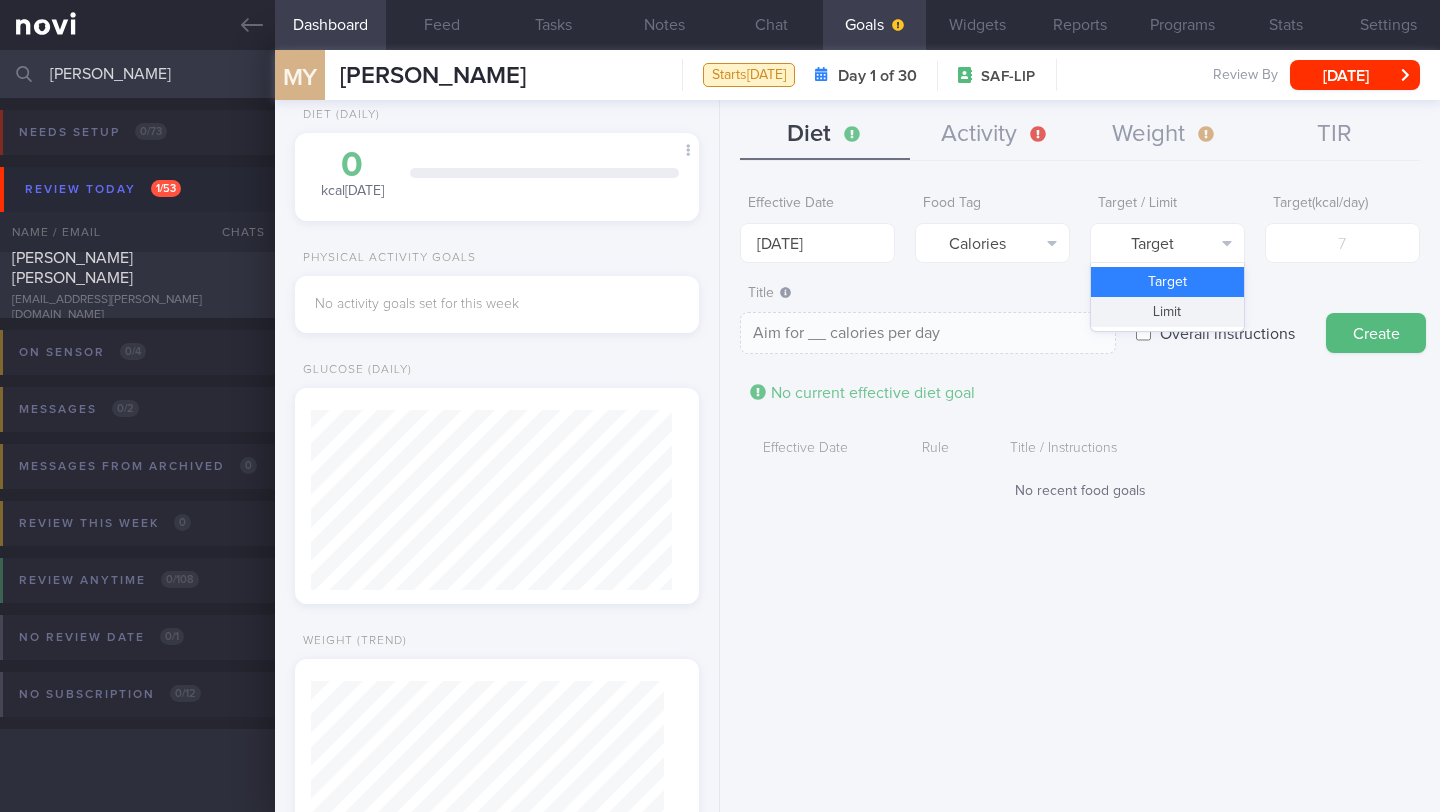 click on "Limit" at bounding box center (1167, 312) 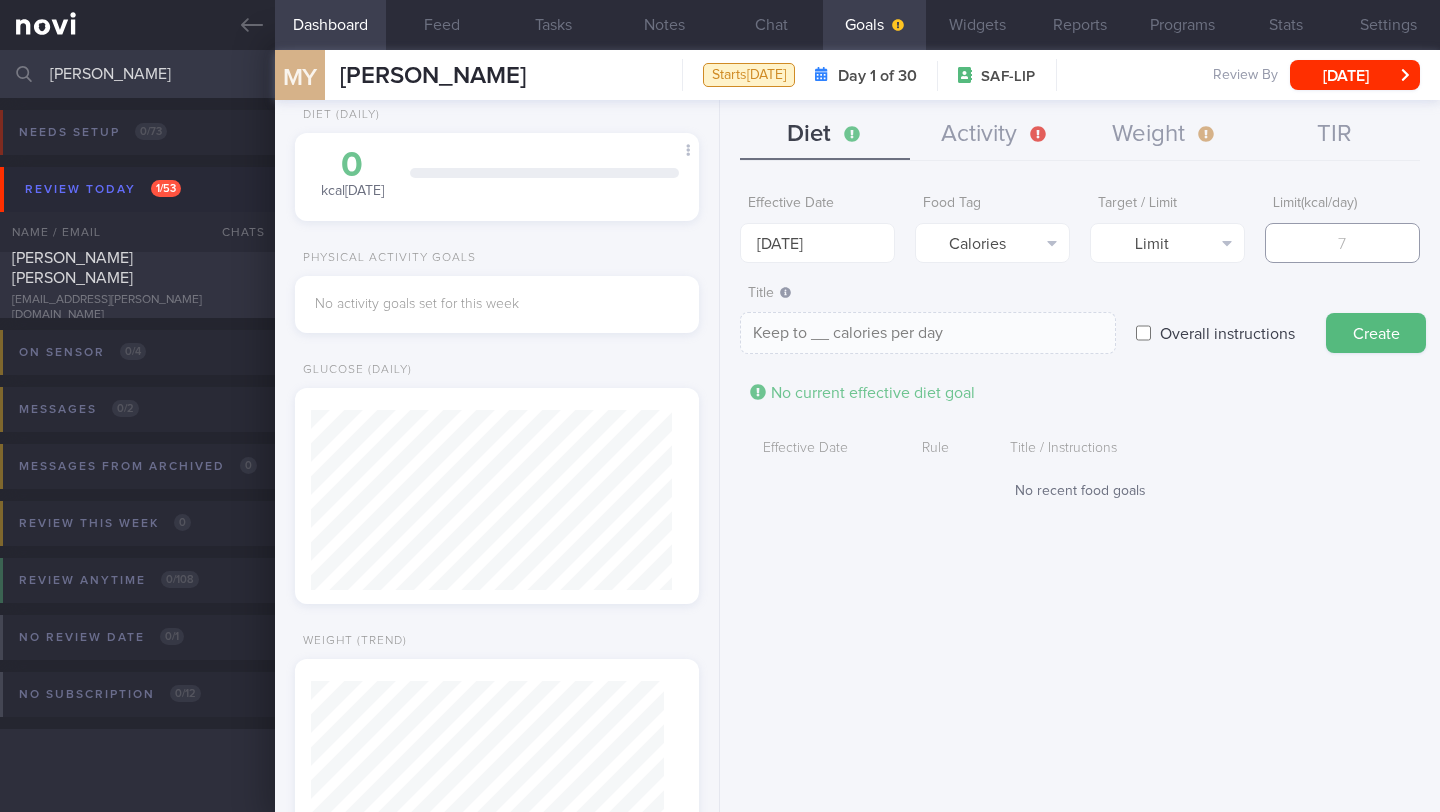 click at bounding box center (1342, 243) 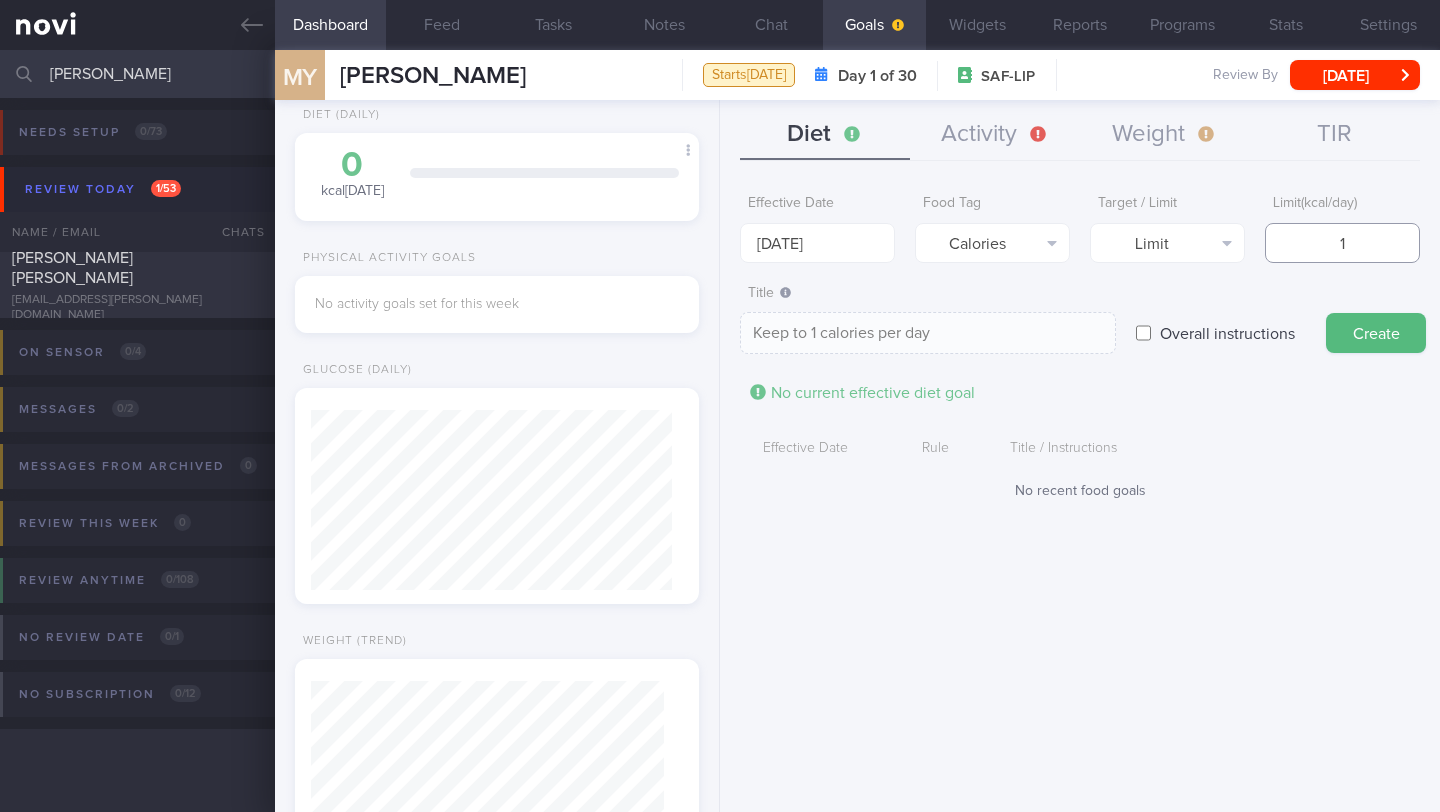 type on "18" 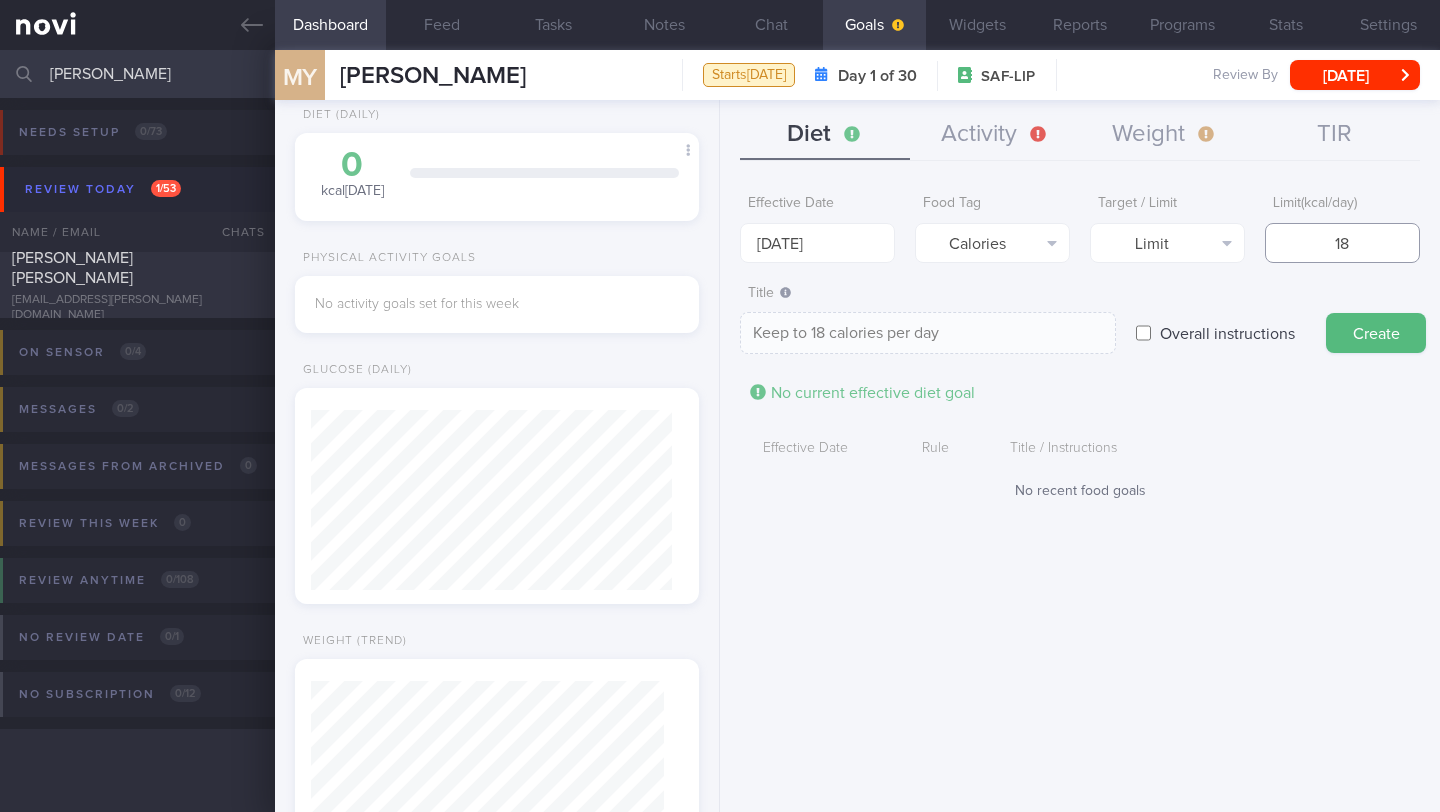 type on "180" 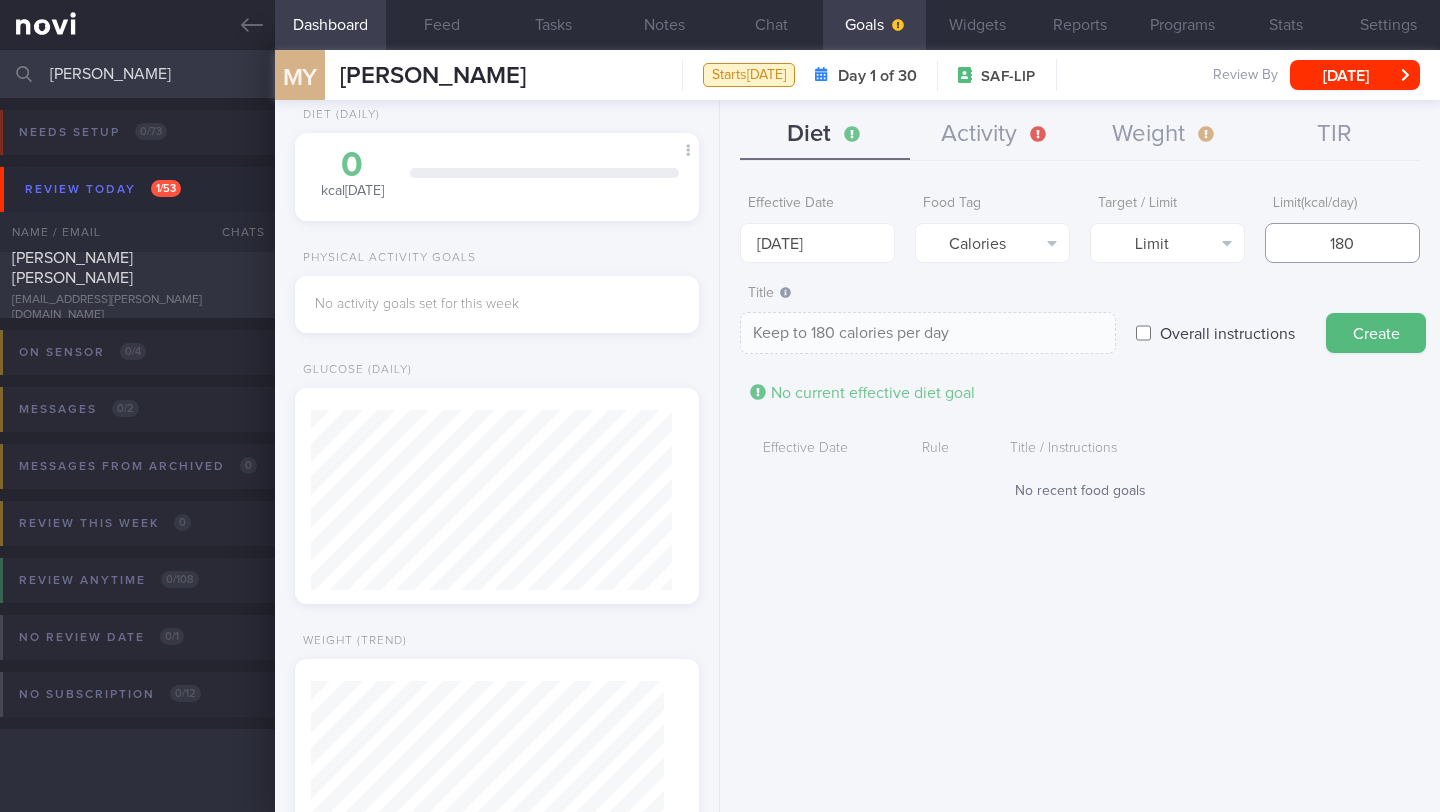 type on "1800" 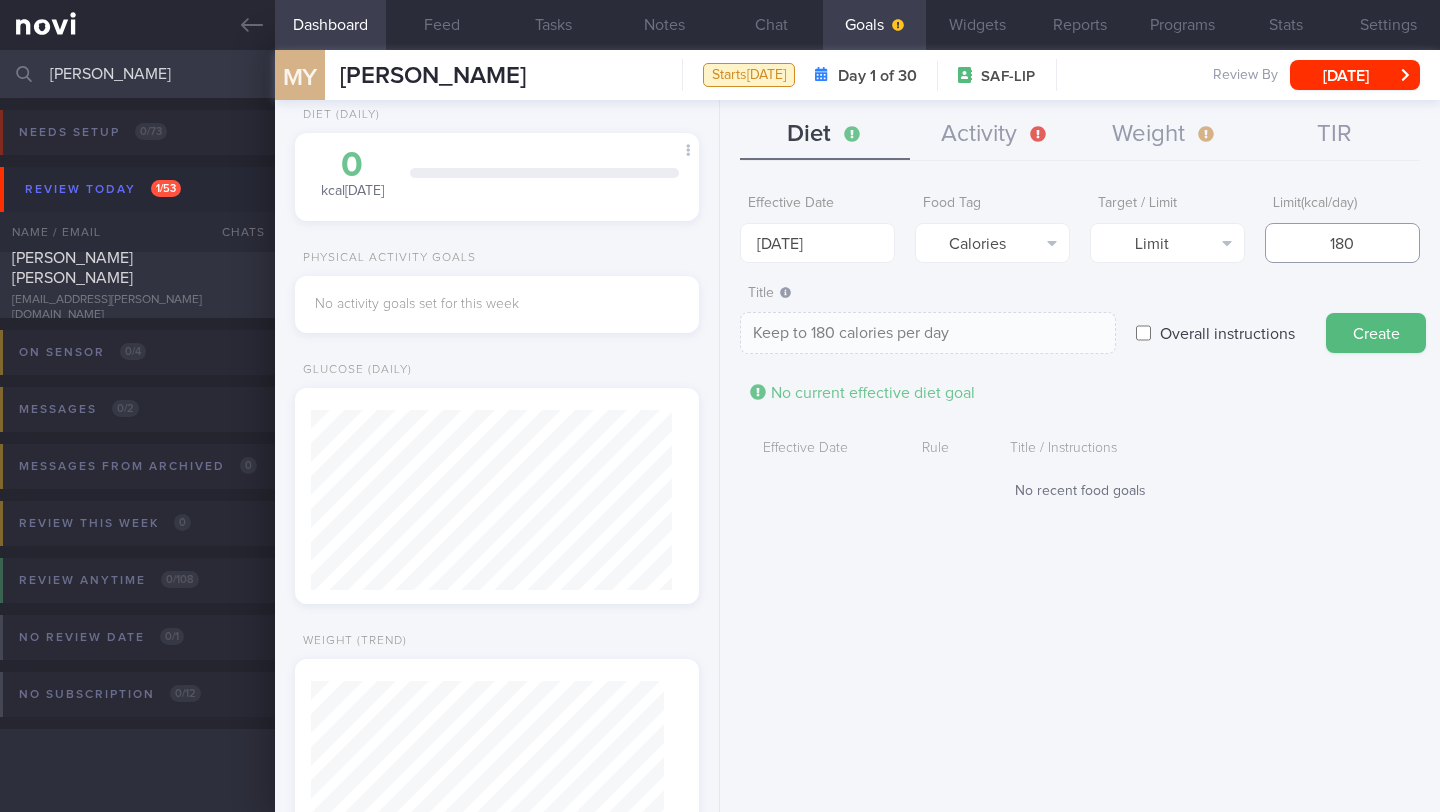 type on "Keep to 1800 calories per day" 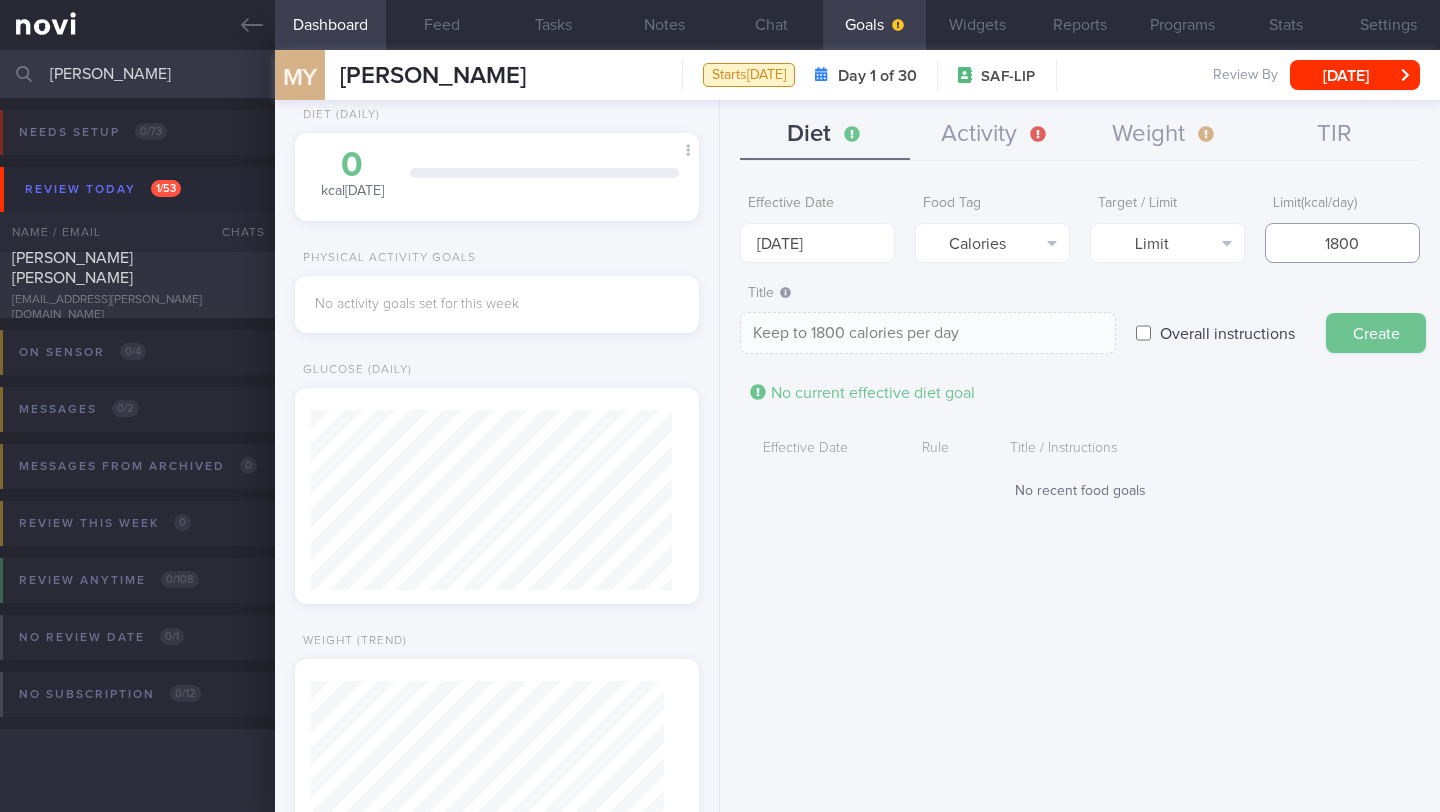 type on "1800" 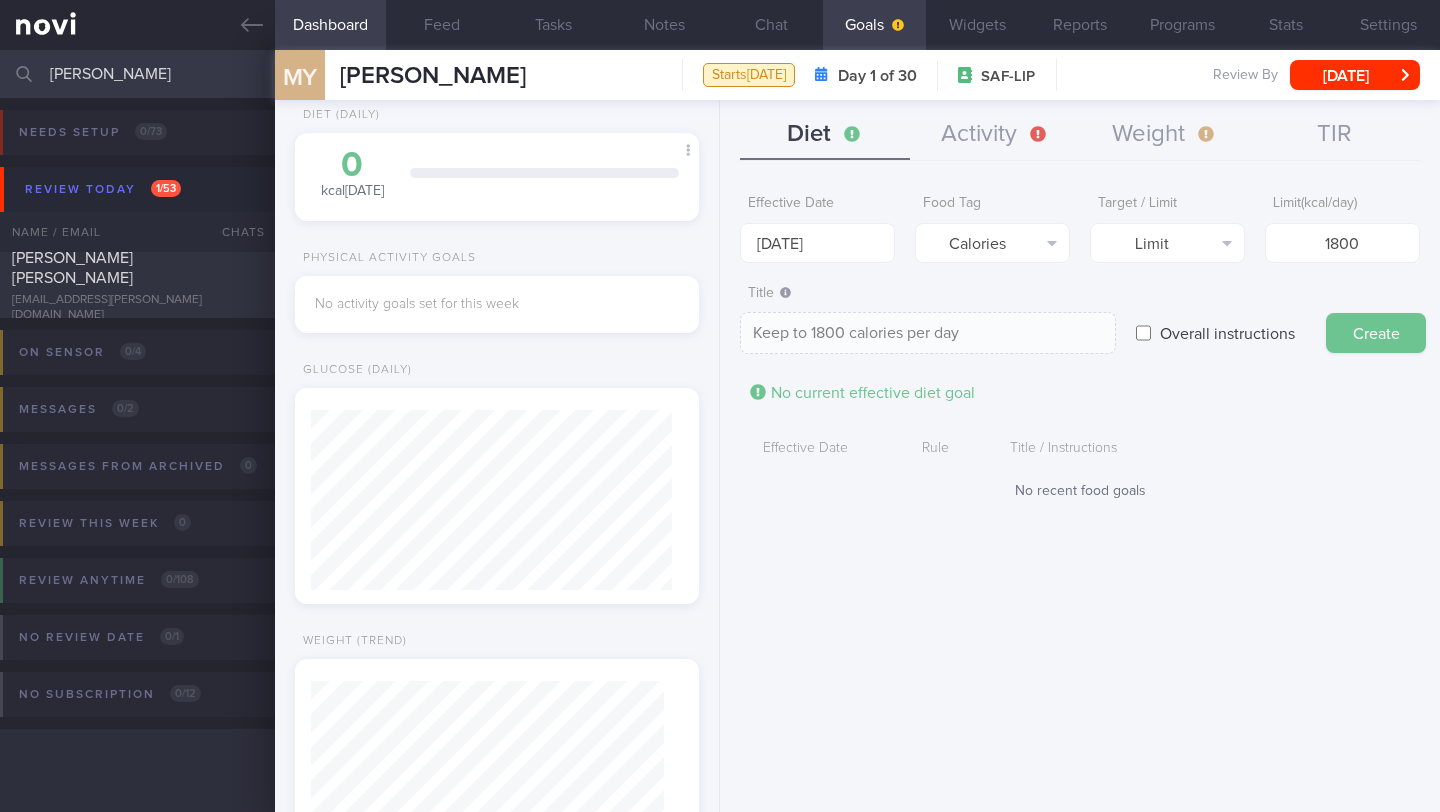 click on "Create" at bounding box center (1376, 333) 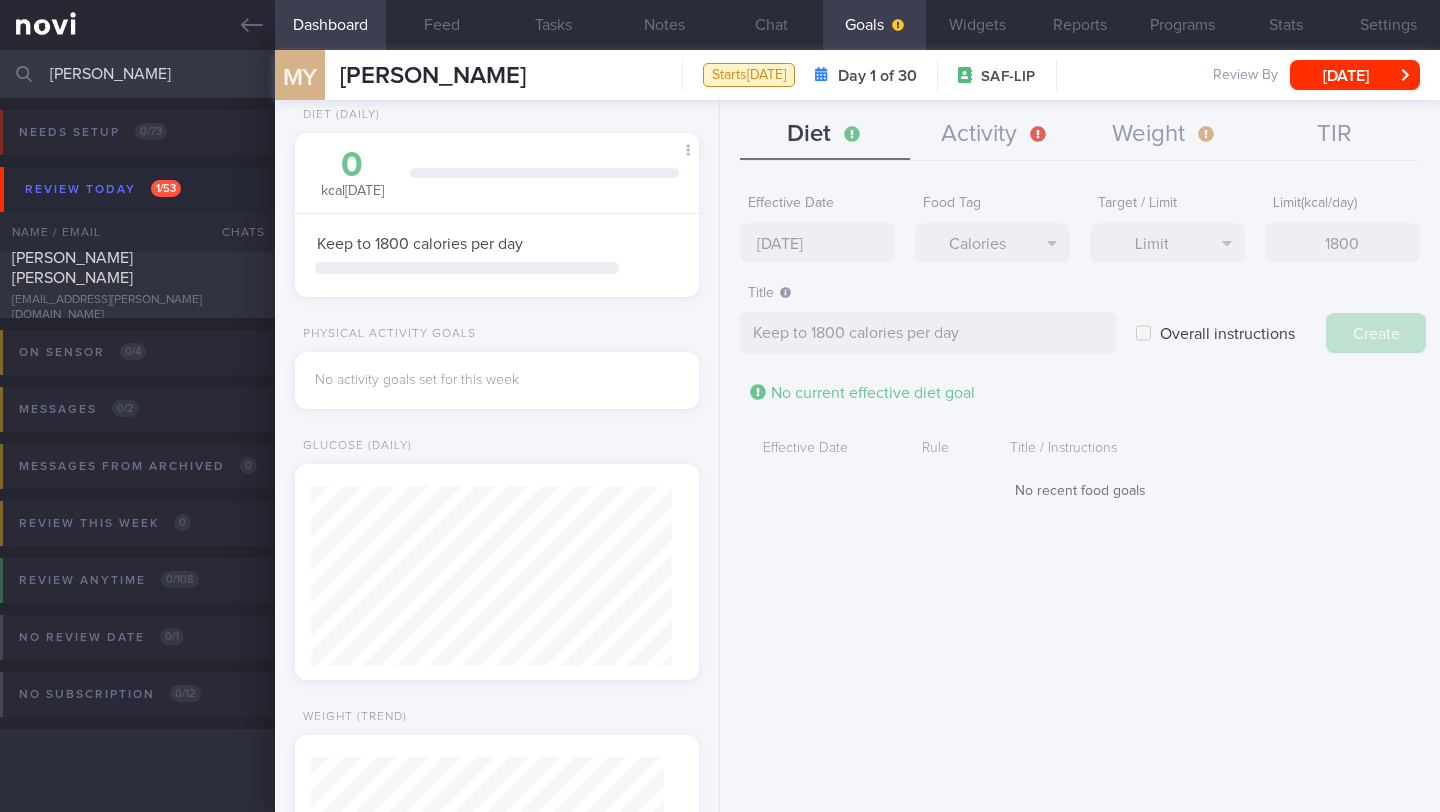 type on "[DATE]" 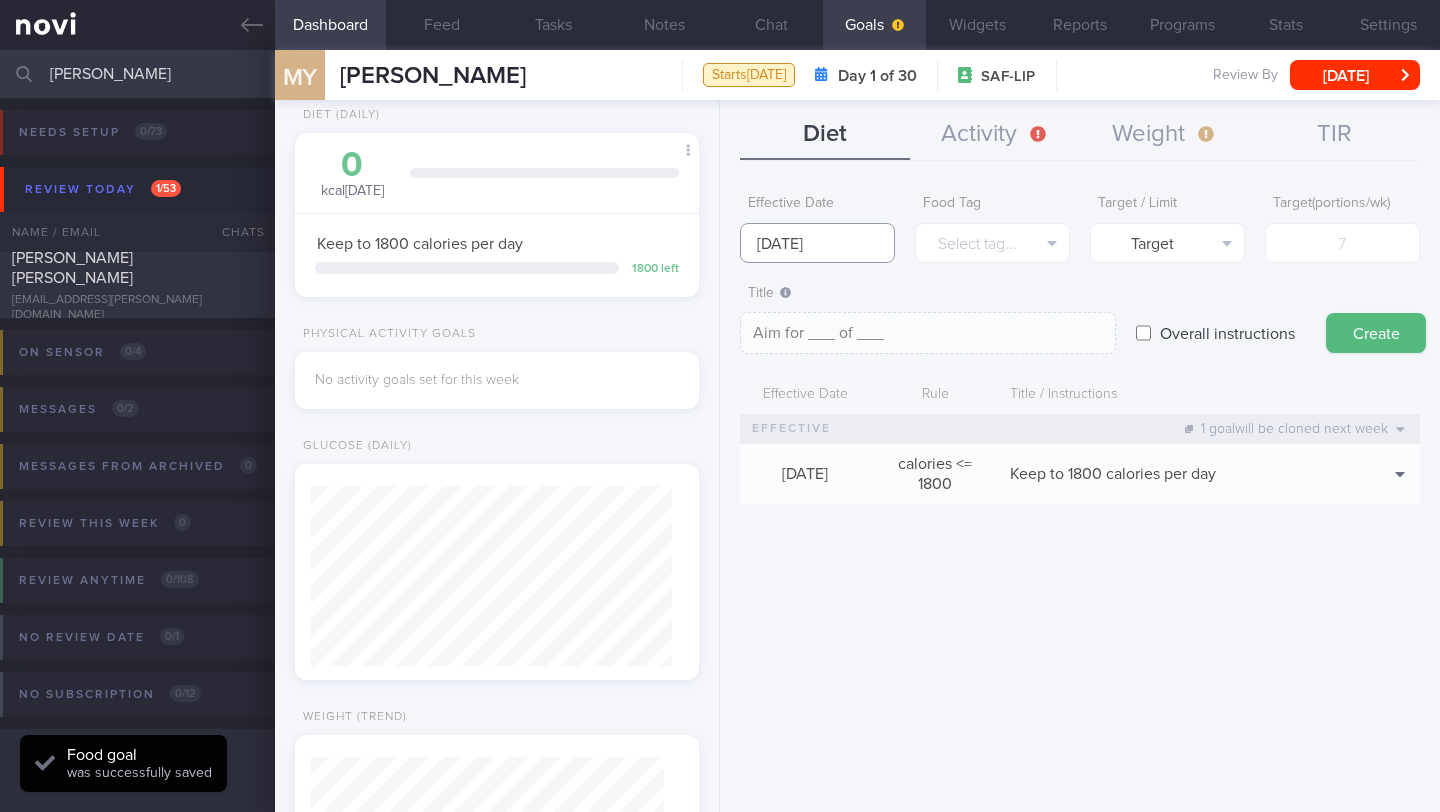 click on "[DATE]" at bounding box center [817, 243] 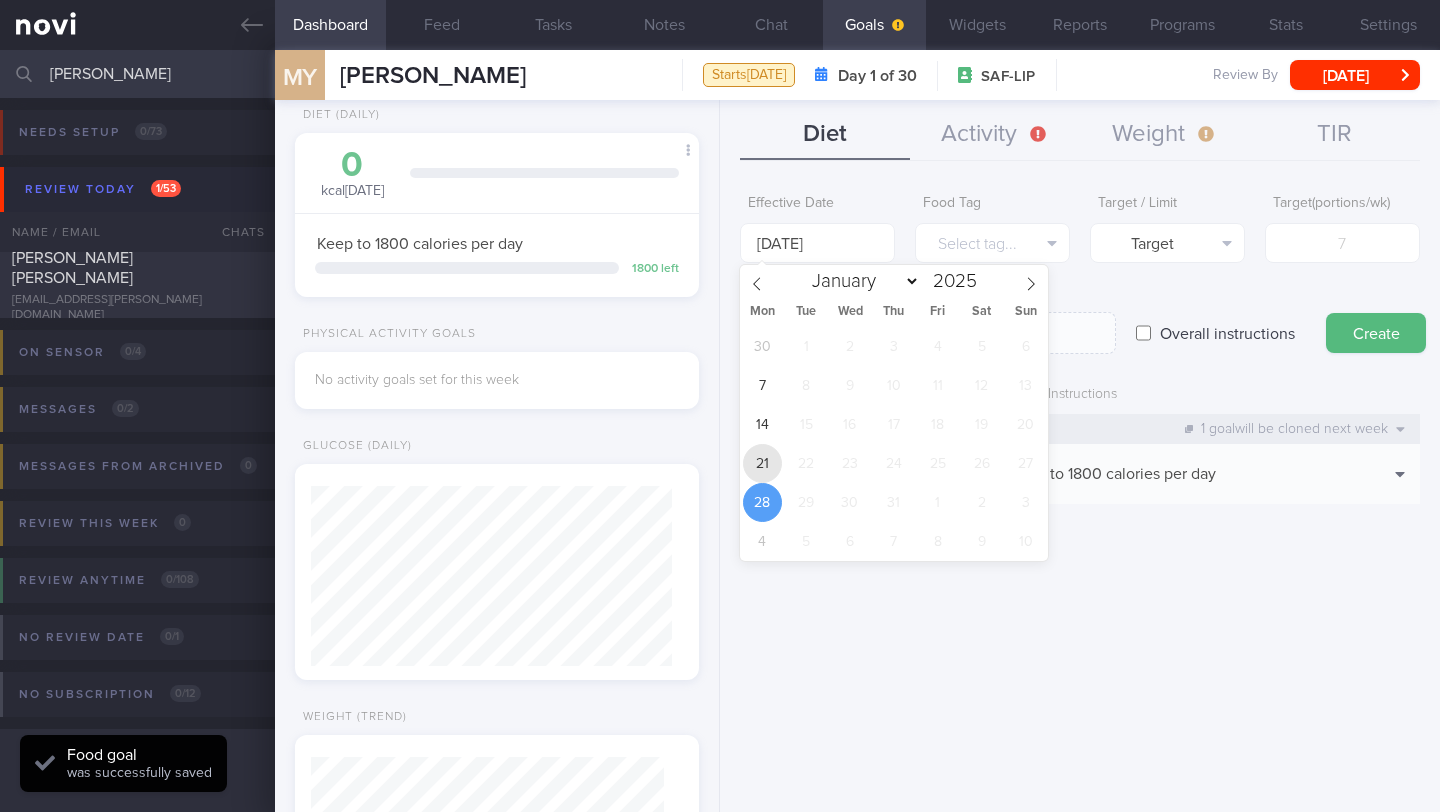 click on "21" at bounding box center (762, 463) 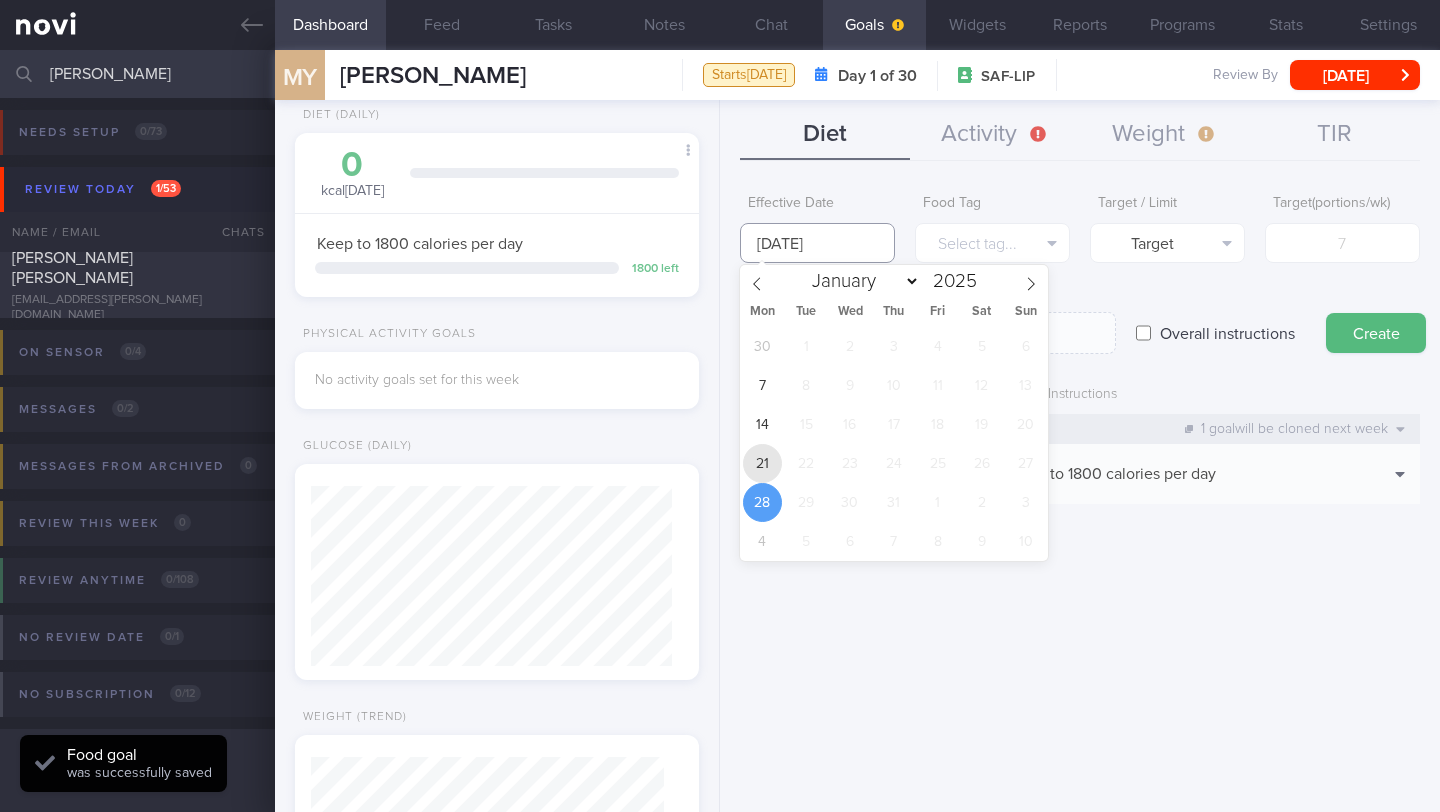 type on "[DATE]" 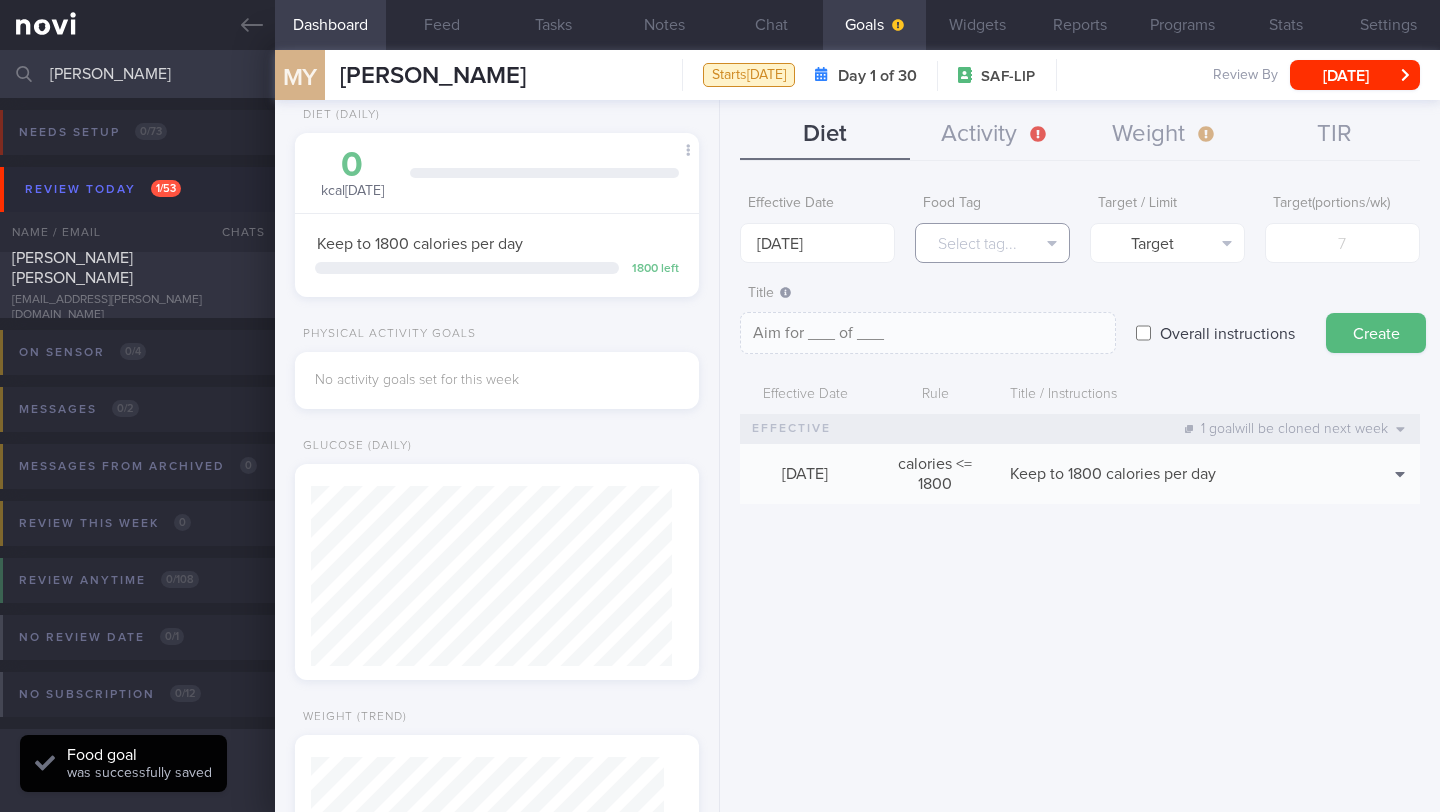 click on "Select tag..." at bounding box center [992, 243] 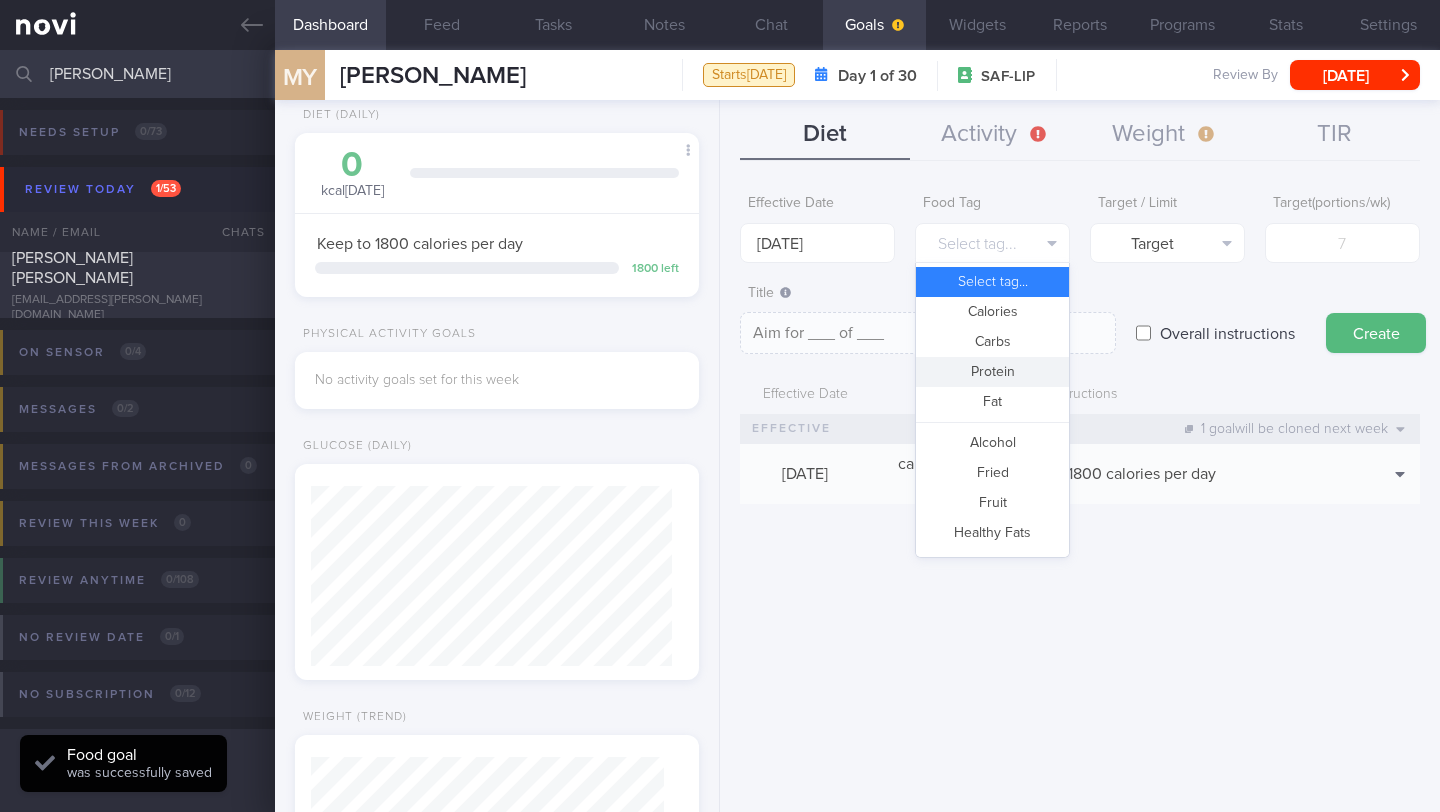 click on "Protein" at bounding box center (992, 372) 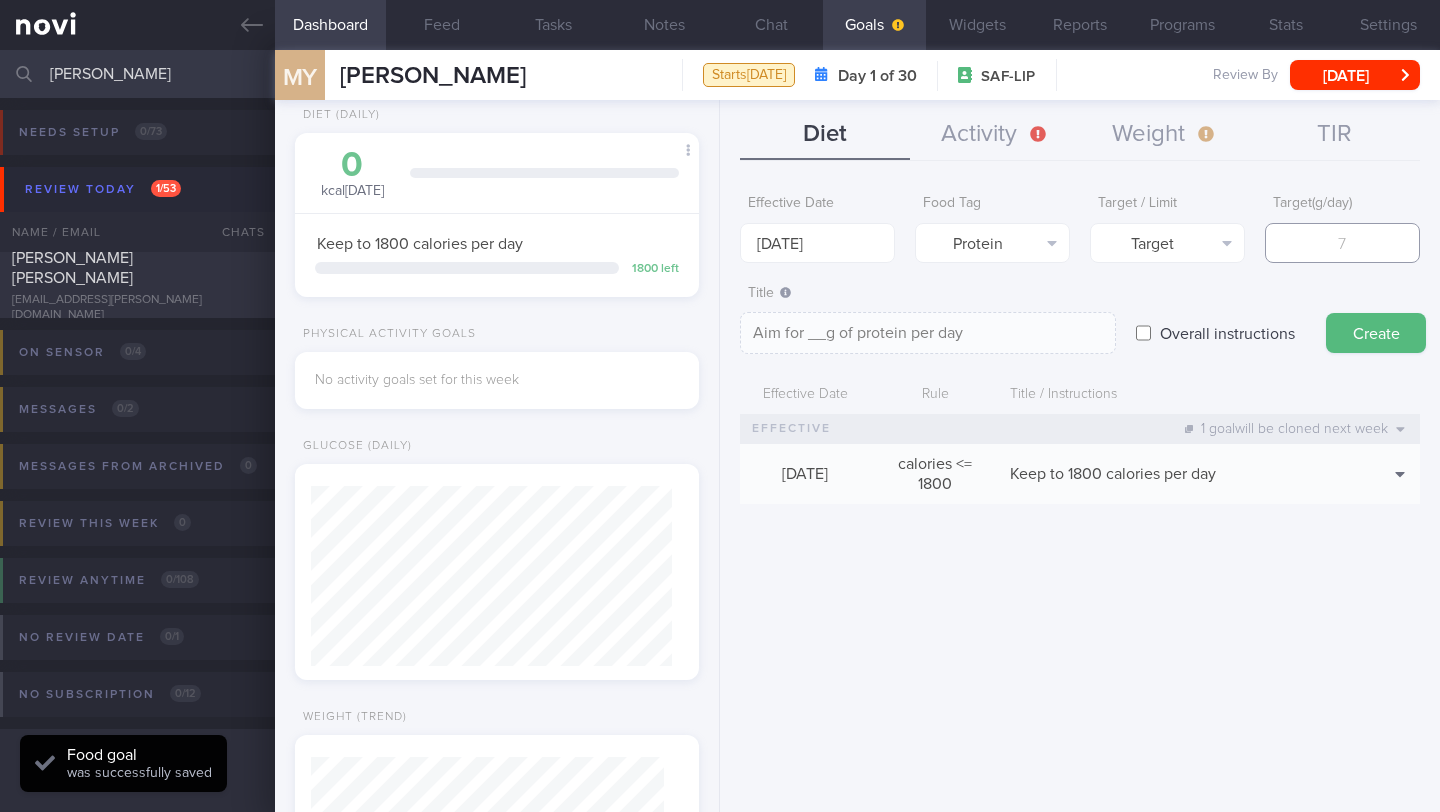 click at bounding box center (1342, 243) 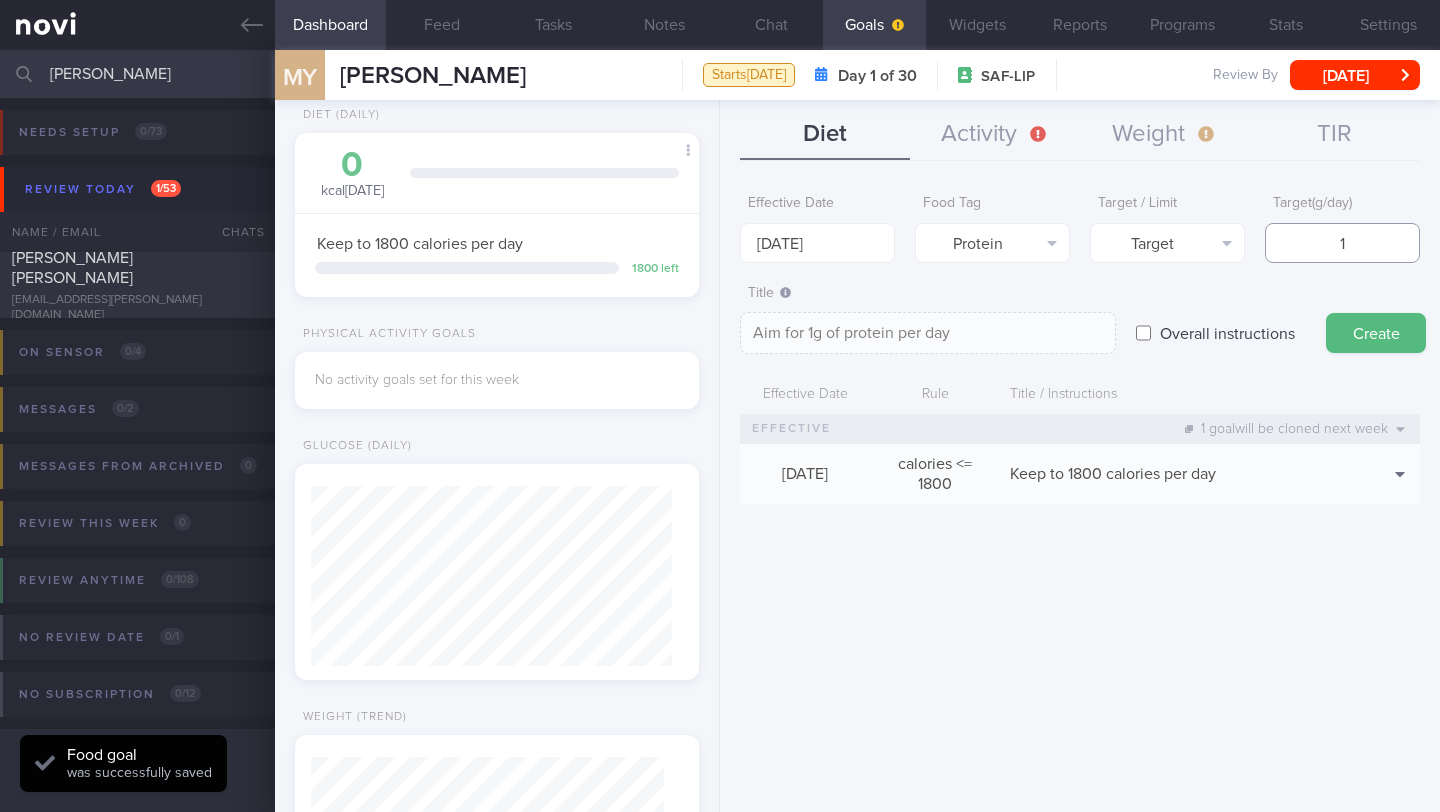 type on "10" 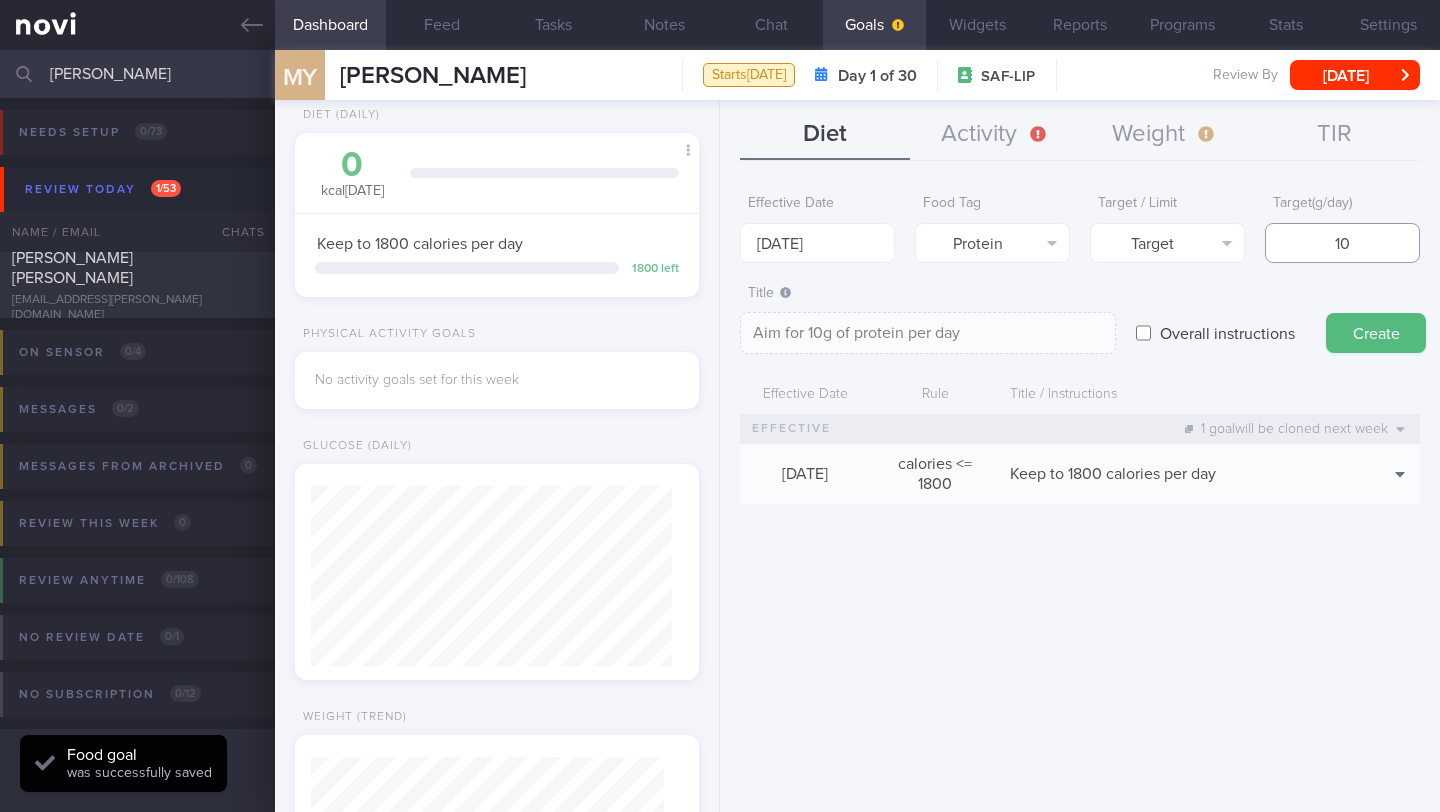 type on "100" 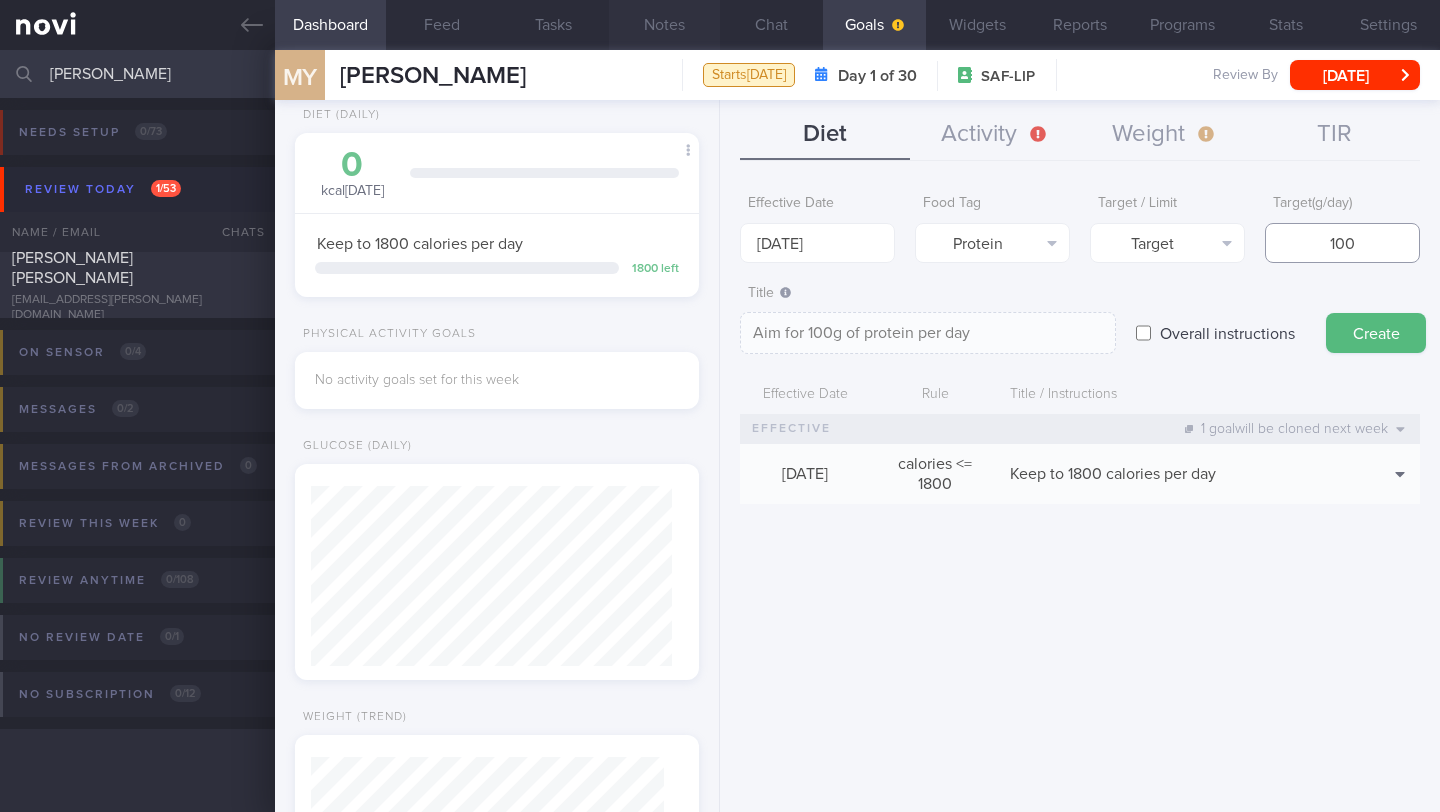 type on "100" 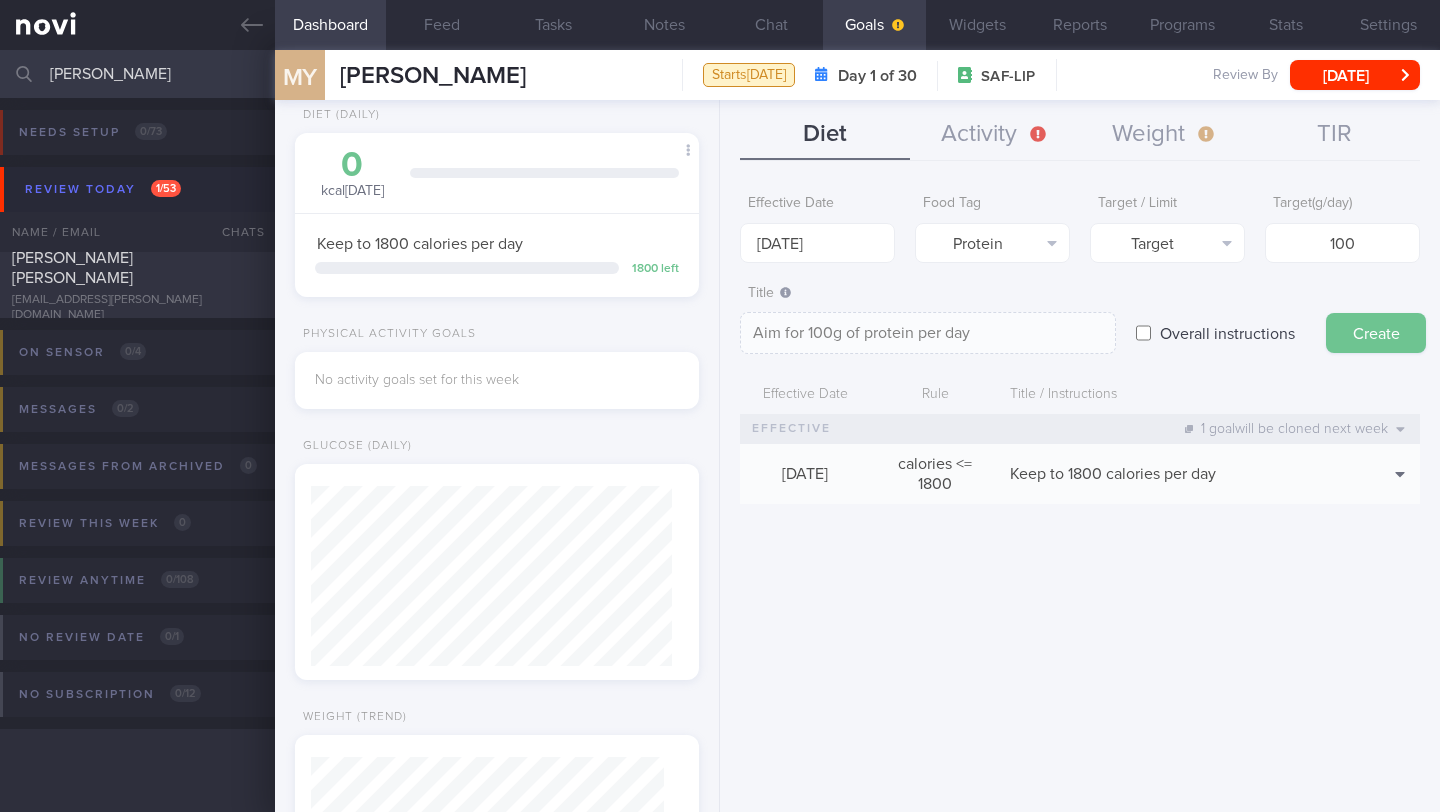 click on "Create" at bounding box center (1376, 333) 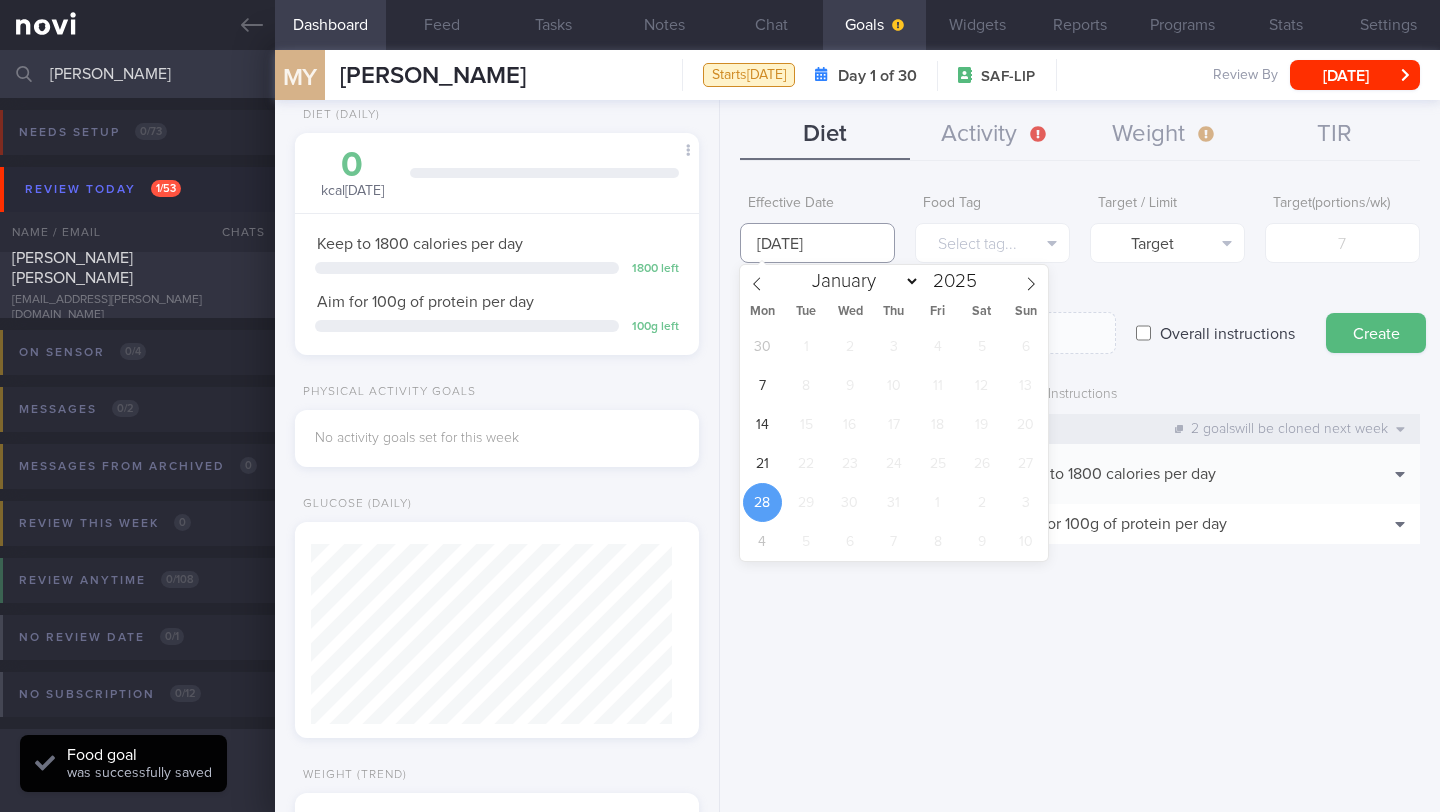 click on "[DATE]" at bounding box center [817, 243] 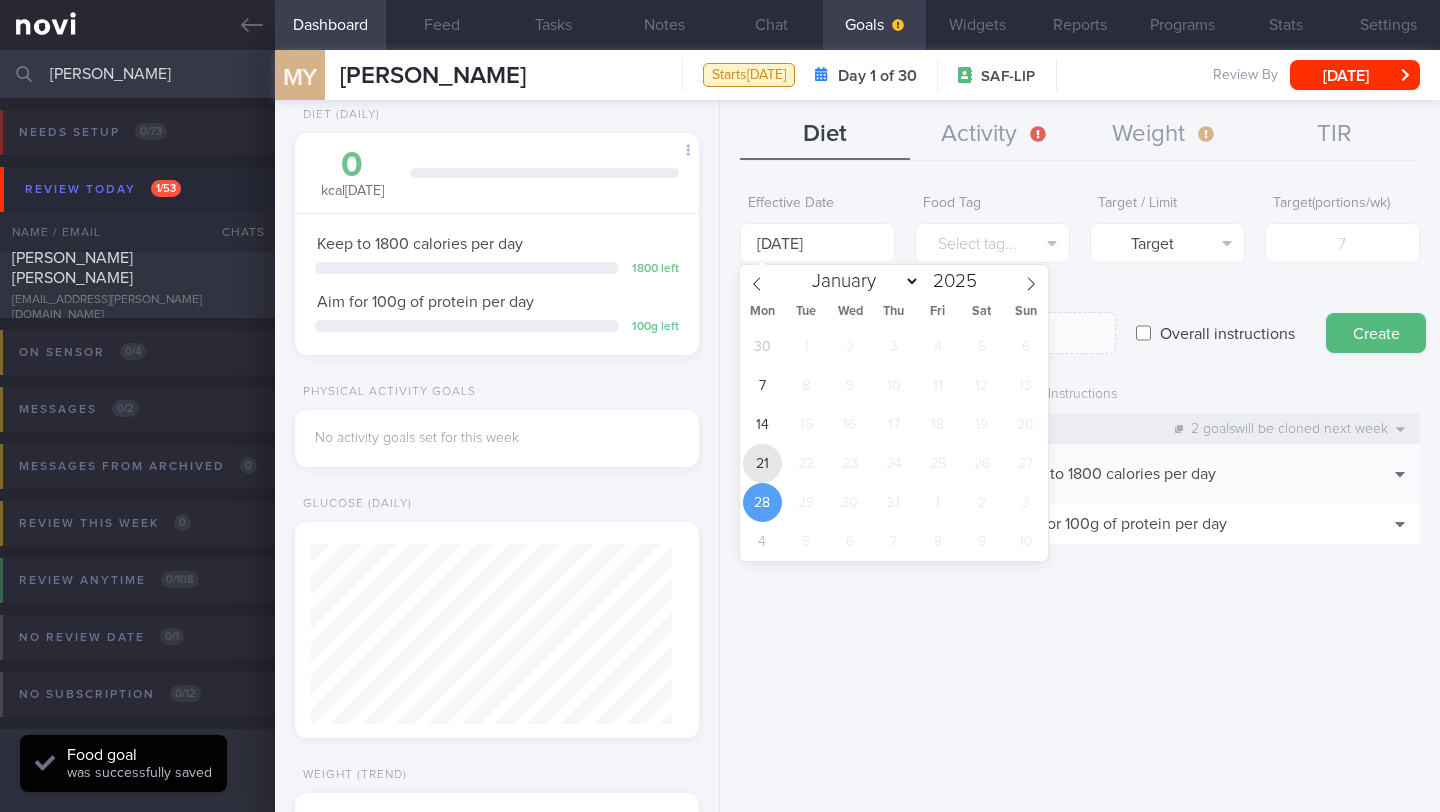 click on "21" at bounding box center (762, 463) 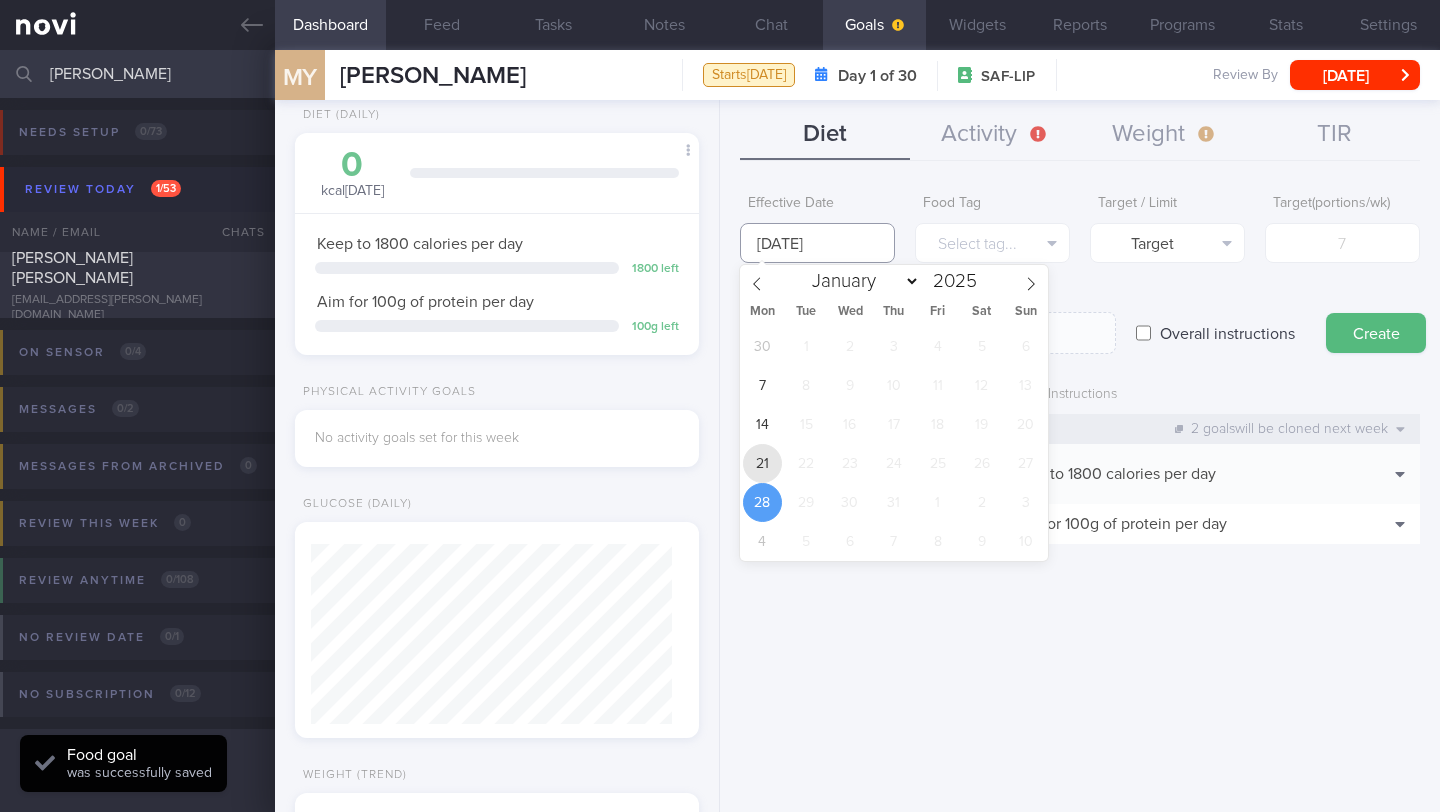 type on "[DATE]" 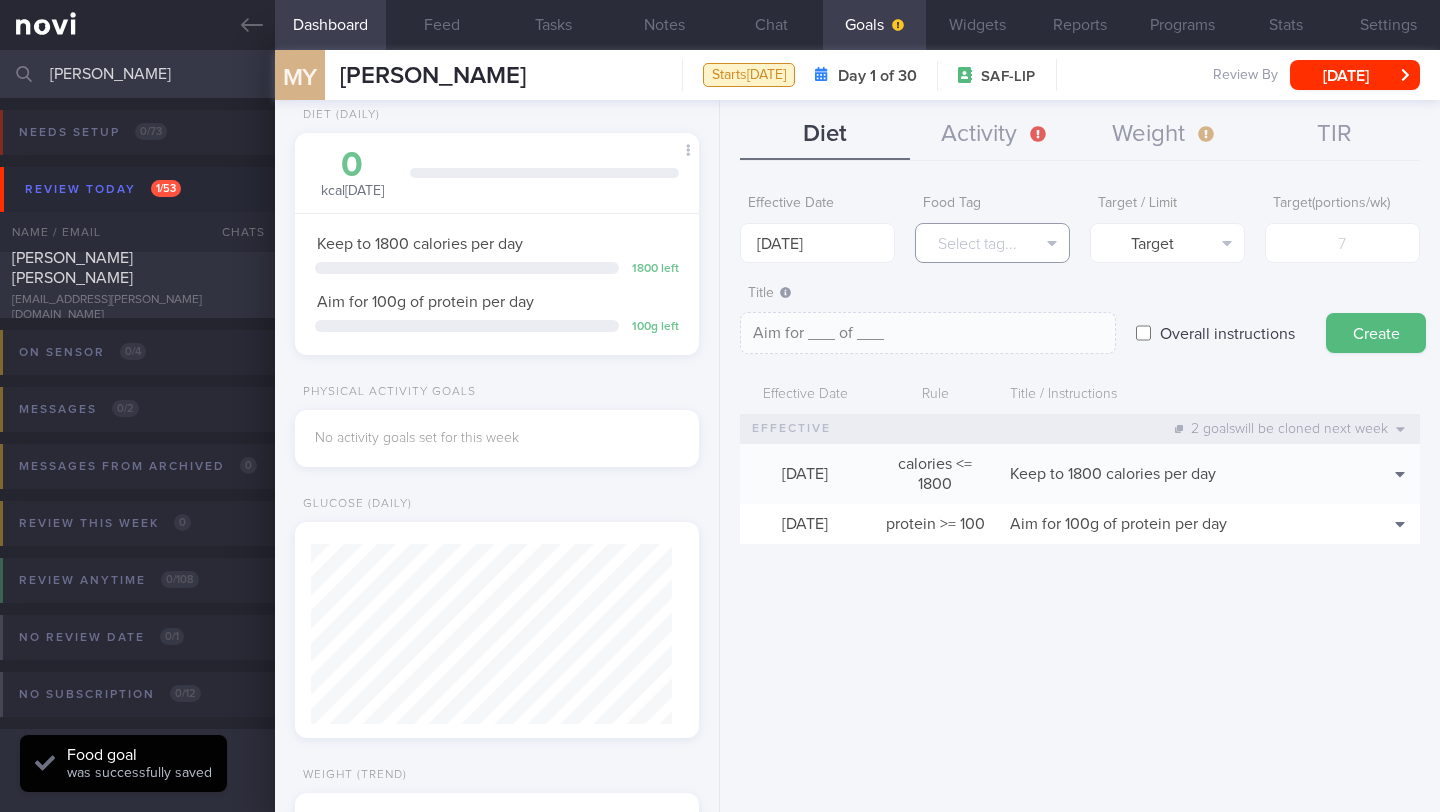 click on "Select tag..." at bounding box center [992, 243] 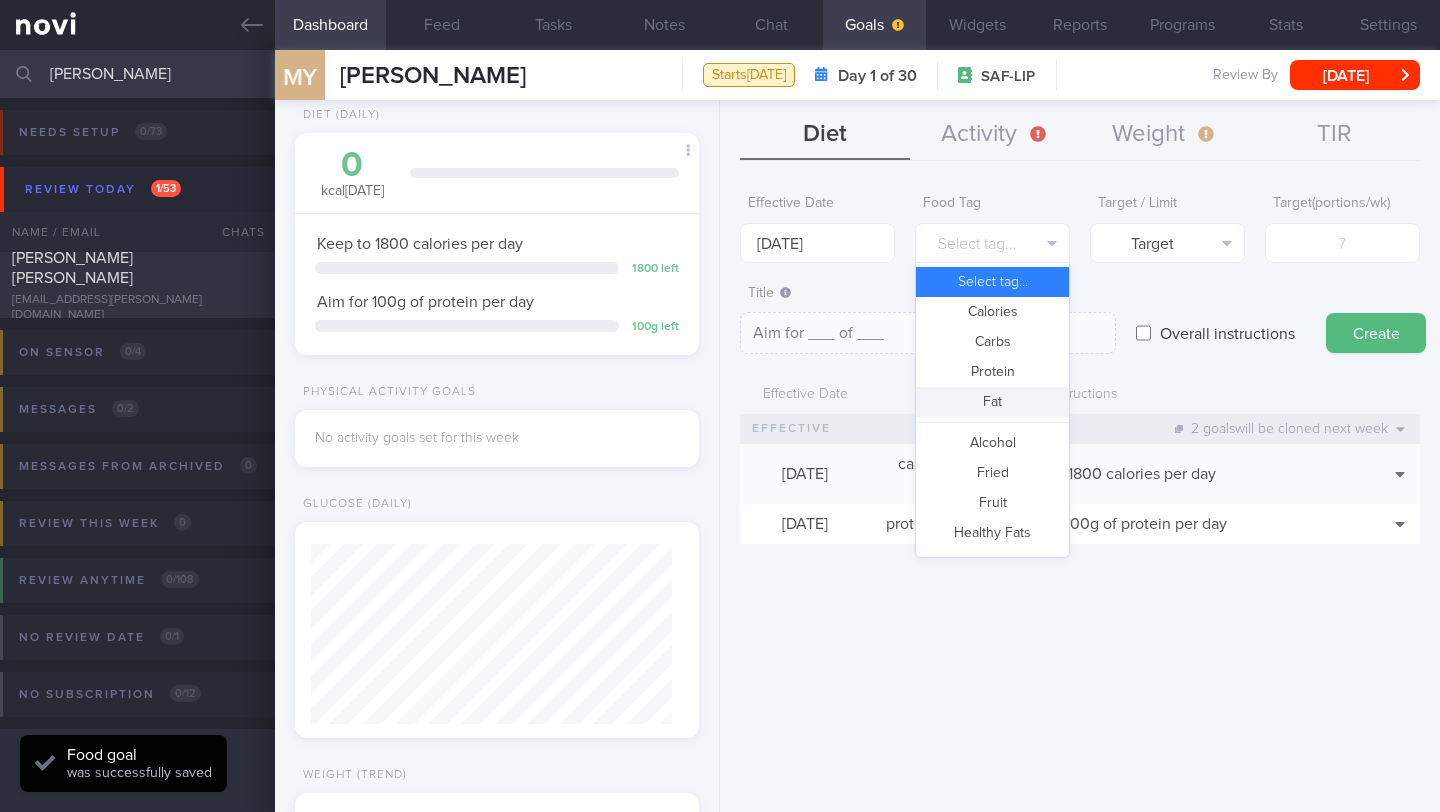 click on "Fat" at bounding box center [992, 402] 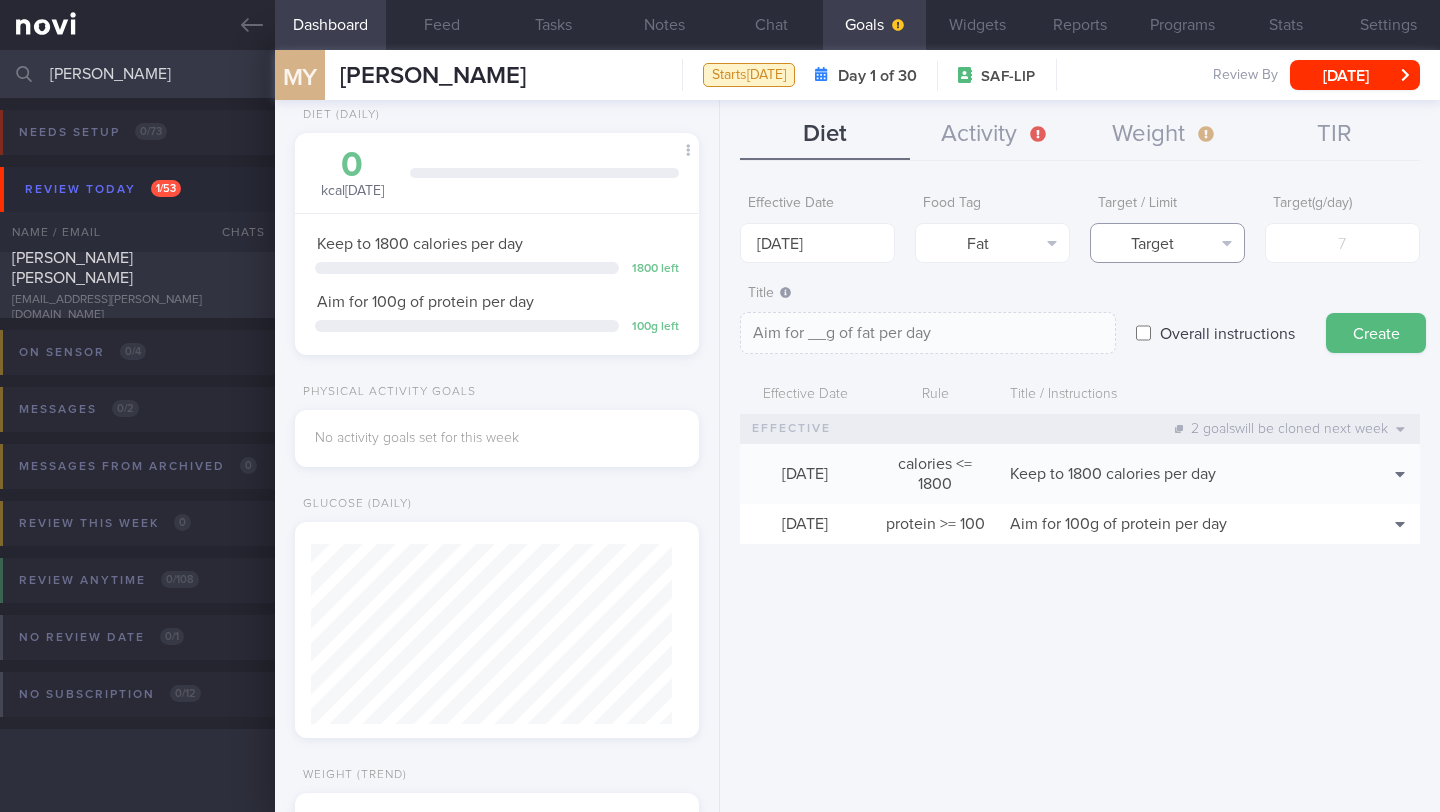 click on "Target" at bounding box center [1167, 243] 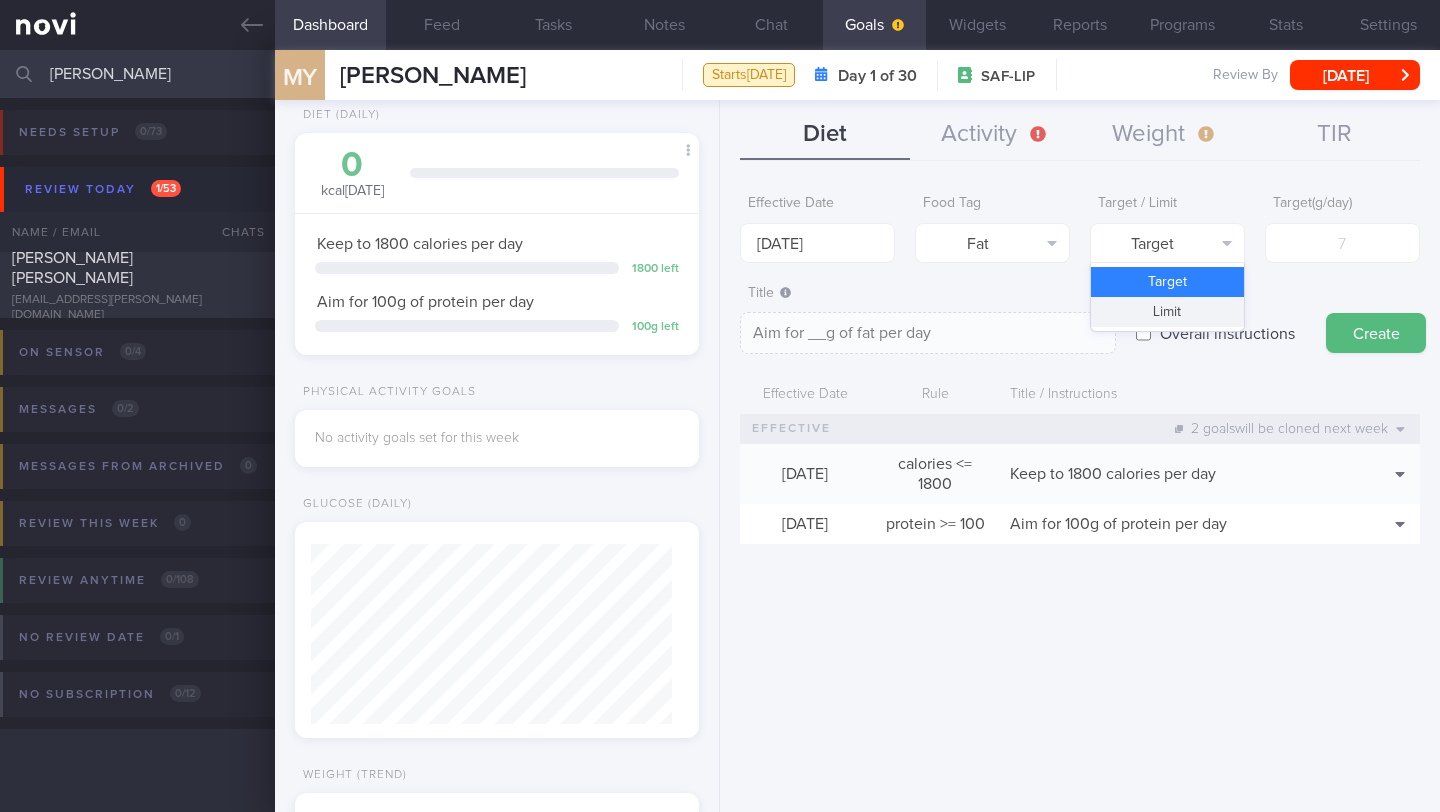 click on "Limit" at bounding box center [1167, 312] 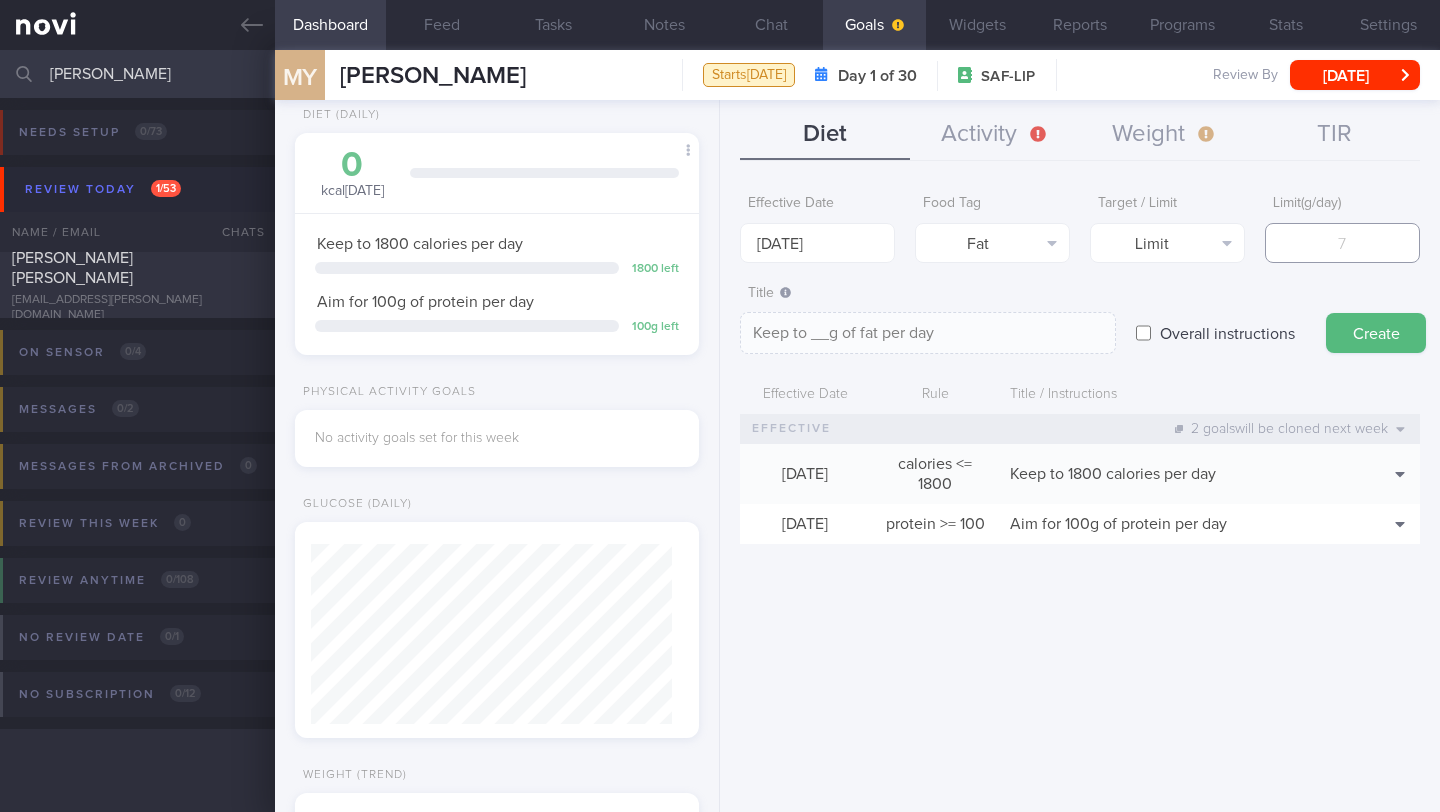 click at bounding box center [1342, 243] 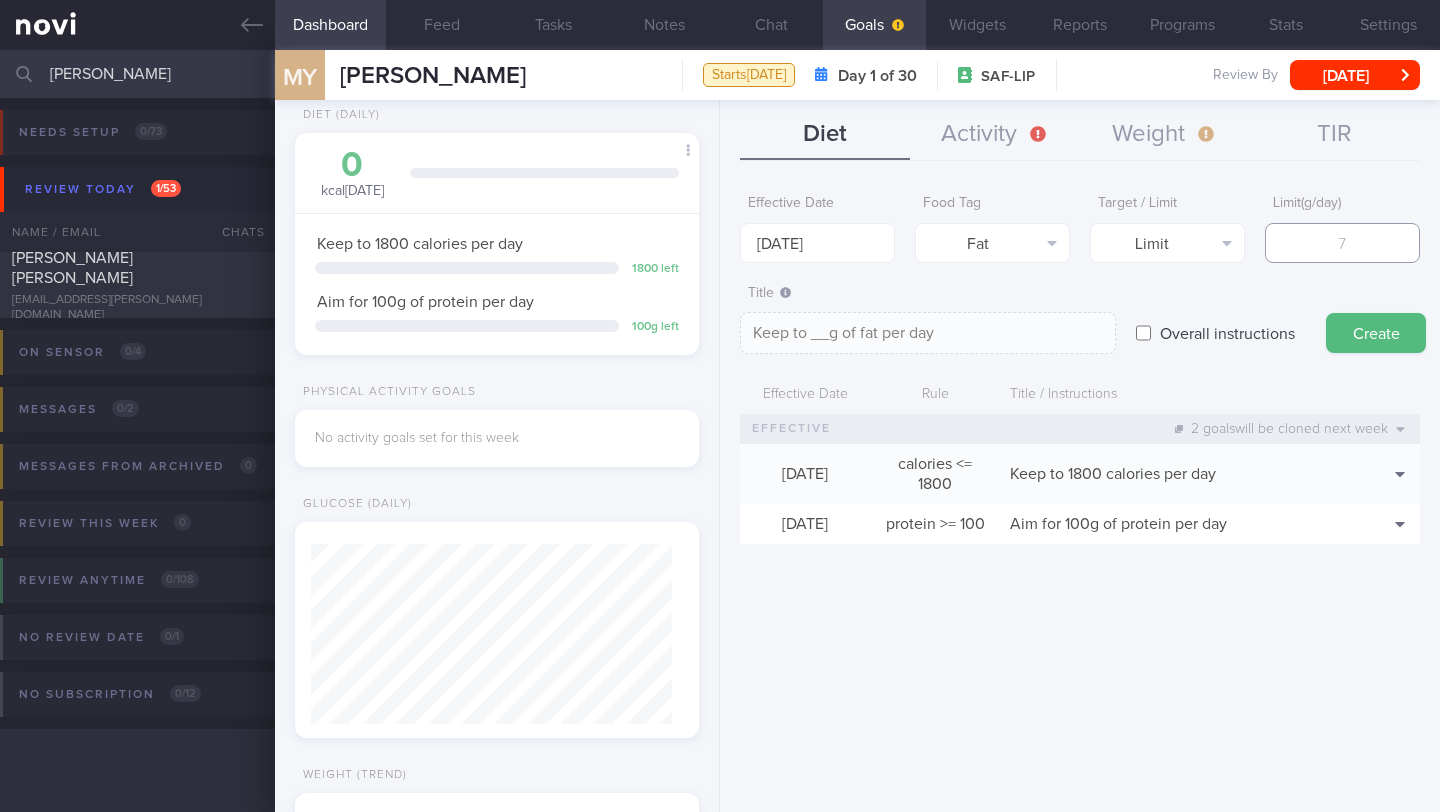 type on "6" 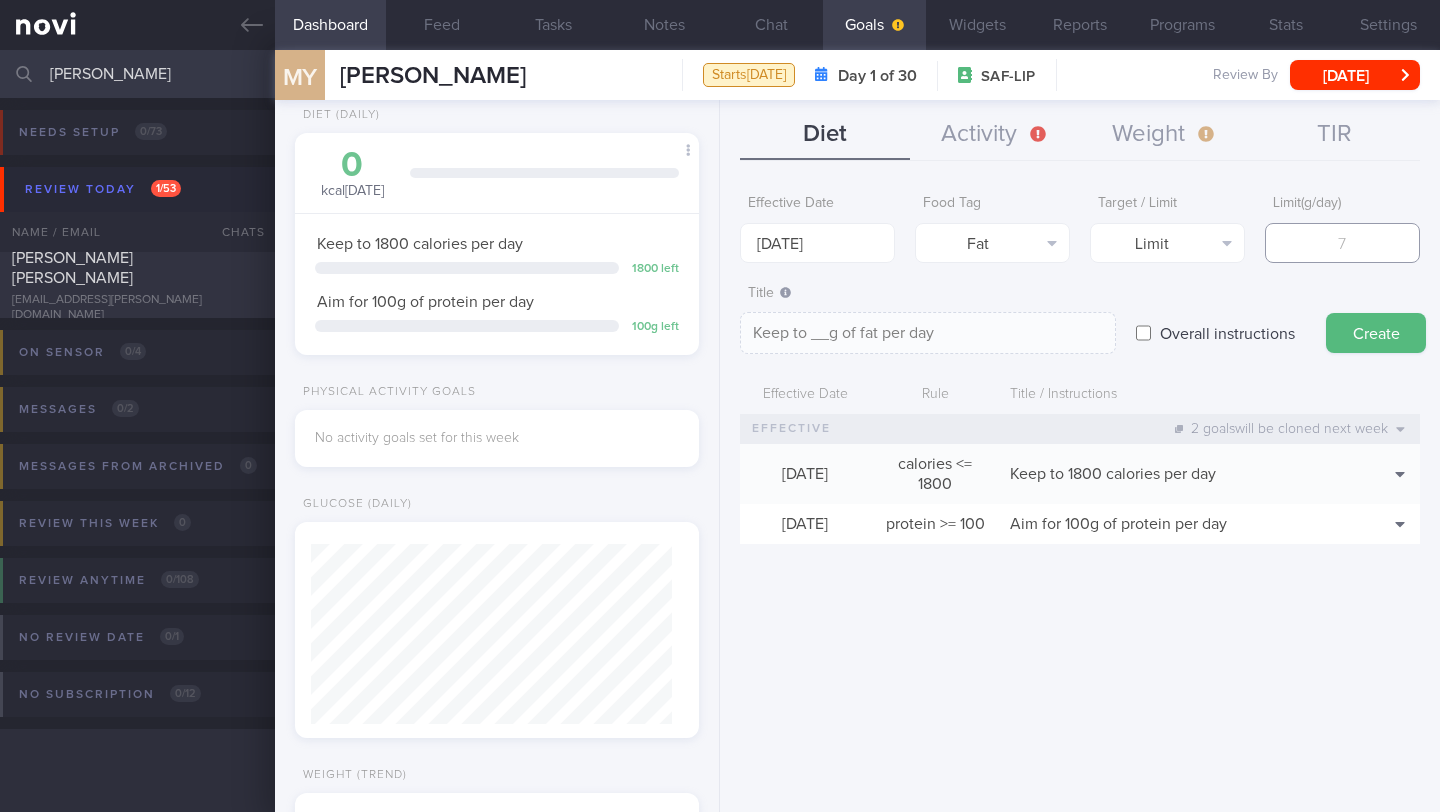 type on "Keep to 6g of fat per day" 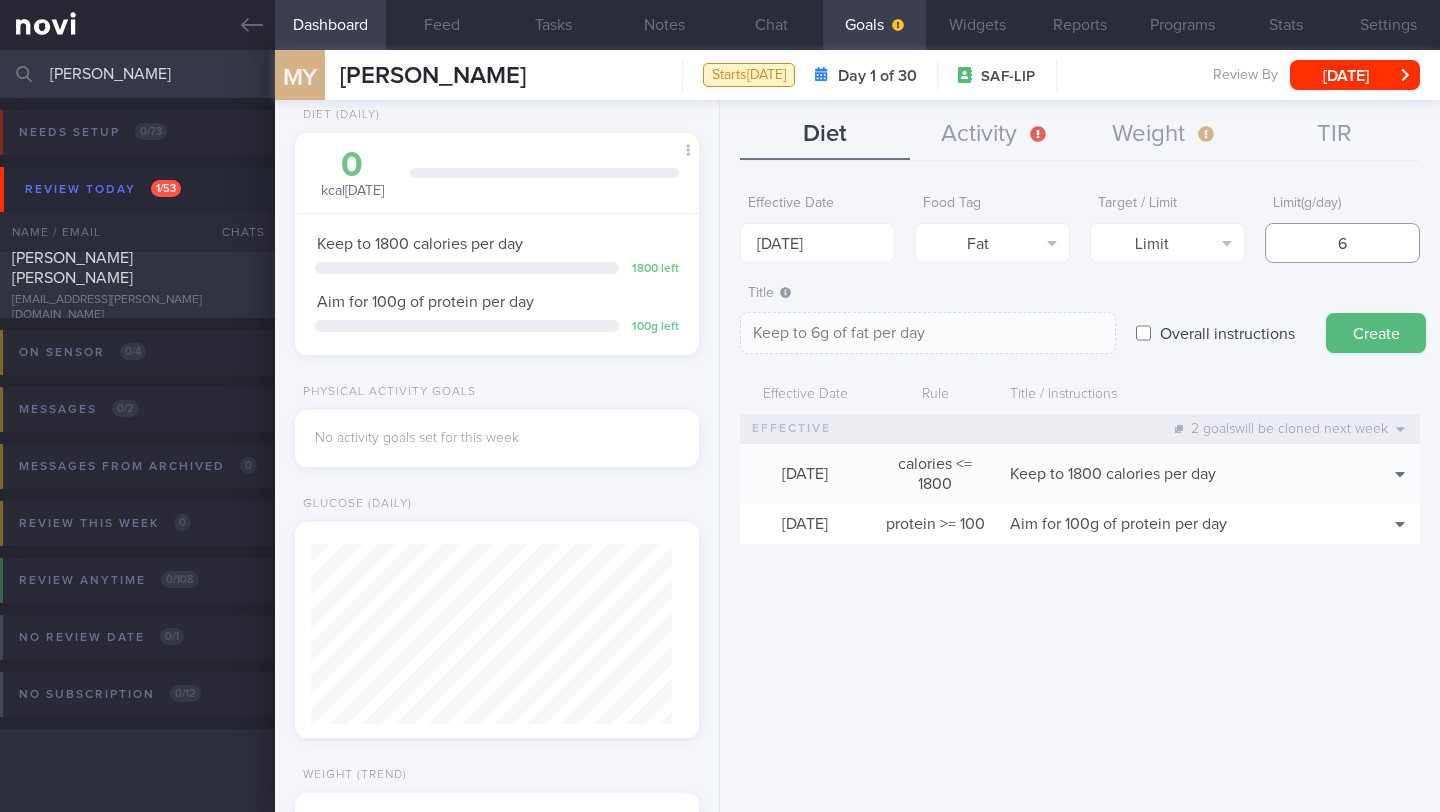 type on "60" 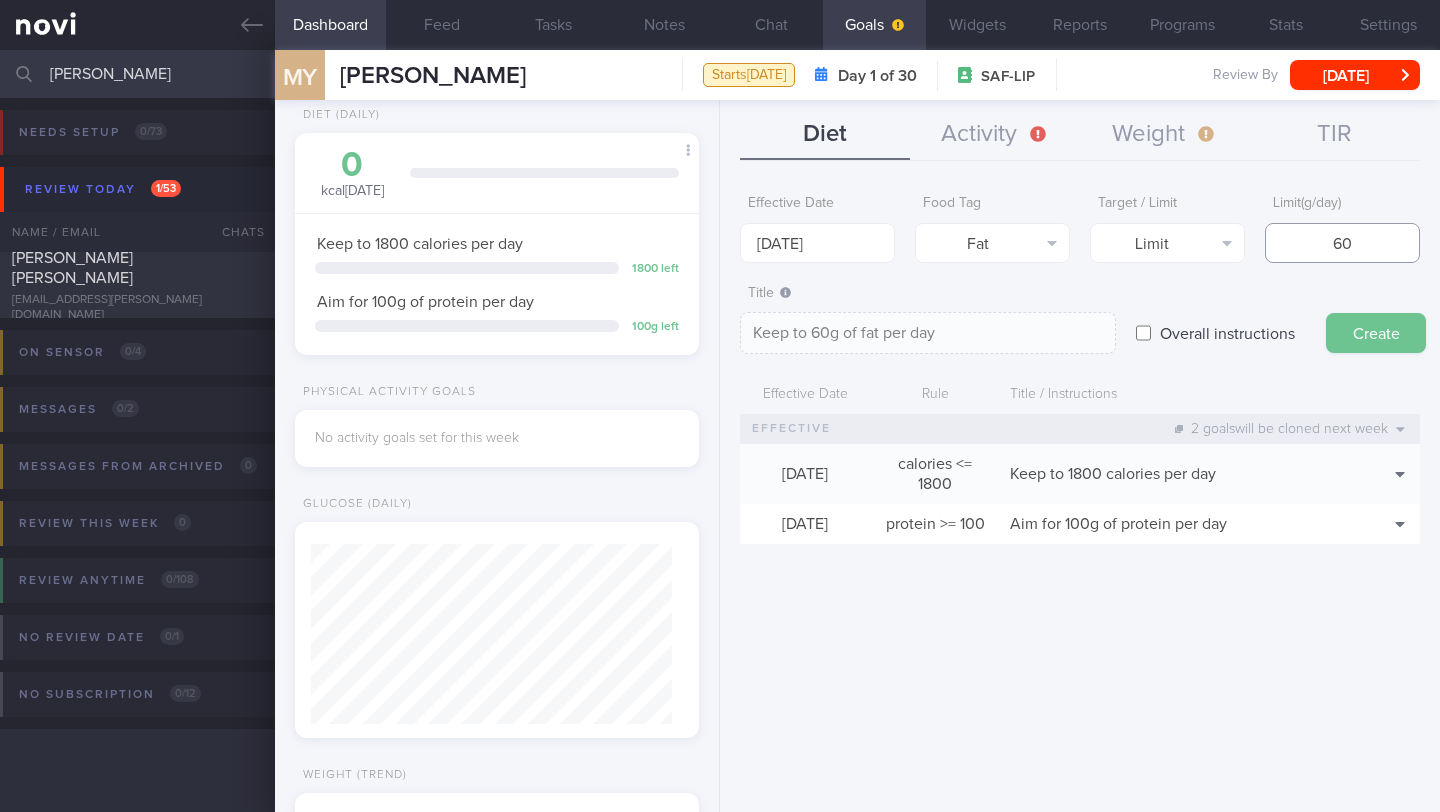 type on "60" 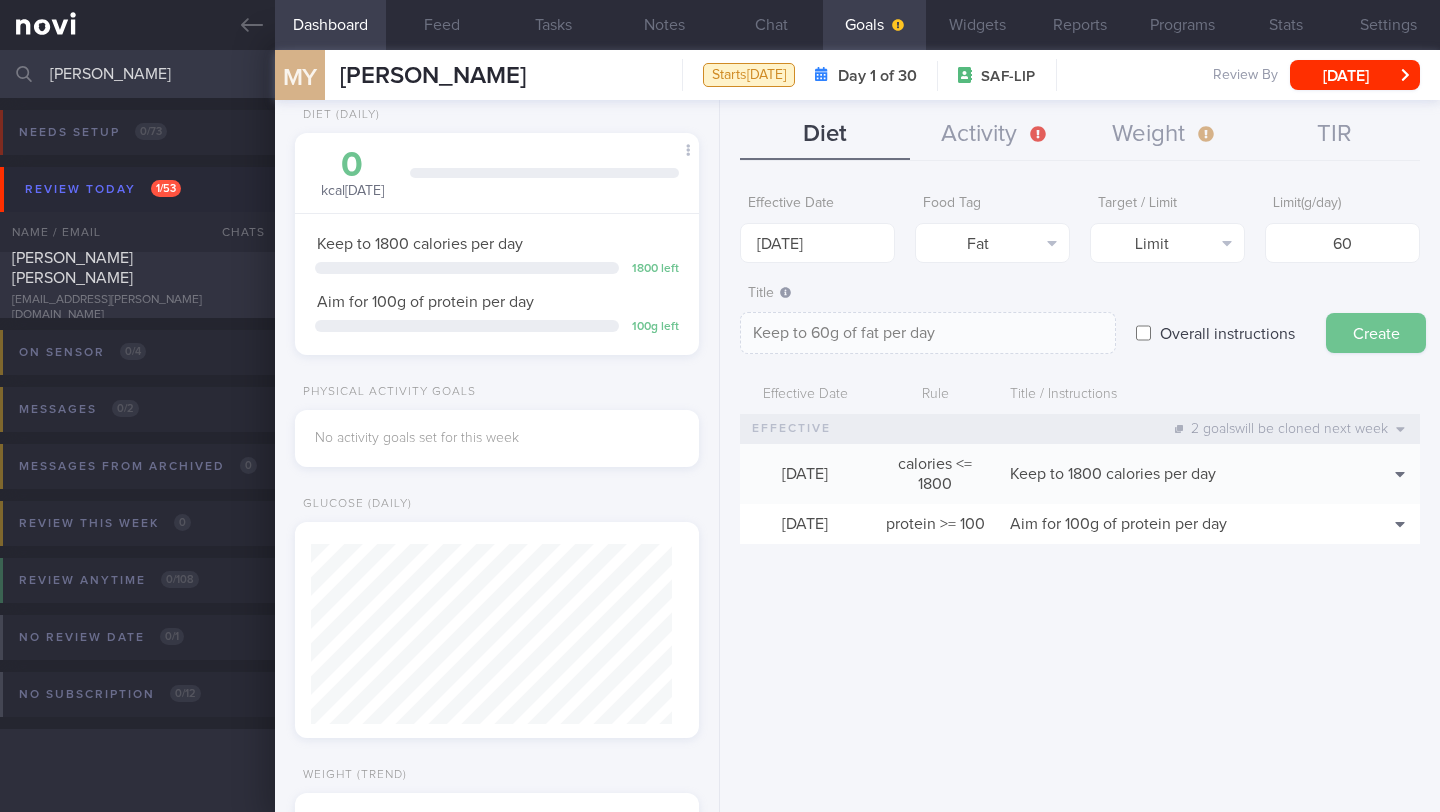 click on "Create" at bounding box center [1376, 333] 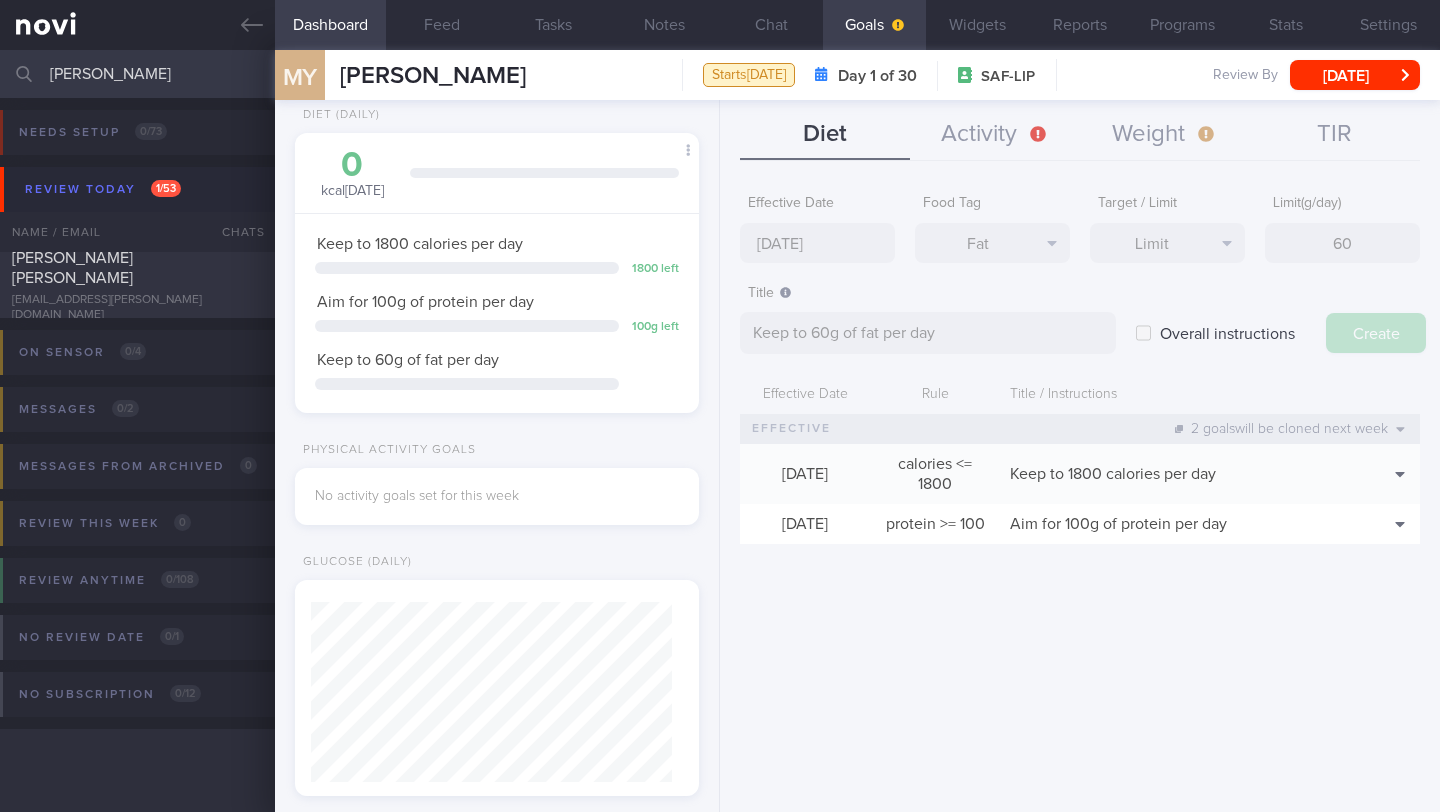 type on "[DATE]" 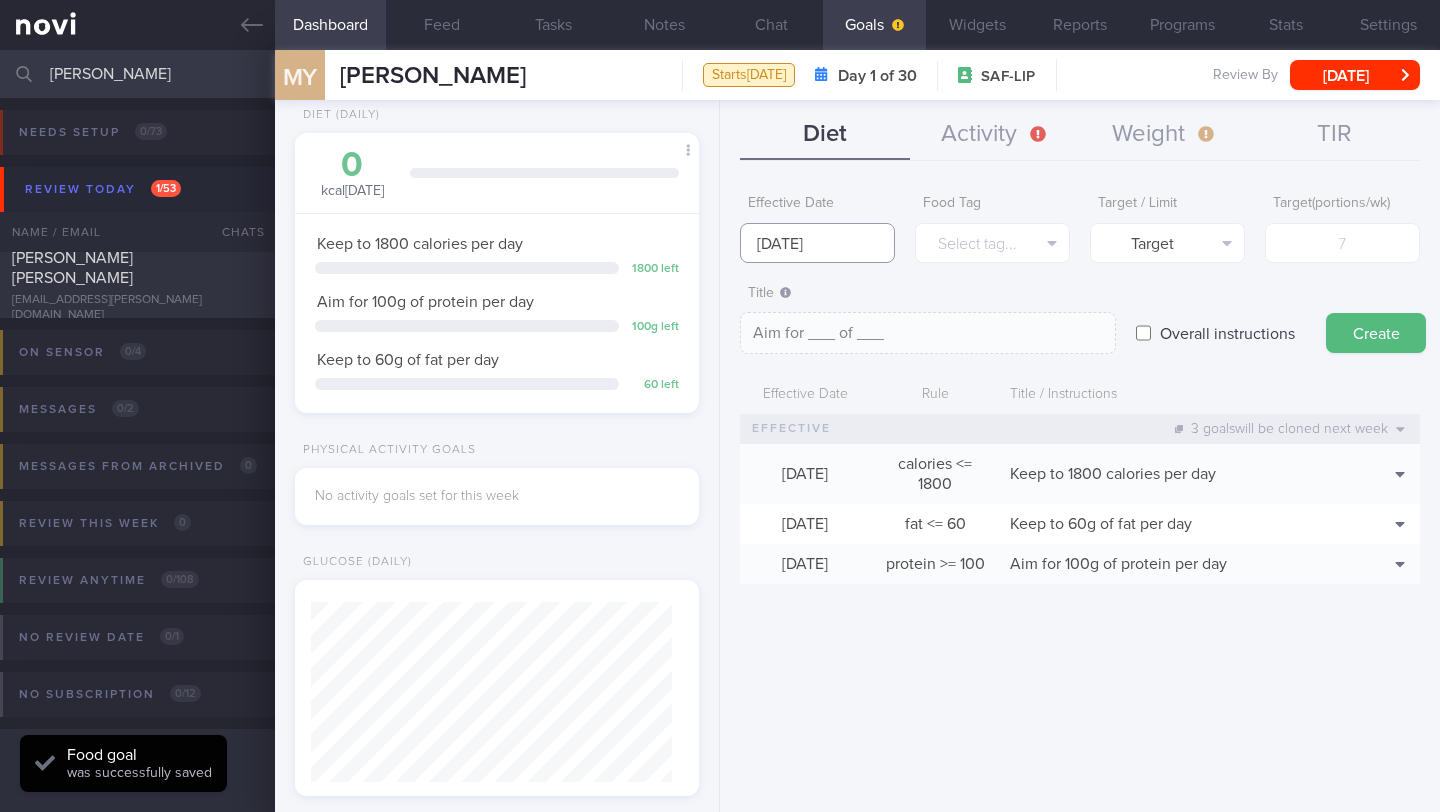 drag, startPoint x: 829, startPoint y: 255, endPoint x: 816, endPoint y: 348, distance: 93.904205 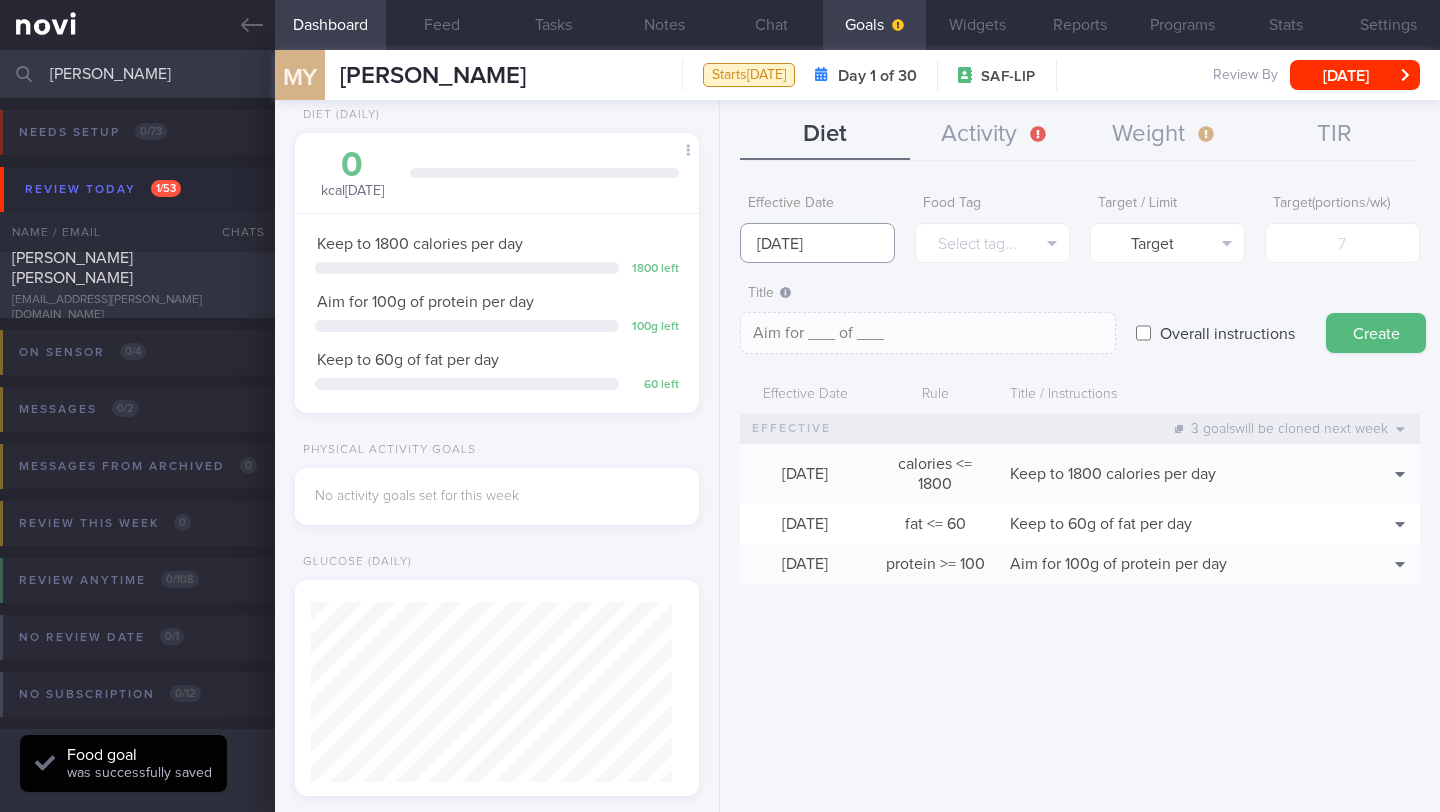 click on "You are offline!  Some functionality will be unavailable
Patients
New Users
Coaches
[PERSON_NAME]
Assigned patients
Assigned patients
All active patients
Archived patients
Needs setup
0 / 73
Name / Email" at bounding box center [720, 406] 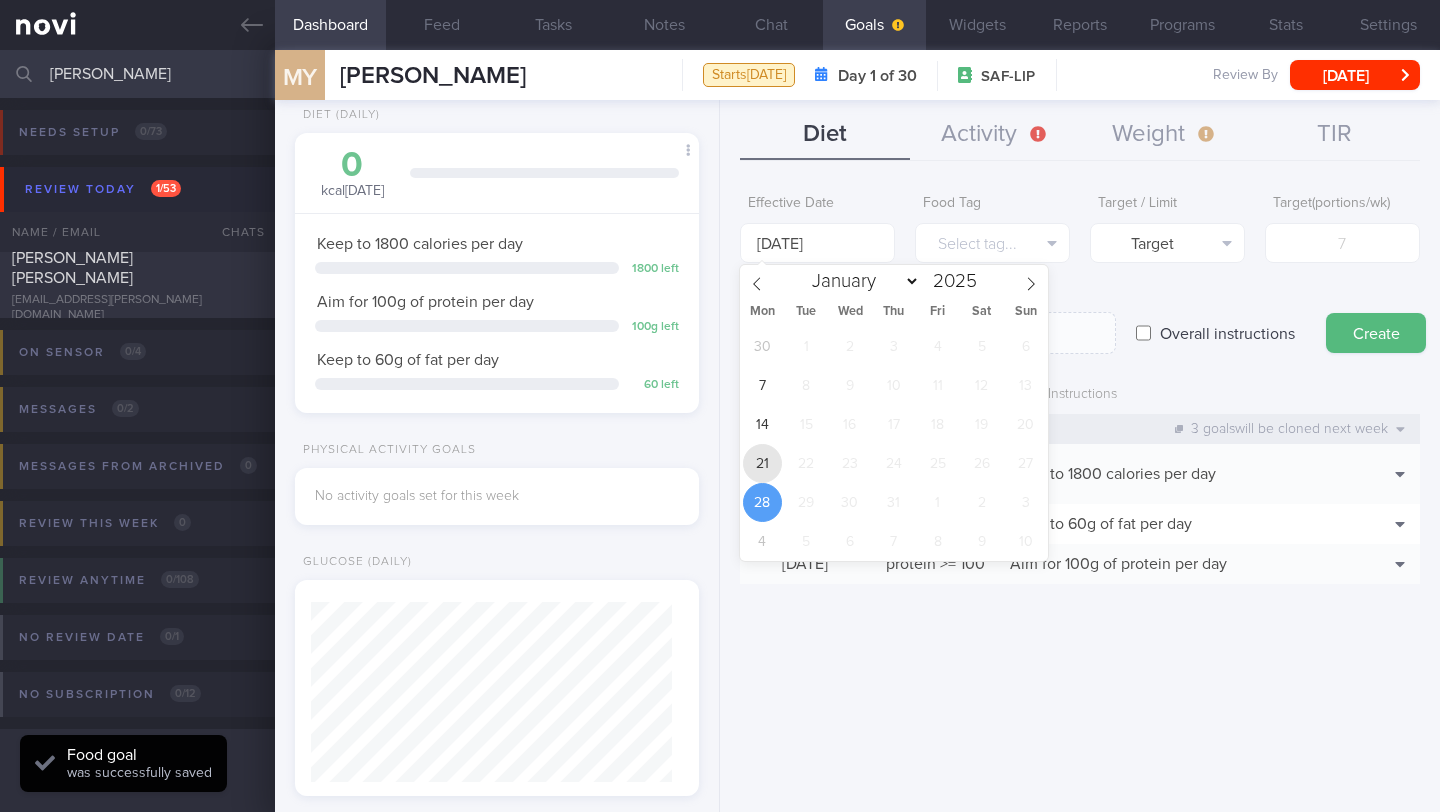 click on "21" at bounding box center (762, 463) 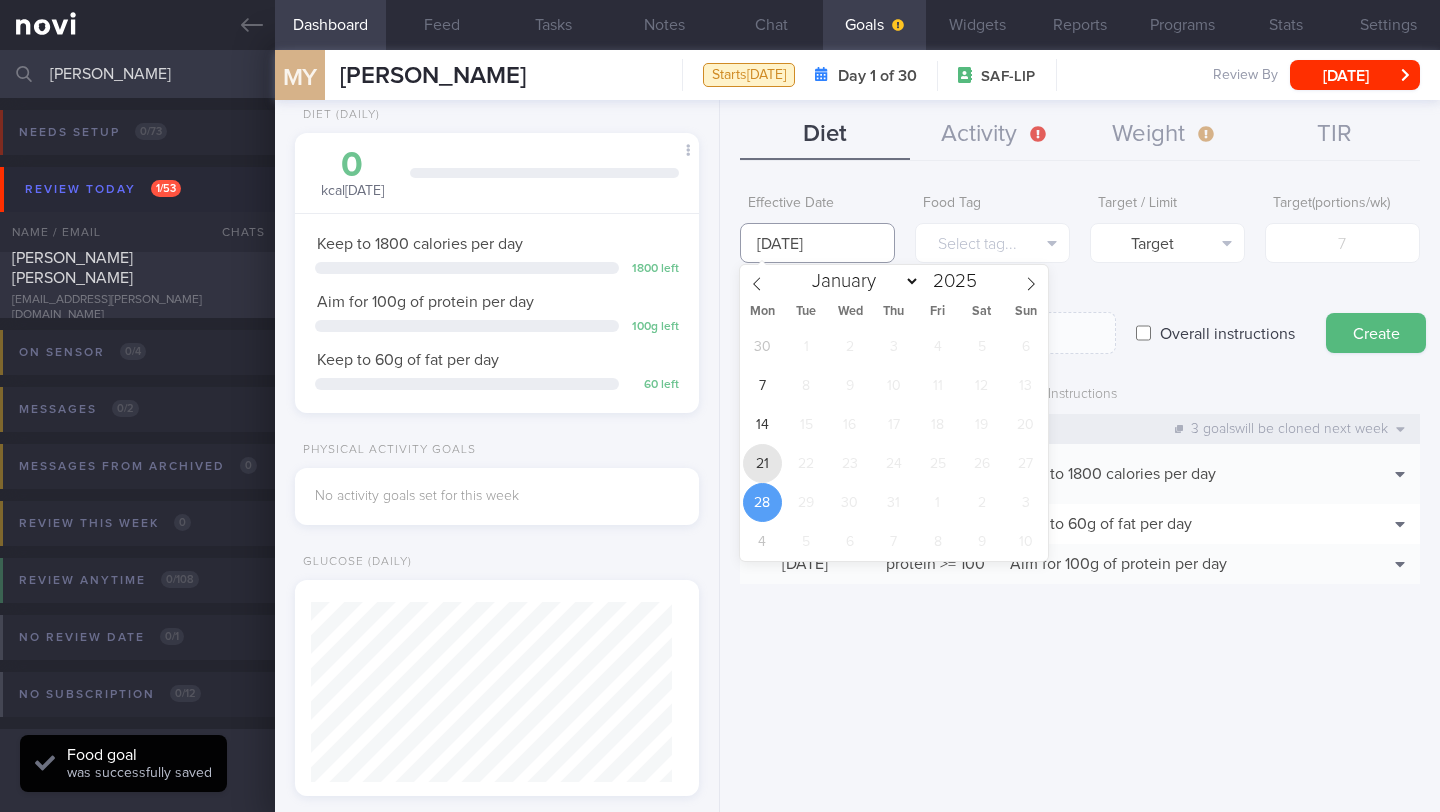 type on "[DATE]" 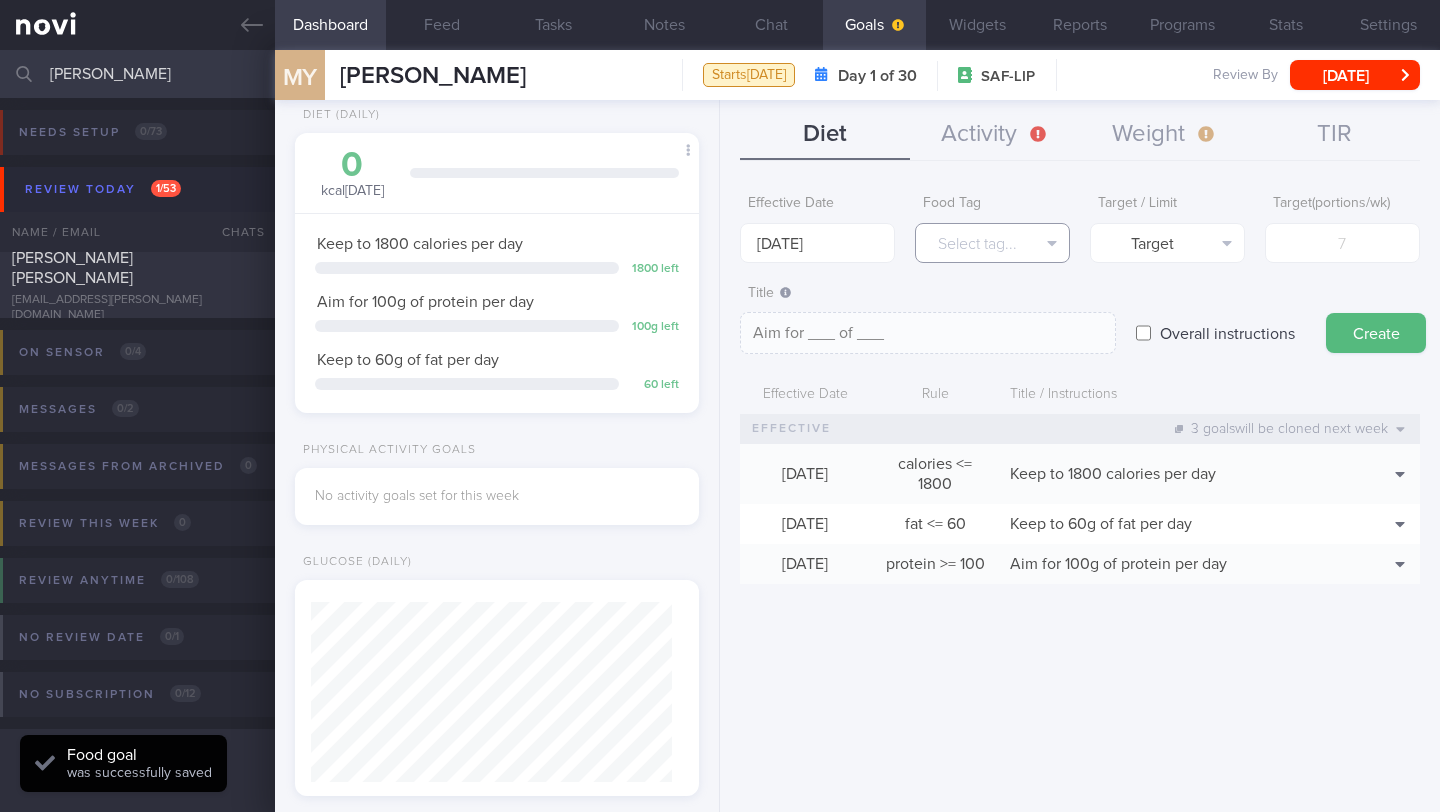 click on "Select tag..." at bounding box center [992, 243] 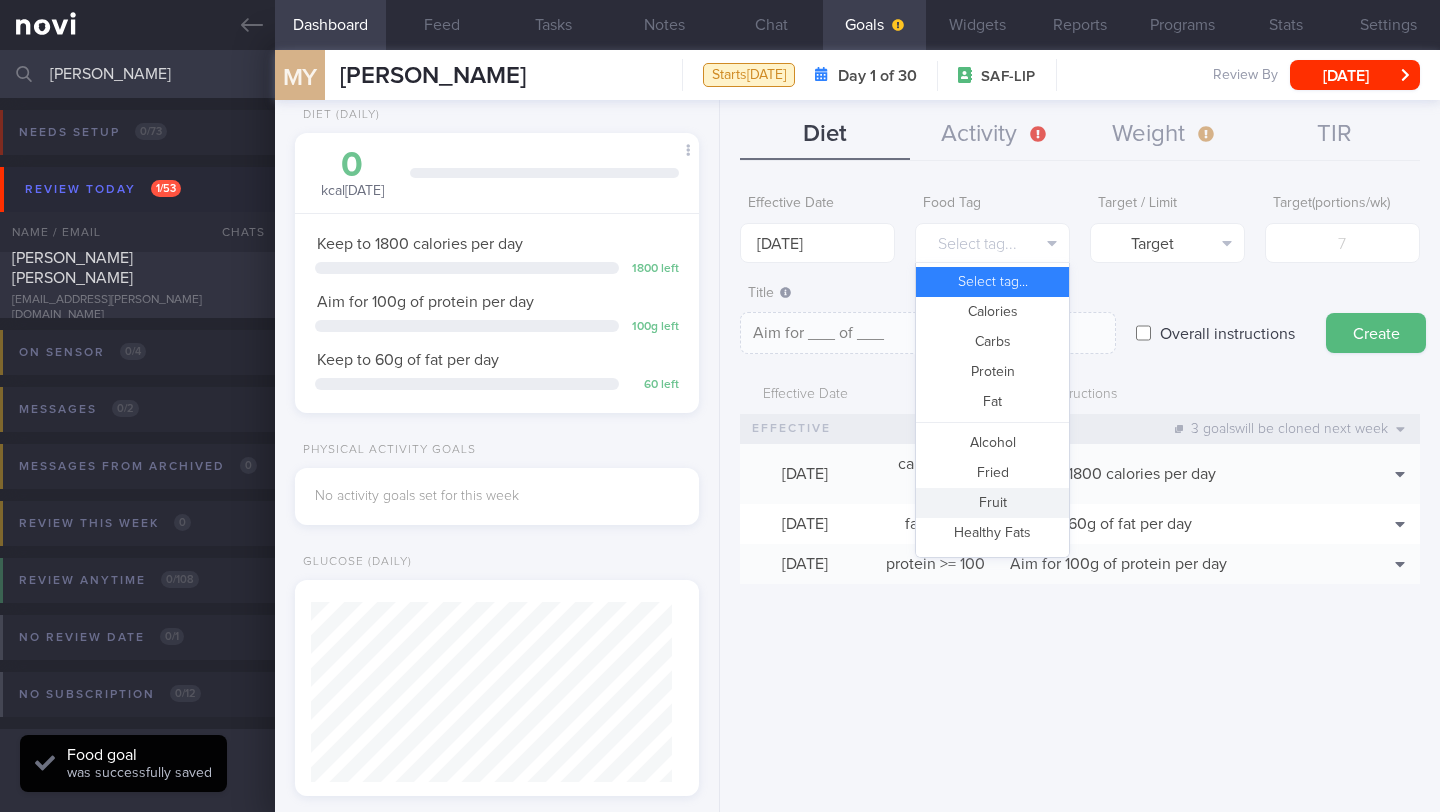 click on "Fruit" at bounding box center [992, 503] 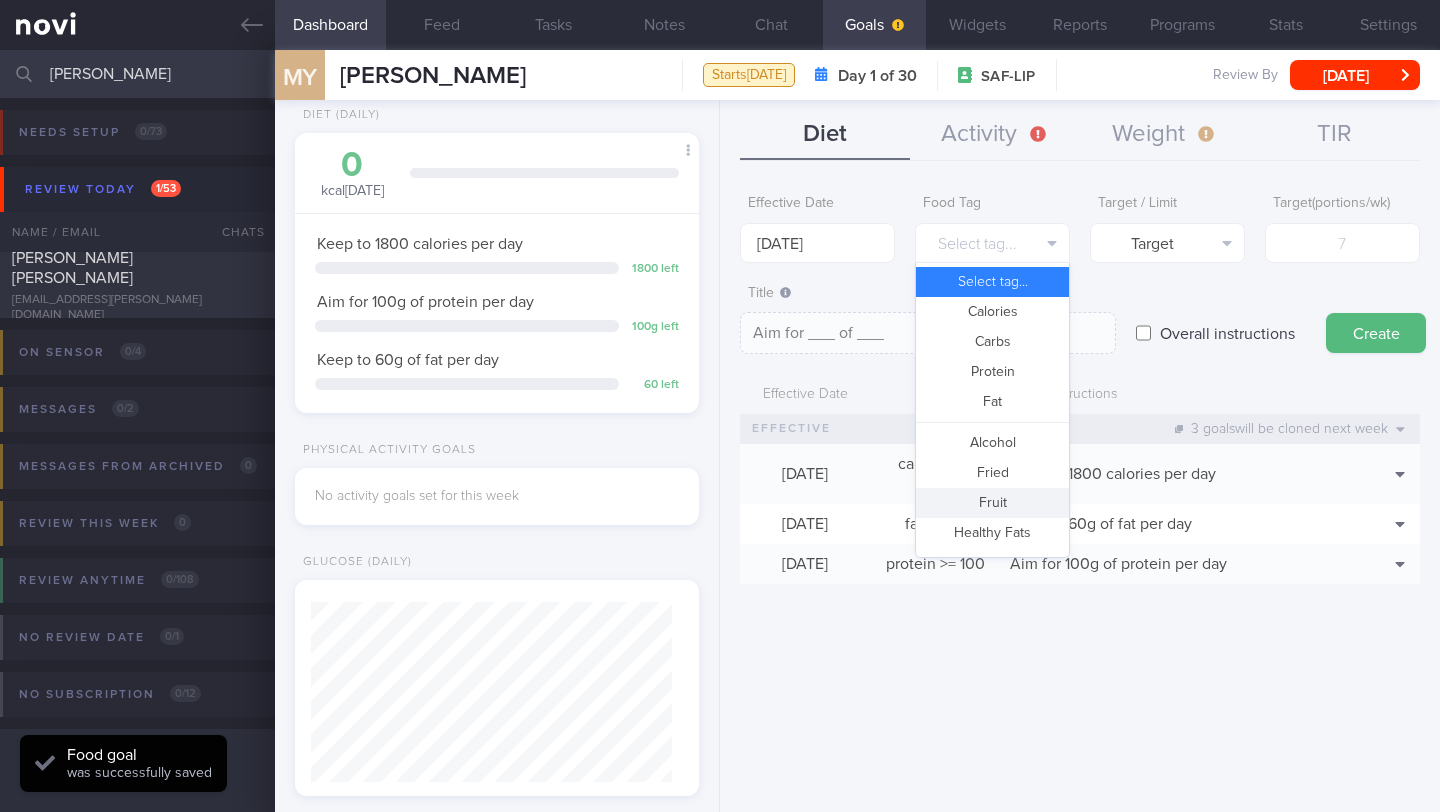 type on "Aim for __ portions of fruits per week" 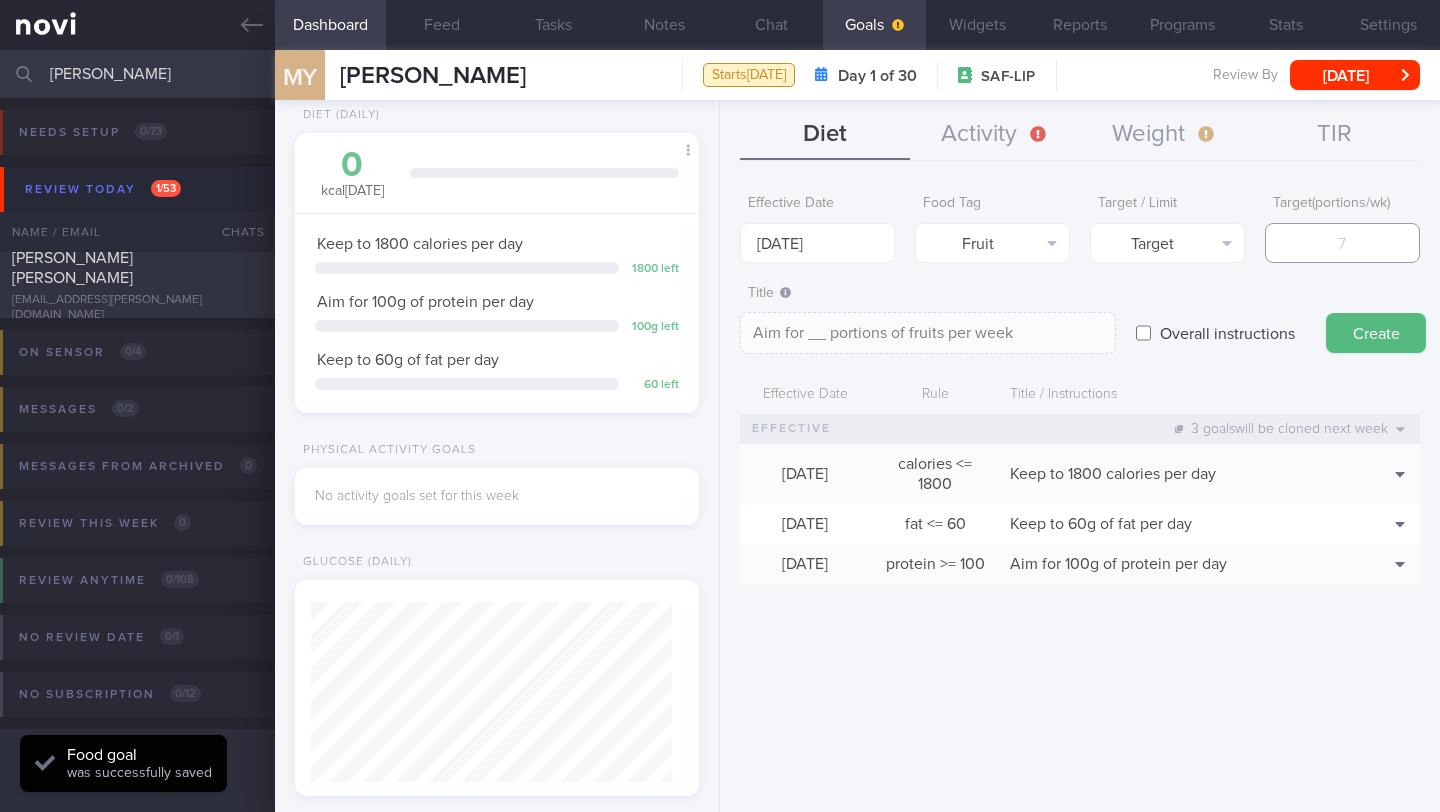 click at bounding box center [1342, 243] 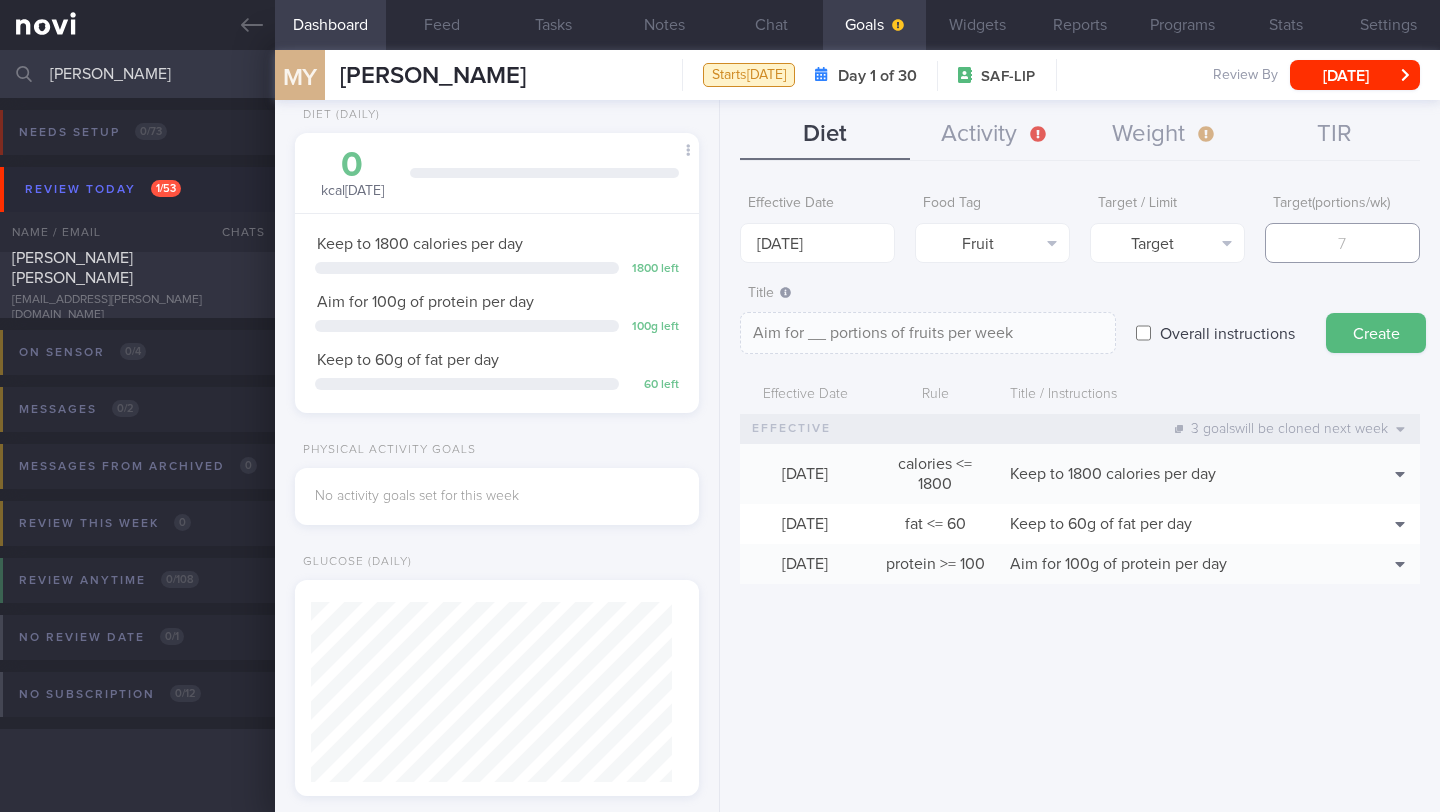 type on "1" 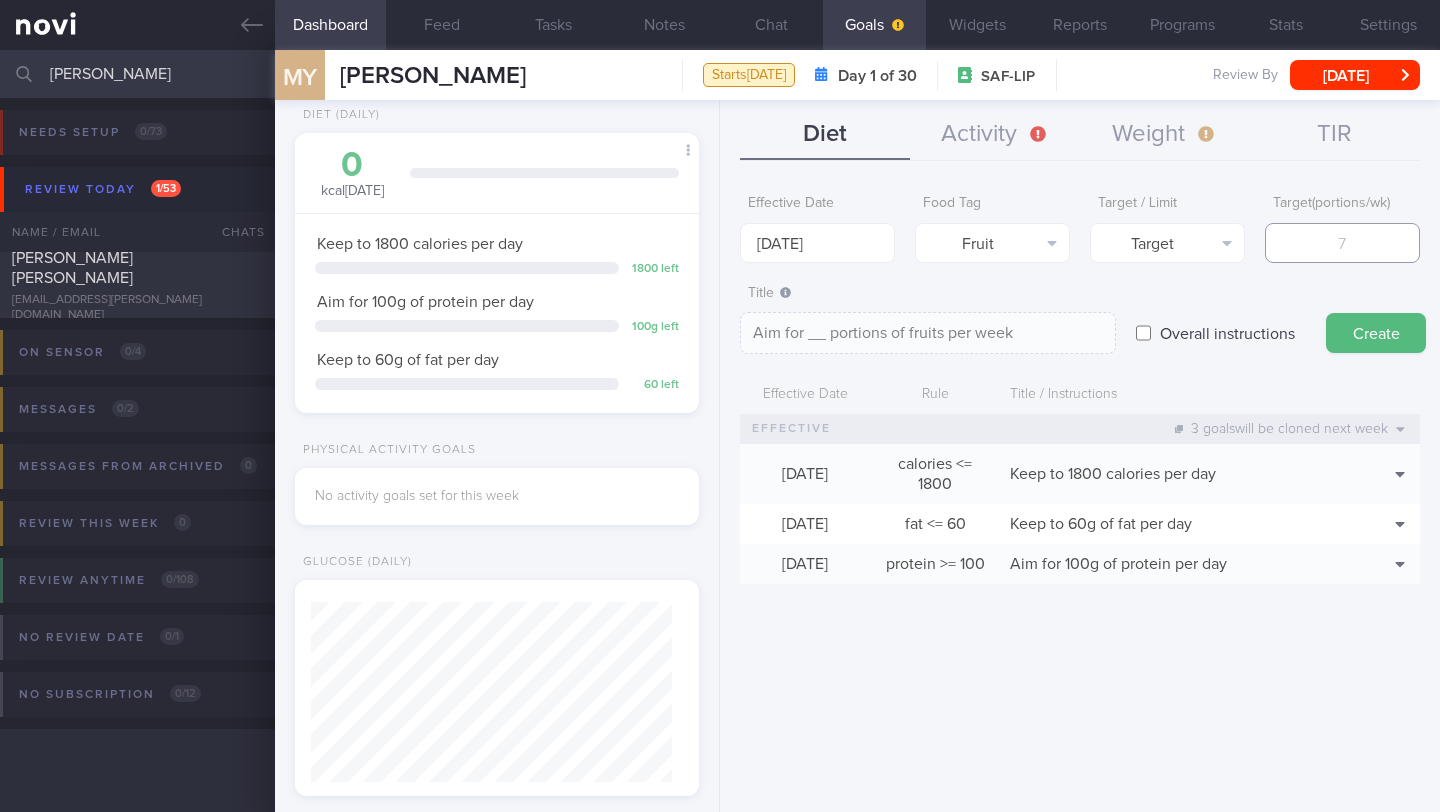 type on "Aim for 1 portions of fruits per week" 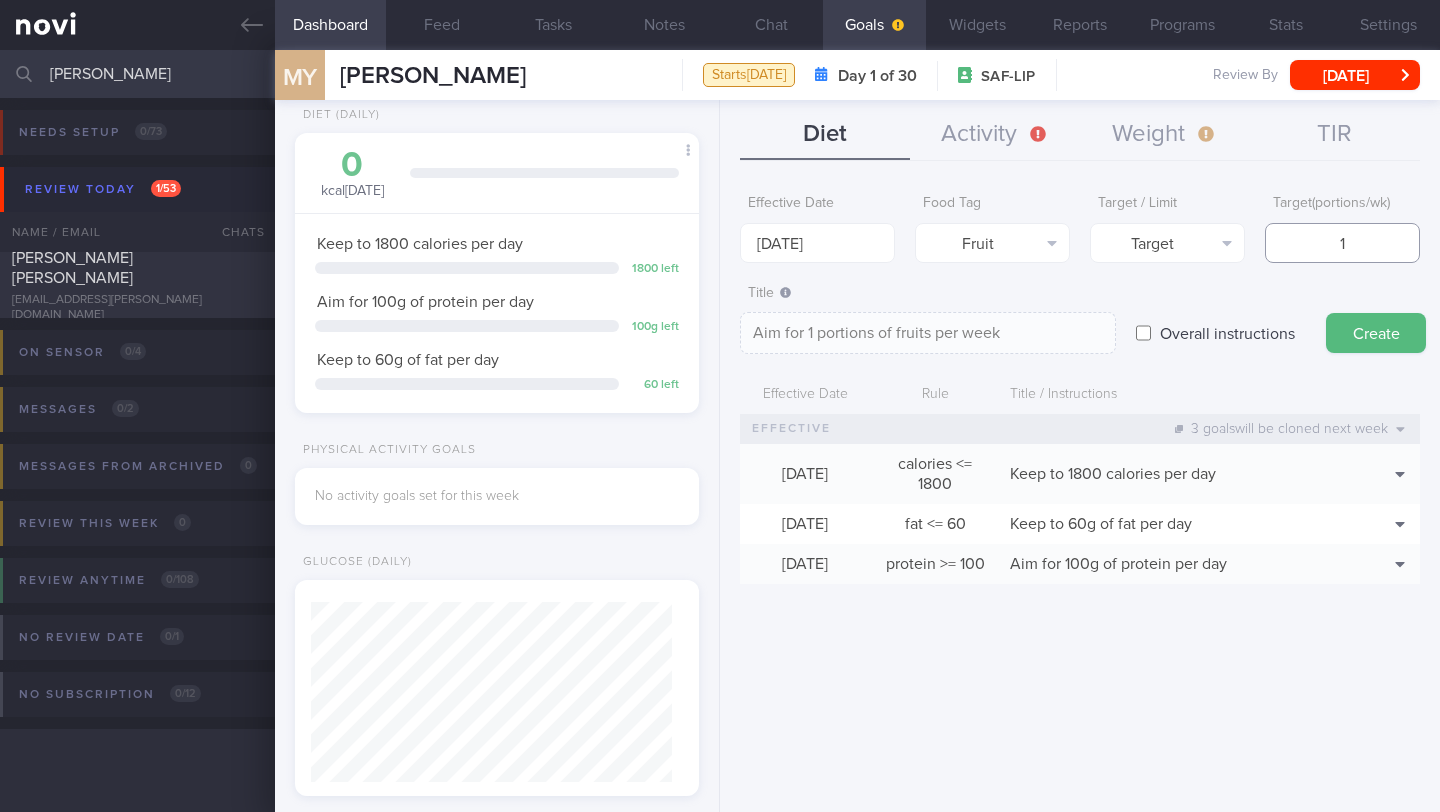 type on "14" 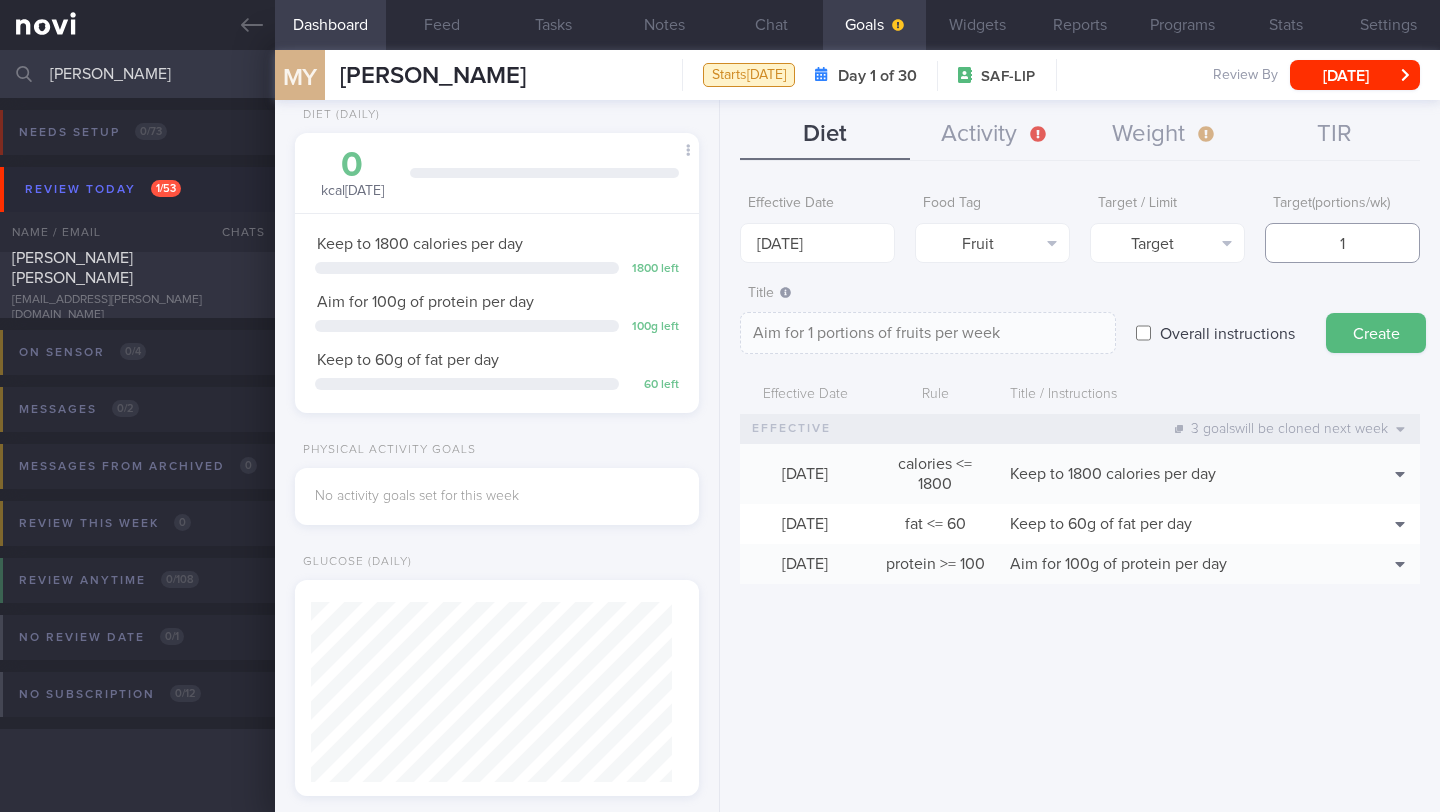 type on "Aim for 14 portions of fruits per week" 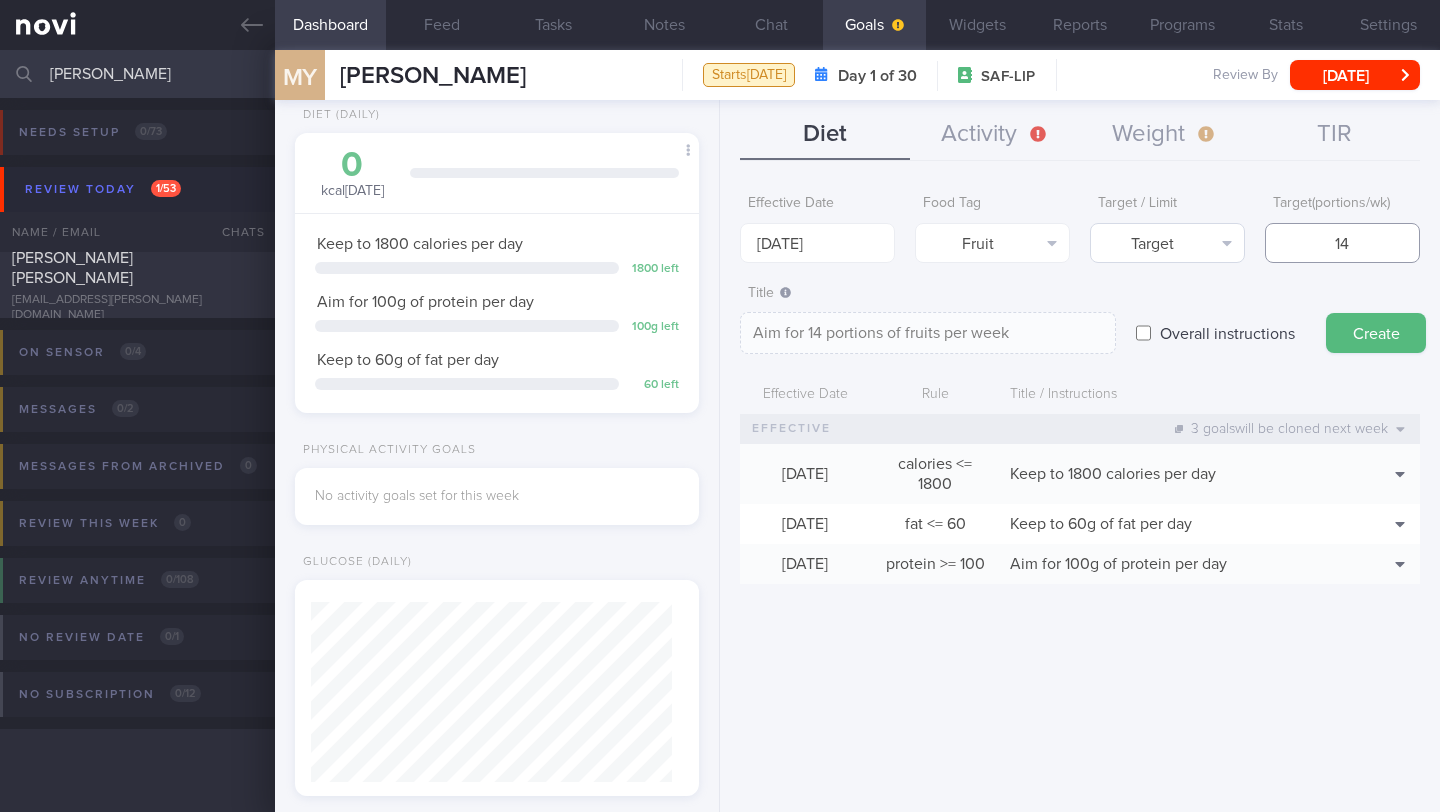 type on "14" 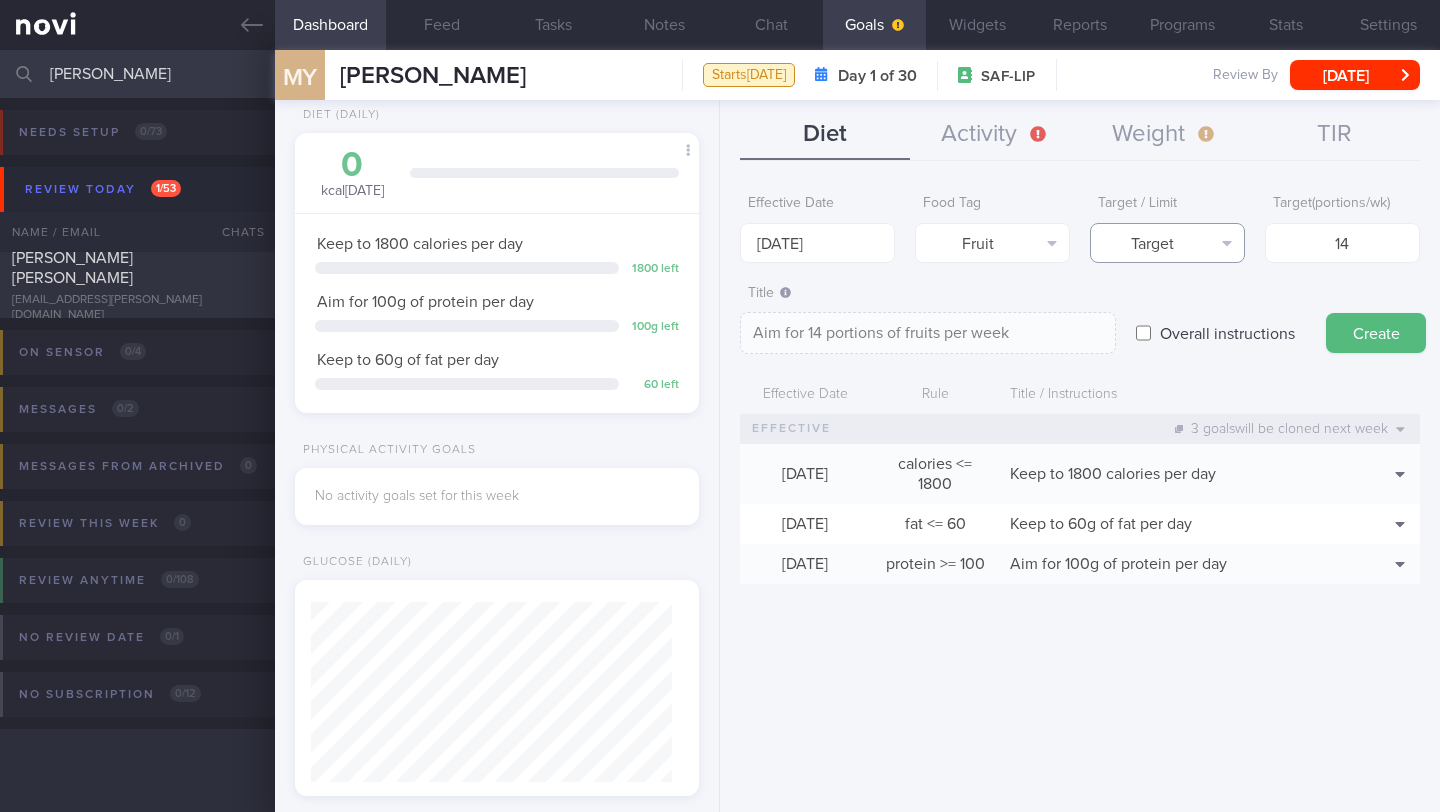 click on "Target" at bounding box center [1167, 243] 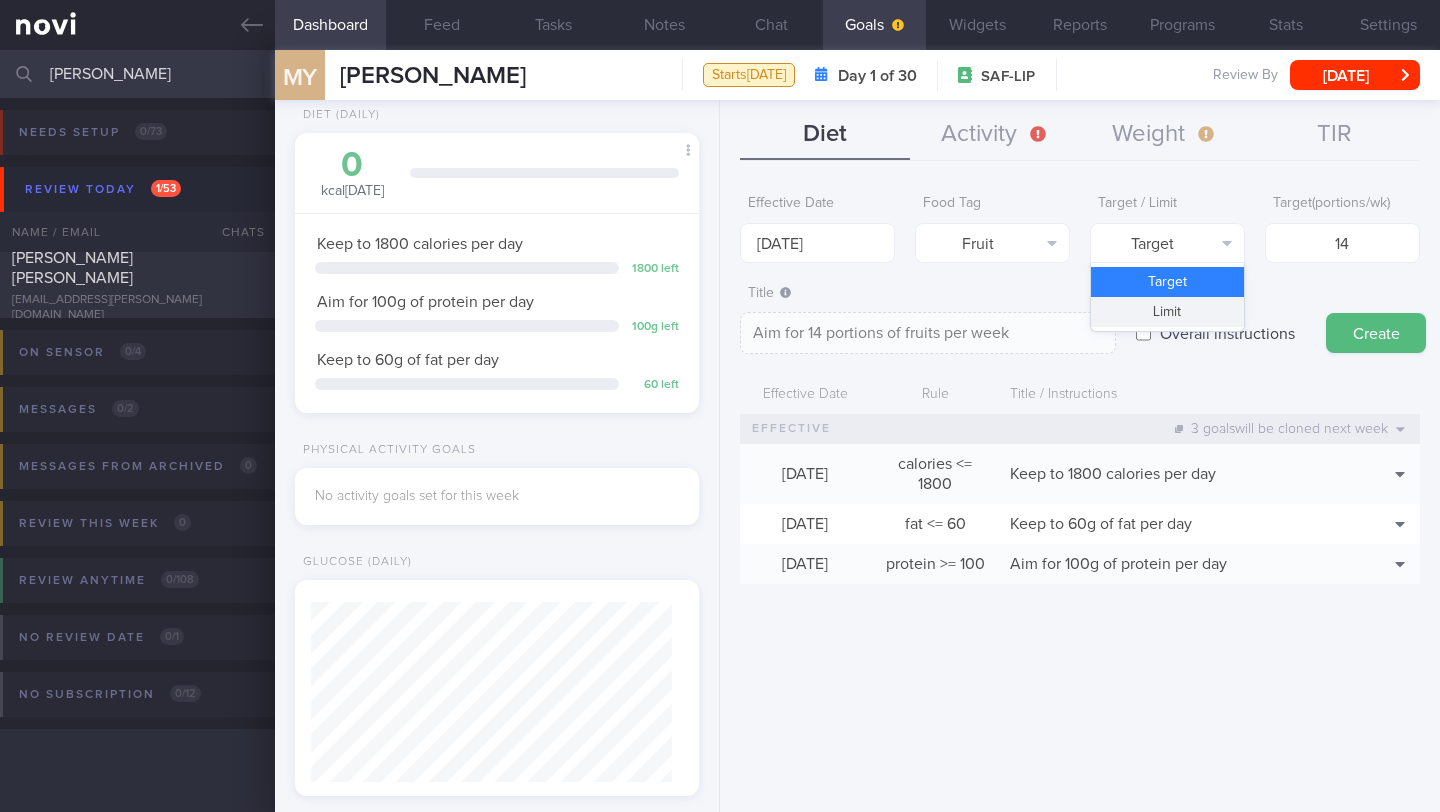 click on "Limit" at bounding box center (1167, 312) 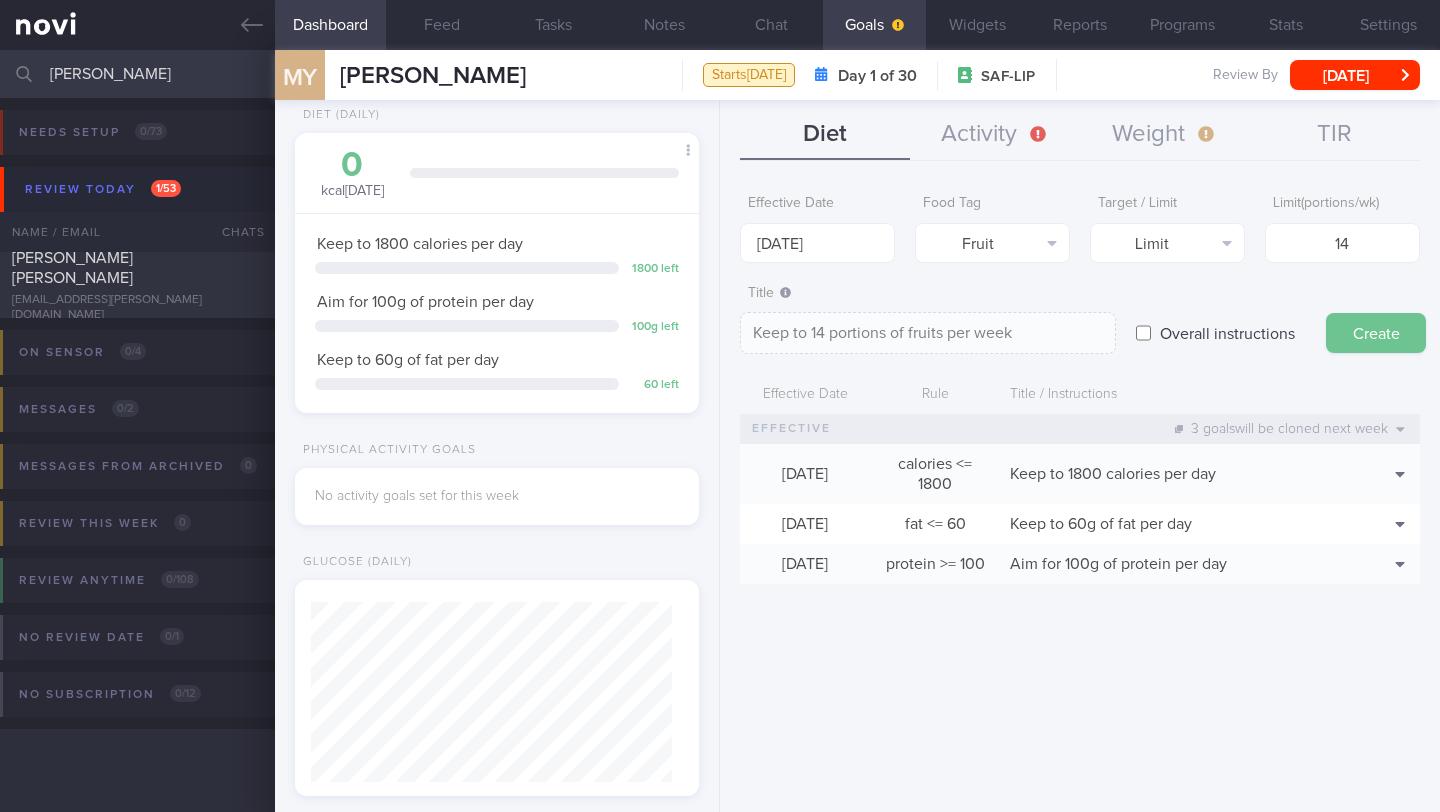 click on "Create" at bounding box center [1376, 333] 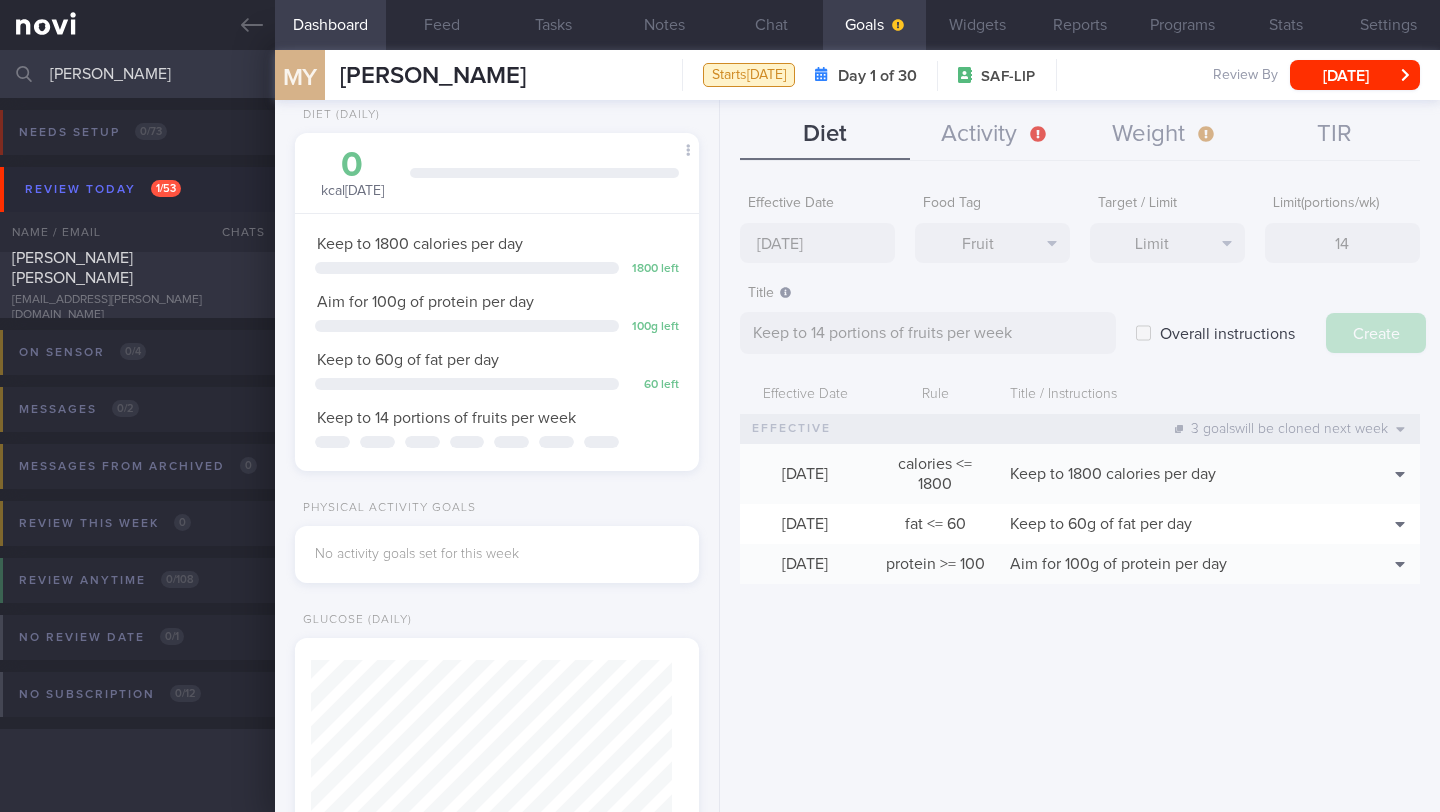 type on "[DATE]" 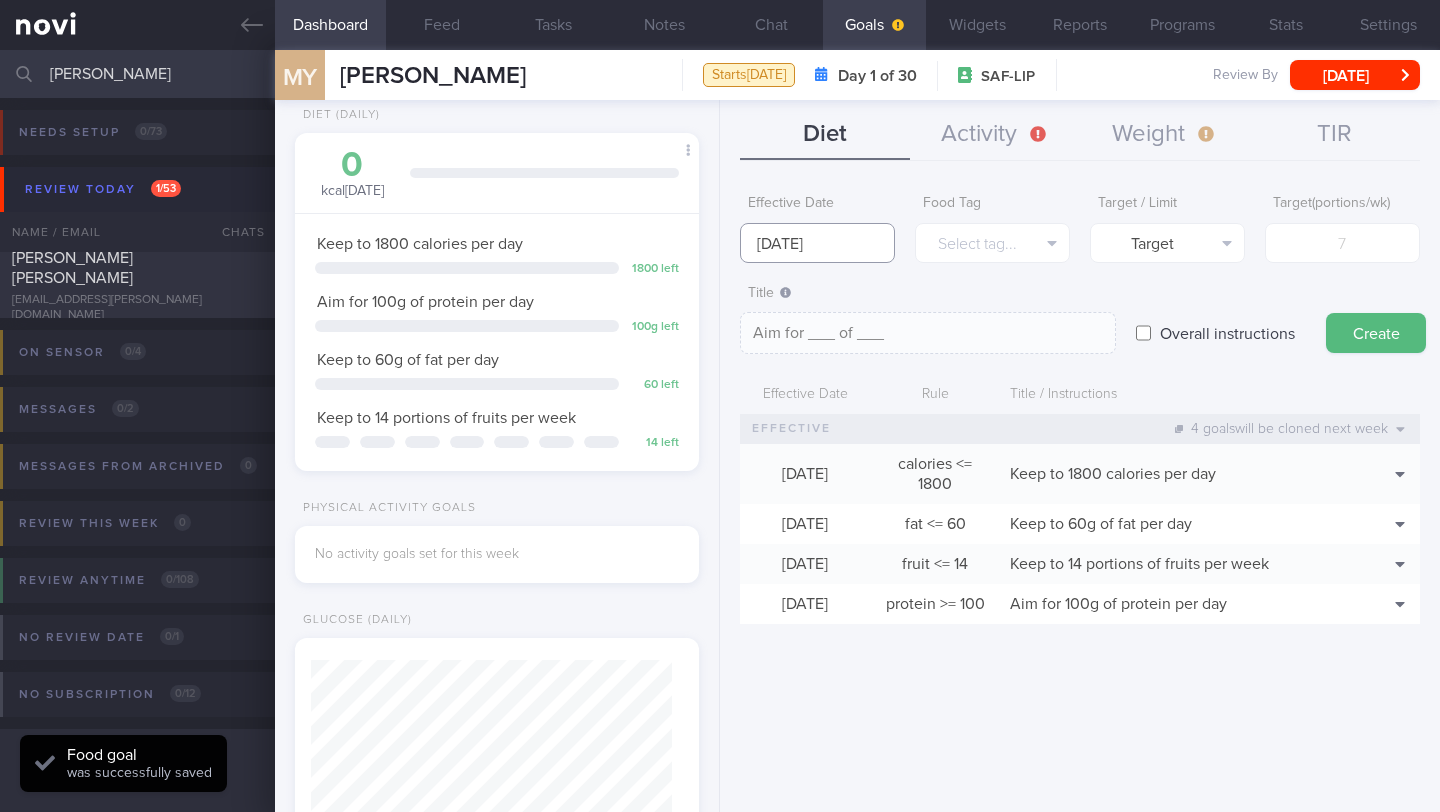 click on "[DATE]" at bounding box center (817, 243) 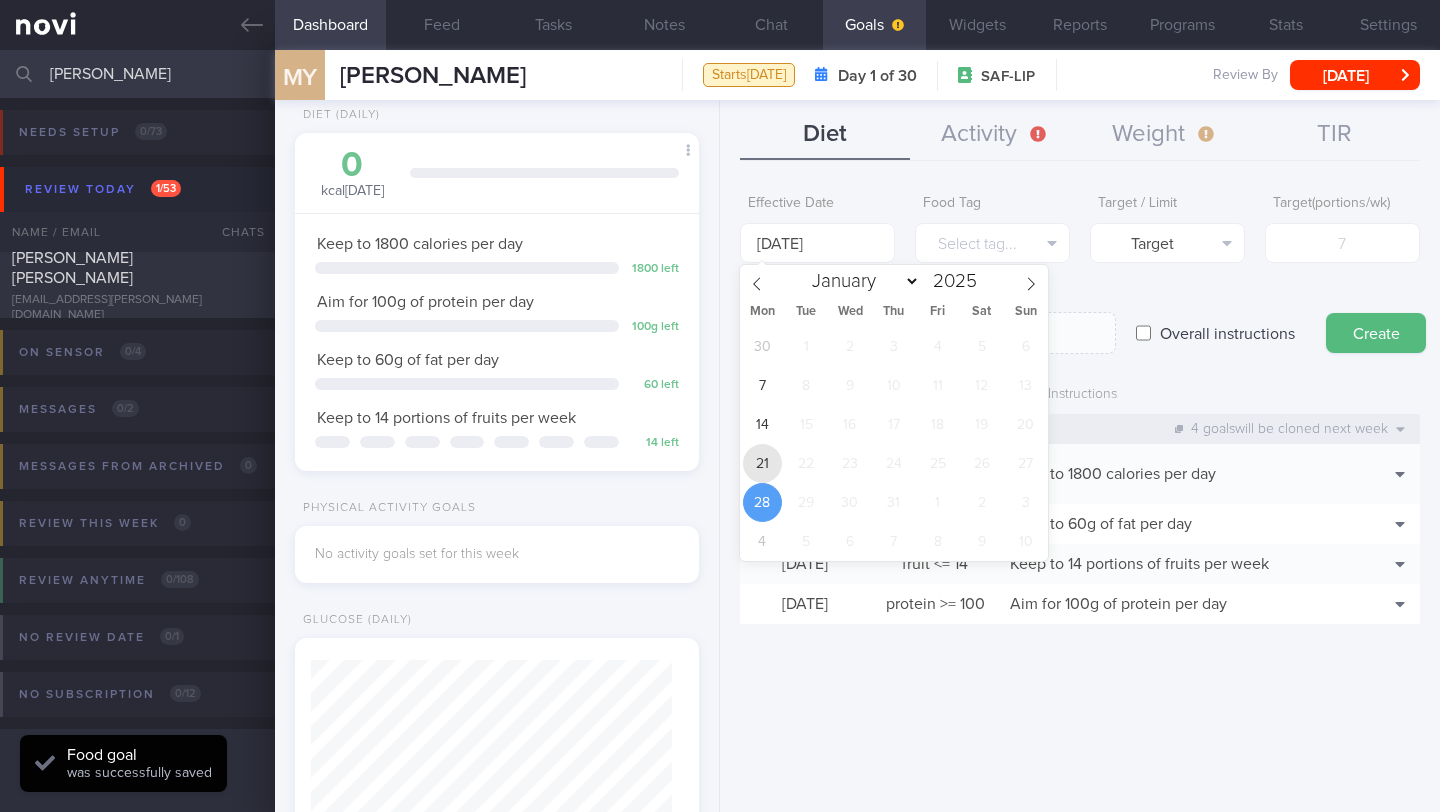 click on "21" at bounding box center [762, 463] 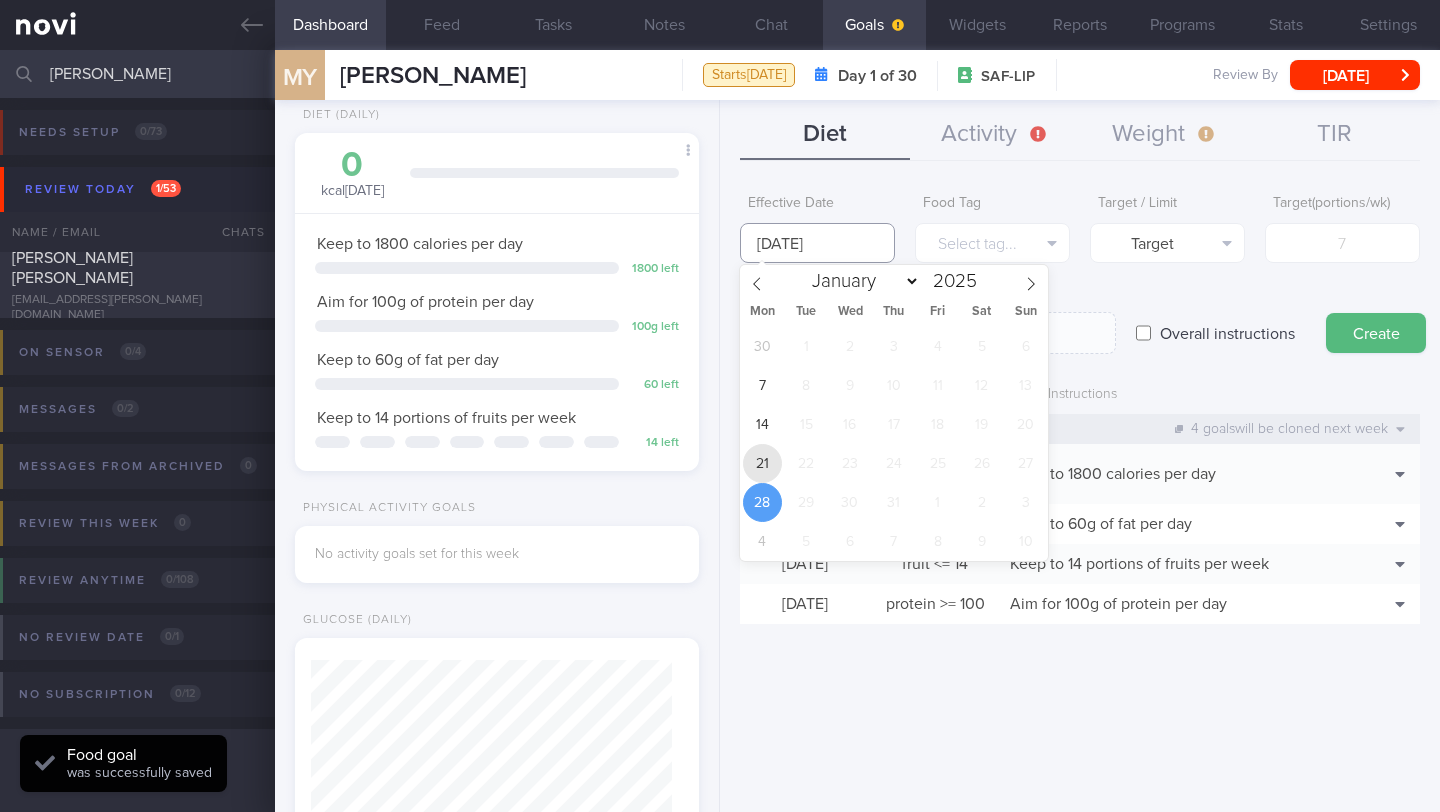 type on "[DATE]" 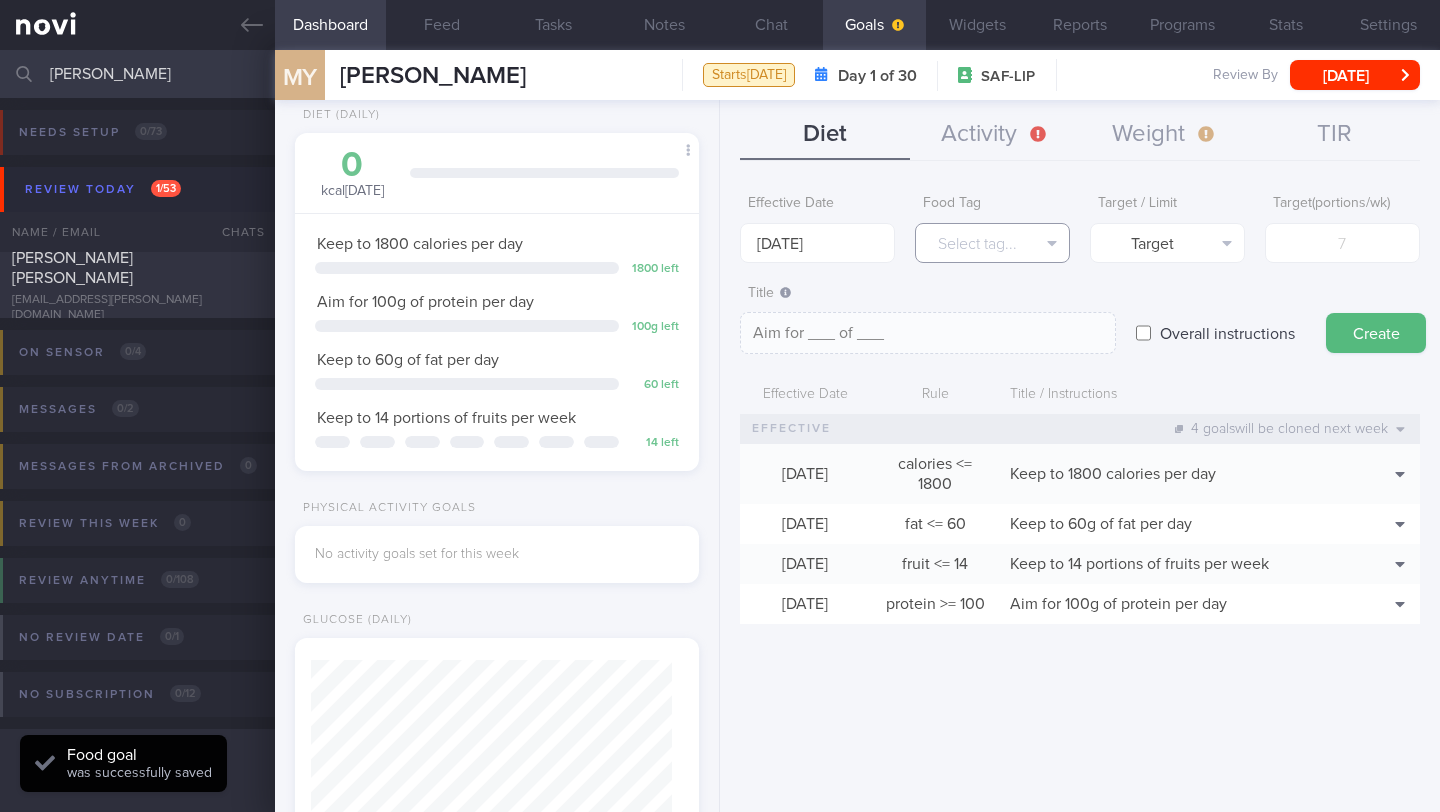 click on "Select tag..." at bounding box center [992, 243] 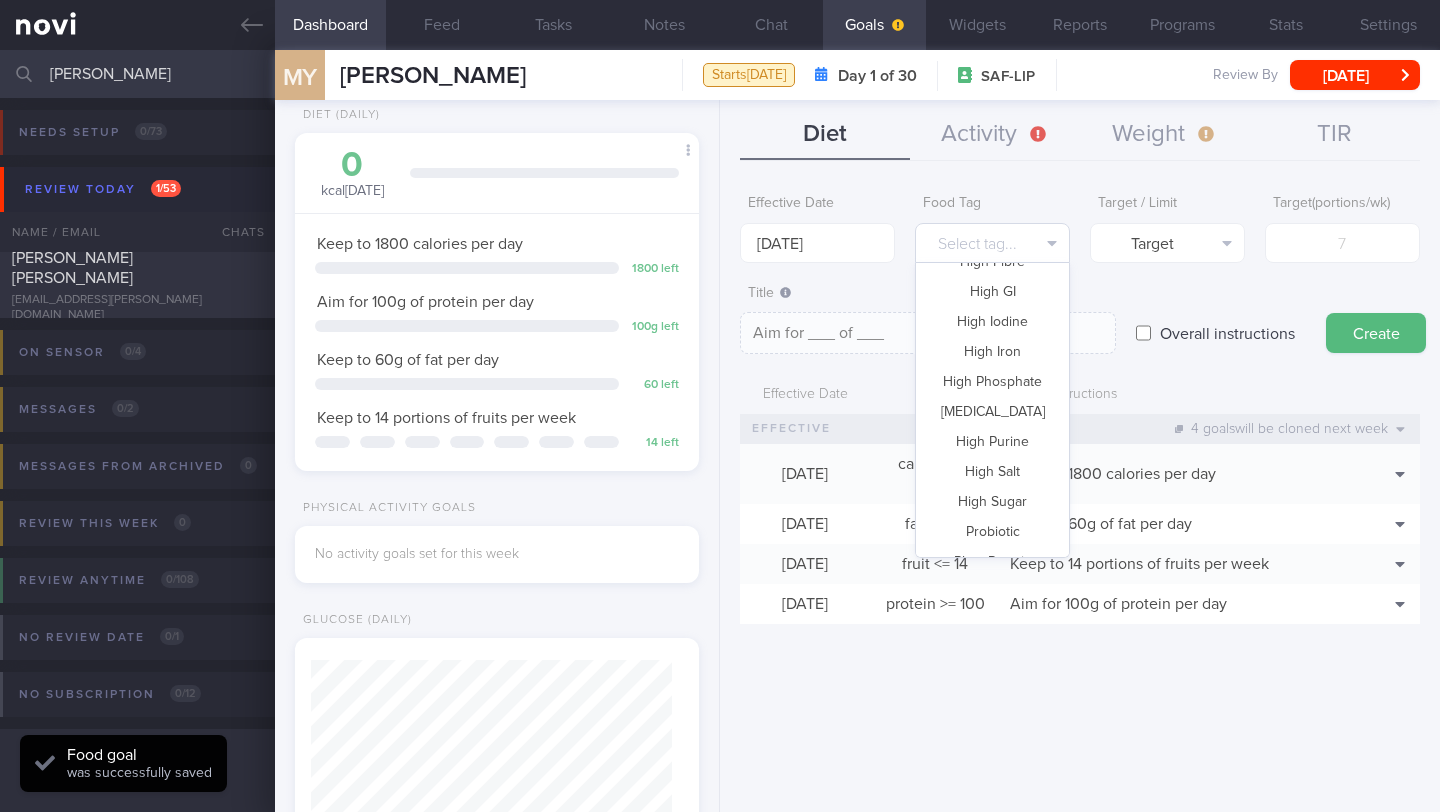 scroll, scrollTop: 595, scrollLeft: 0, axis: vertical 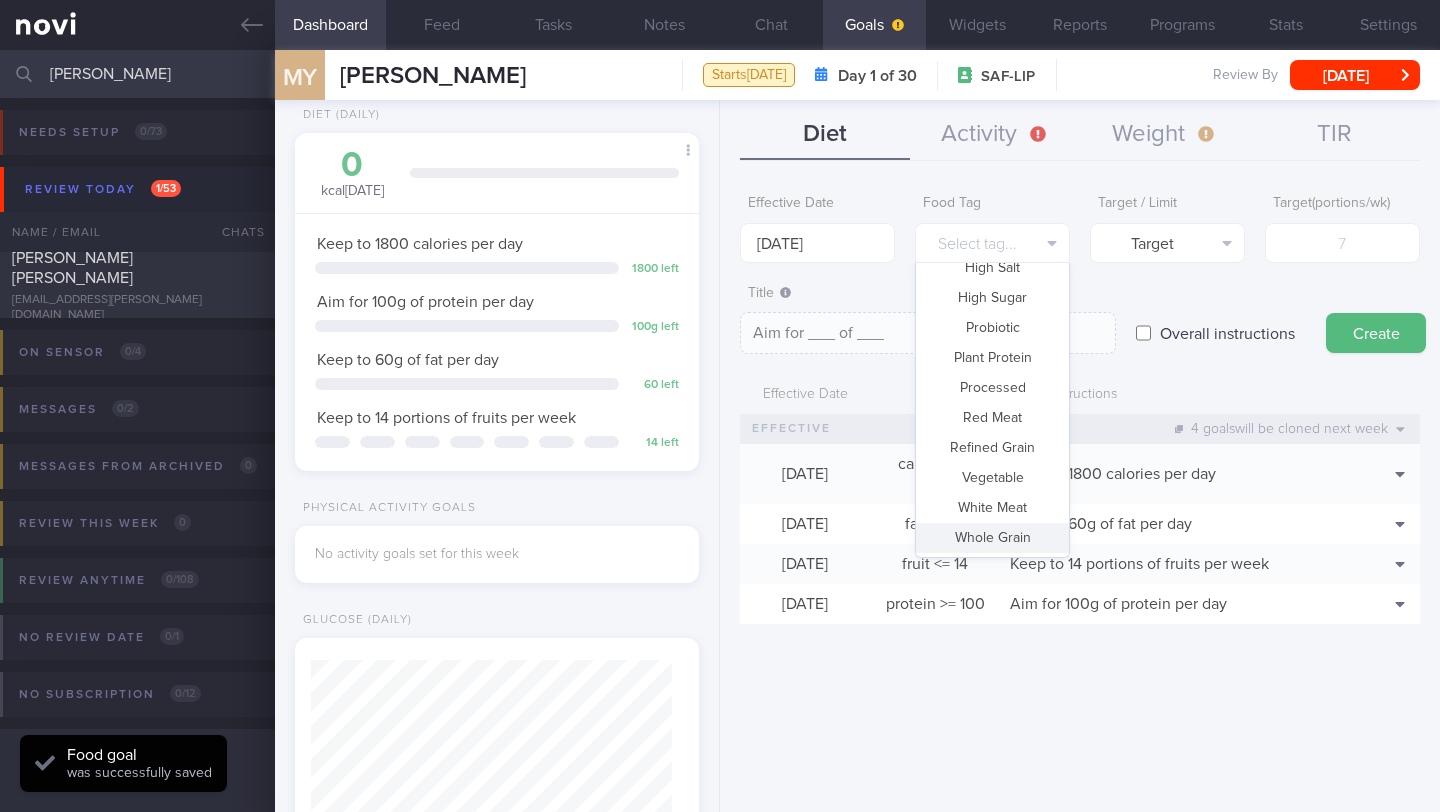 click on "Whole Grain" at bounding box center (992, 538) 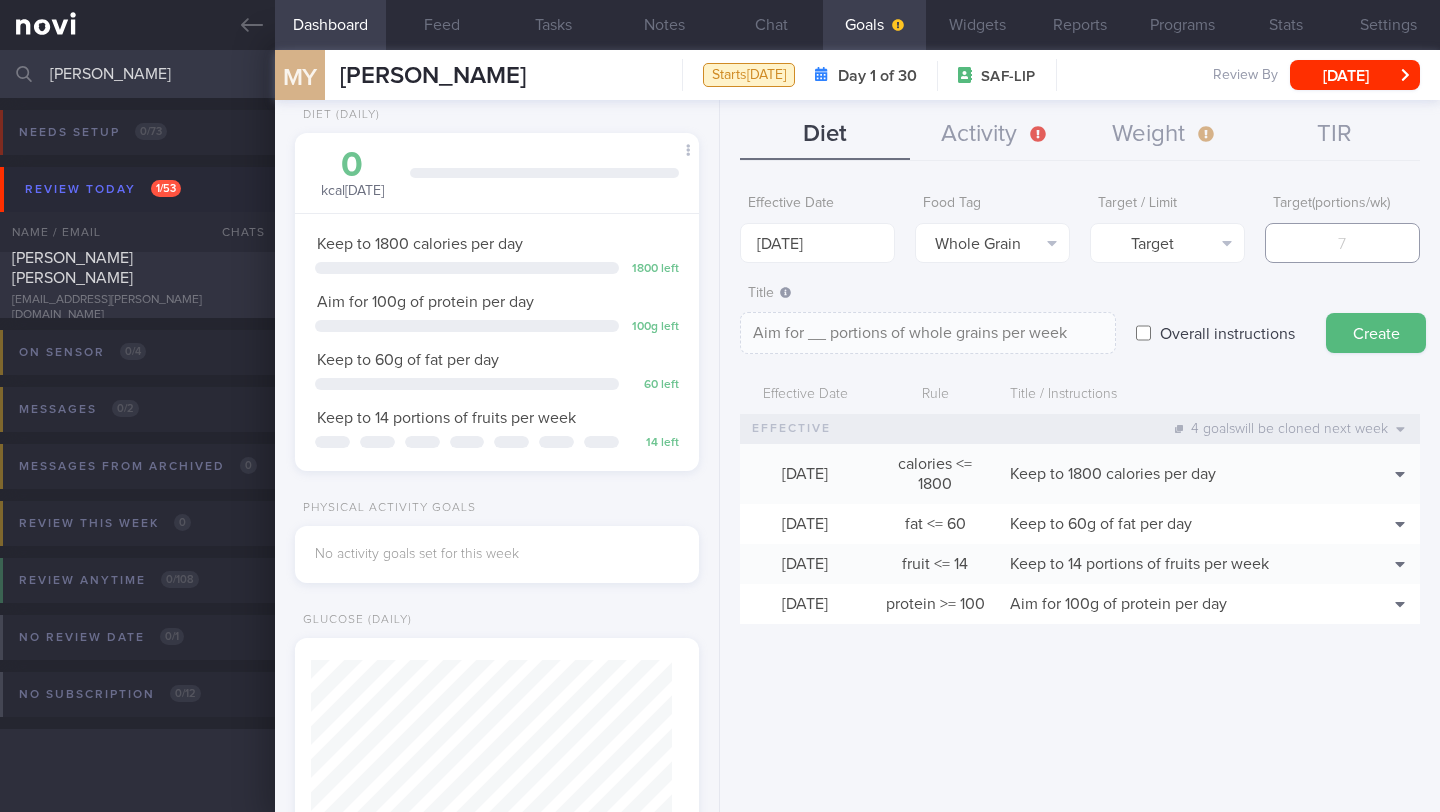 click at bounding box center [1342, 243] 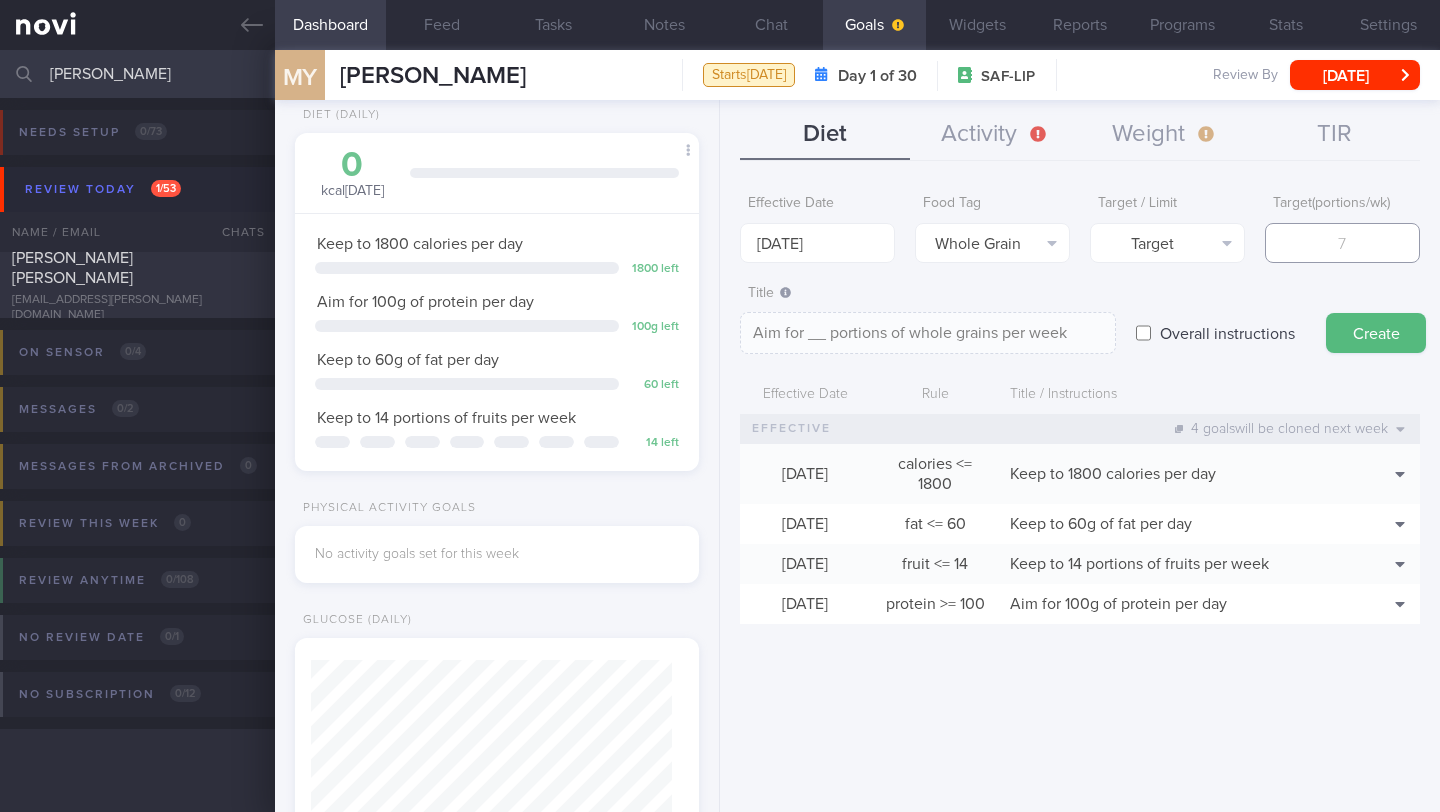 type on "1" 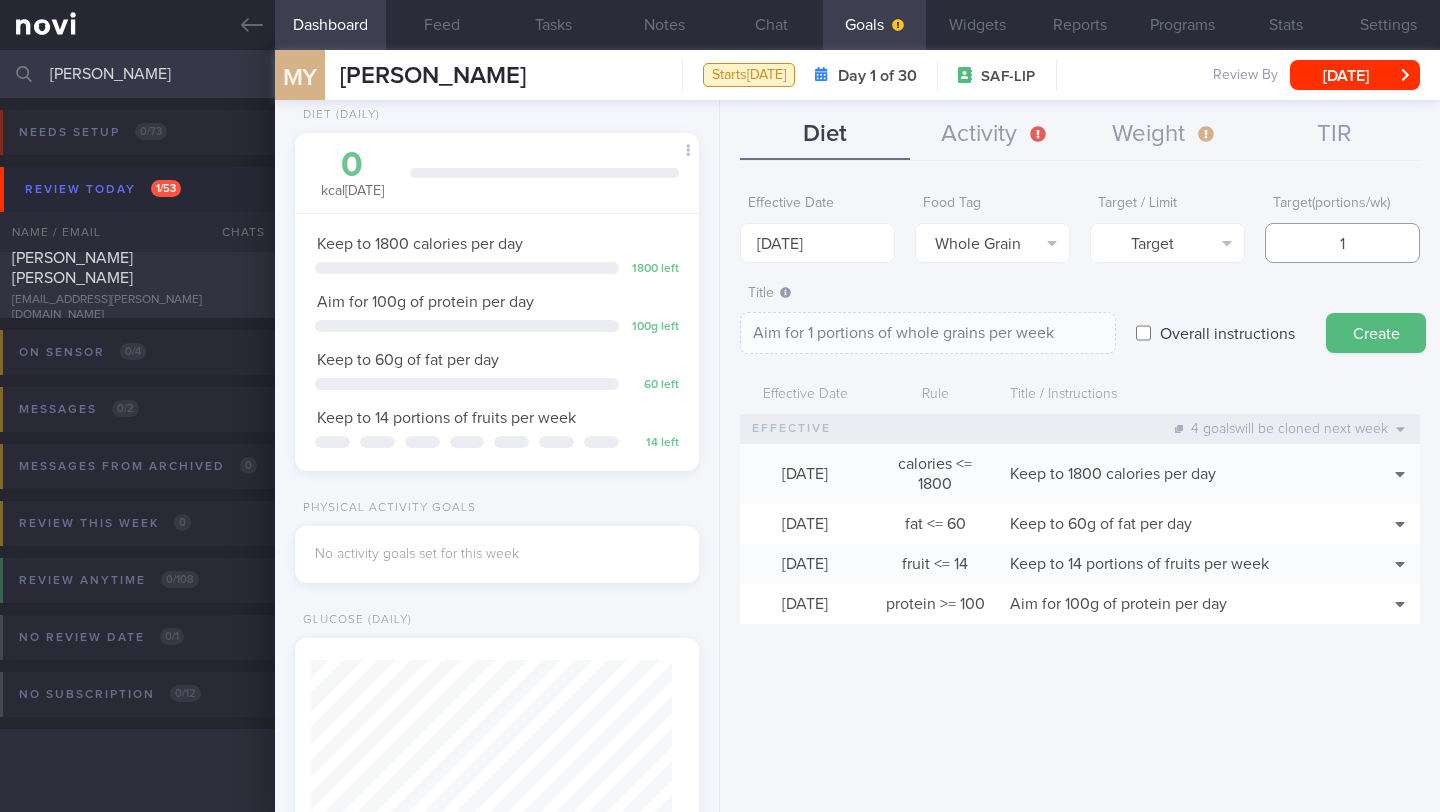 type on "14" 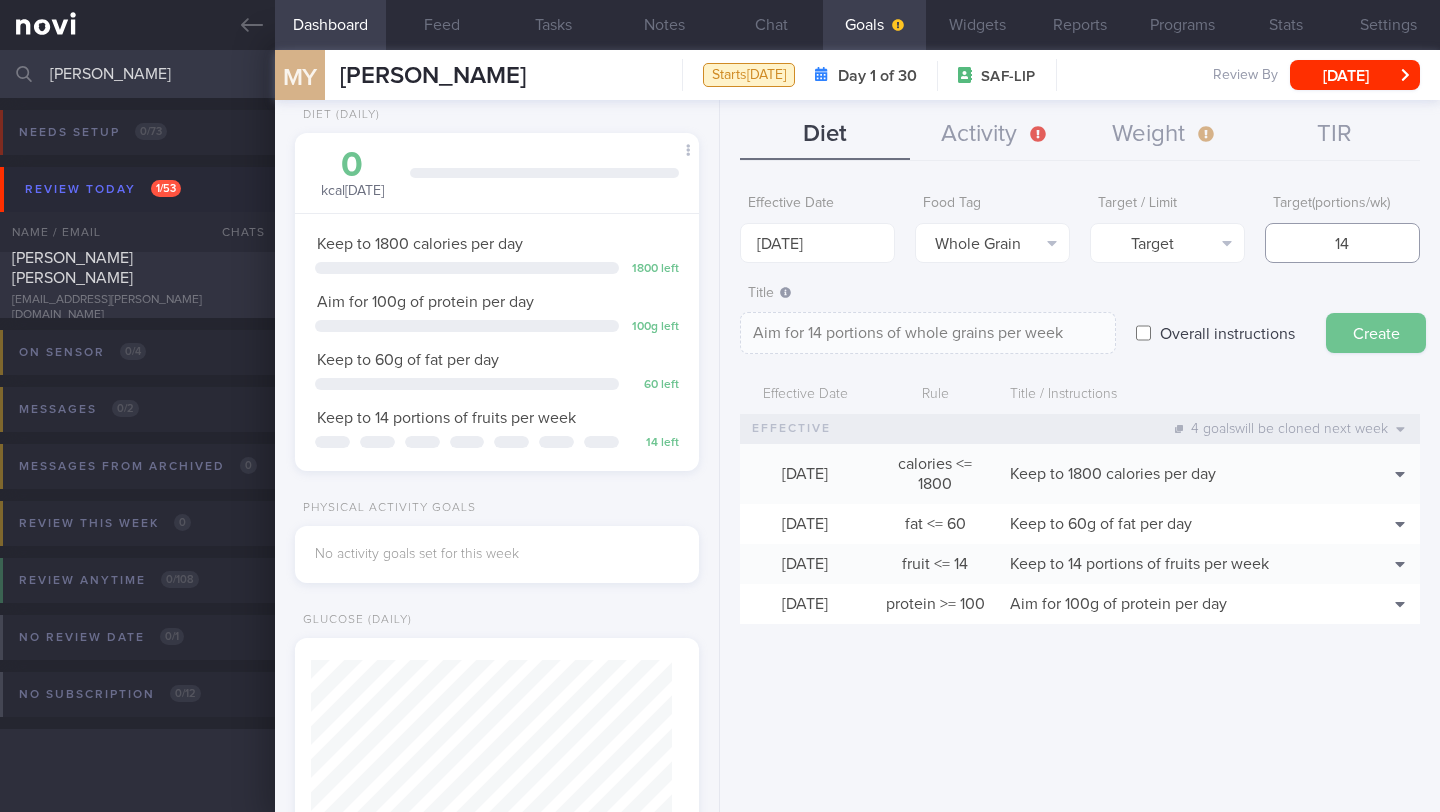 type on "14" 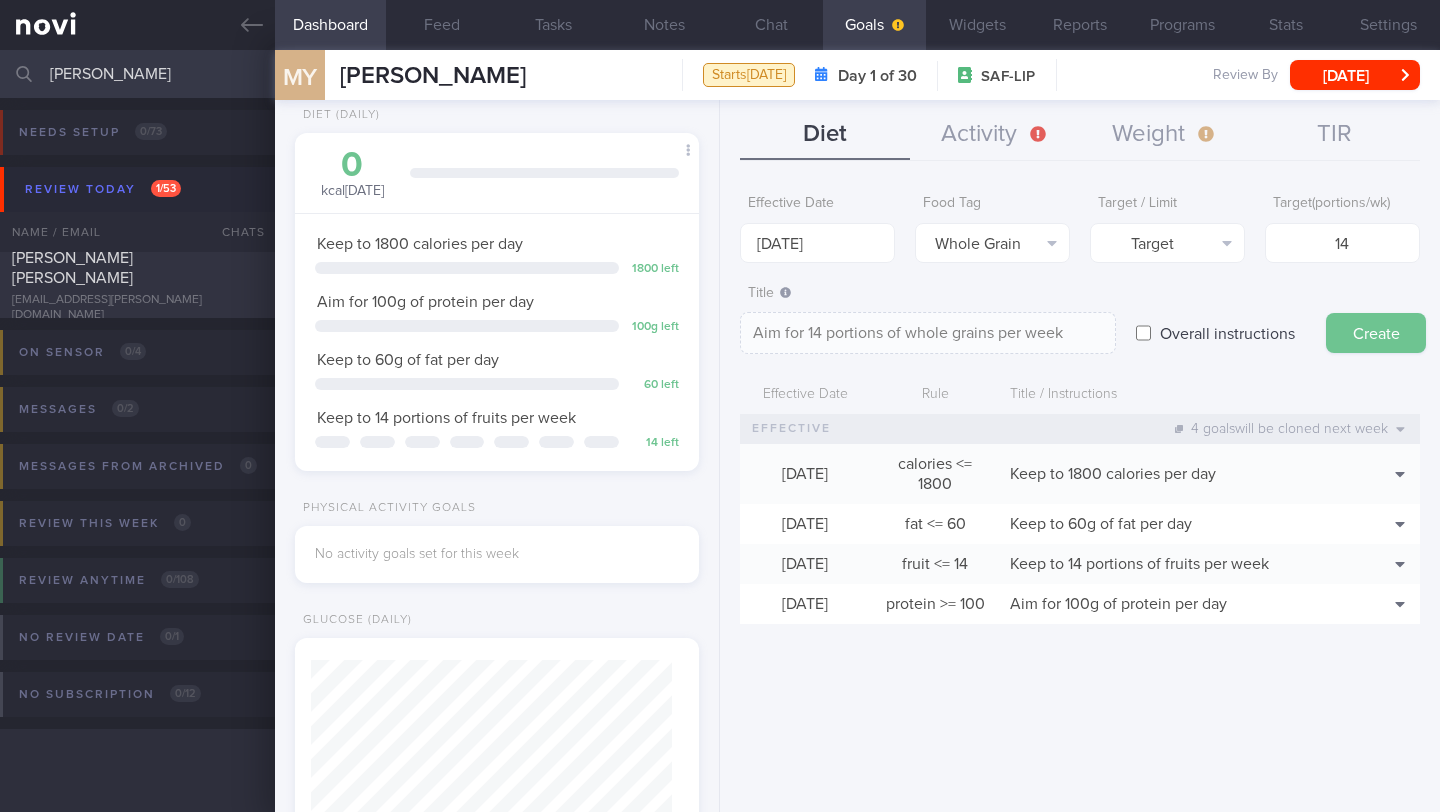 click on "Create" at bounding box center (1376, 333) 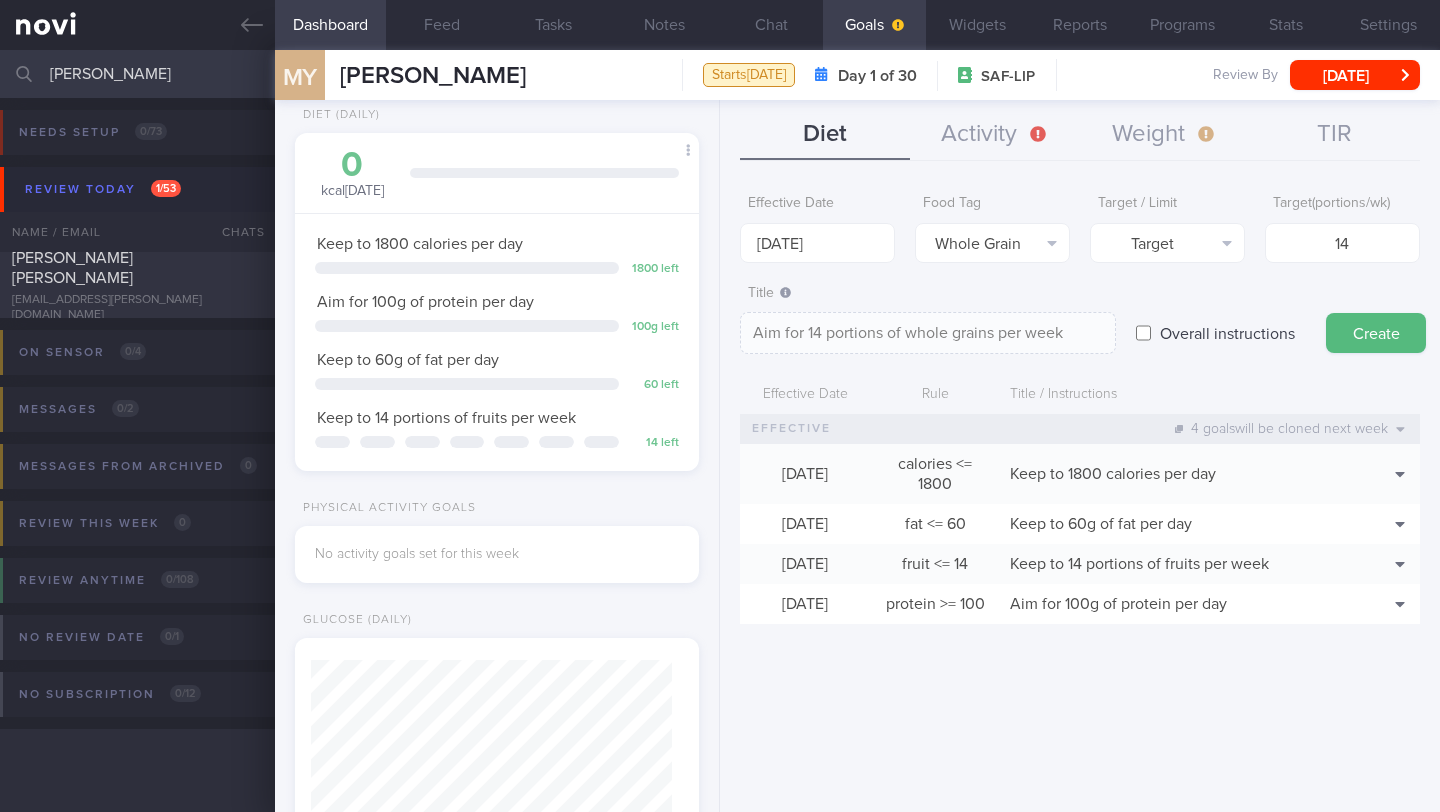 type on "[DATE]" 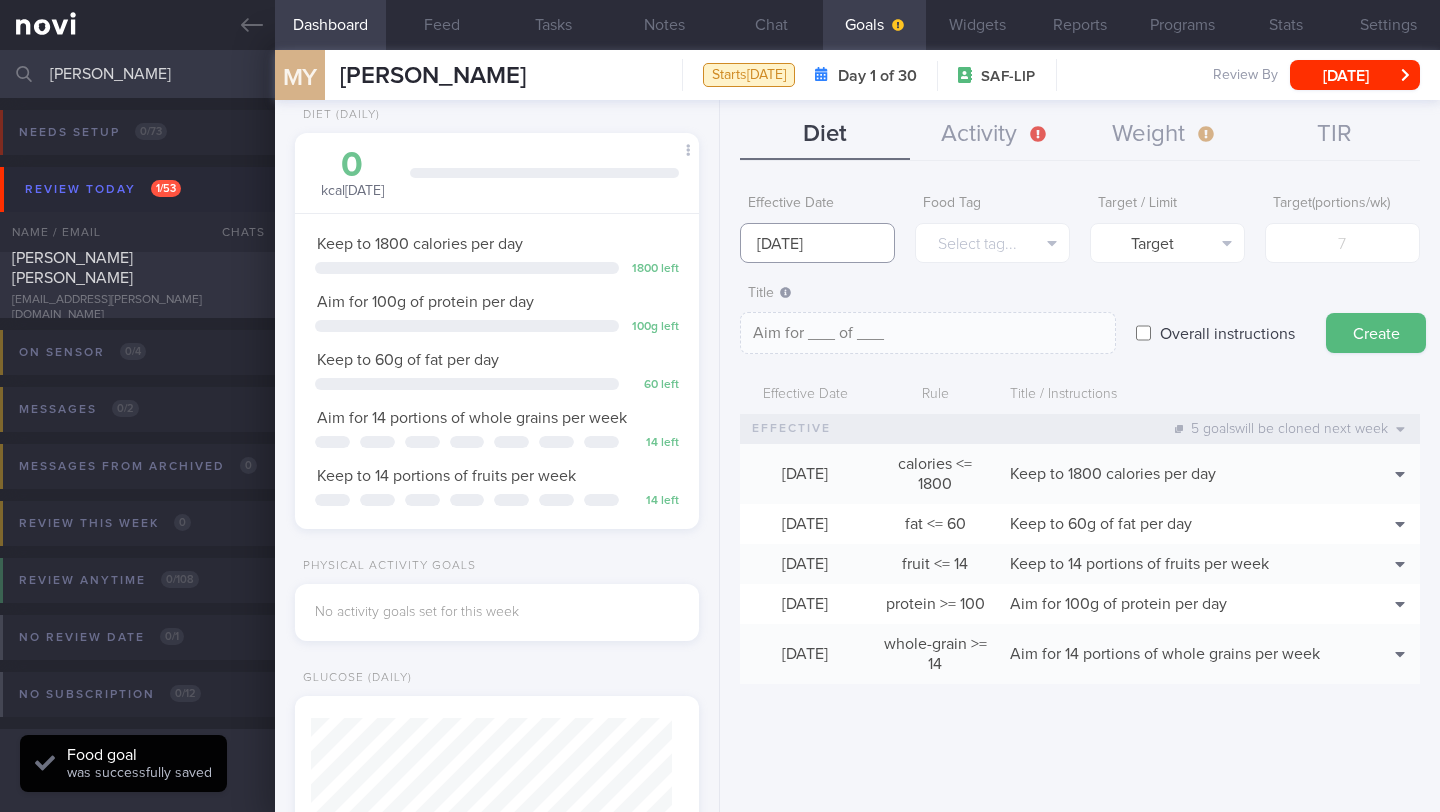 click on "[DATE]" 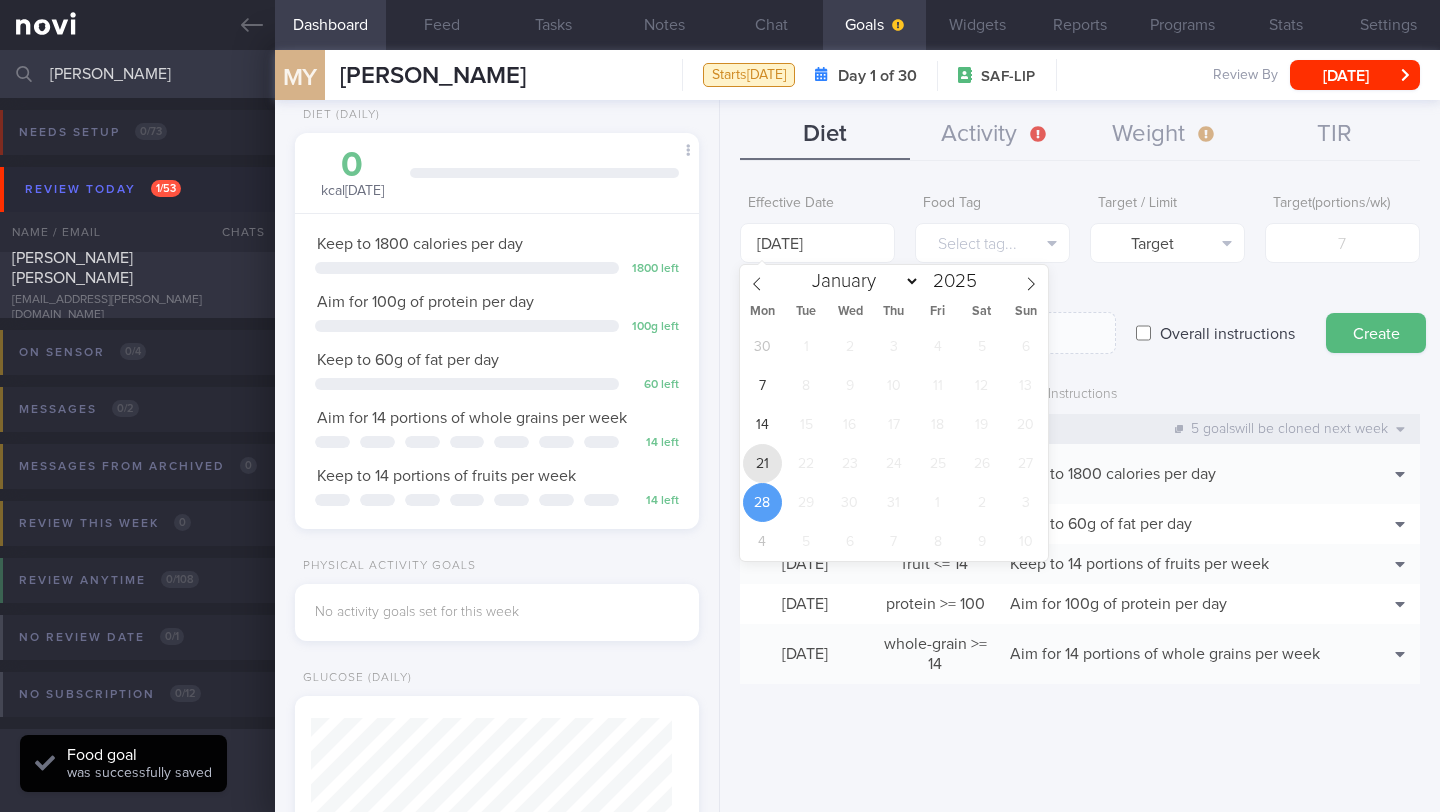 click on "21" at bounding box center (762, 463) 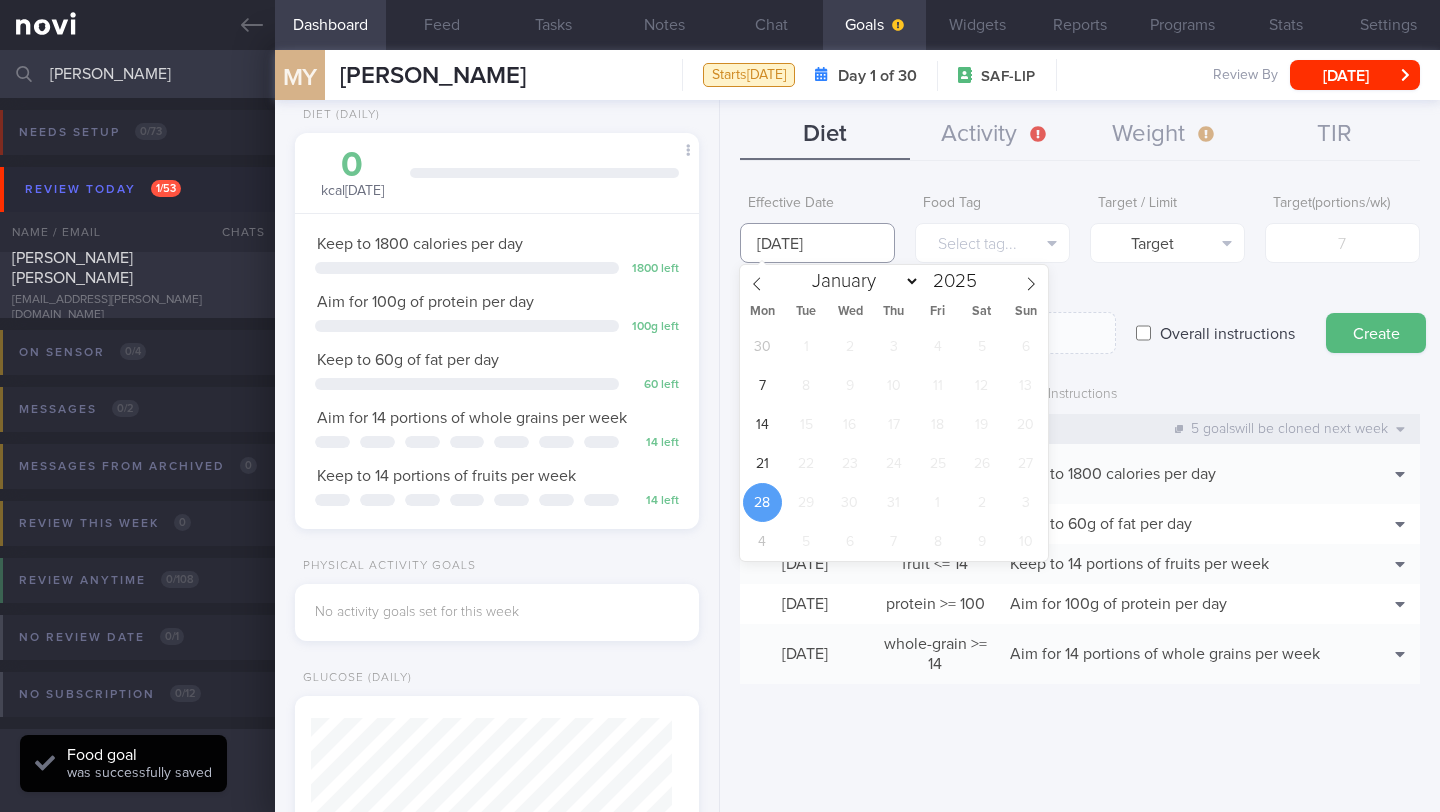 type on "[DATE]" 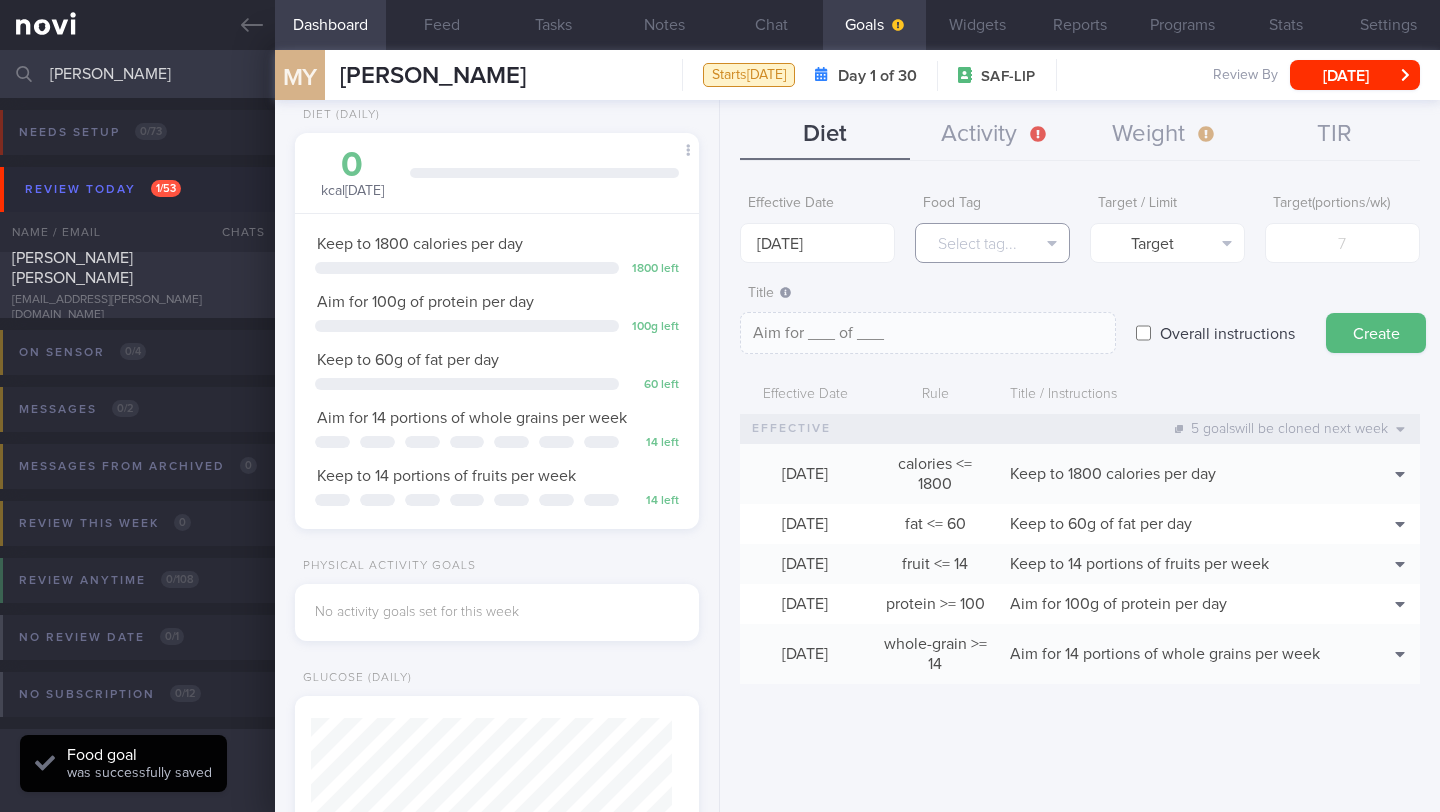 click on "Select tag..." at bounding box center (992, 243) 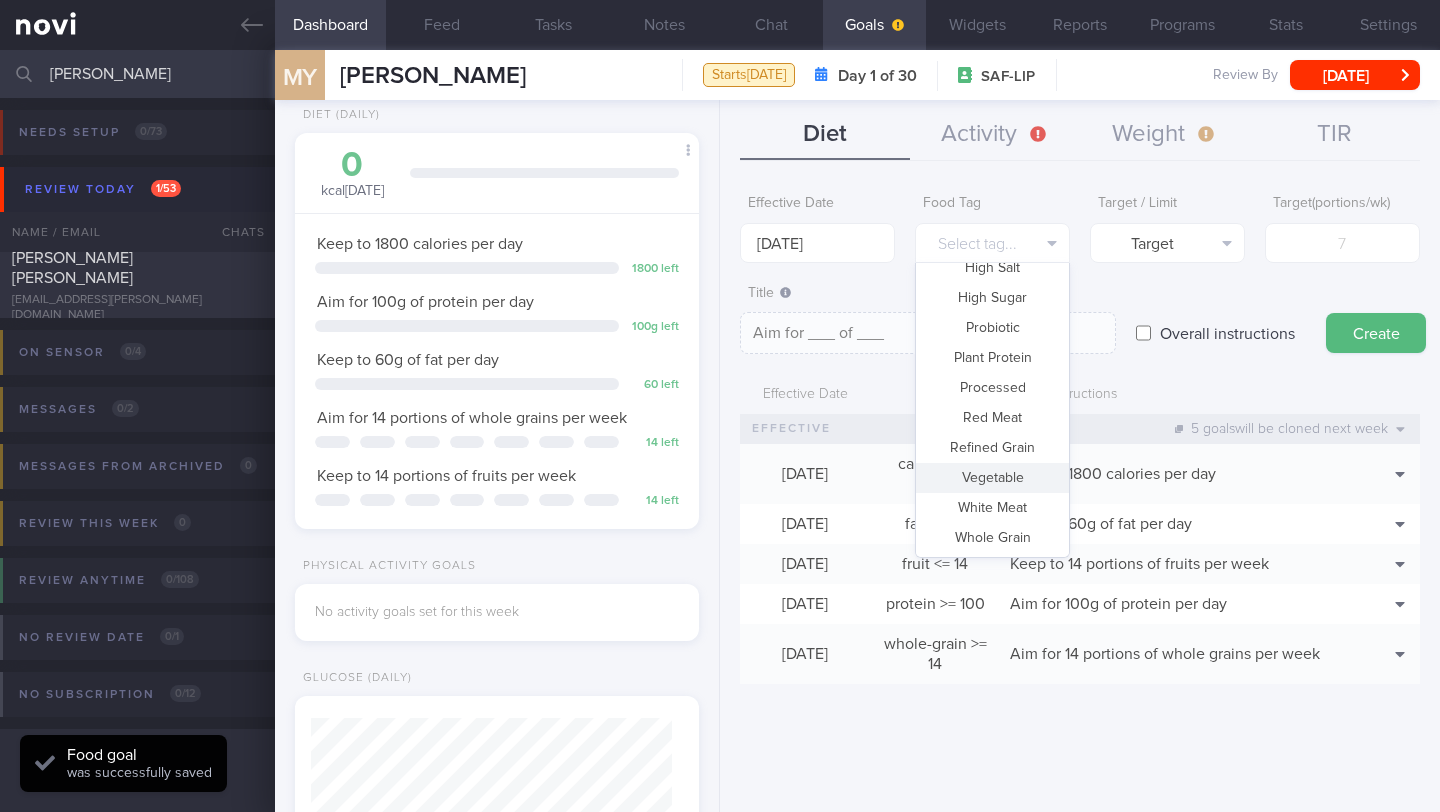 click on "Vegetable" at bounding box center [992, 478] 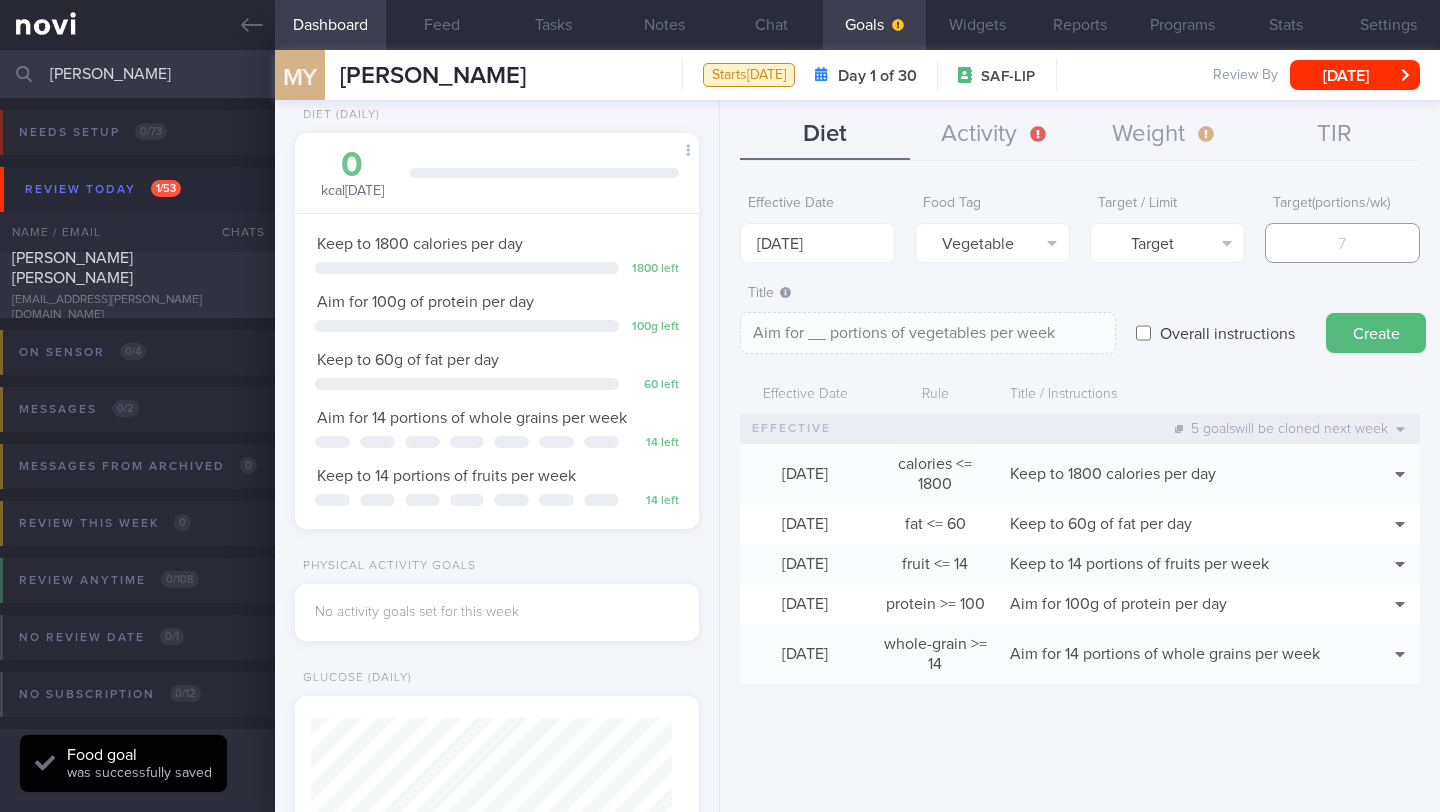 click at bounding box center [1342, 243] 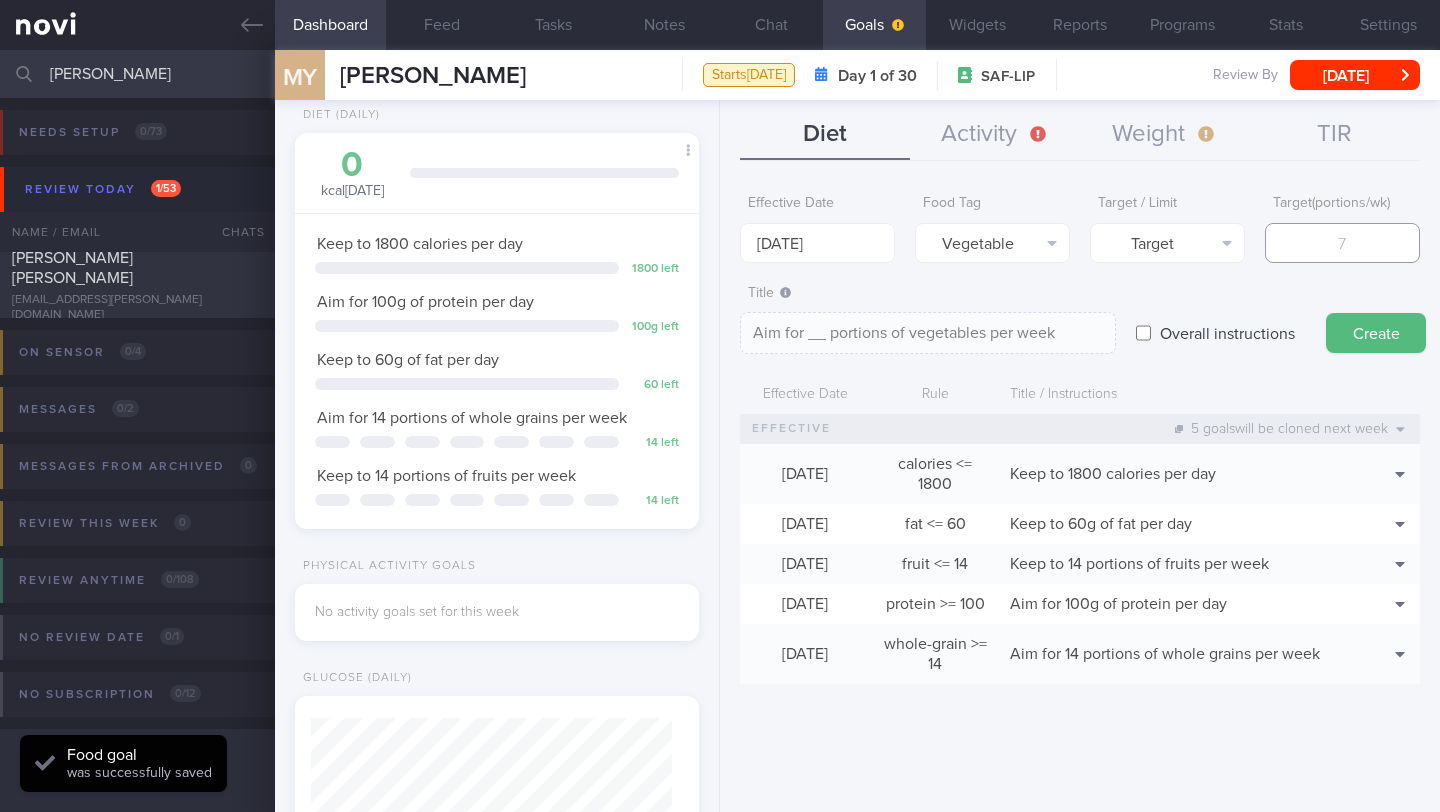 type on "1" 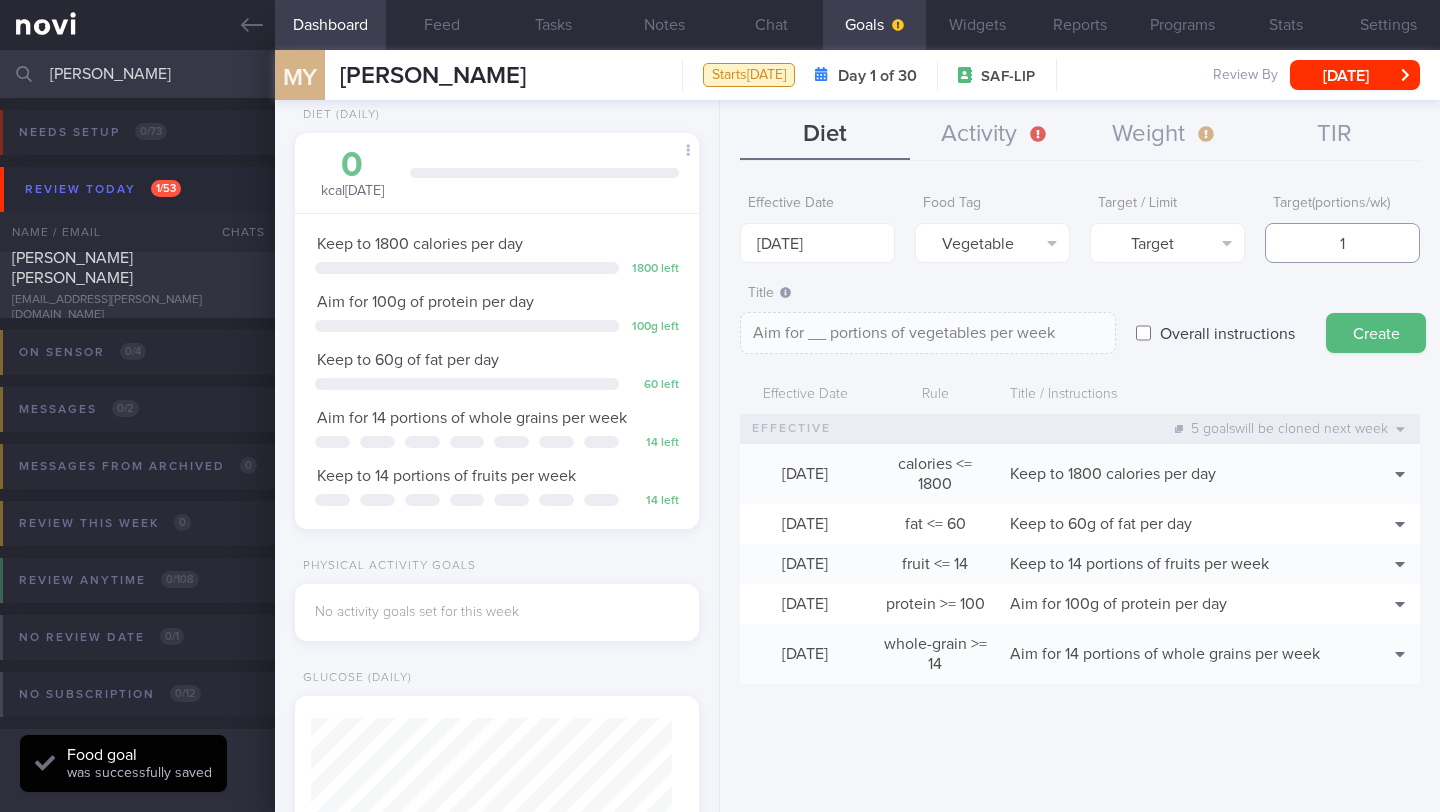 type on "Aim for 1 portions of vegetables per week" 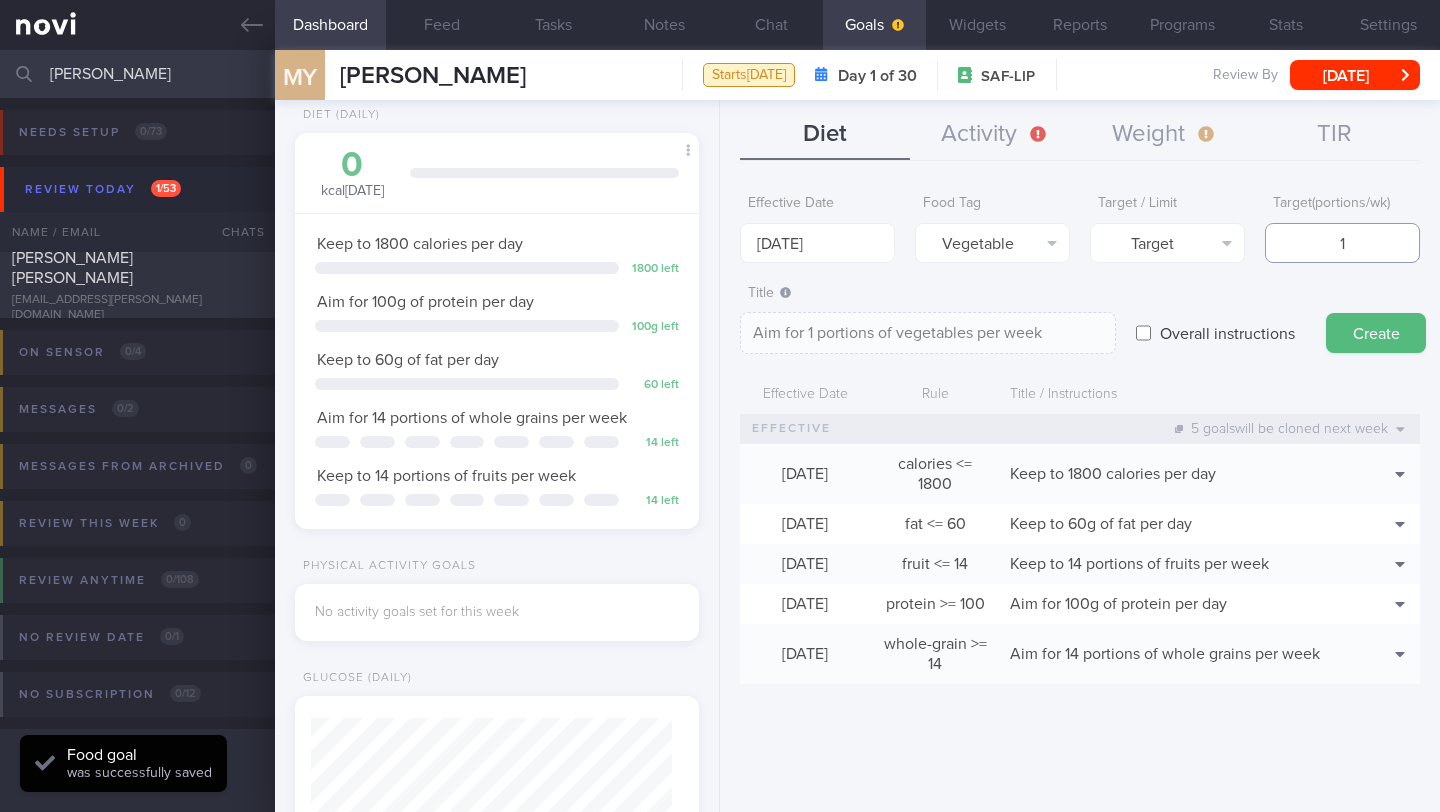 type on "14" 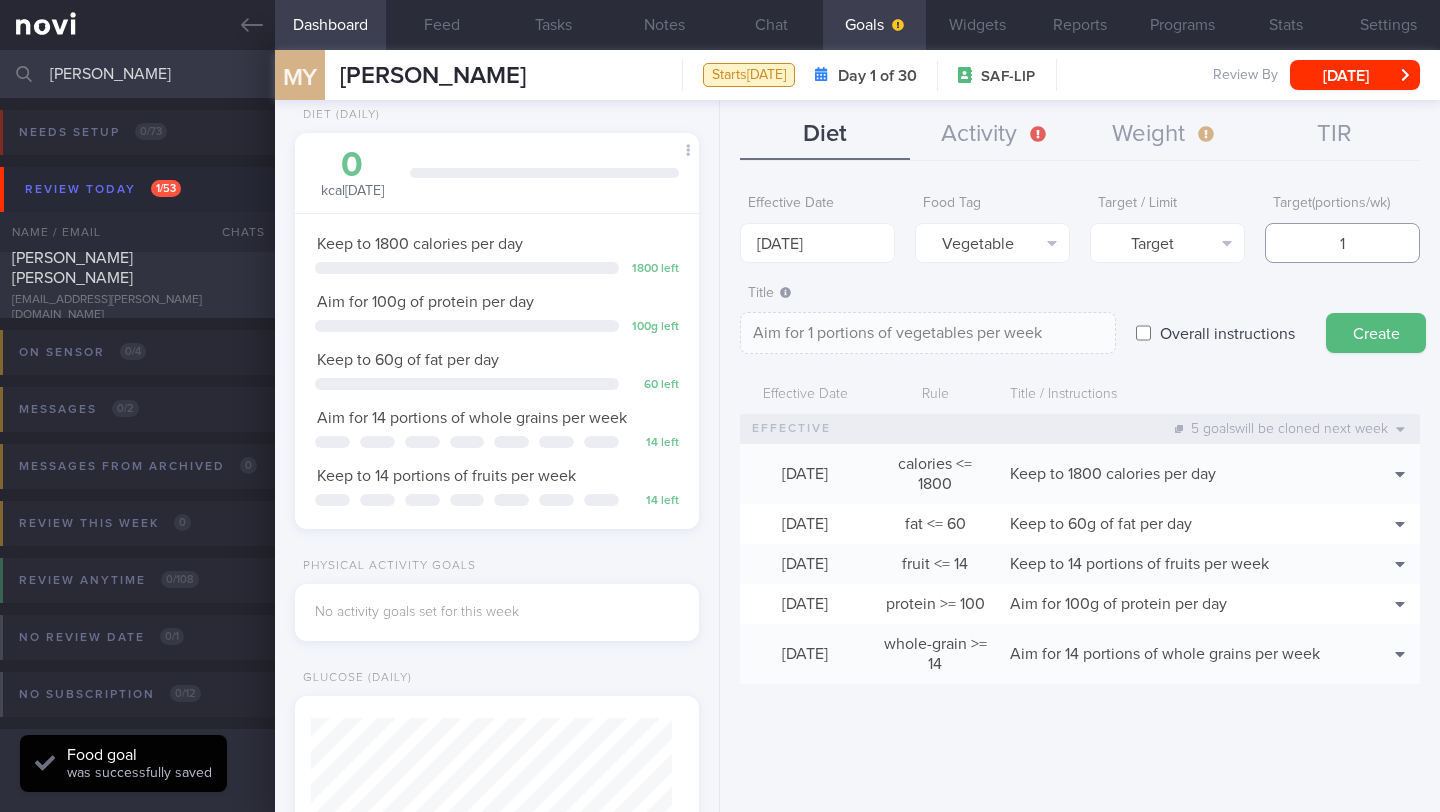 type on "Aim for 14 portions of vegetables per week" 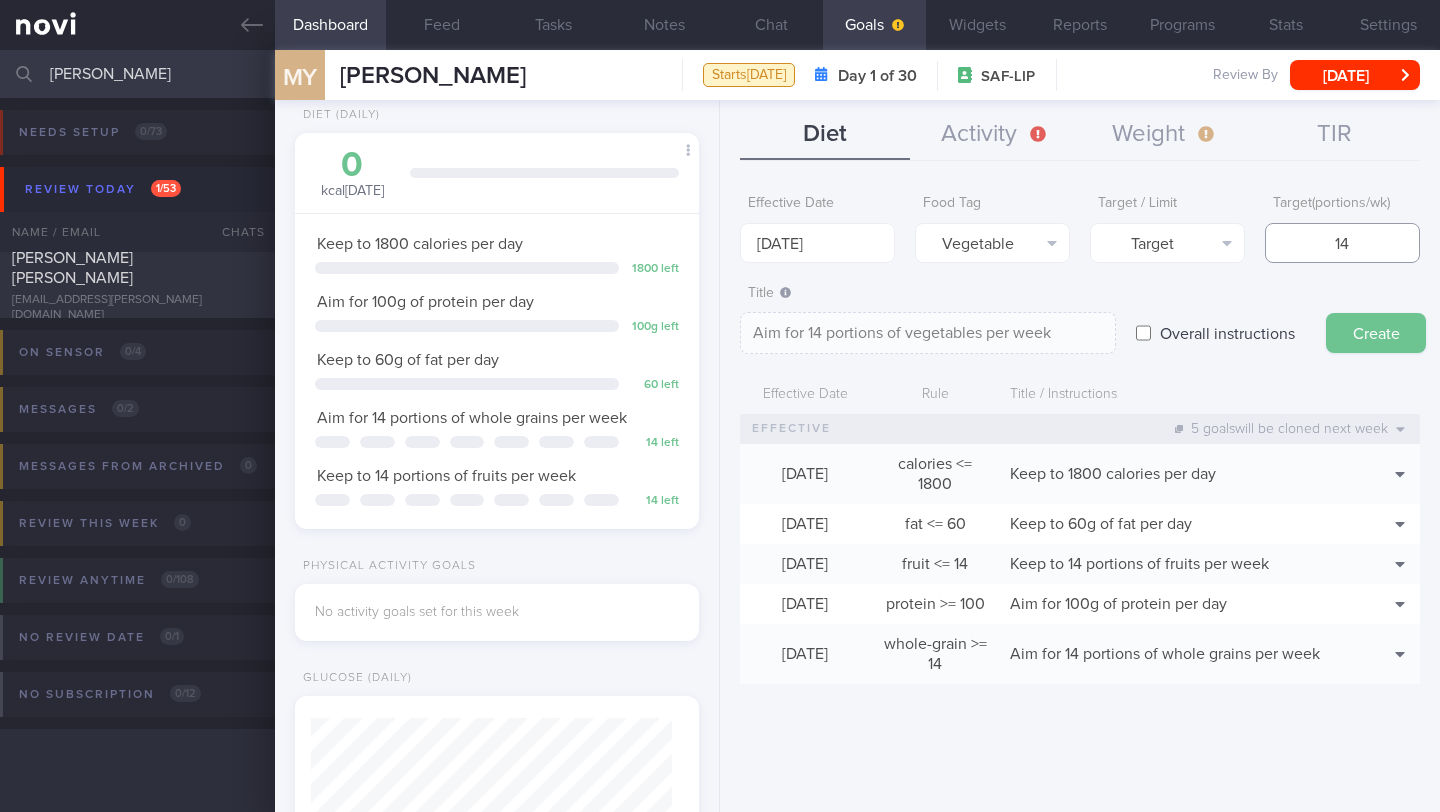 type on "14" 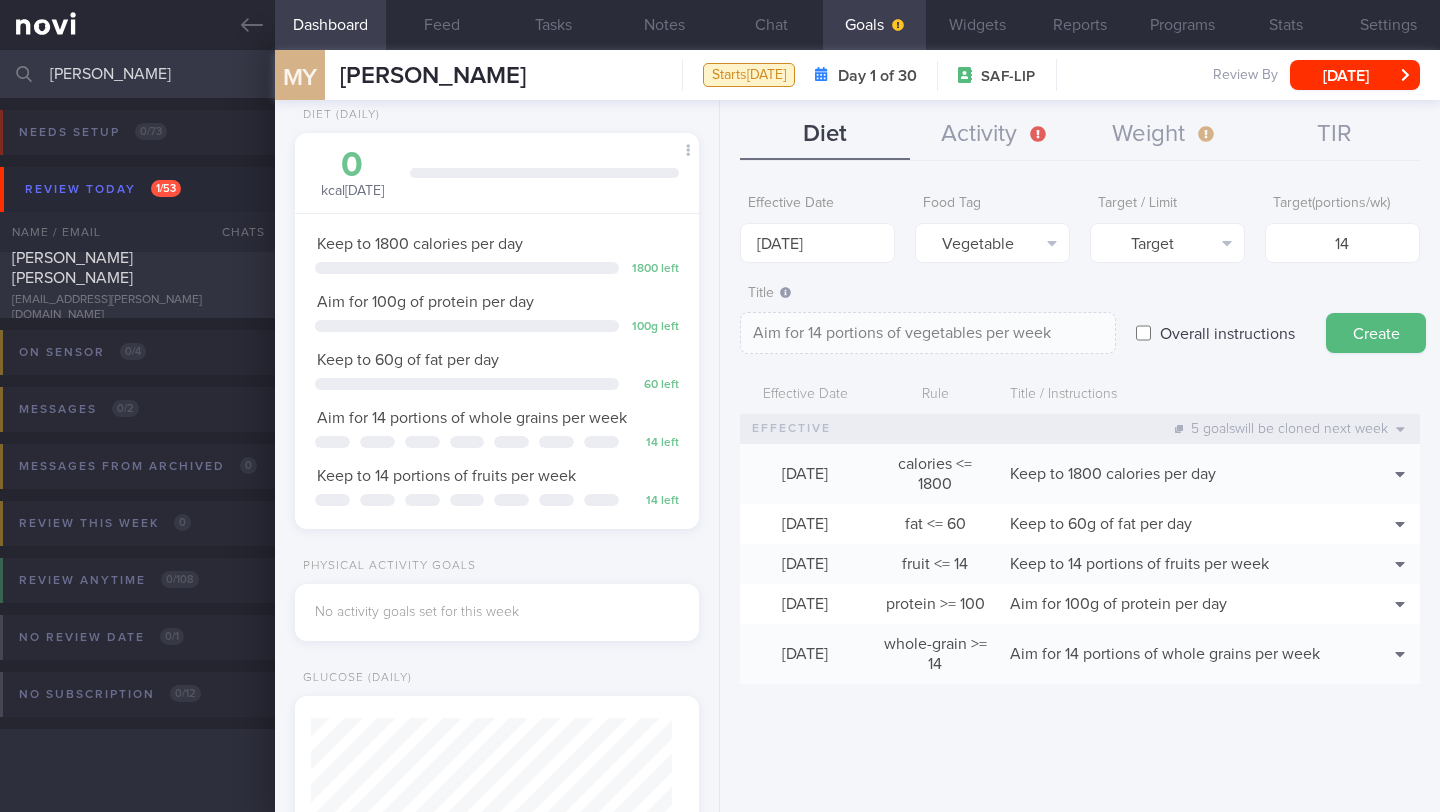 click on "Create" at bounding box center (1376, 333) 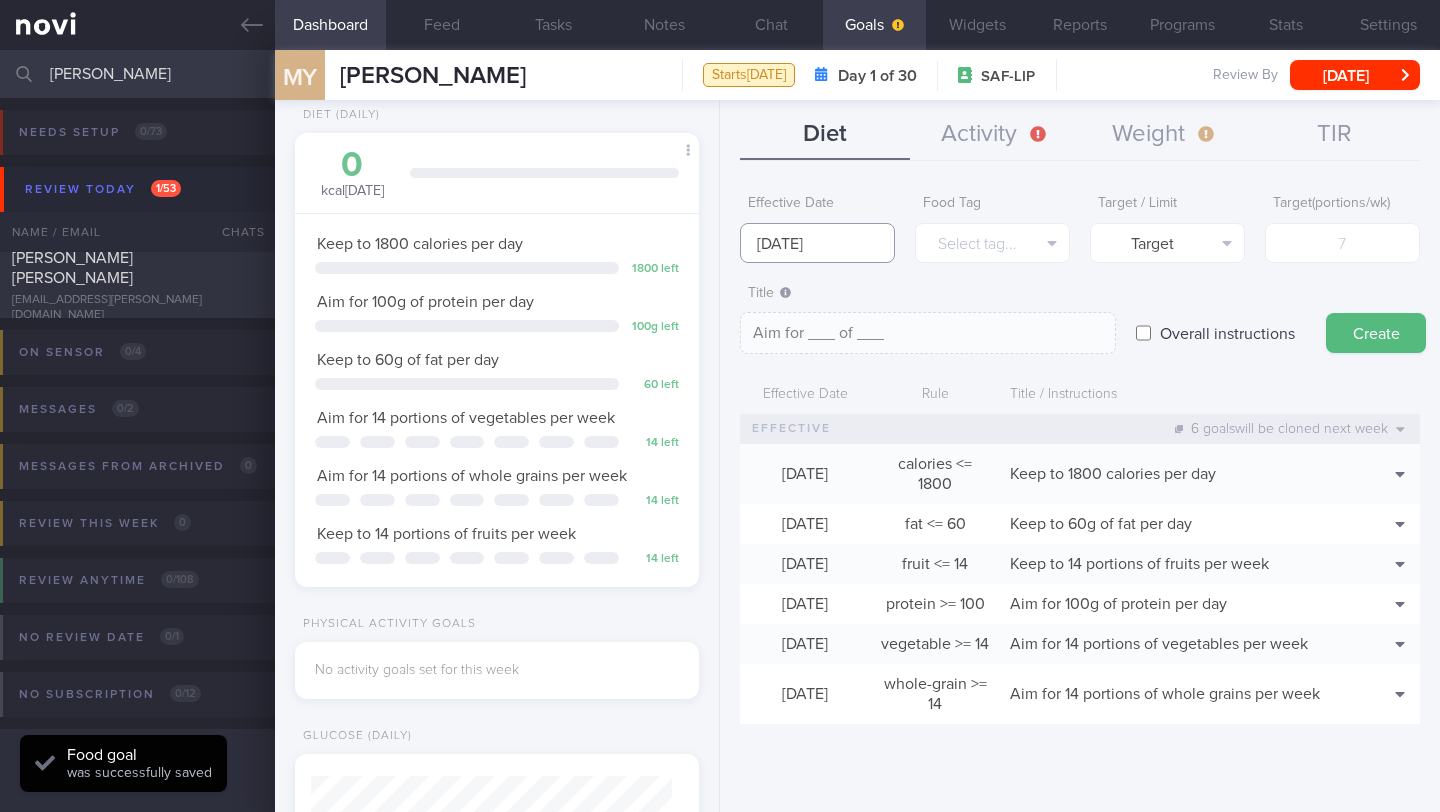 click on "[DATE]" at bounding box center [817, 243] 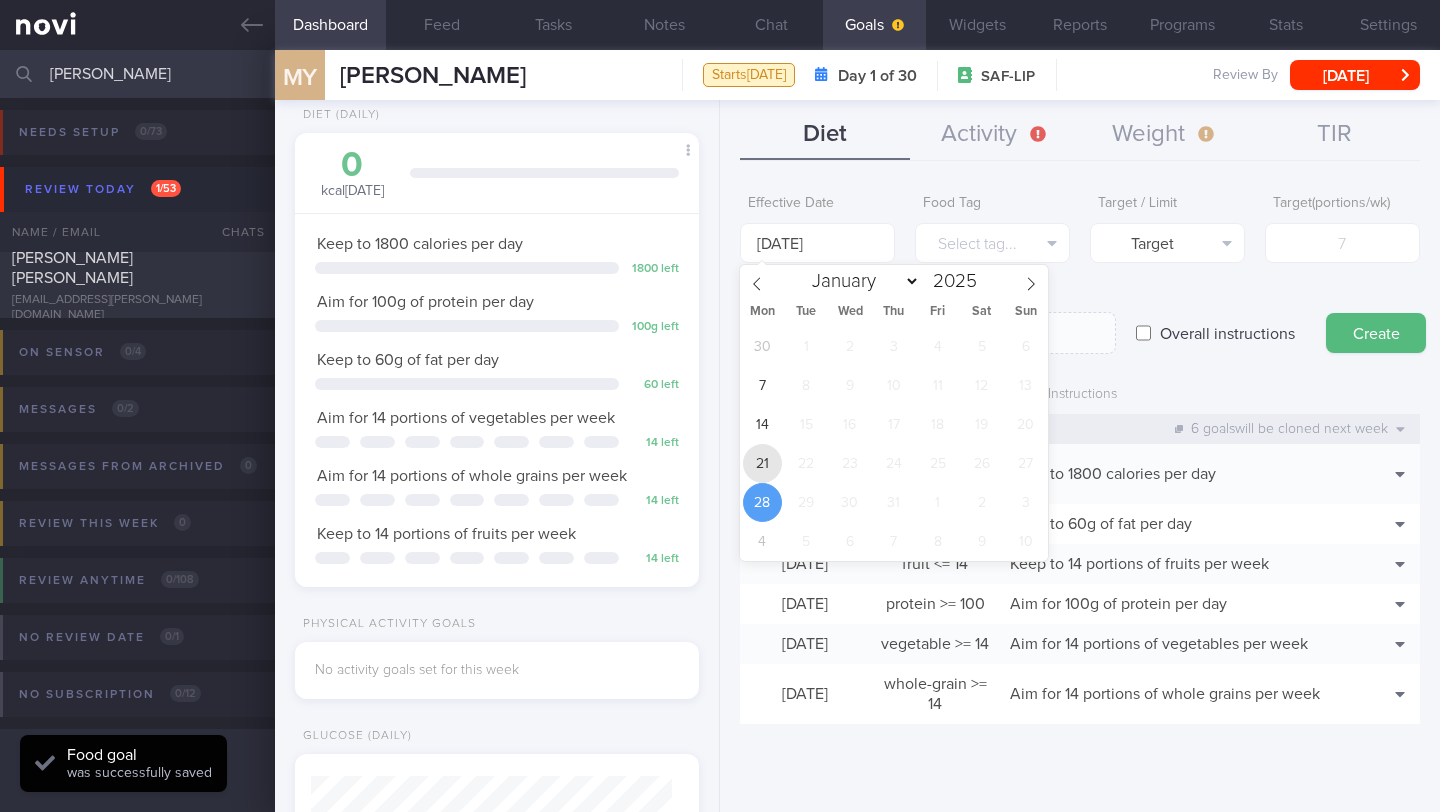 click on "21" at bounding box center [762, 463] 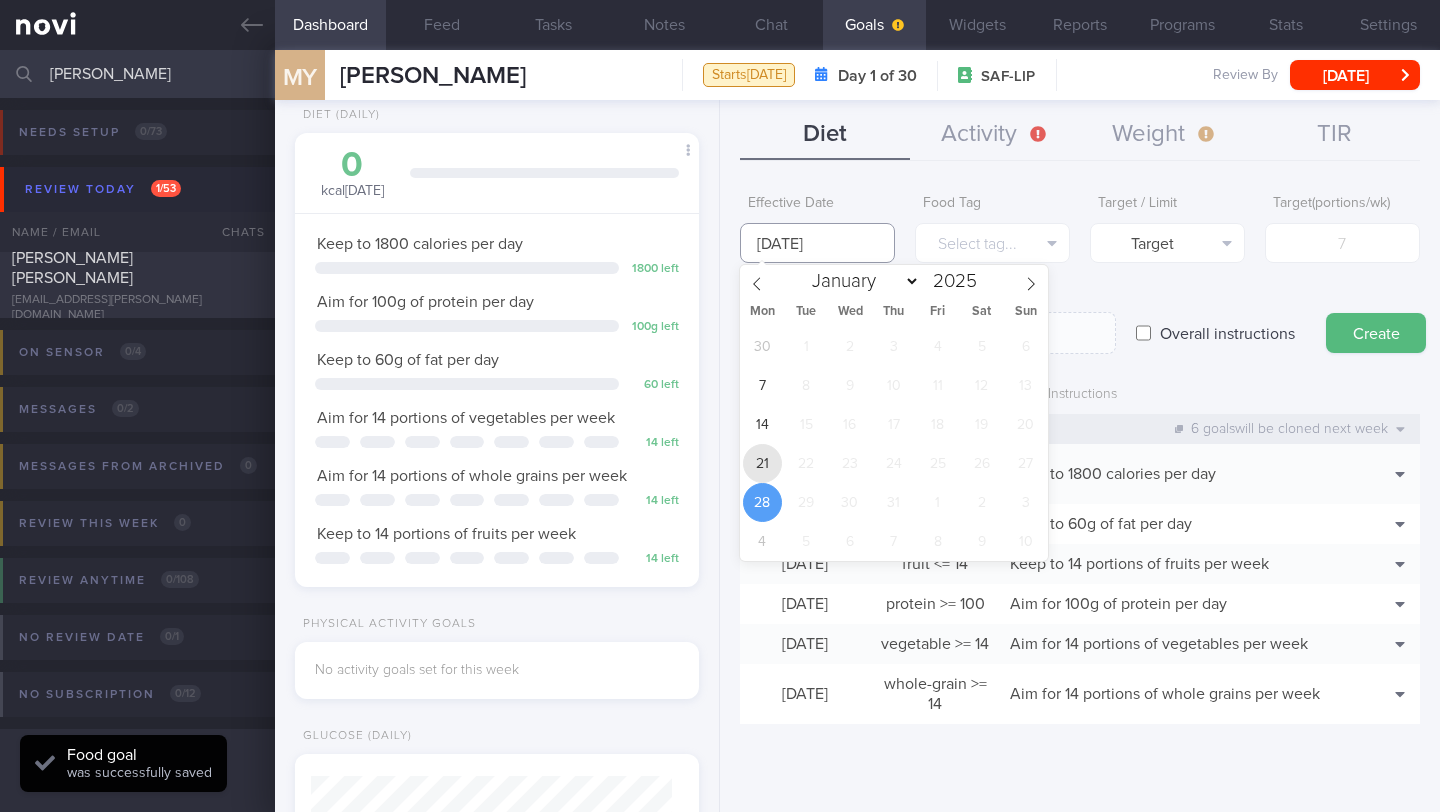 type on "[DATE]" 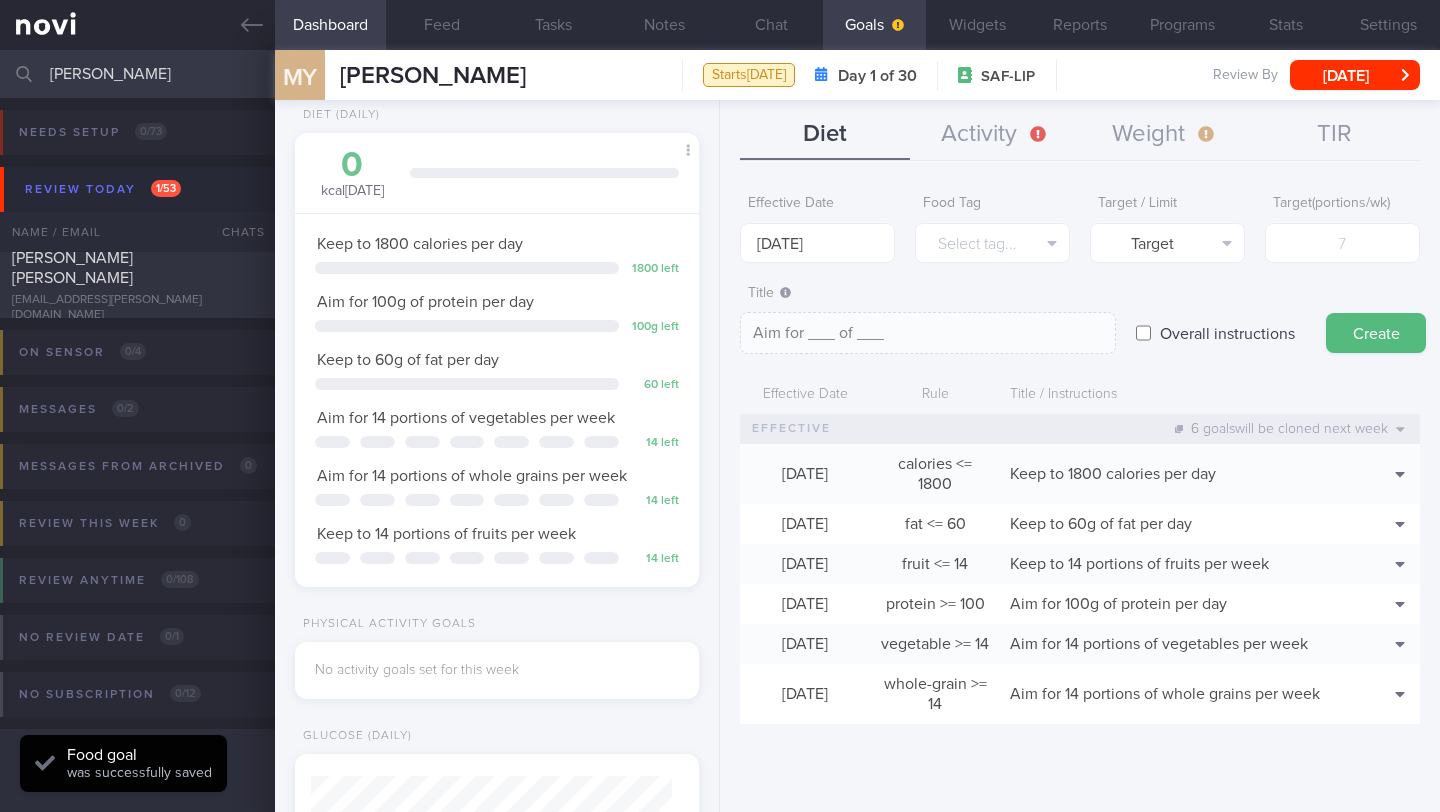 click on "Overall instructions" at bounding box center (1143, 333) 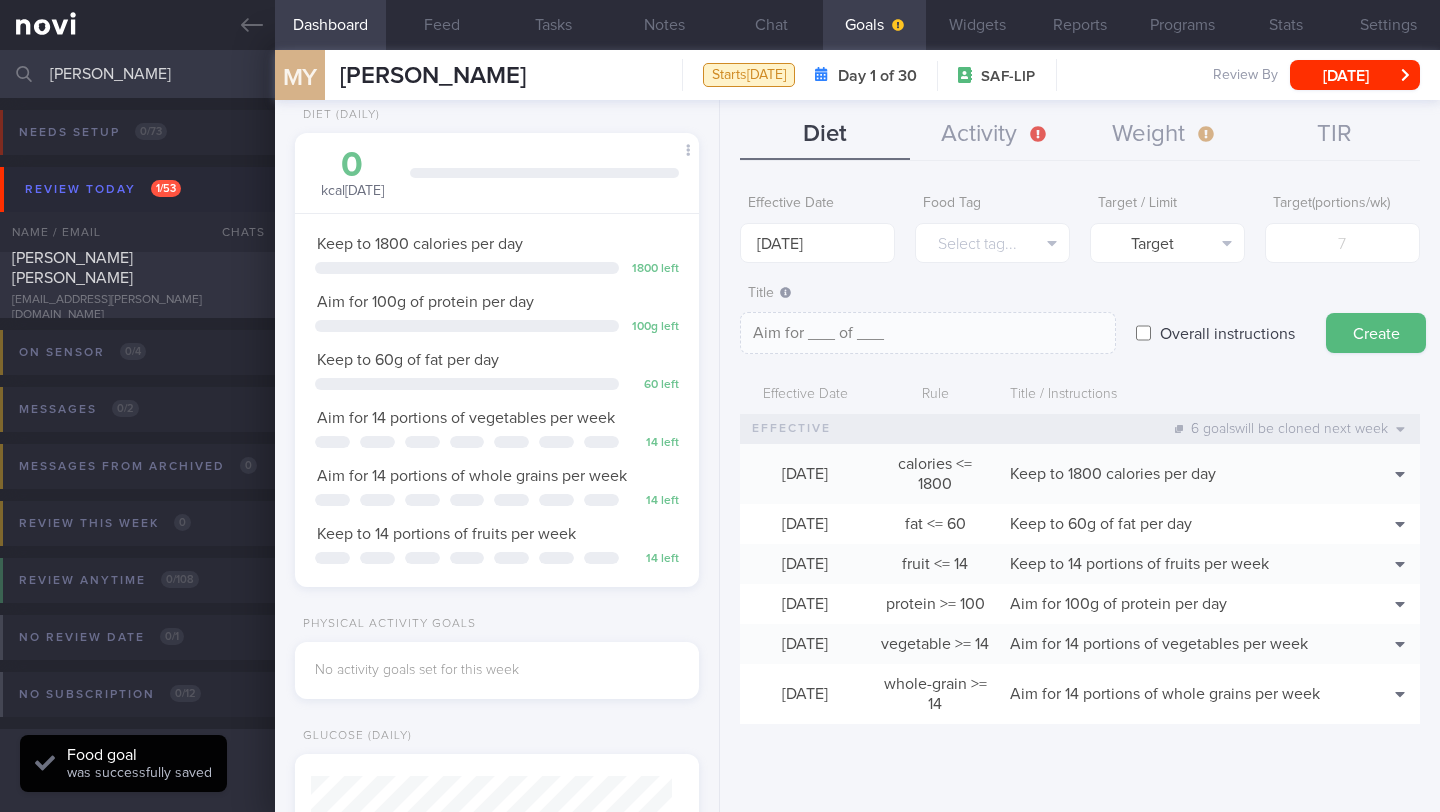 checkbox on "true" 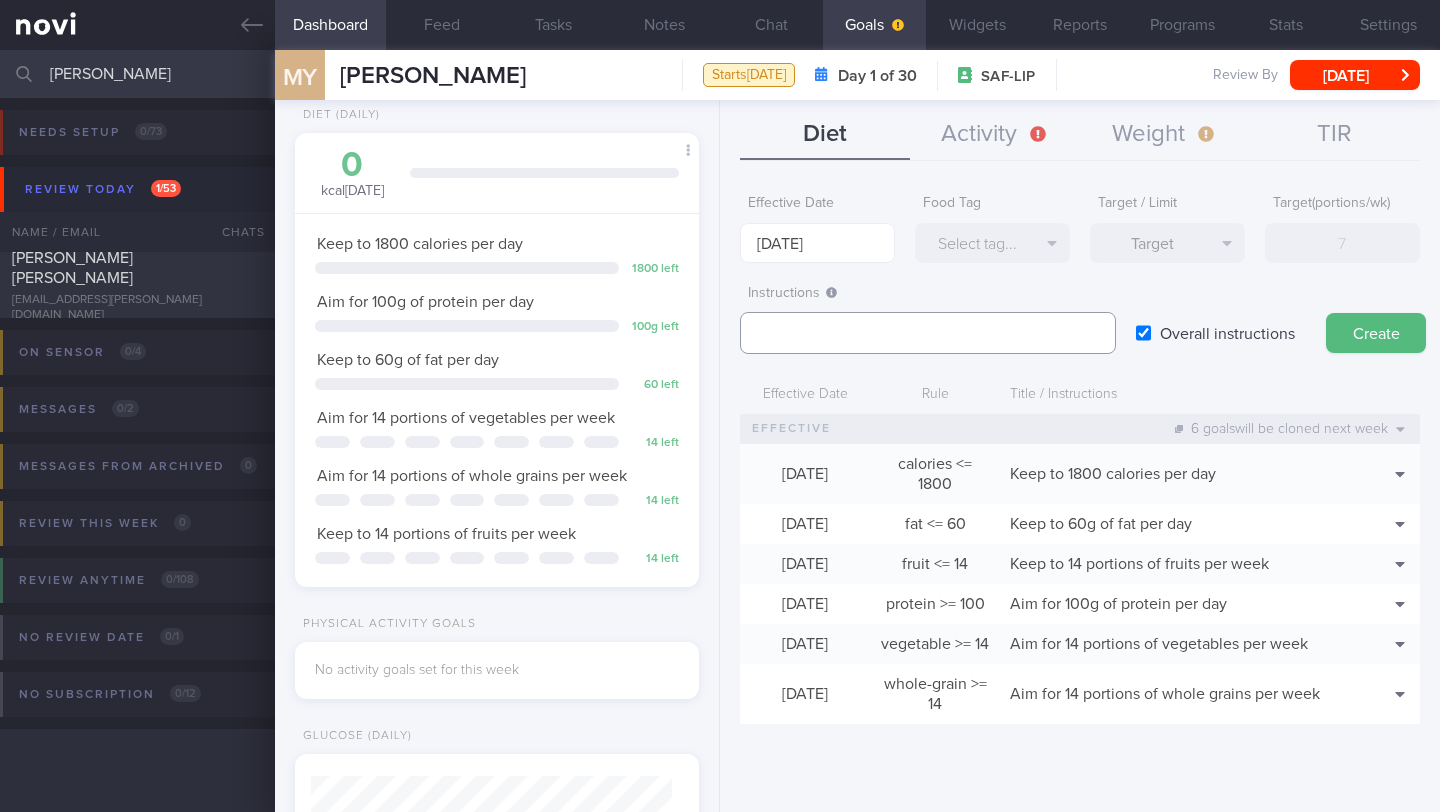 click at bounding box center (928, 333) 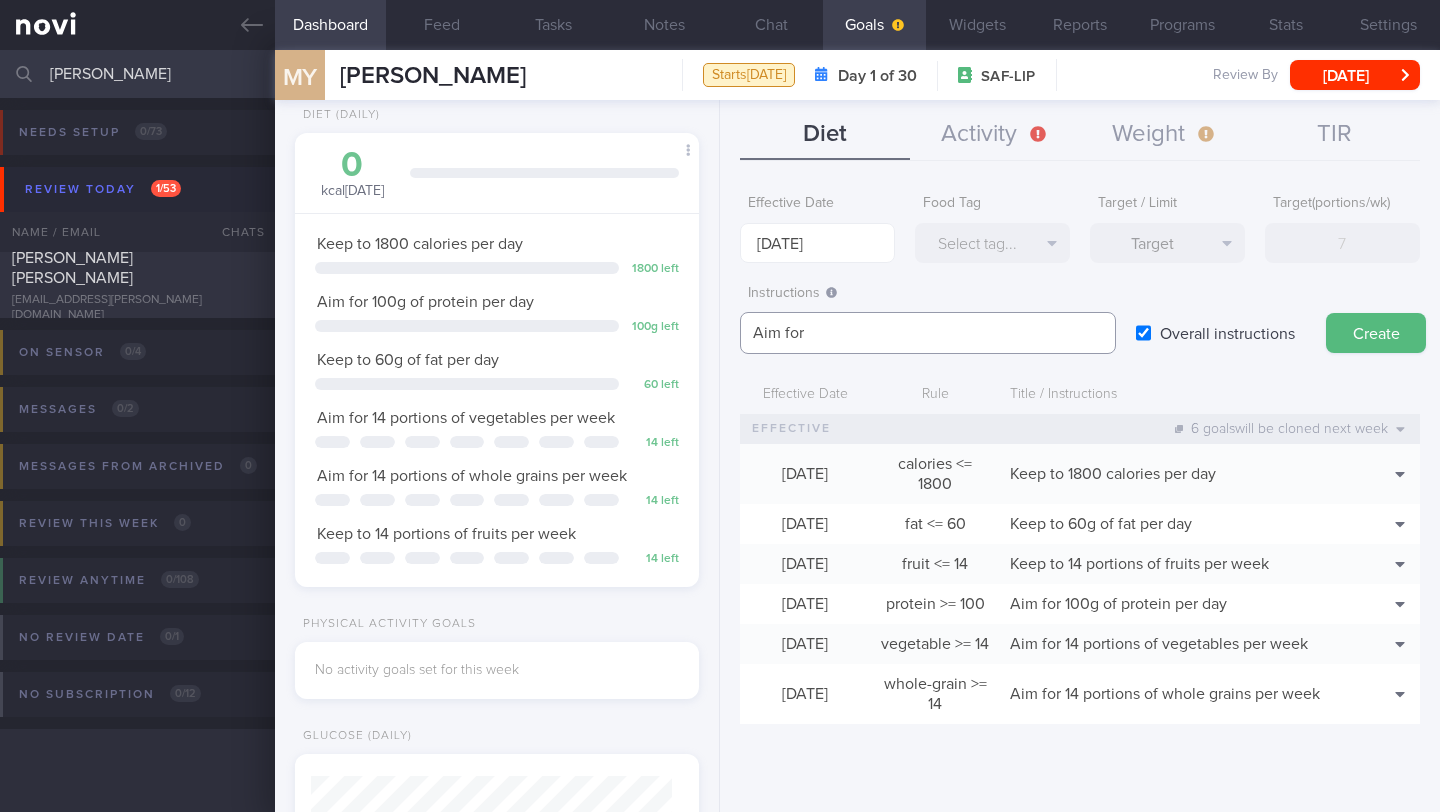 paste on "3L fluids (preferably water, unsweetened beverages, clear soup) per day" 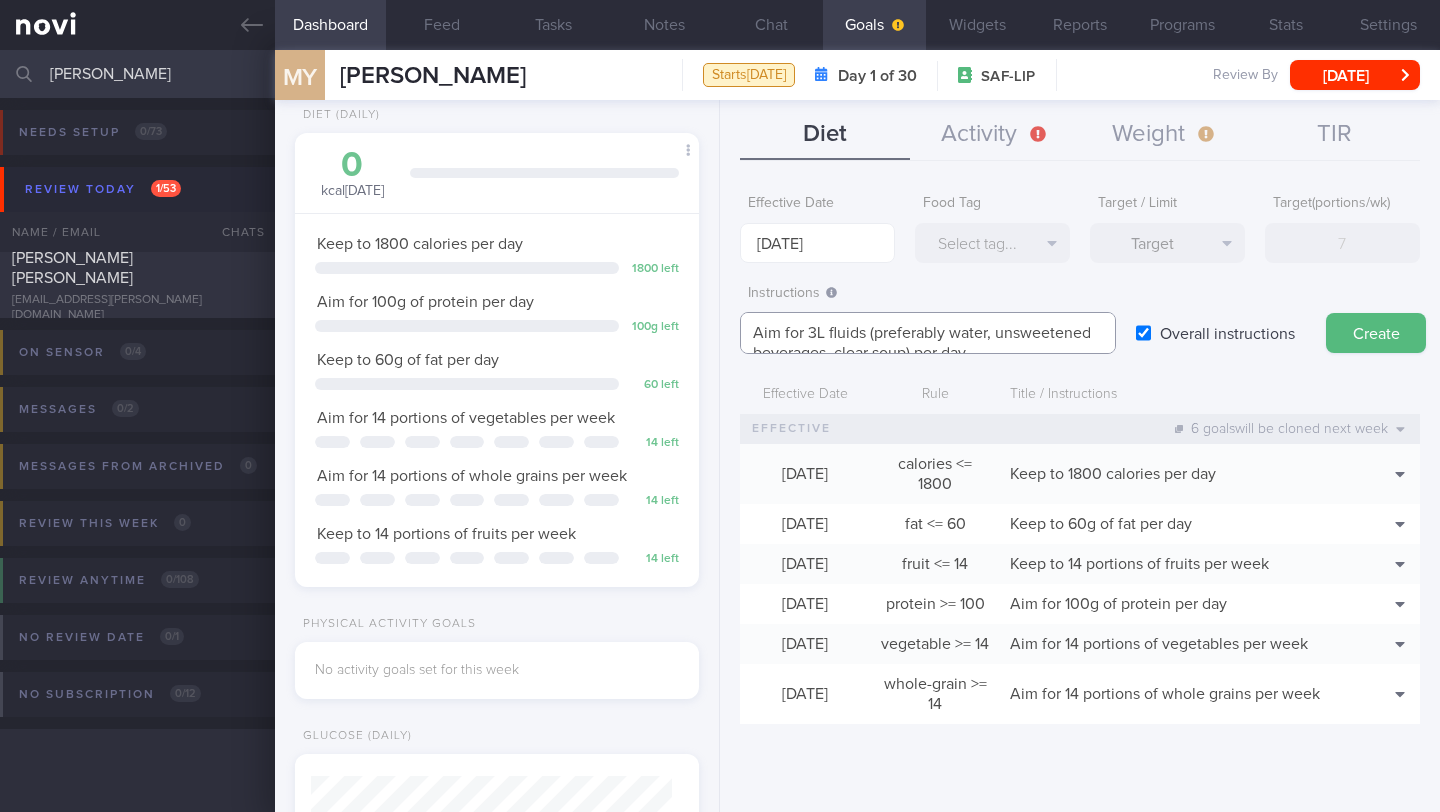 scroll, scrollTop: 0, scrollLeft: 0, axis: both 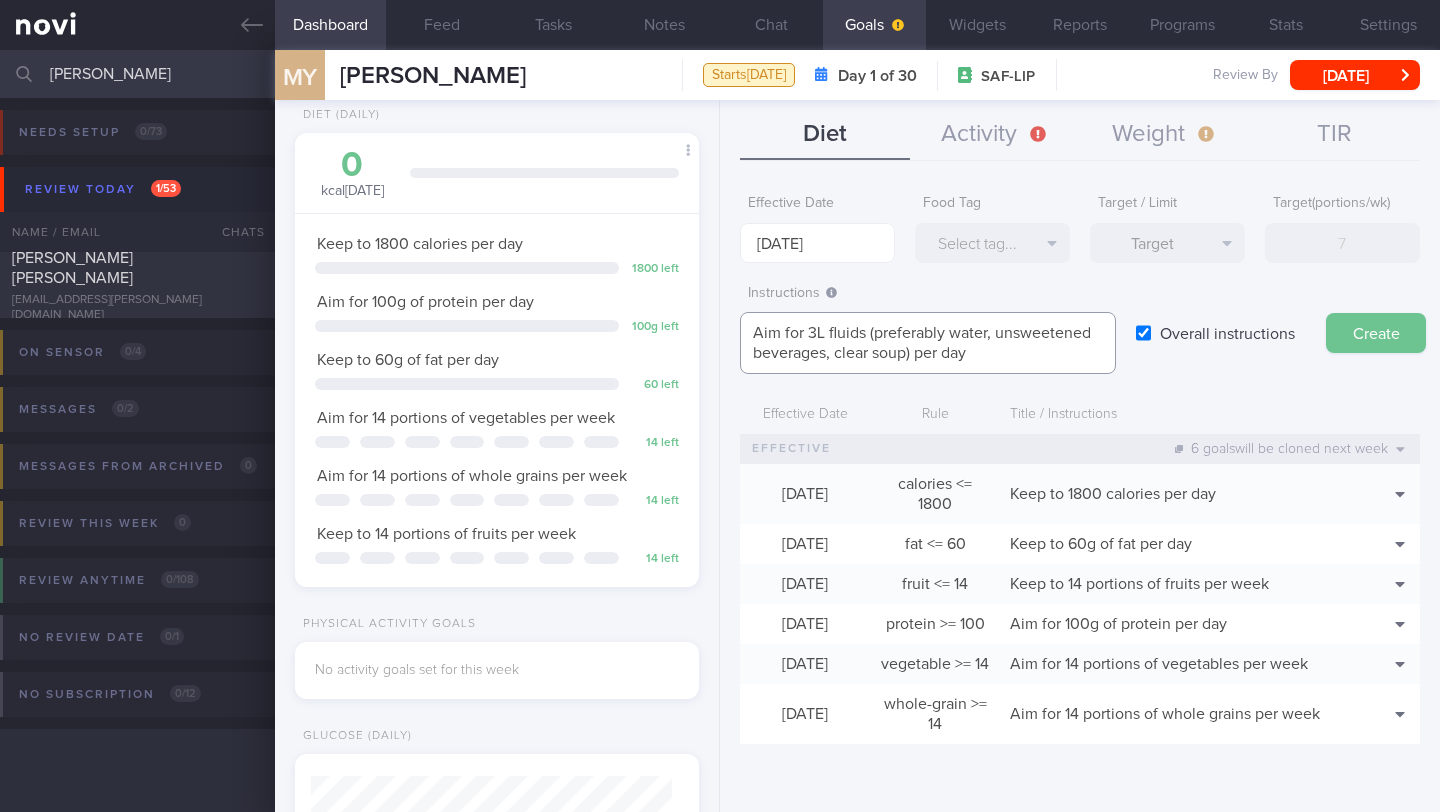 type on "Aim for 3L fluids (preferably water, unsweetened beverages, clear soup) per day" 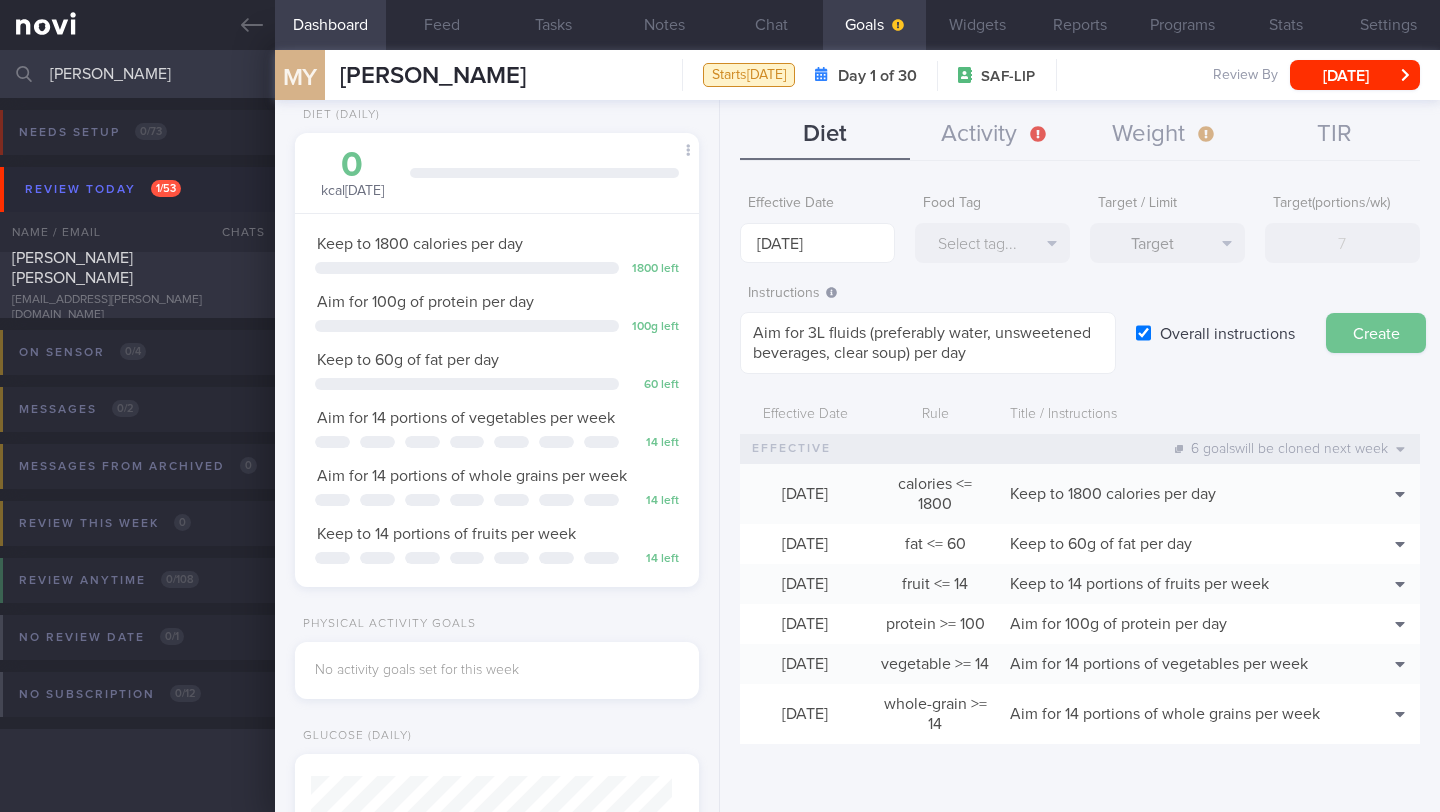 click on "Create" at bounding box center [1376, 333] 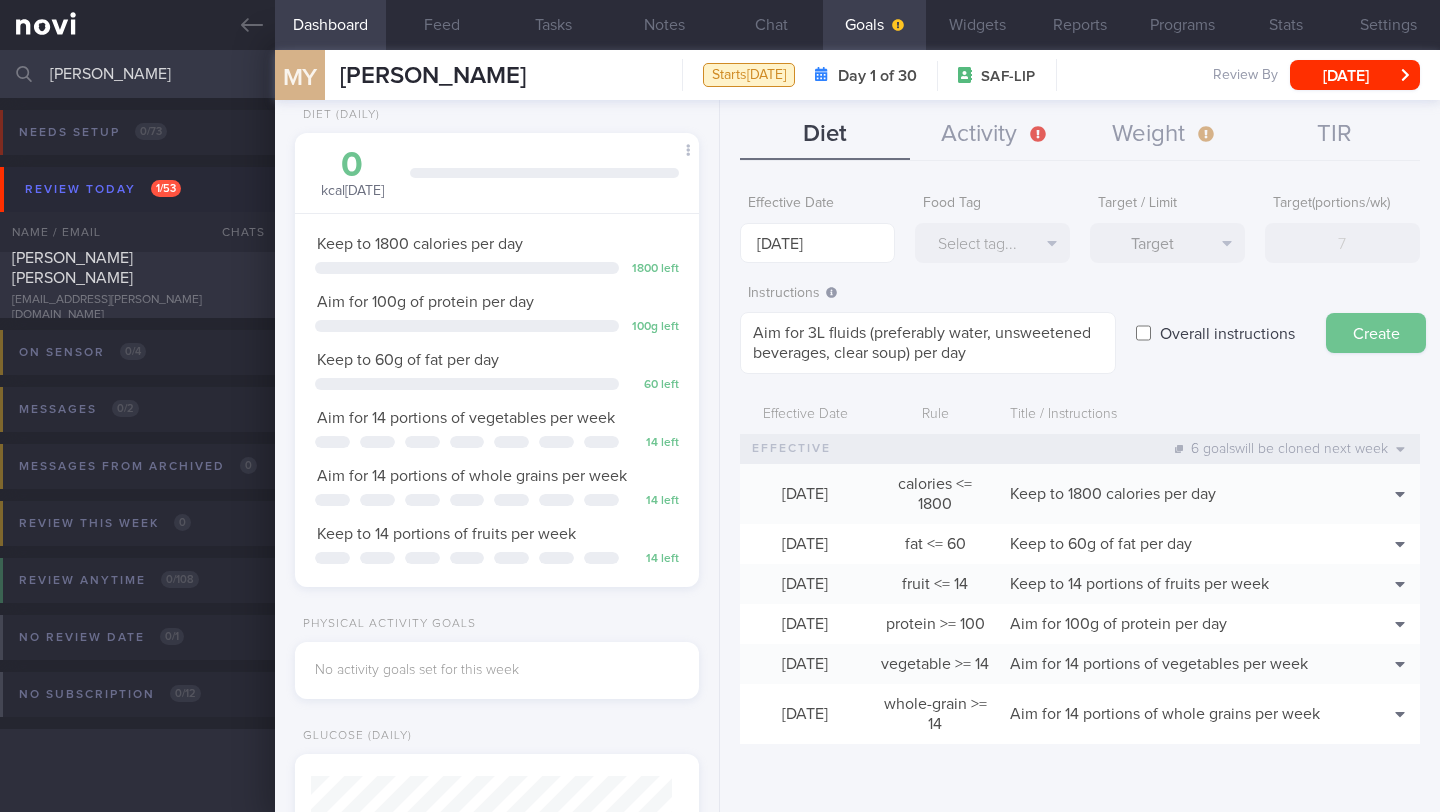 type on "[DATE]" 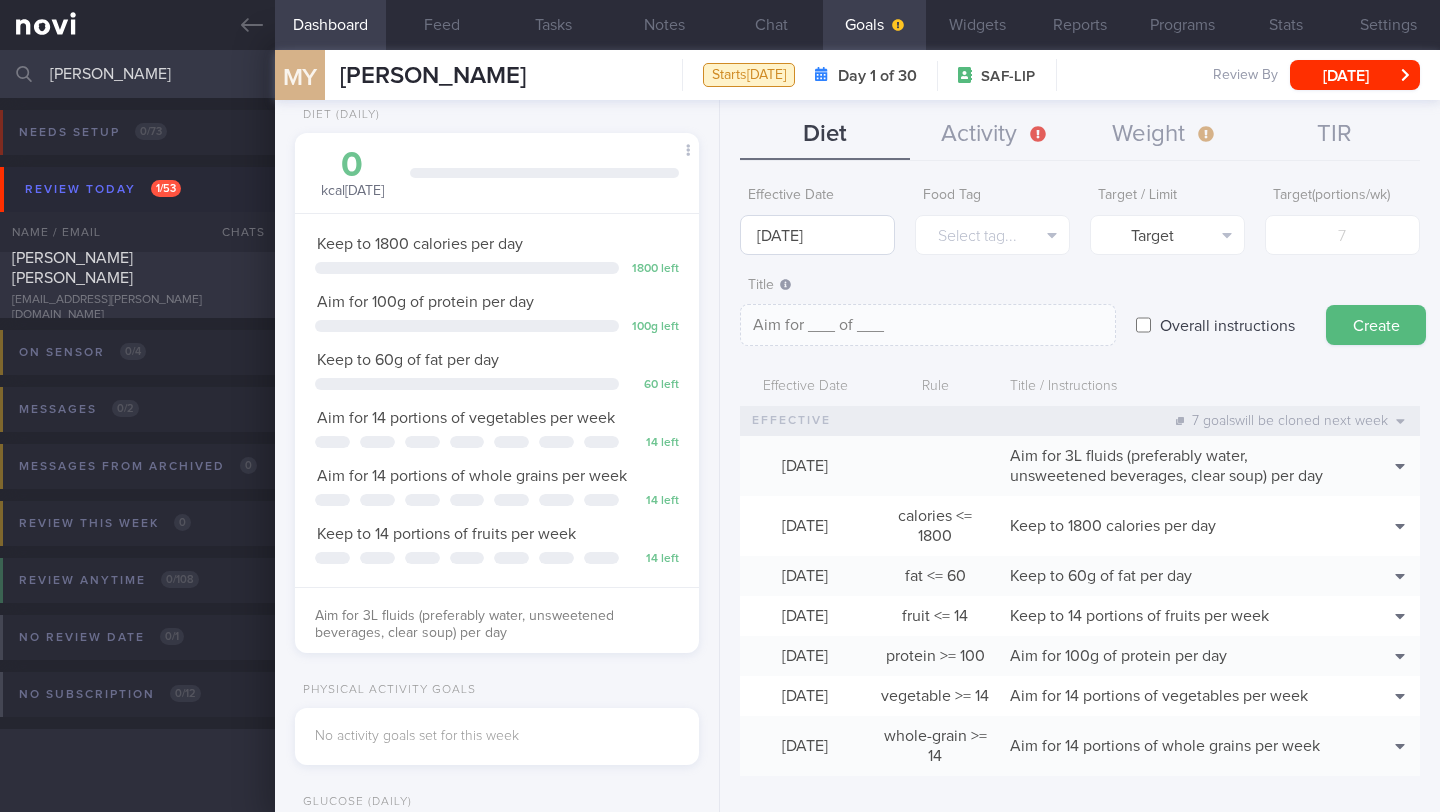 scroll, scrollTop: 0, scrollLeft: 0, axis: both 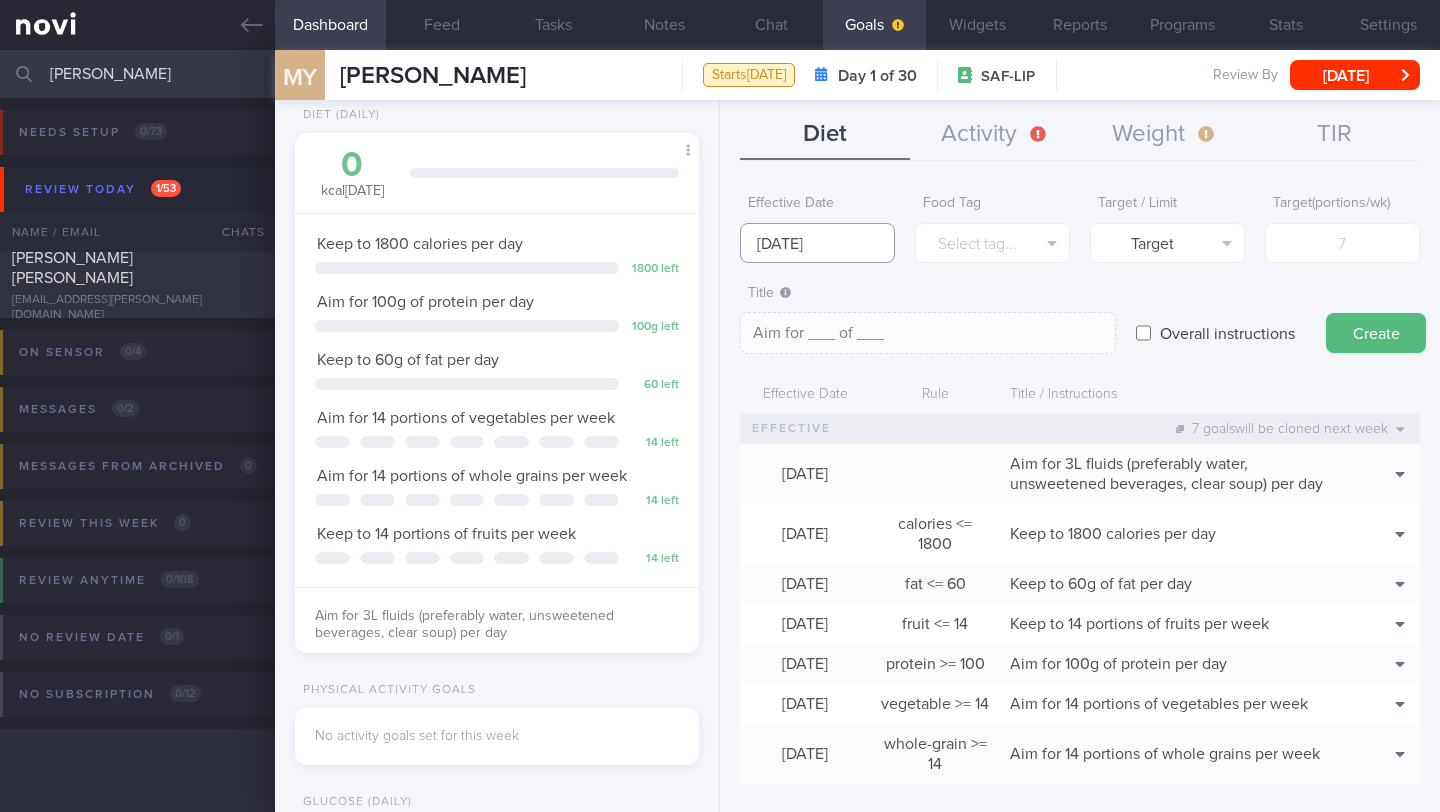 click on "[DATE]" at bounding box center (817, 243) 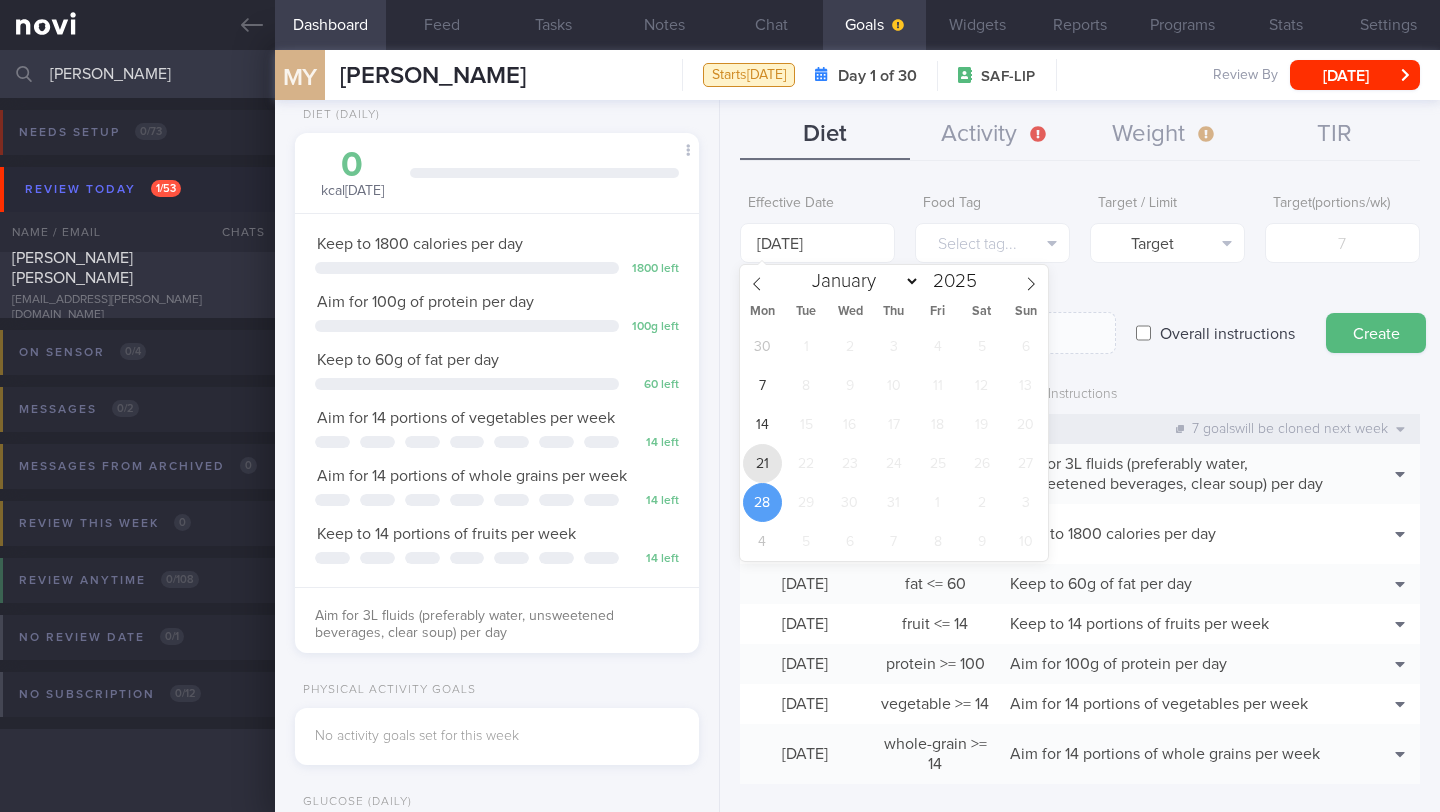 click on "21" at bounding box center (762, 463) 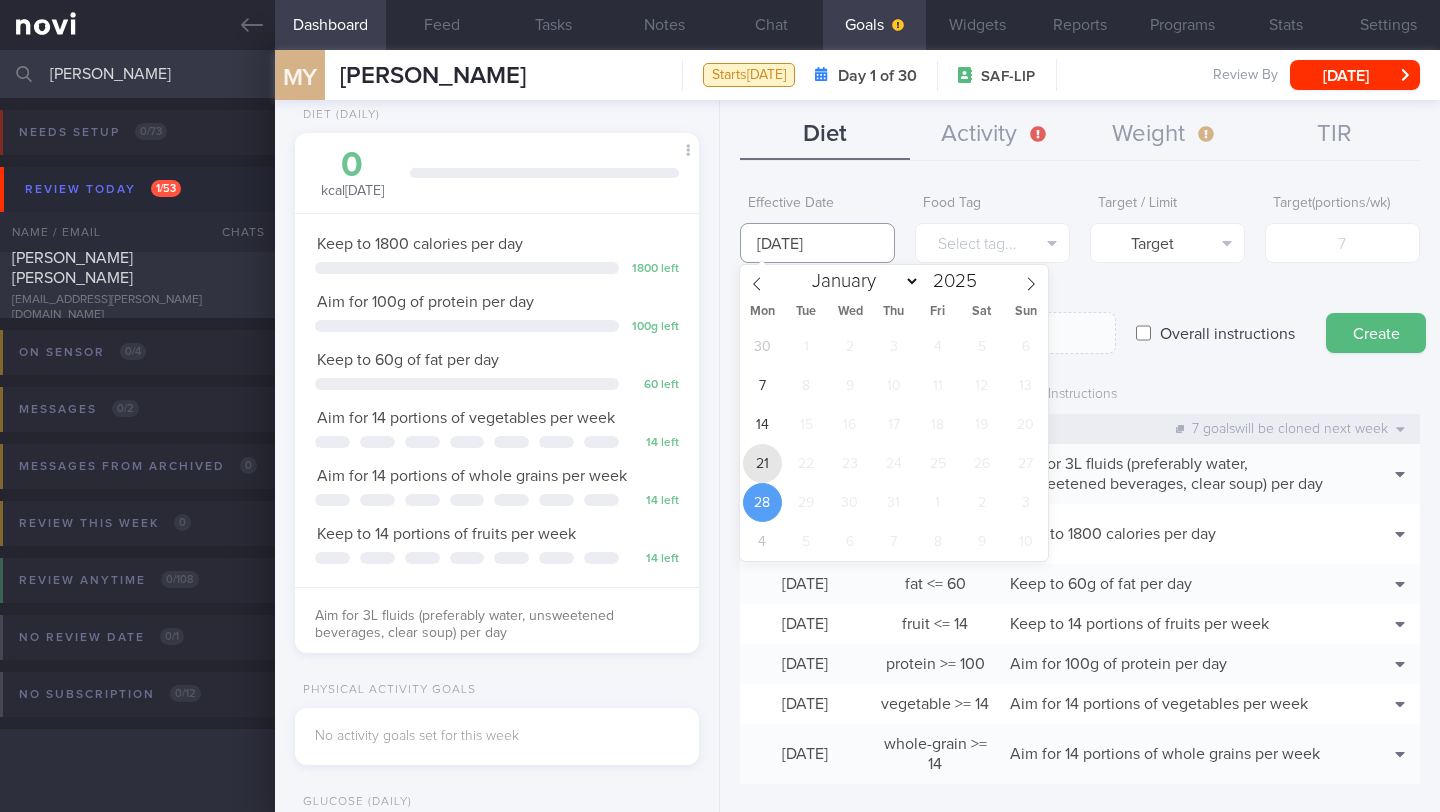 type on "[DATE]" 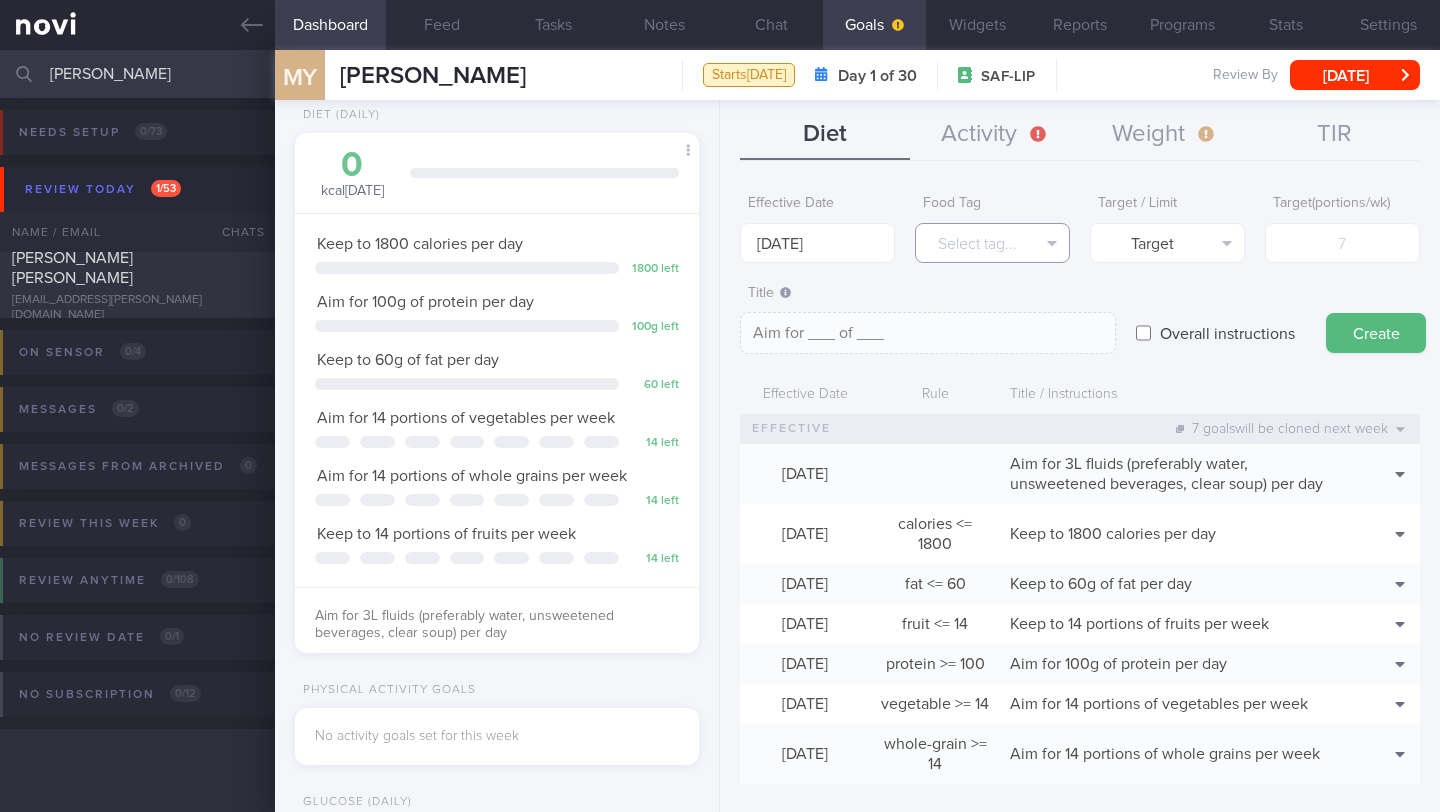 click on "Select tag..." at bounding box center [992, 243] 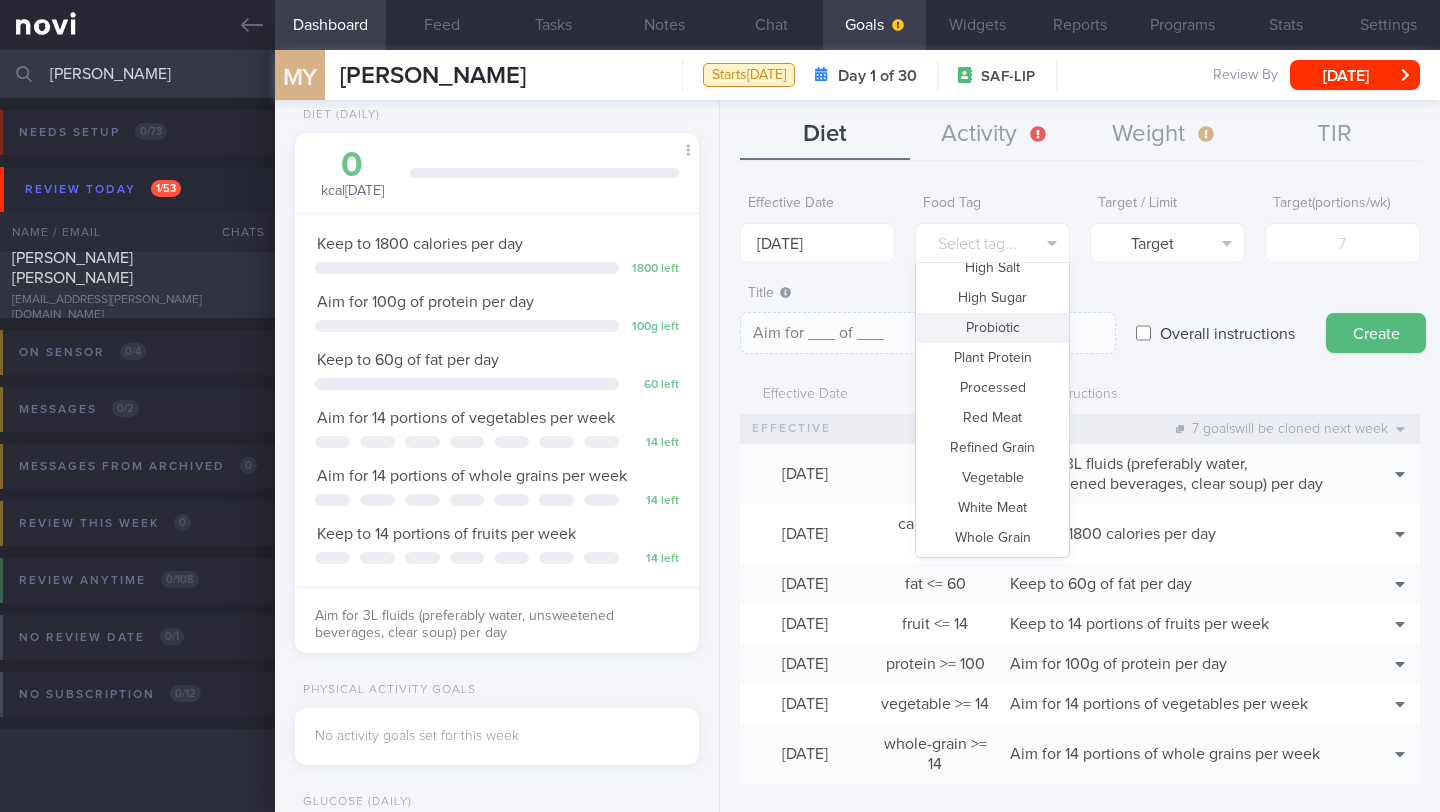 click on "High Sugar" at bounding box center (992, 298) 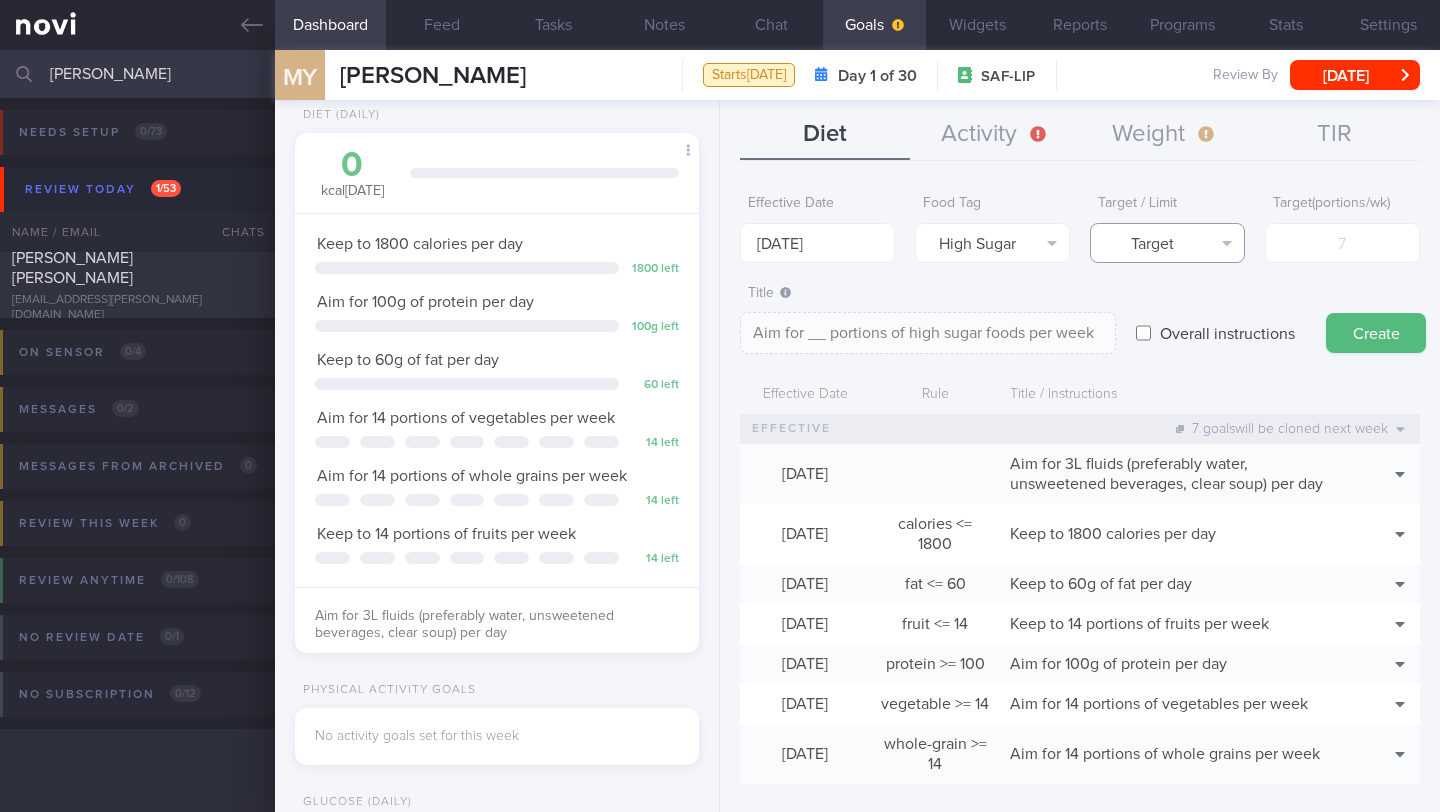 click on "Target" at bounding box center [1167, 243] 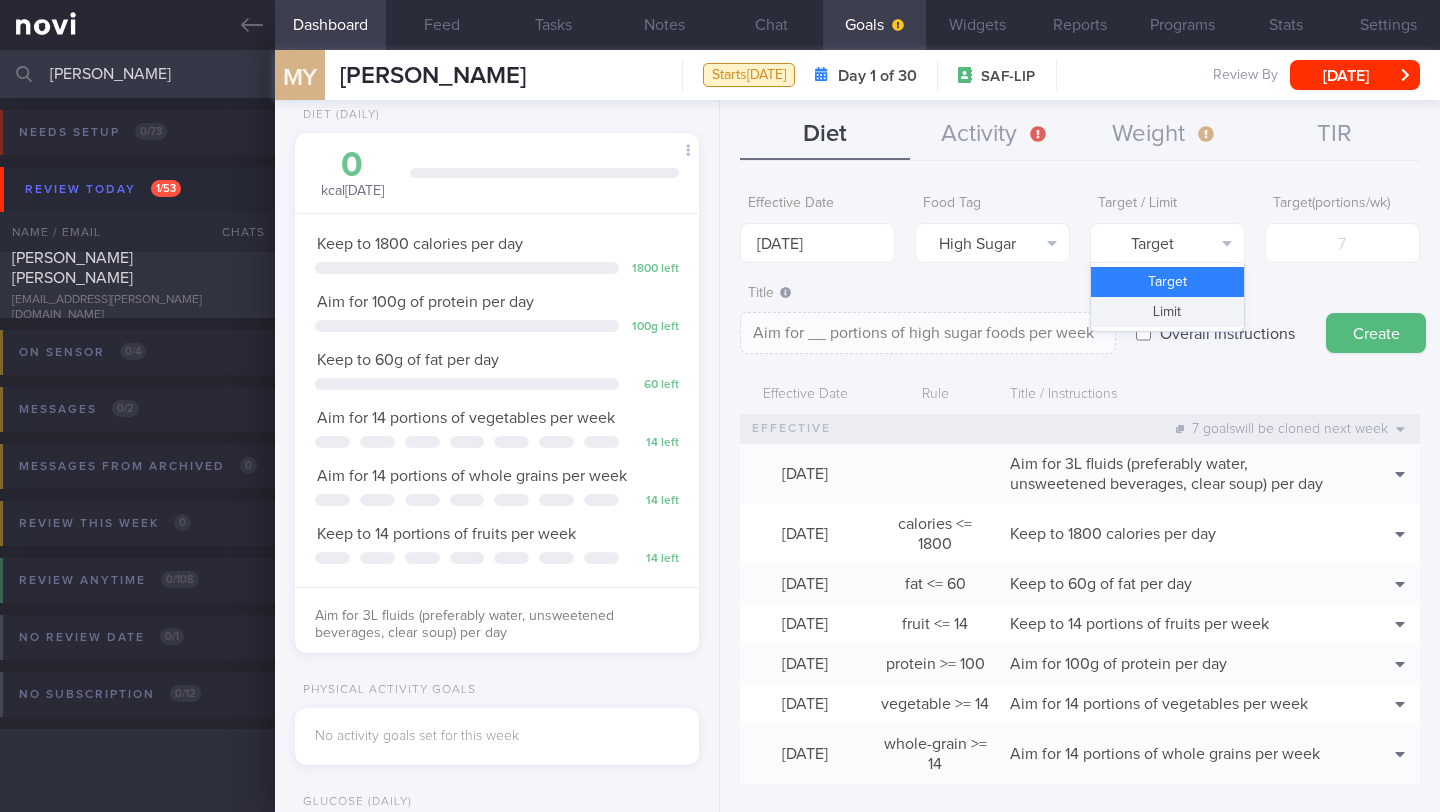 click on "Limit" at bounding box center [1167, 312] 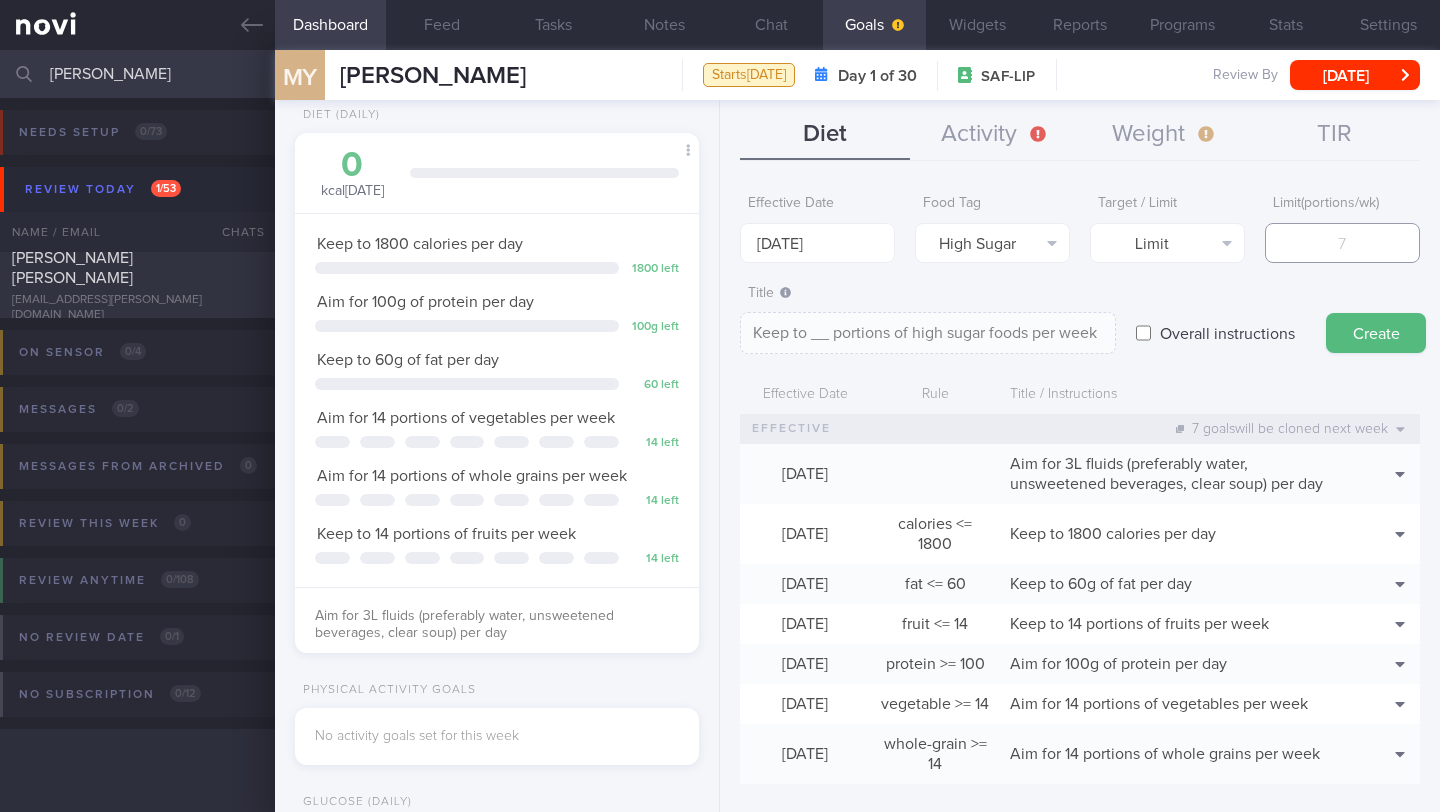click at bounding box center [1342, 243] 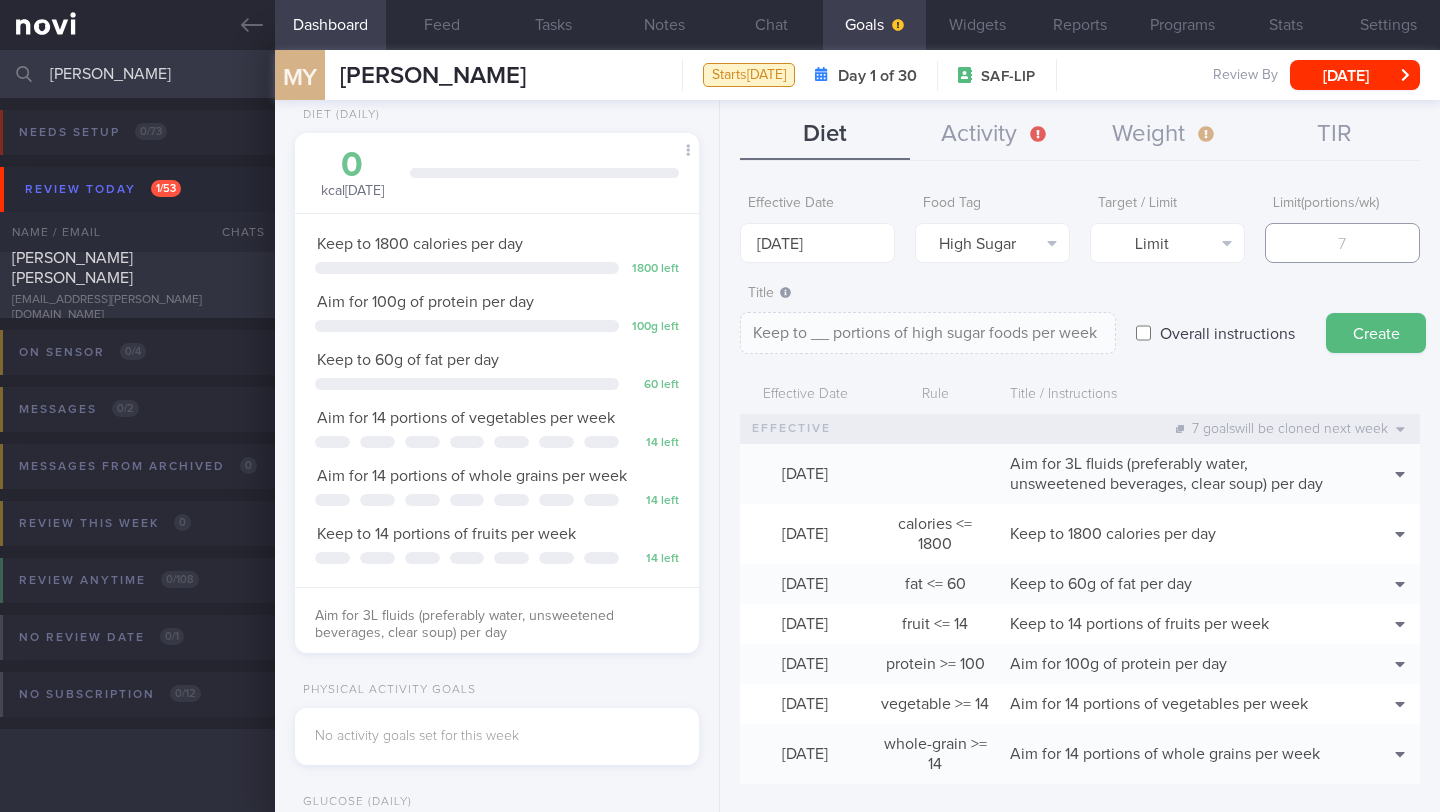 type on "2" 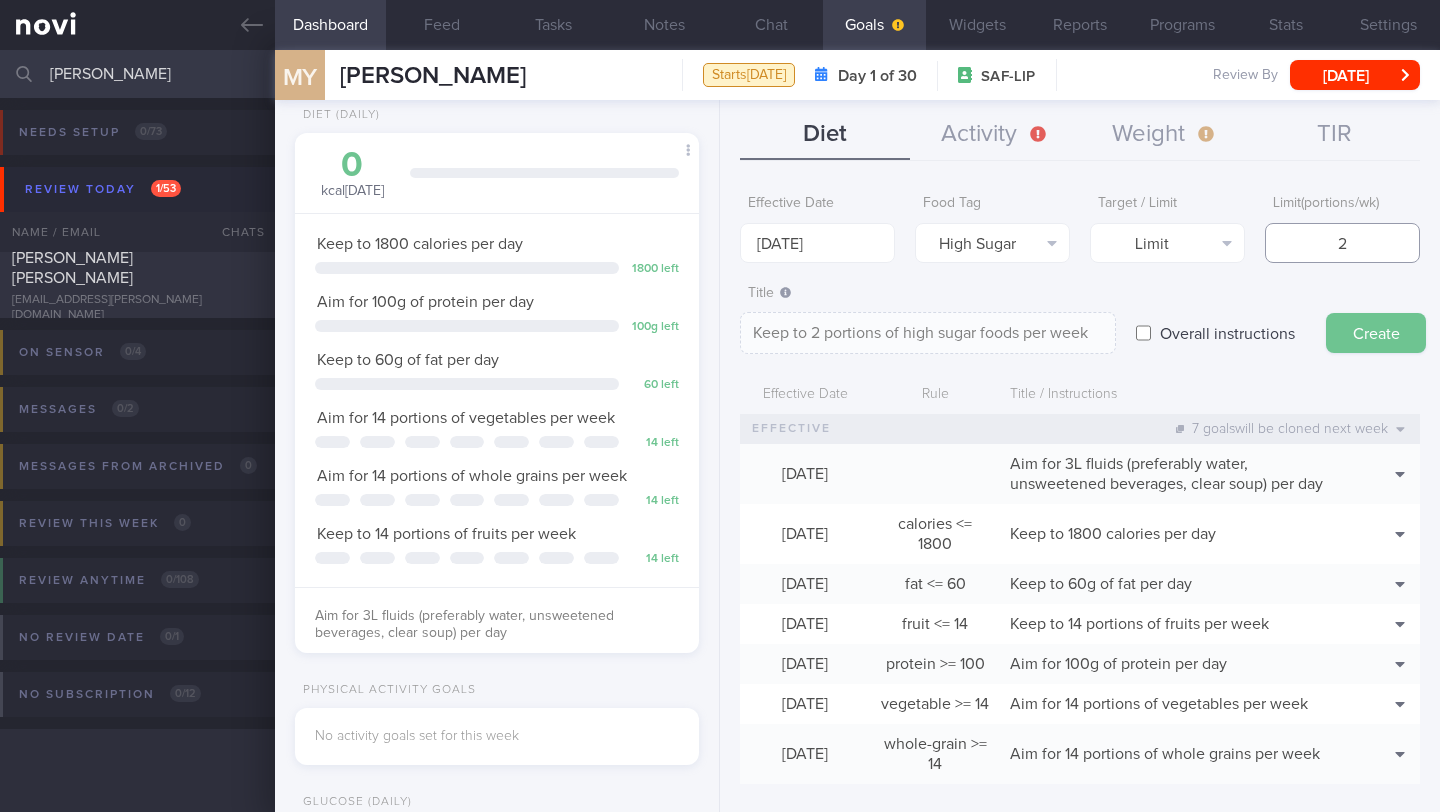 type on "2" 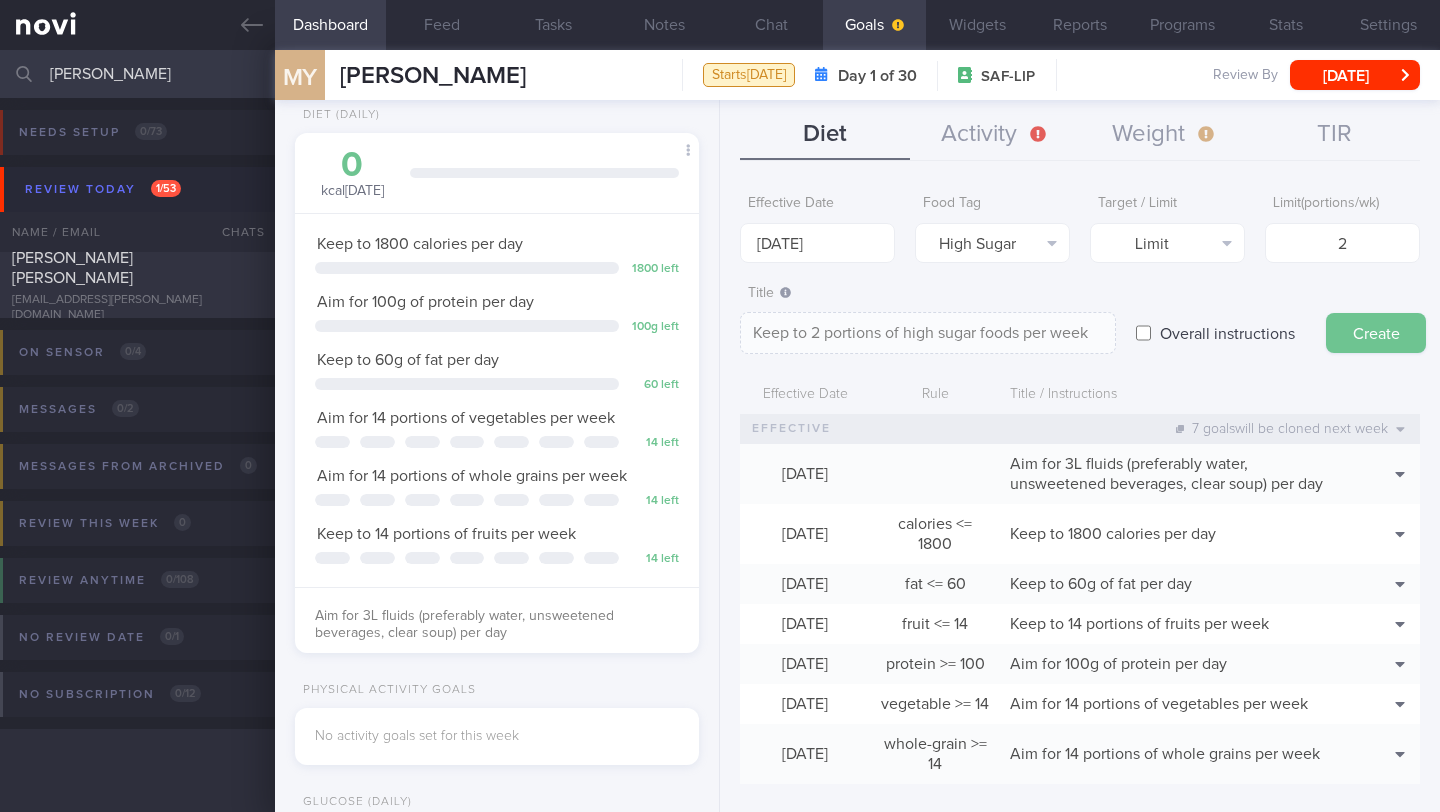 click on "Create" at bounding box center (1376, 333) 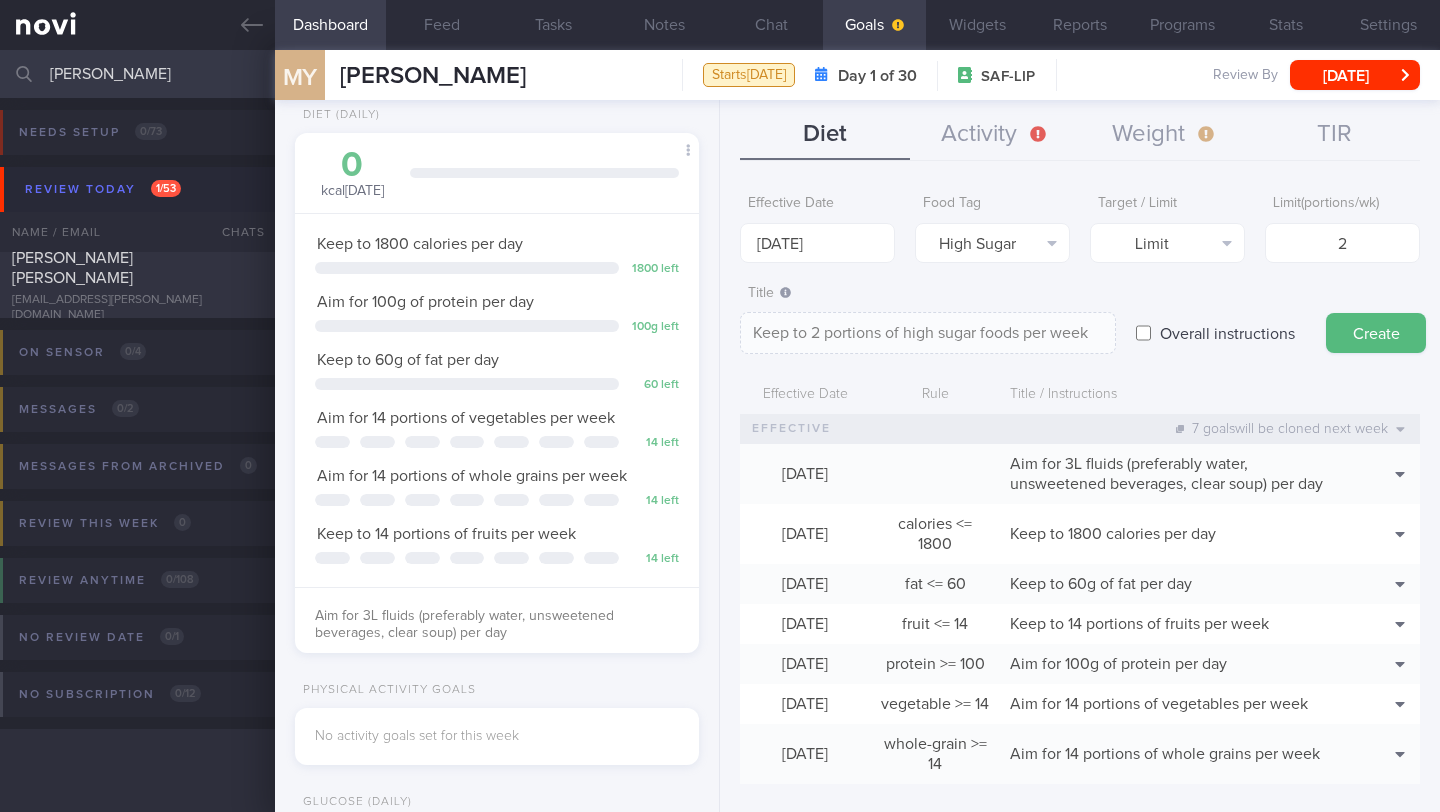 type on "[DATE]" 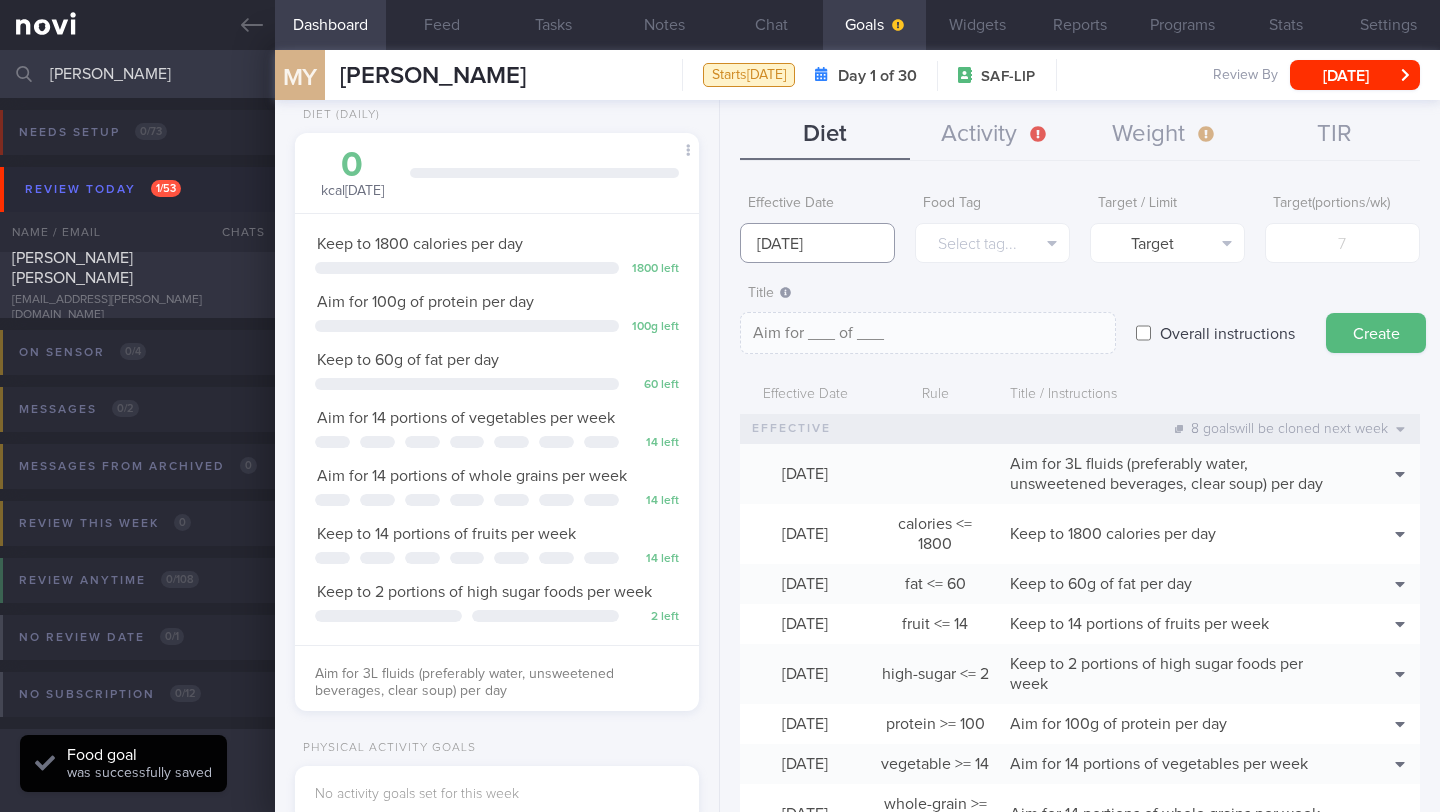 click on "[DATE]" at bounding box center (817, 243) 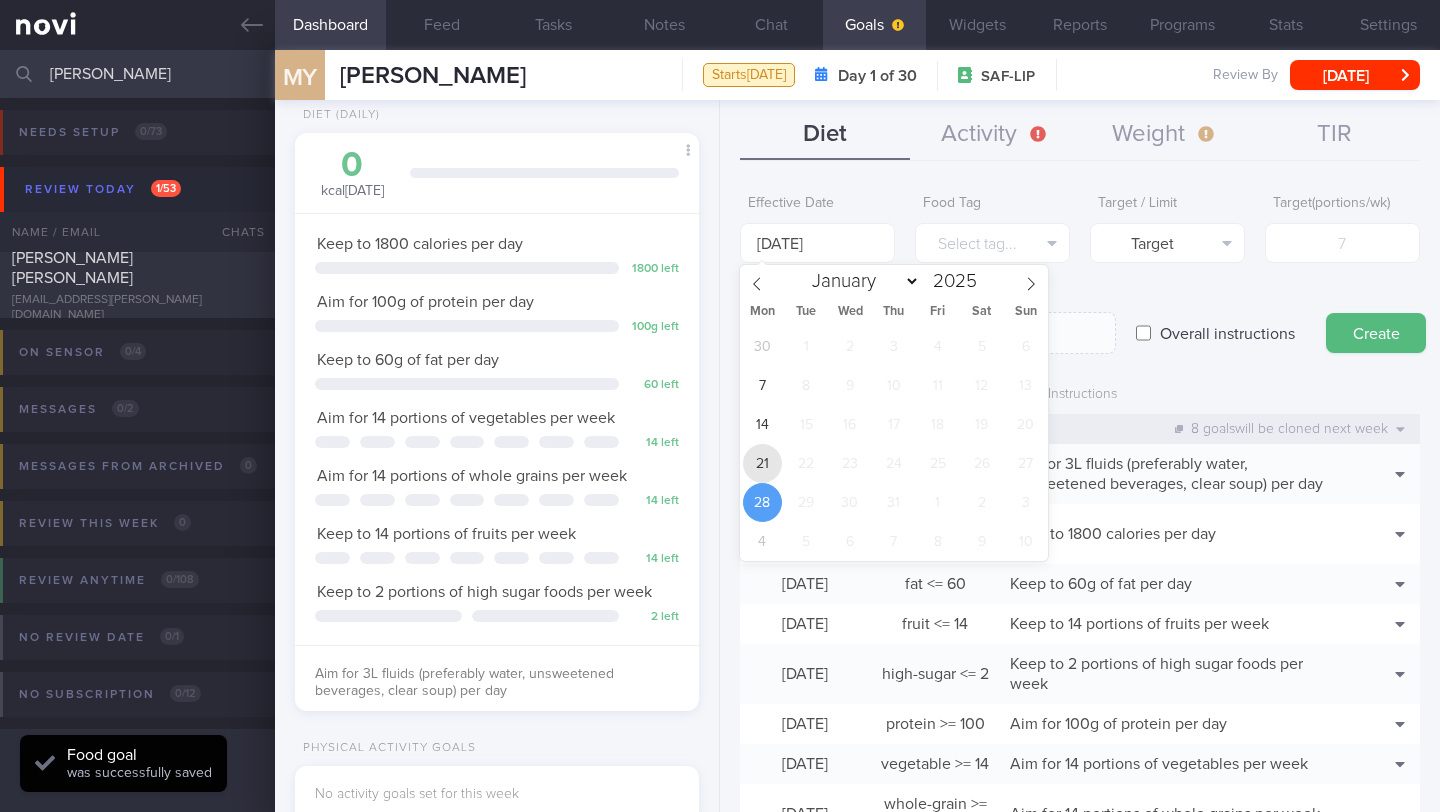 click on "21" at bounding box center (762, 463) 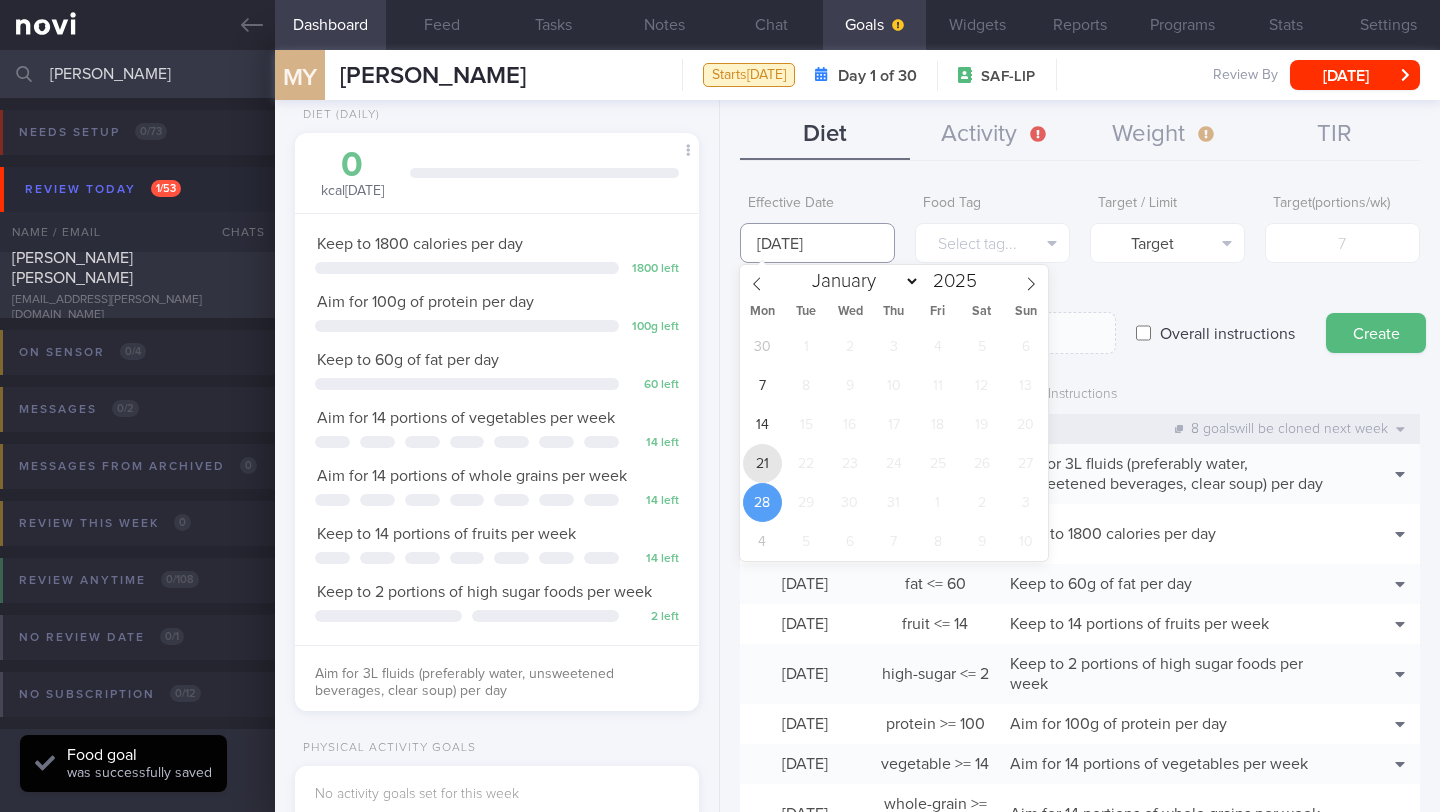 type on "[DATE]" 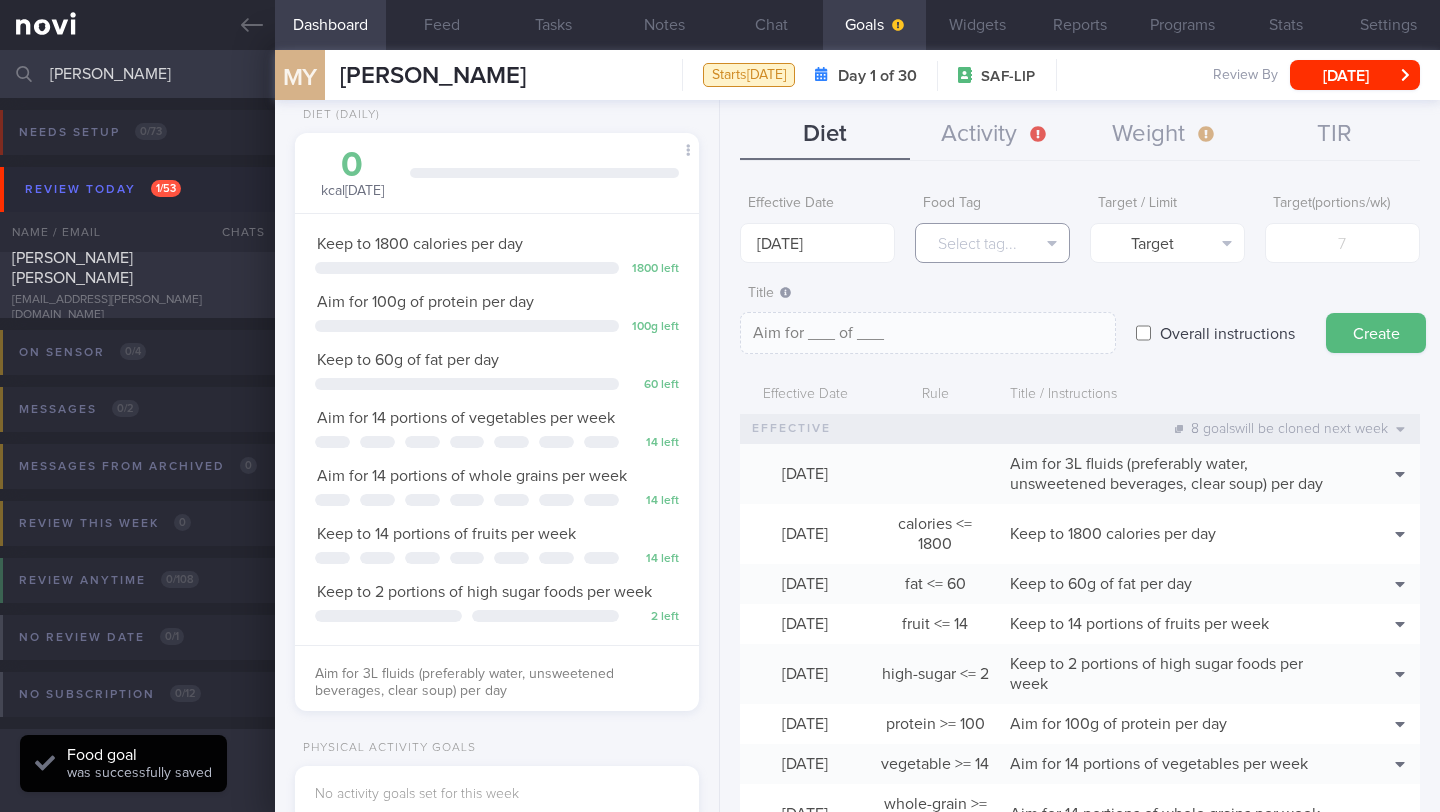 click on "Select tag..." at bounding box center [992, 243] 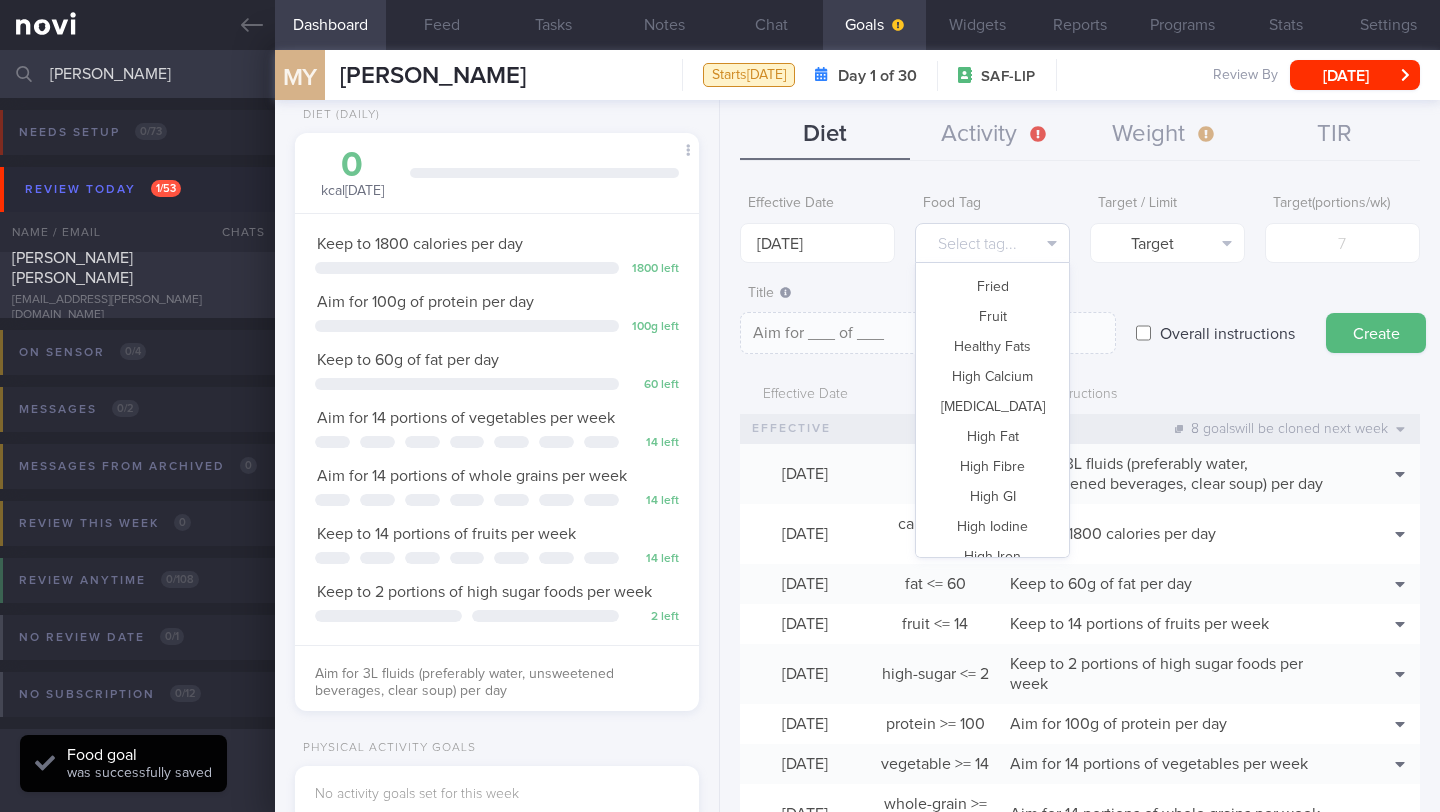 scroll, scrollTop: 185, scrollLeft: 0, axis: vertical 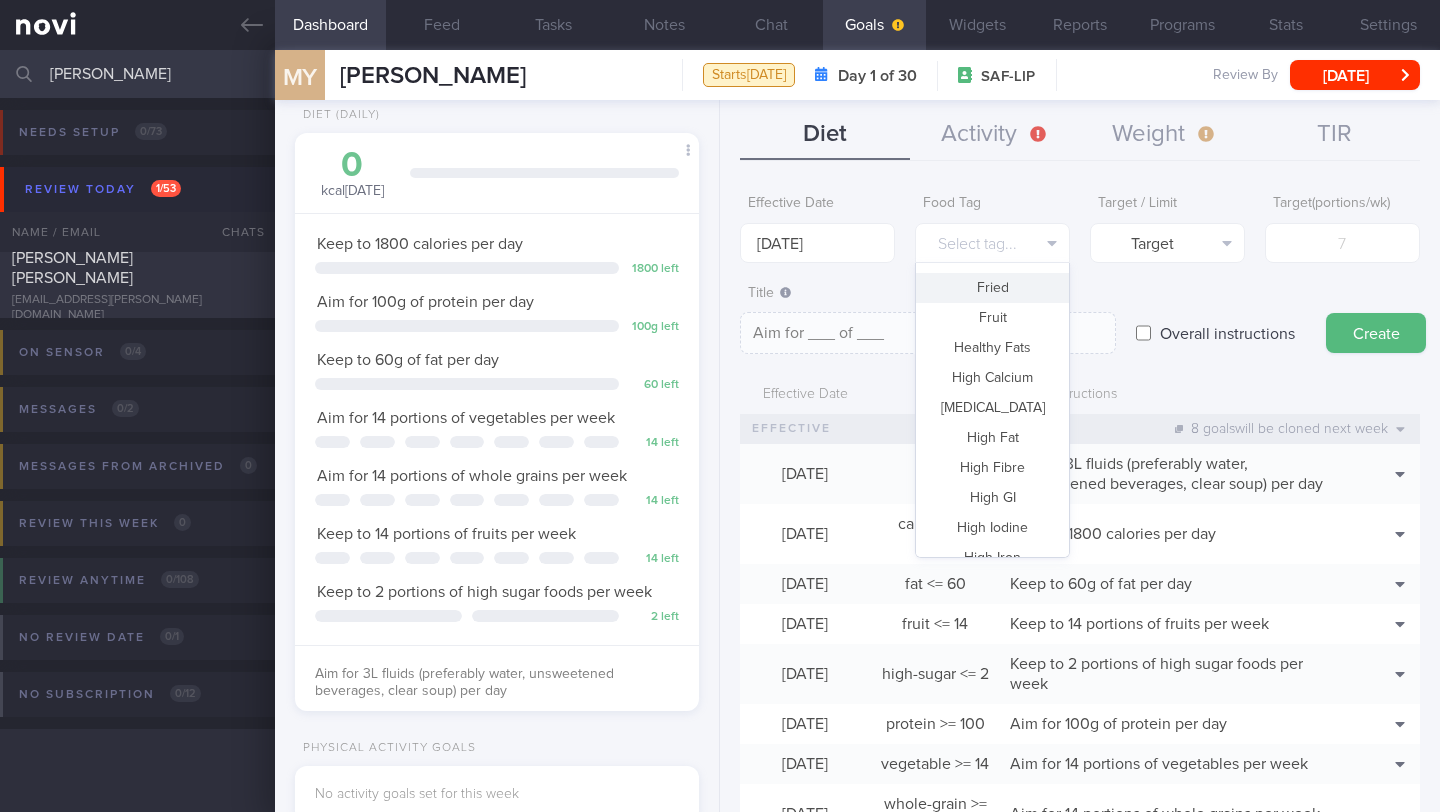 click on "Fried" at bounding box center [992, 288] 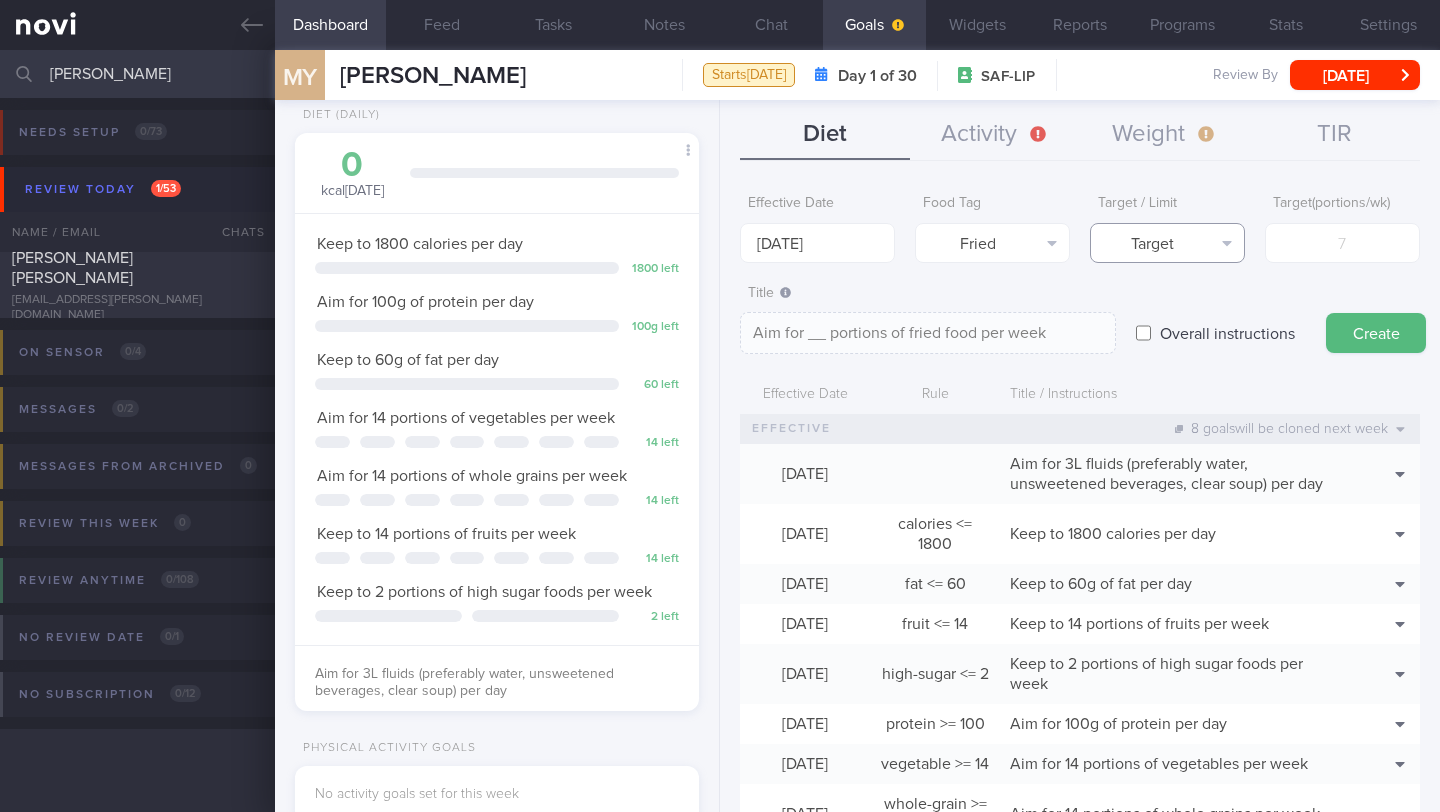 click on "Target" at bounding box center (1167, 243) 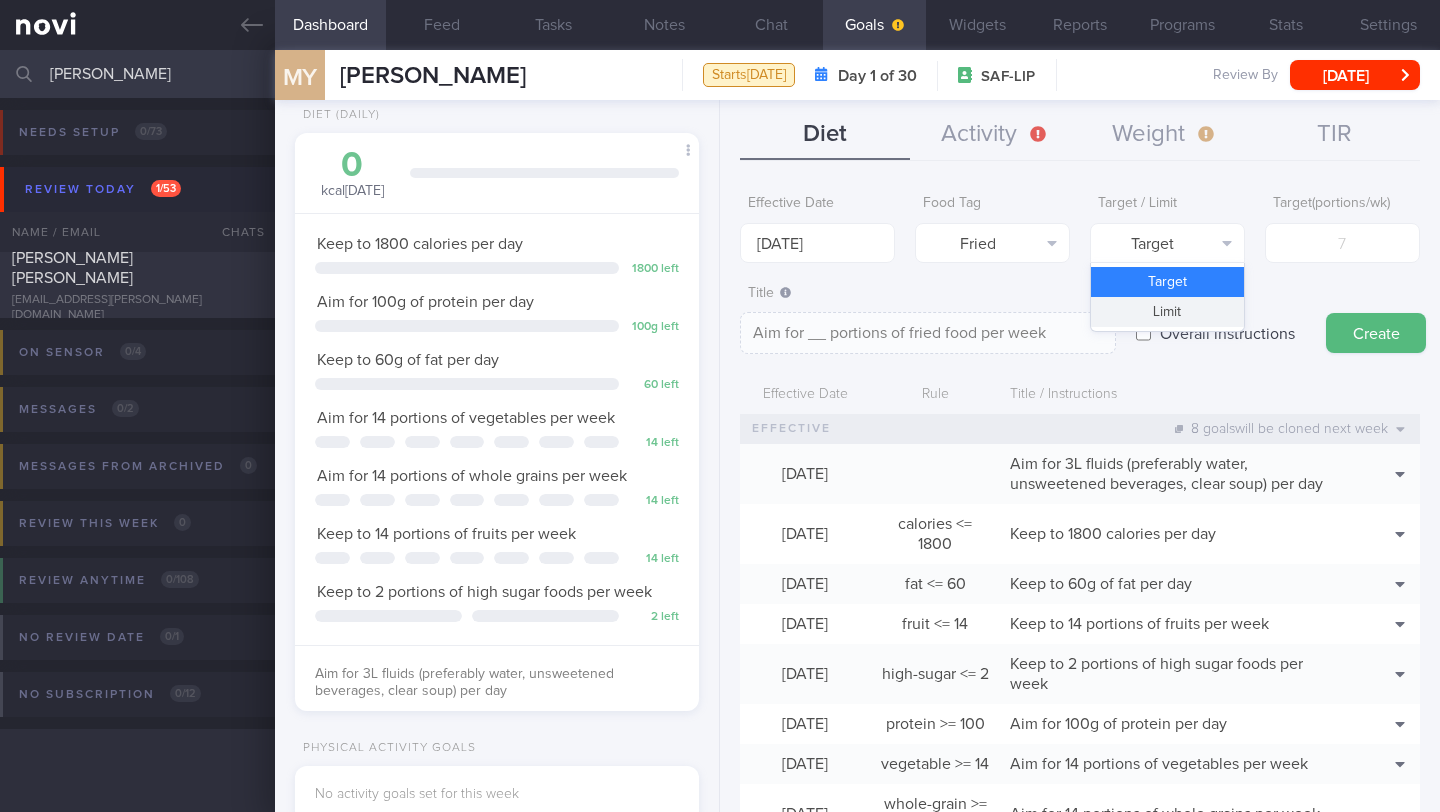 click on "Limit" at bounding box center (1167, 312) 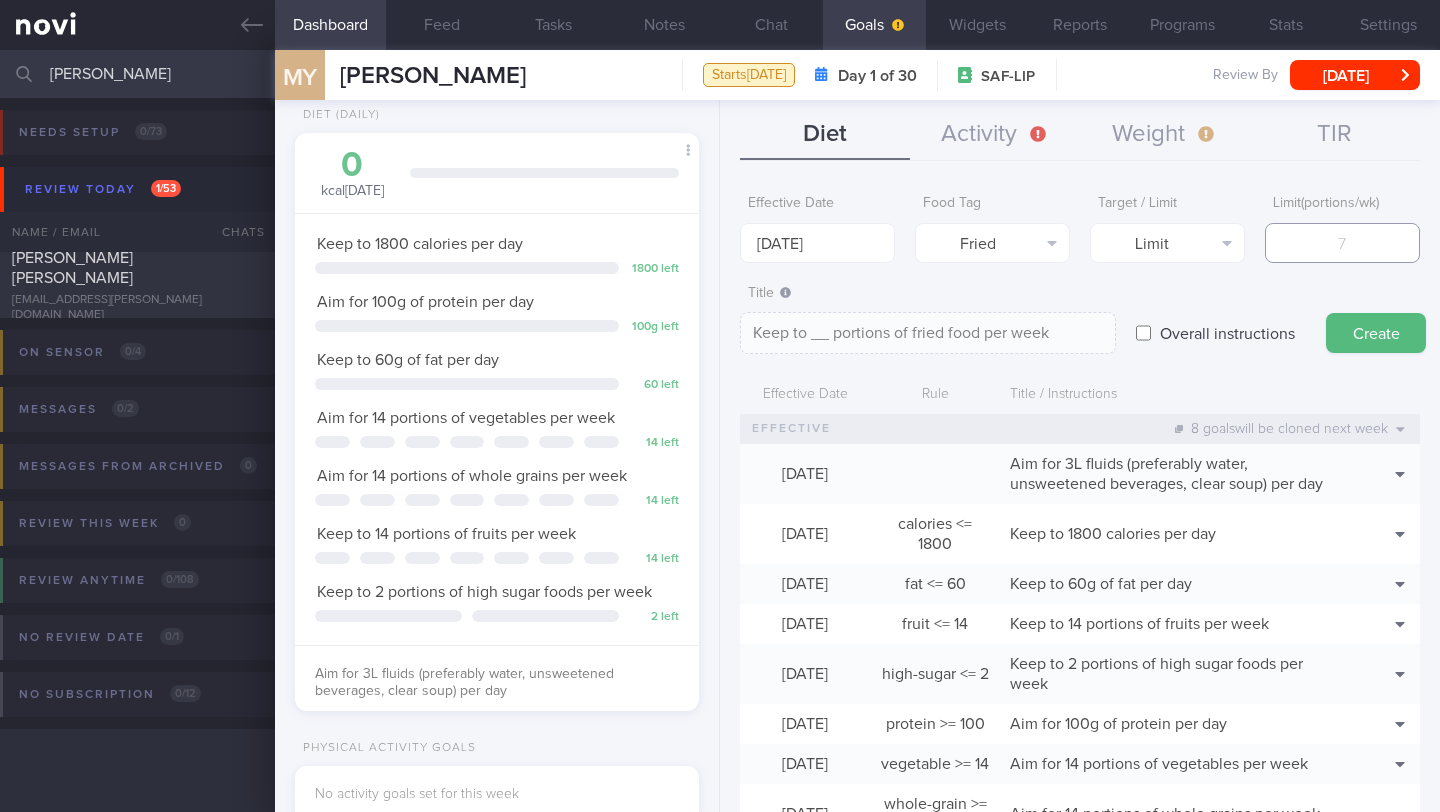click at bounding box center [1342, 243] 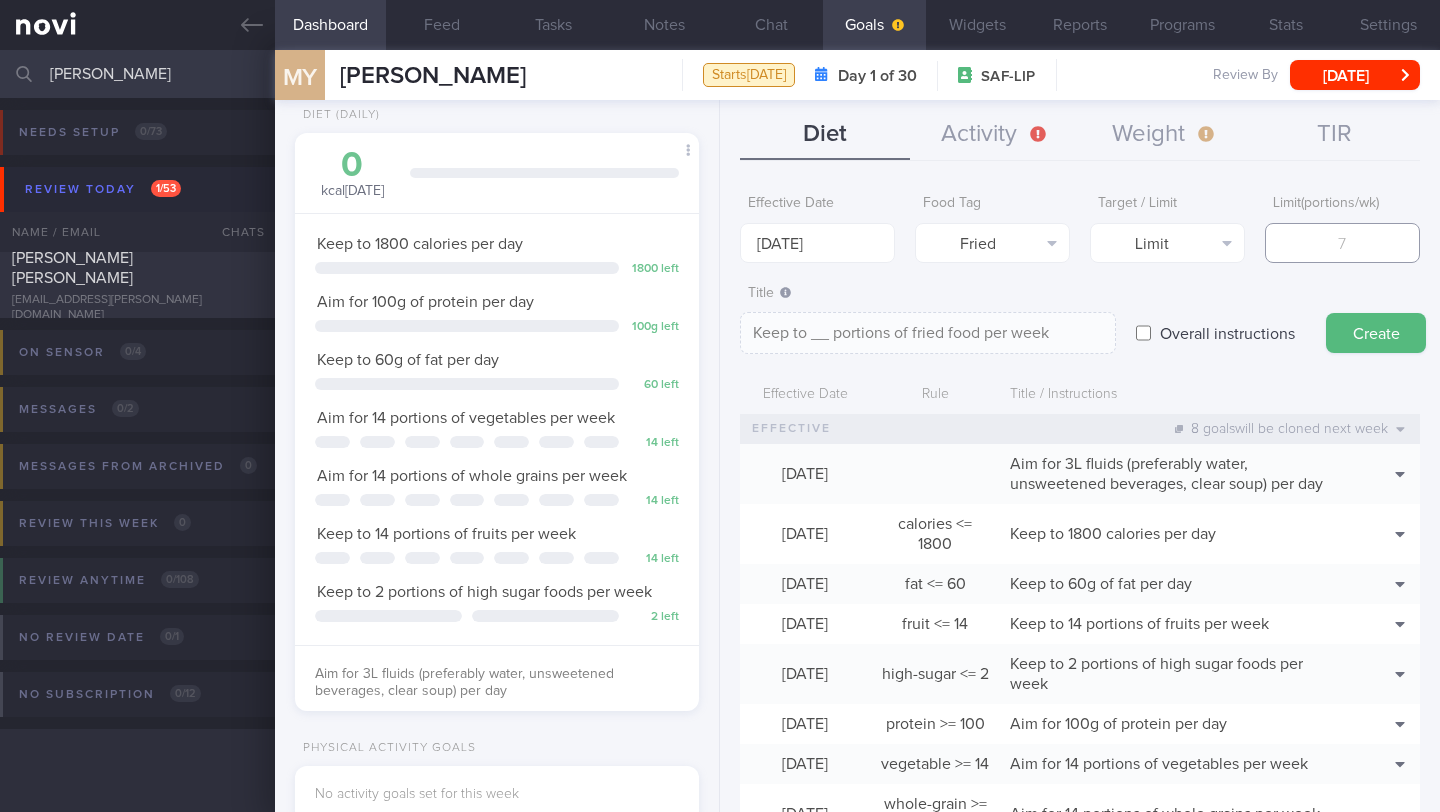 type on "2" 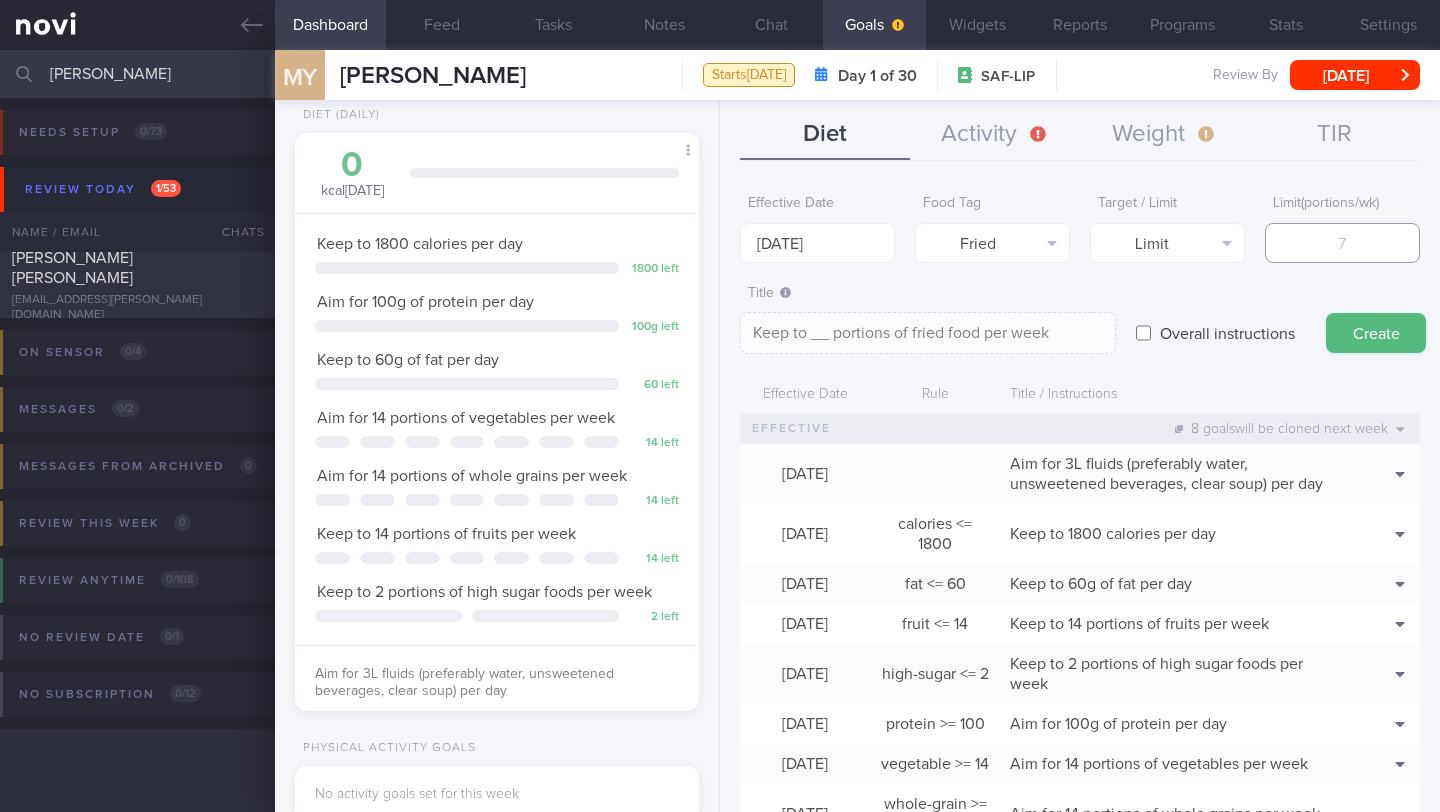 type on "Keep to 2 portions of fried food per week" 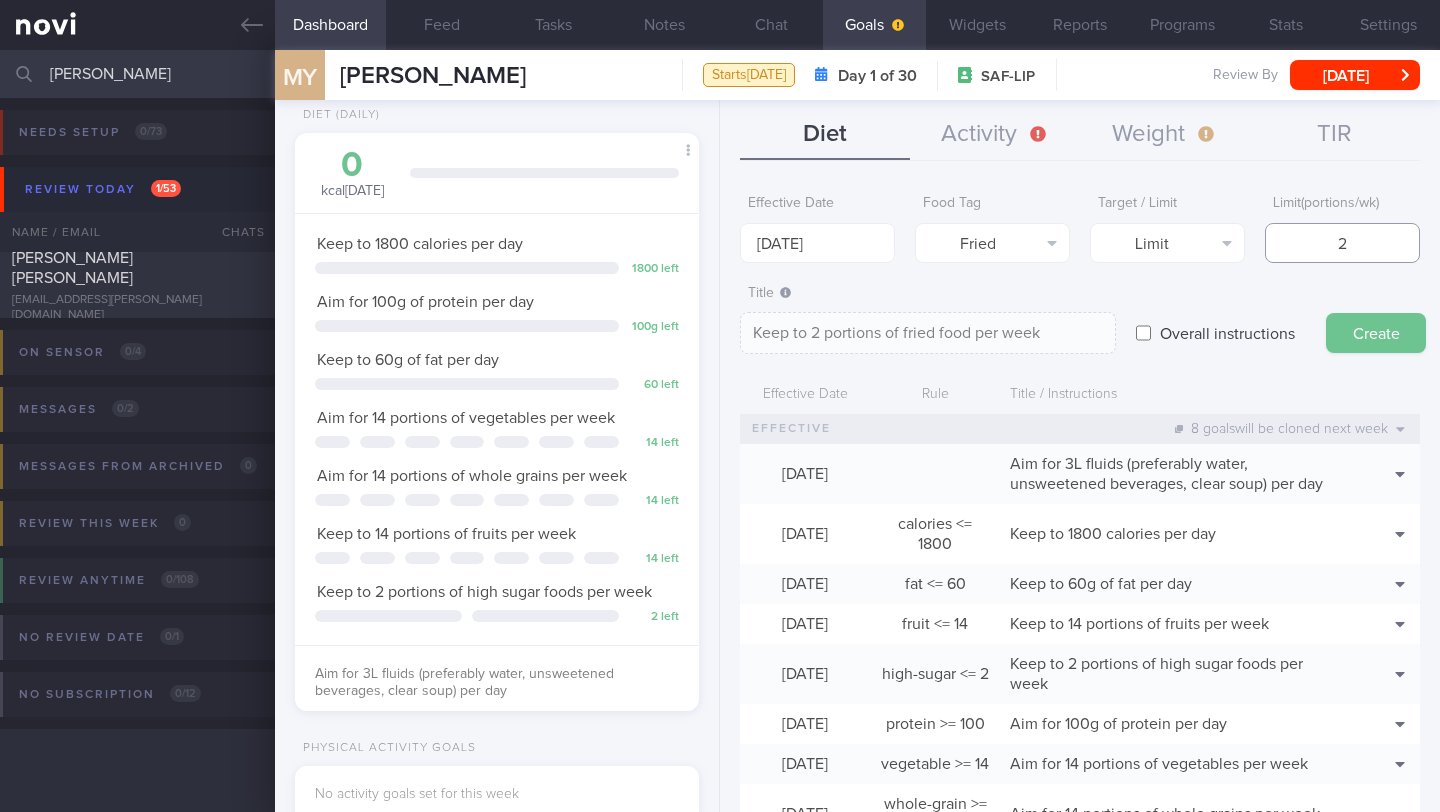 type on "2" 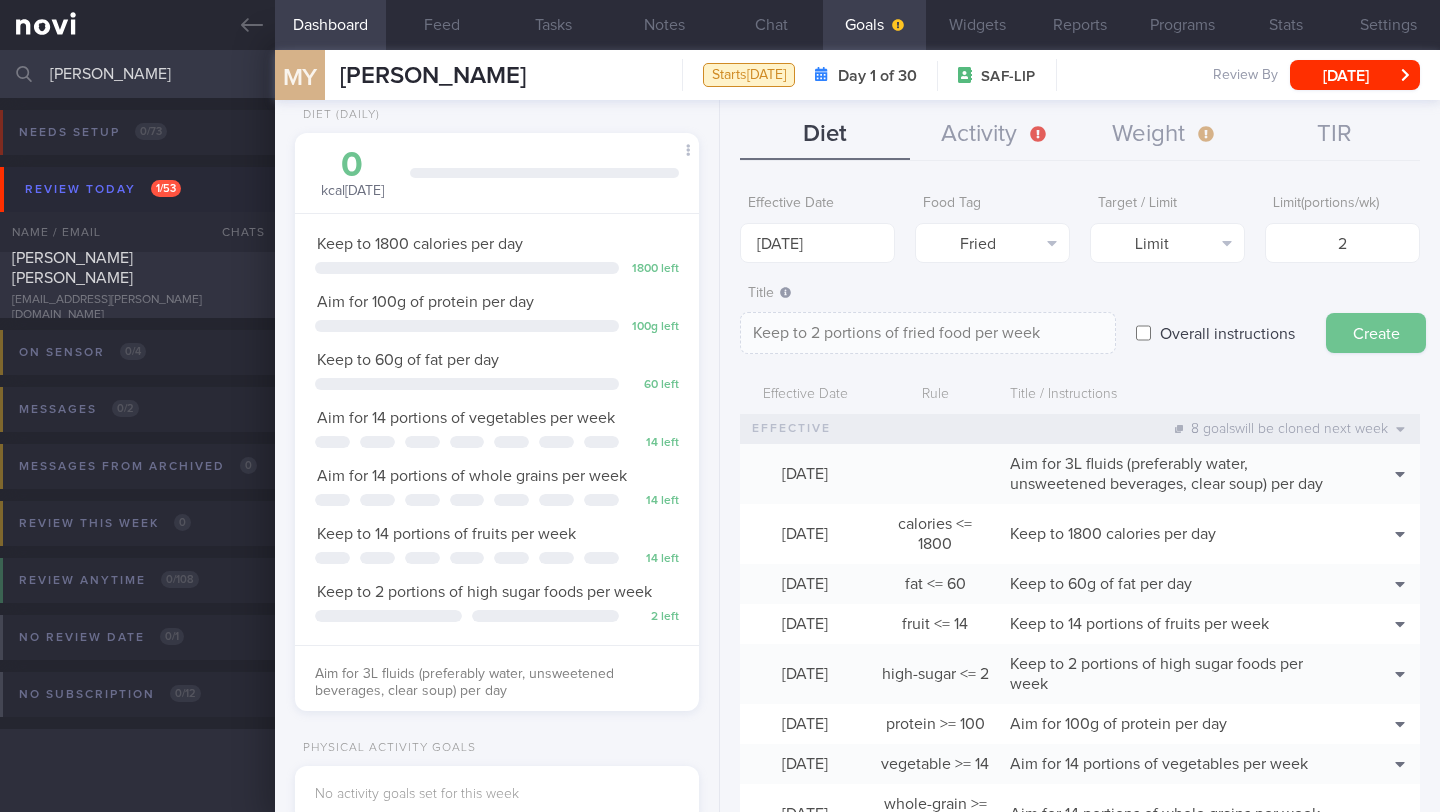 click on "Create" at bounding box center [1376, 333] 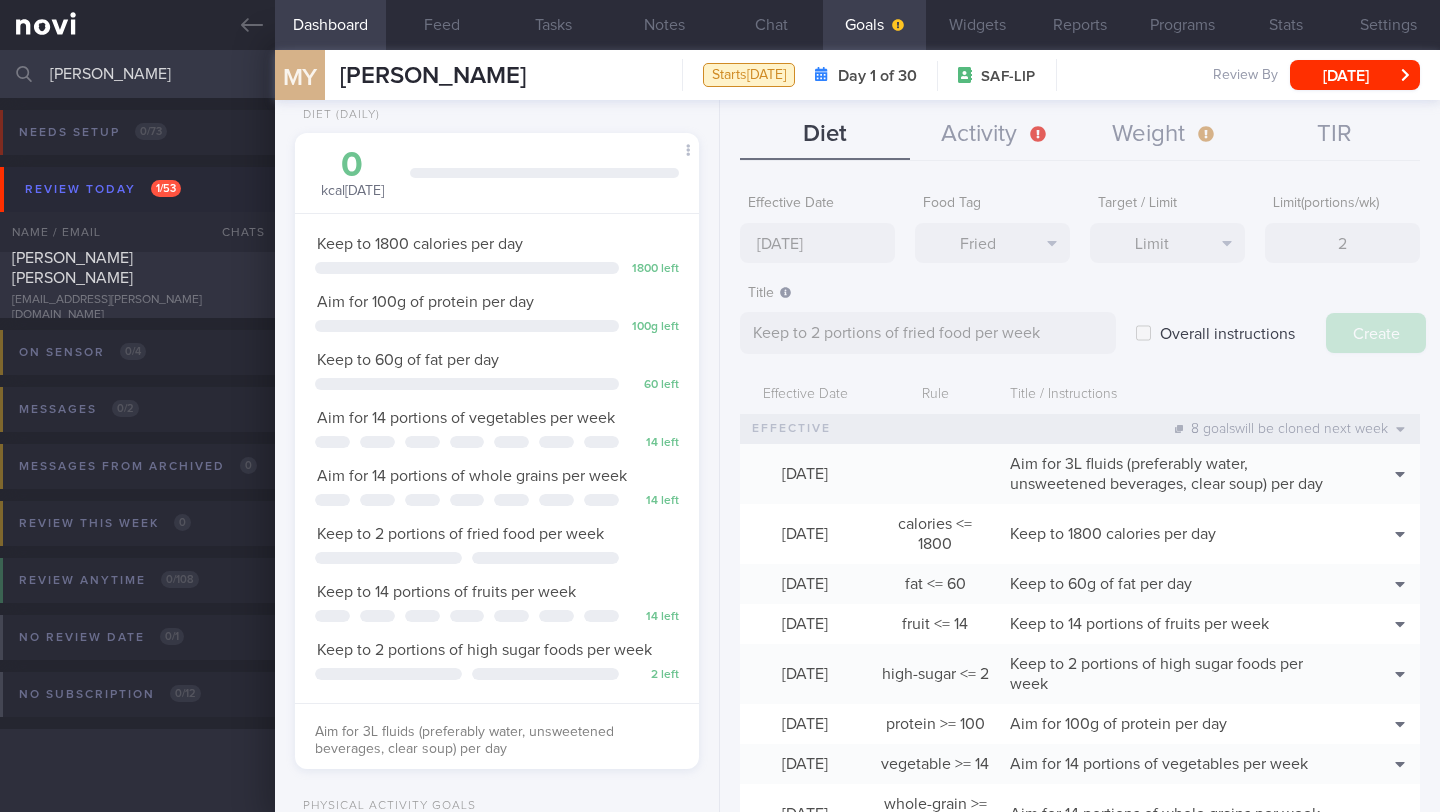 type on "[DATE]" 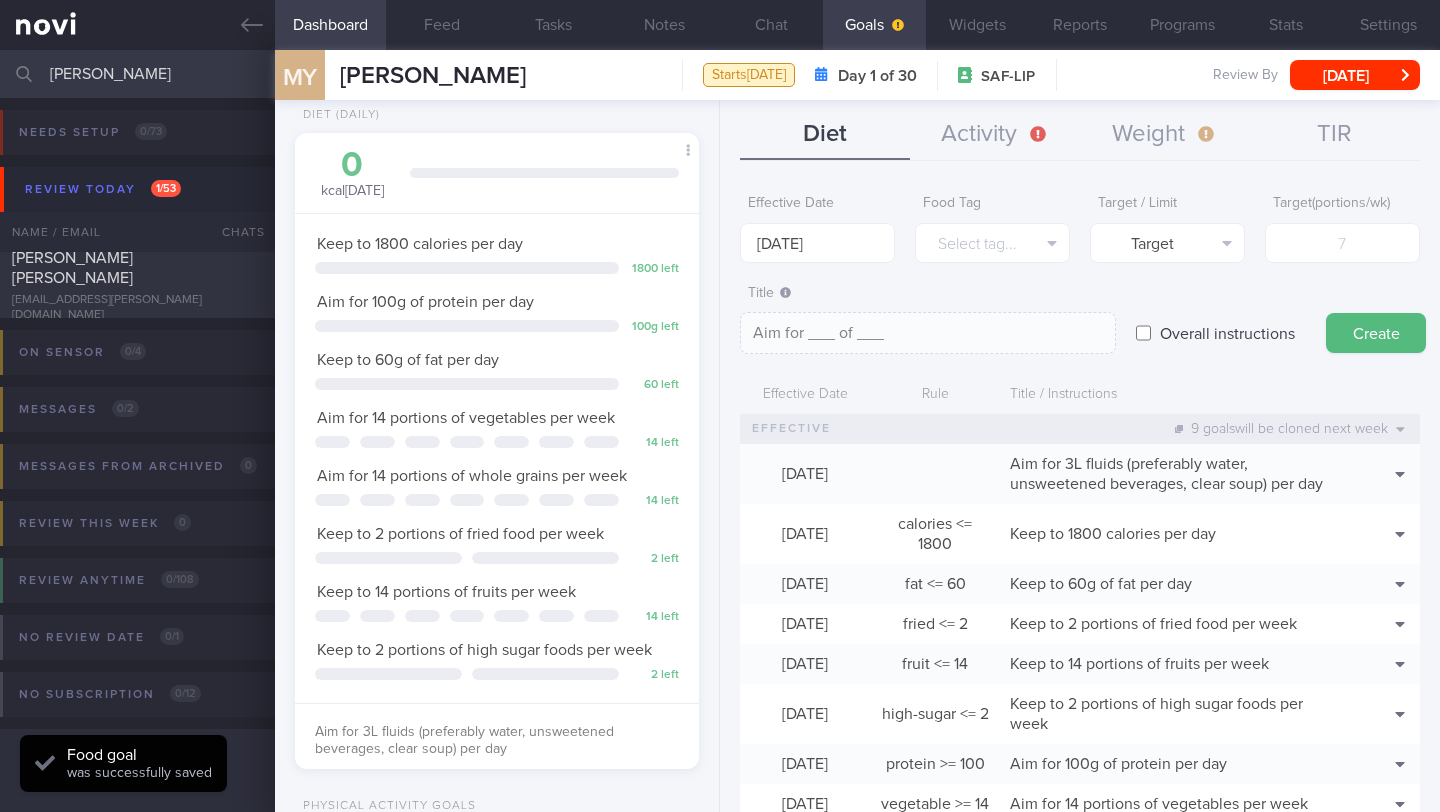 click on "Diet
Activity
Weight
TIR" at bounding box center [1080, 135] 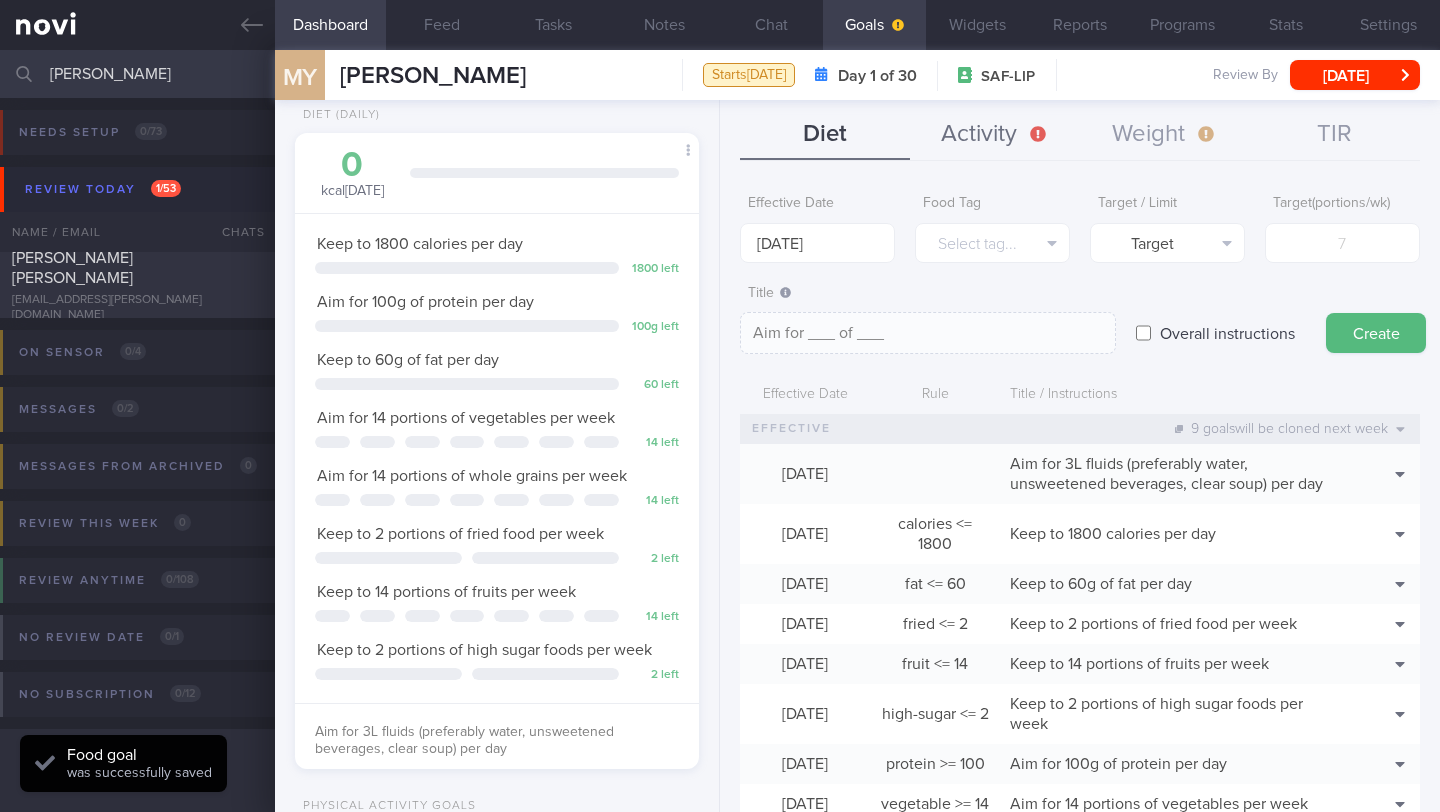click on "Activity" at bounding box center [995, 135] 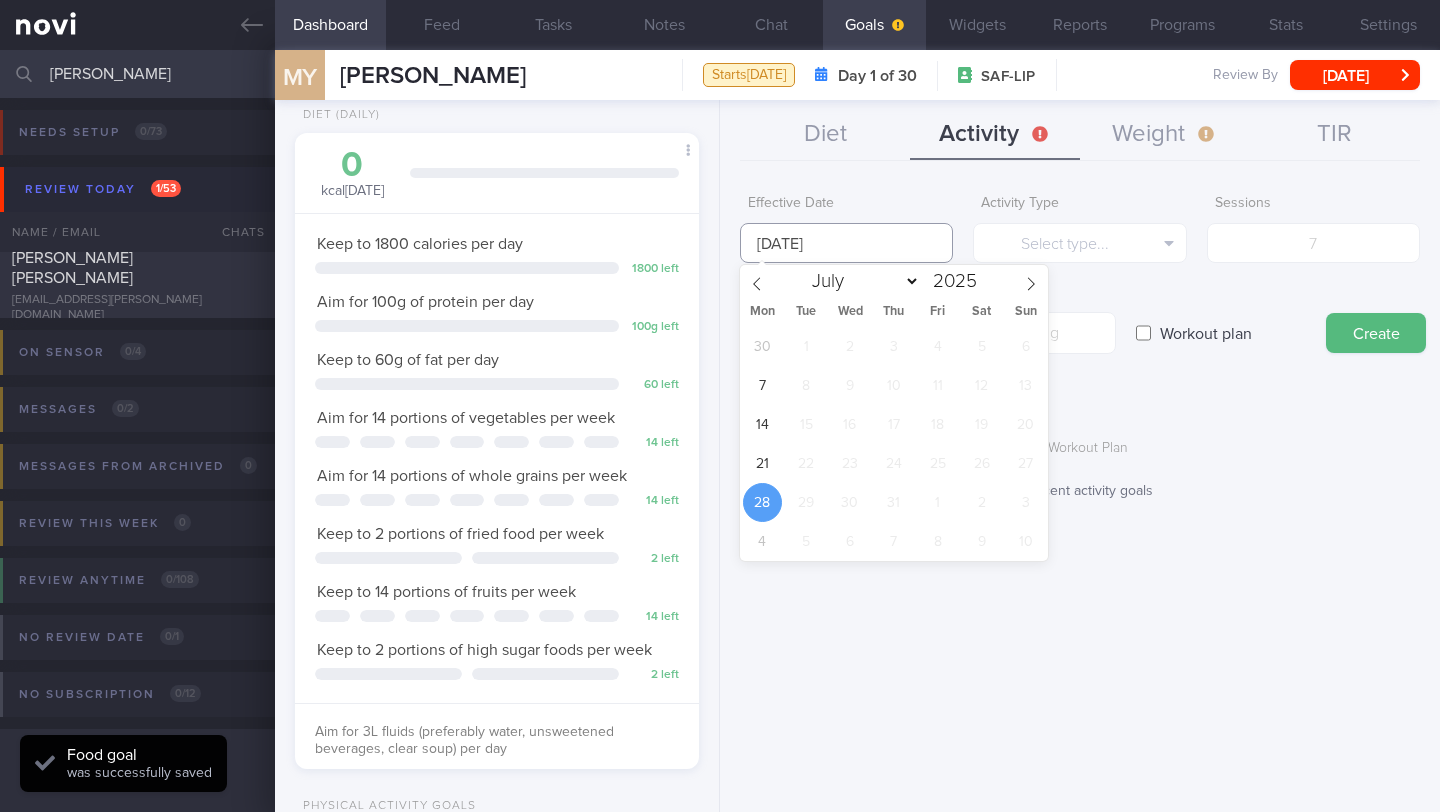 click on "[DATE]" at bounding box center (846, 243) 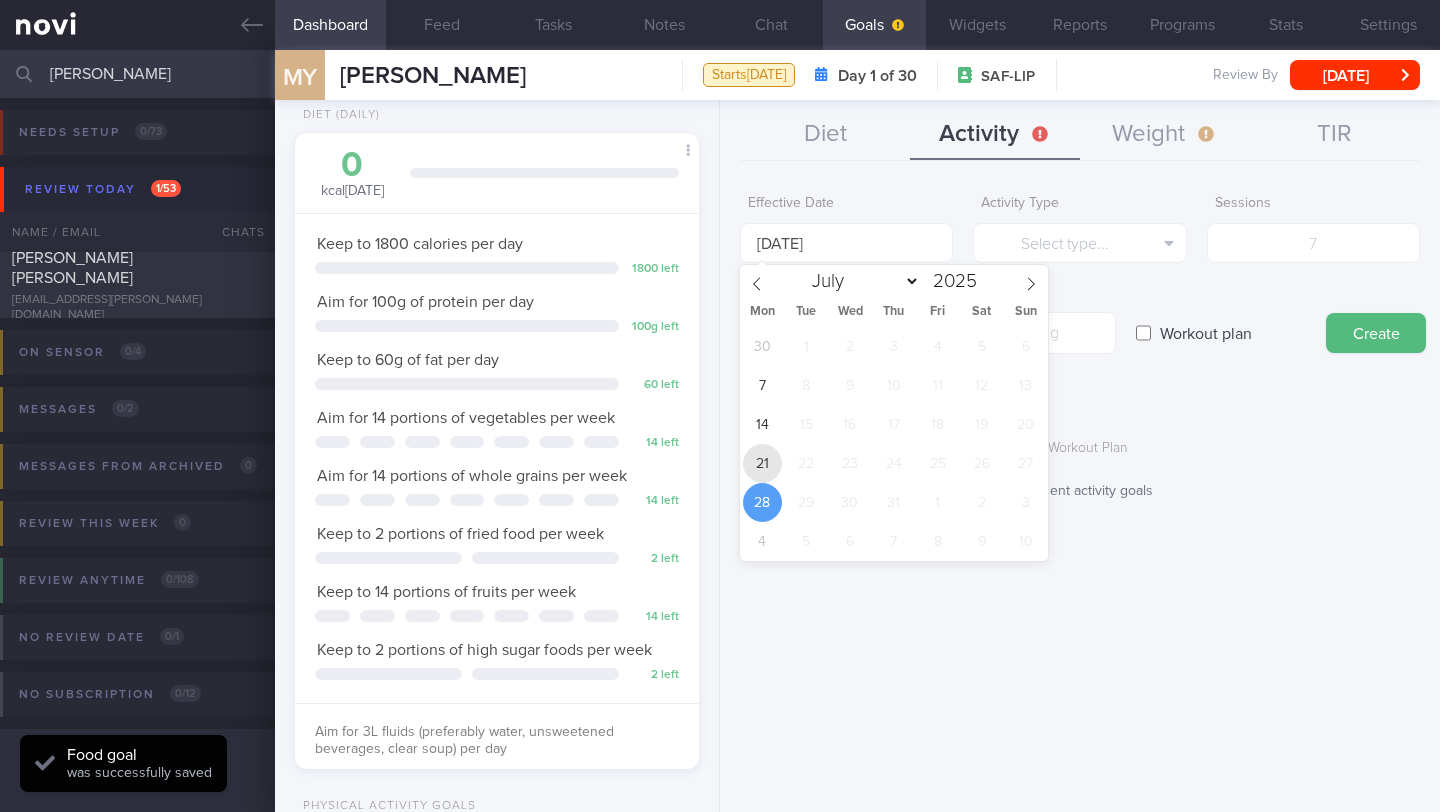 click on "21" at bounding box center [762, 463] 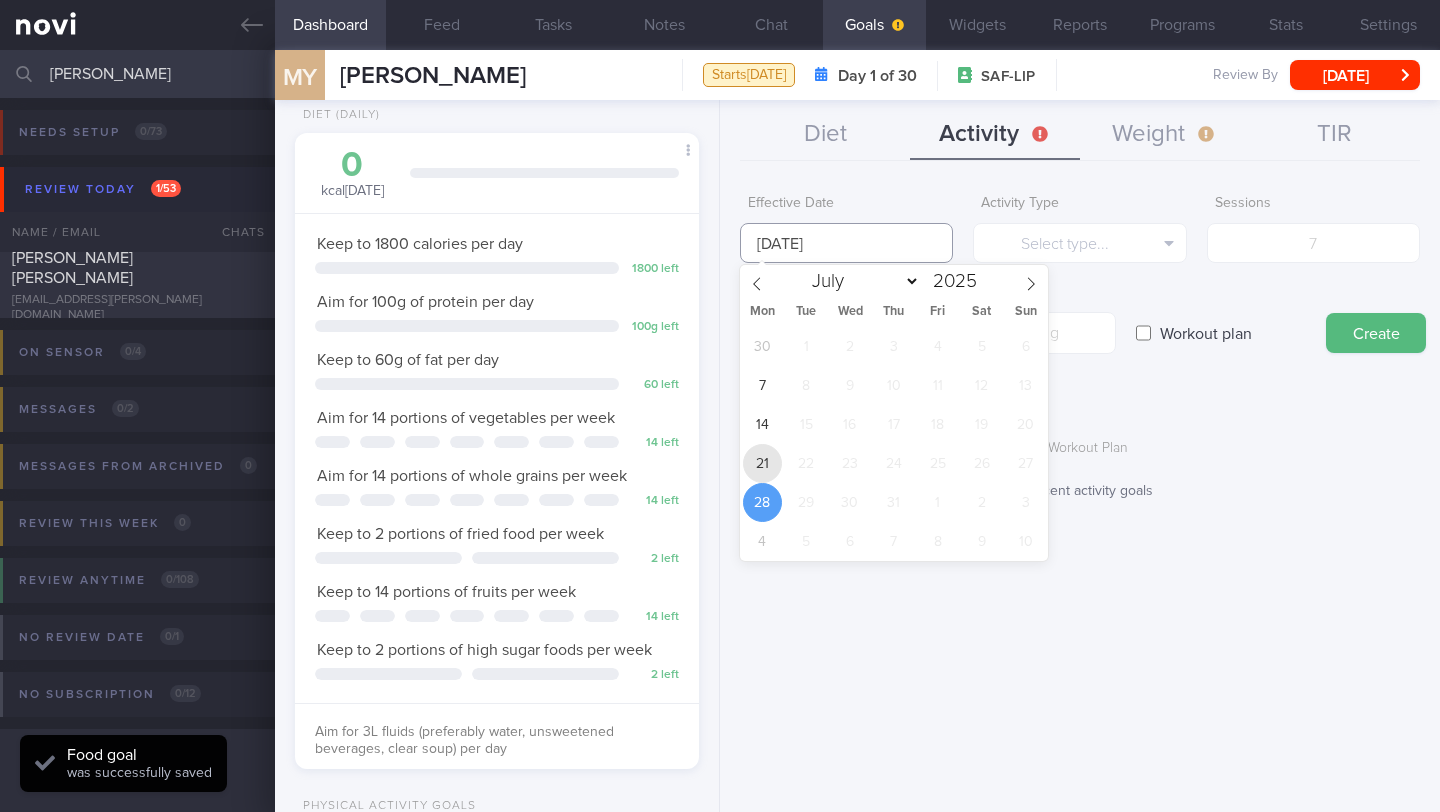 type on "[DATE]" 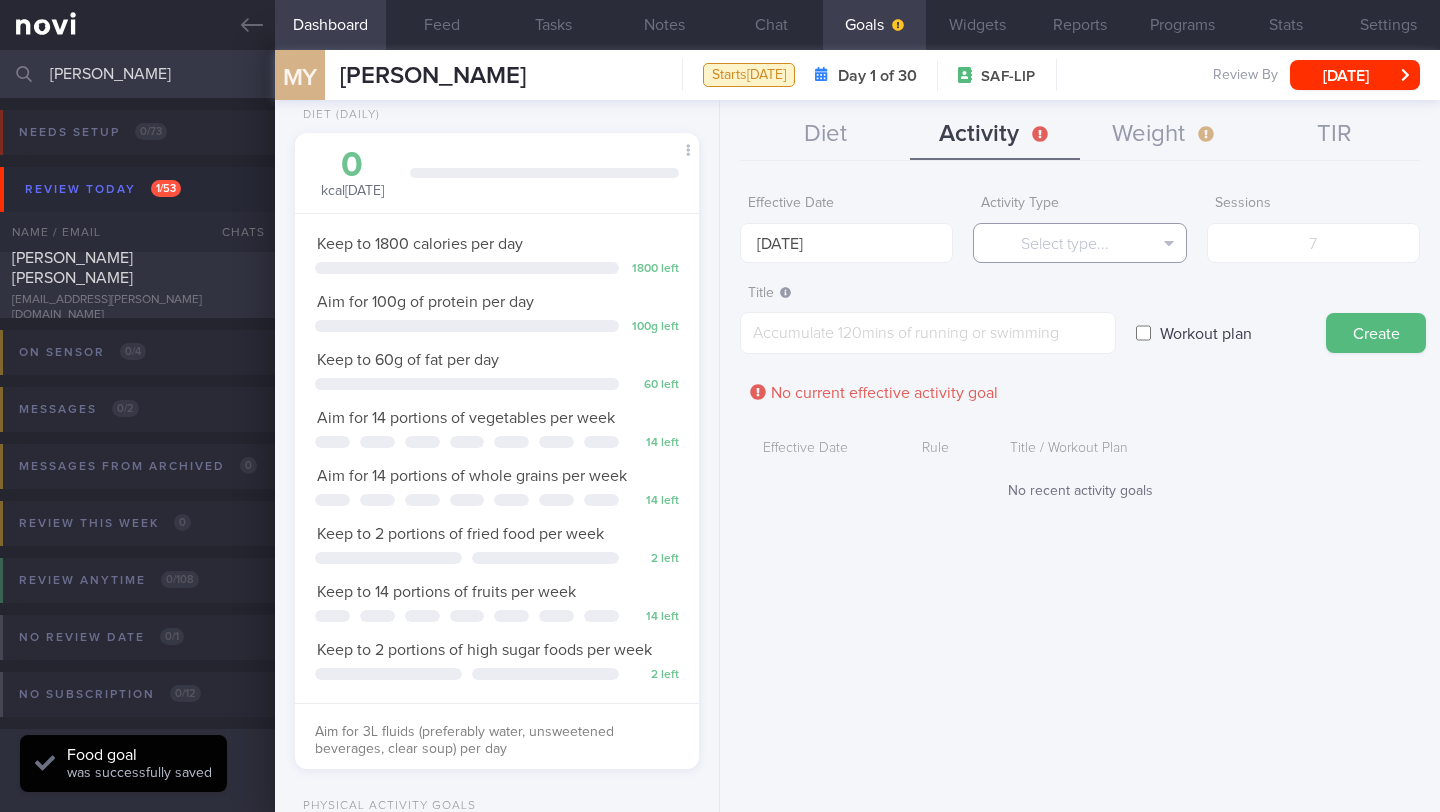 click on "Select type..." at bounding box center (1079, 243) 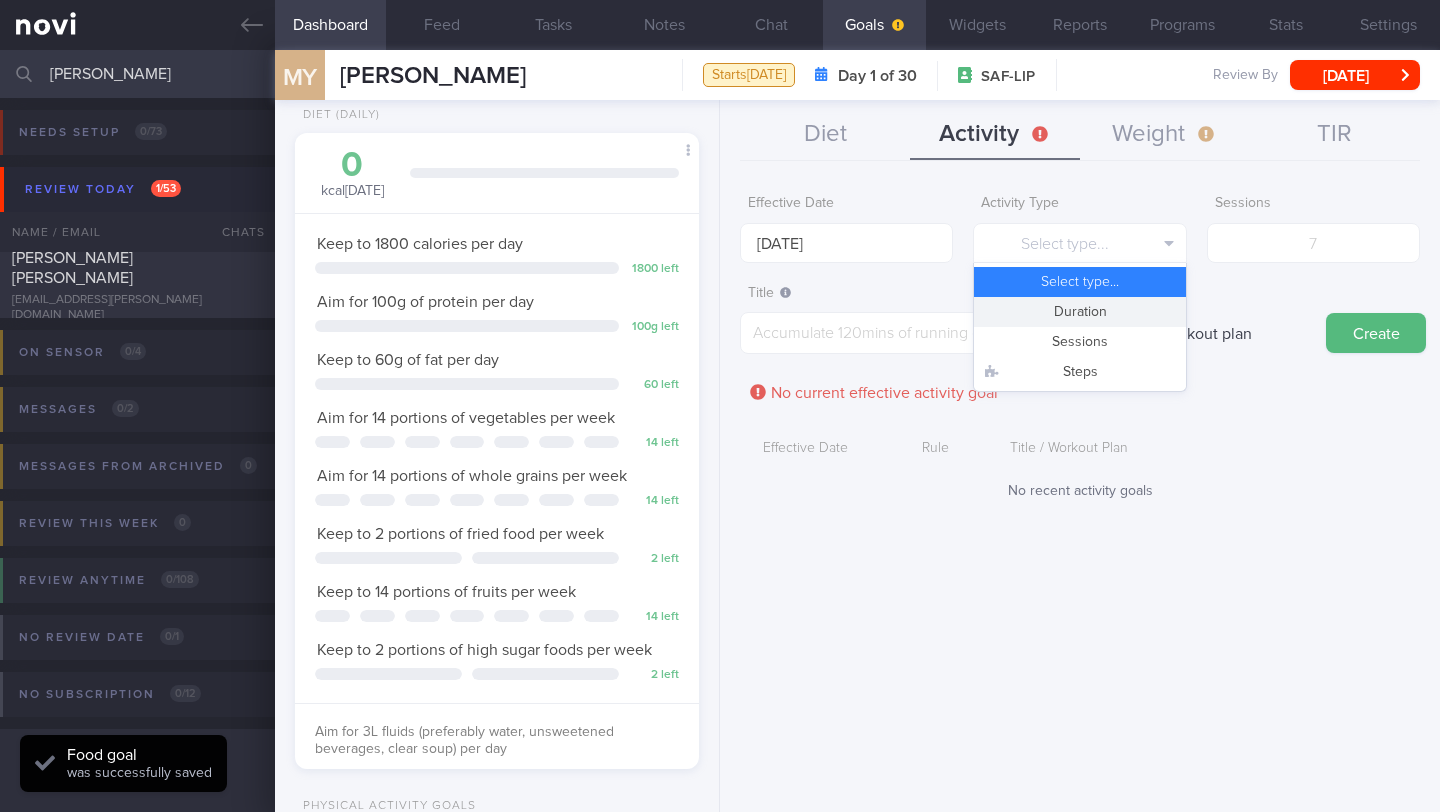 click on "Duration" at bounding box center (1079, 312) 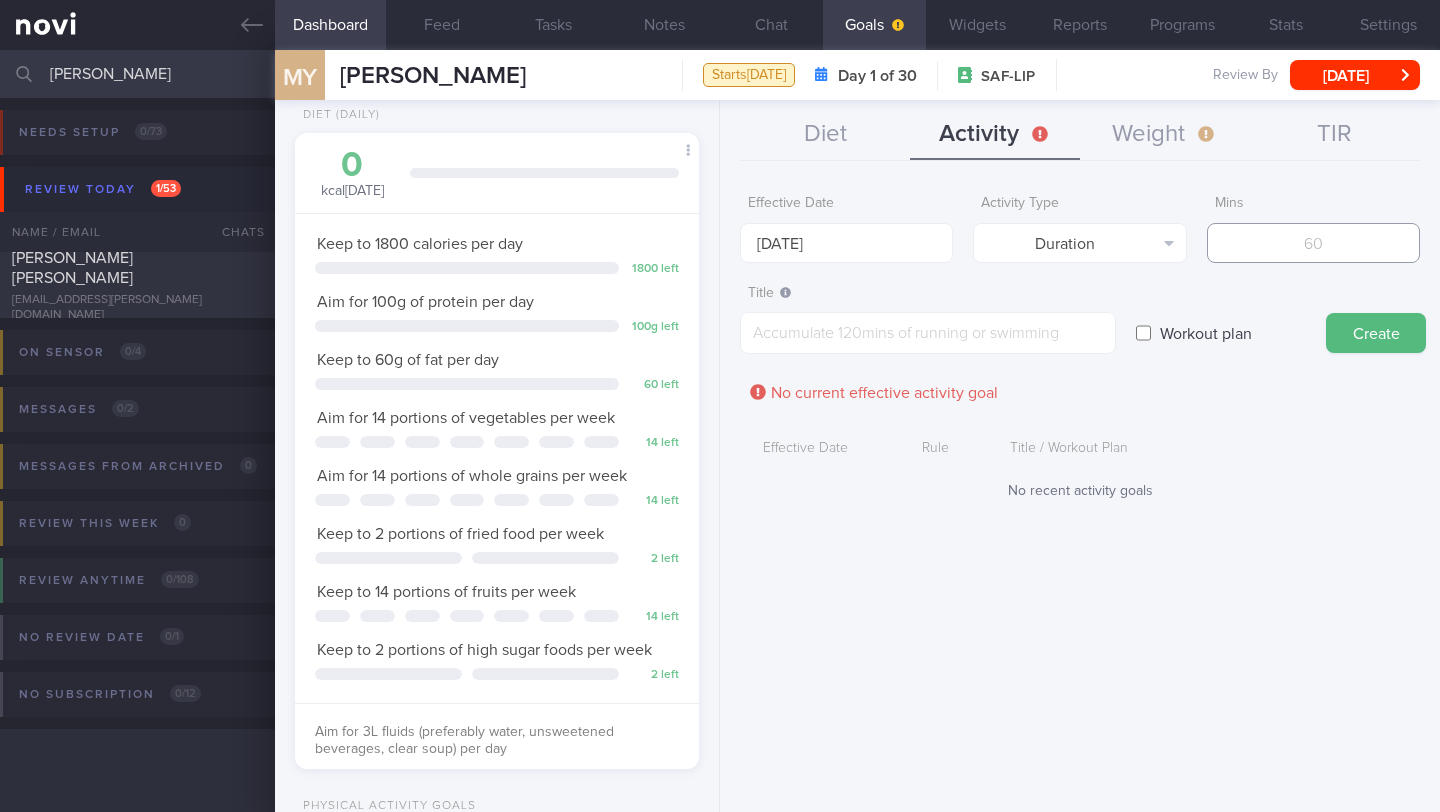 click at bounding box center (1313, 243) 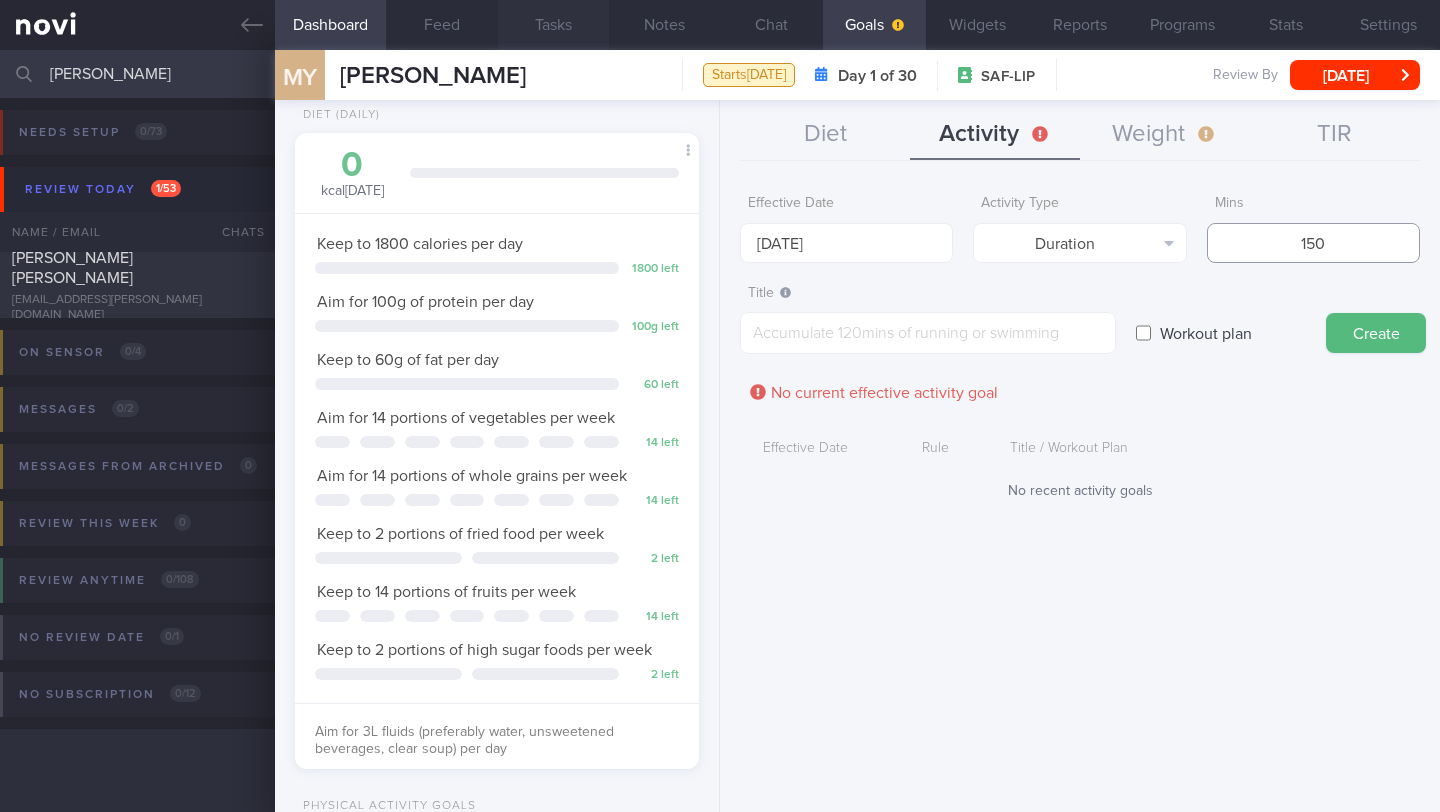 type on "150" 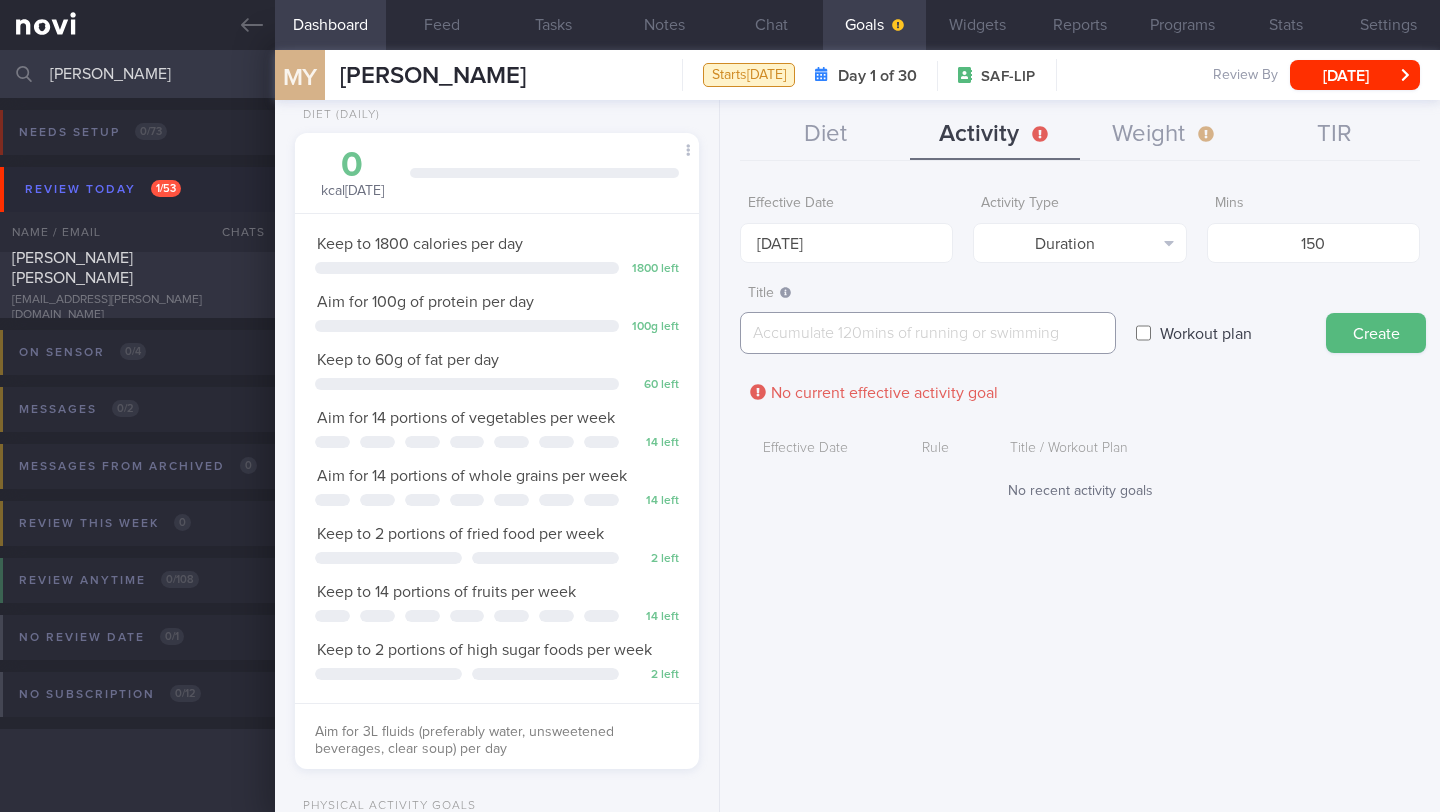 click at bounding box center (928, 333) 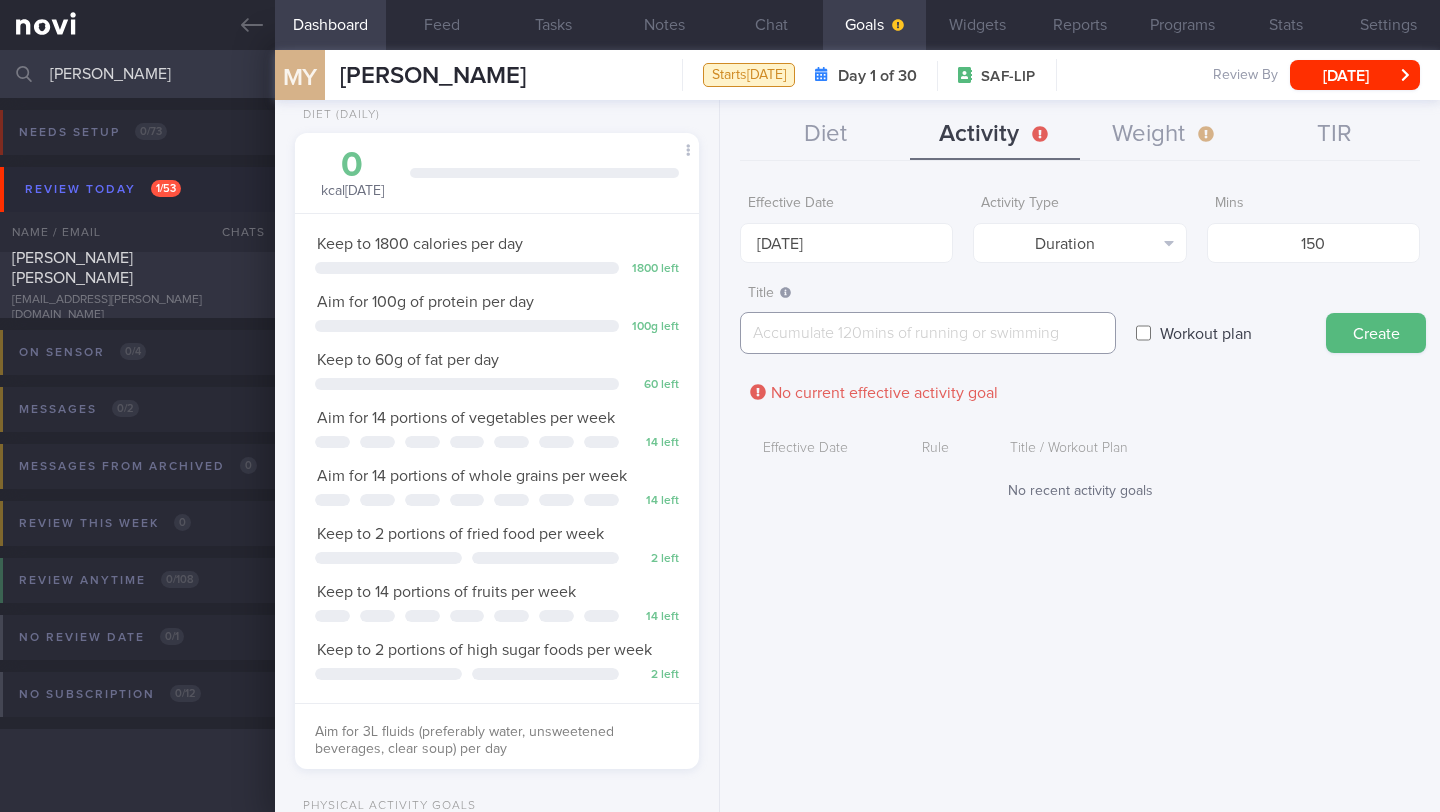 paste on "Workout at least 4x per week (on top of steps)
1 workout to focus on full-body strength/resistance training" 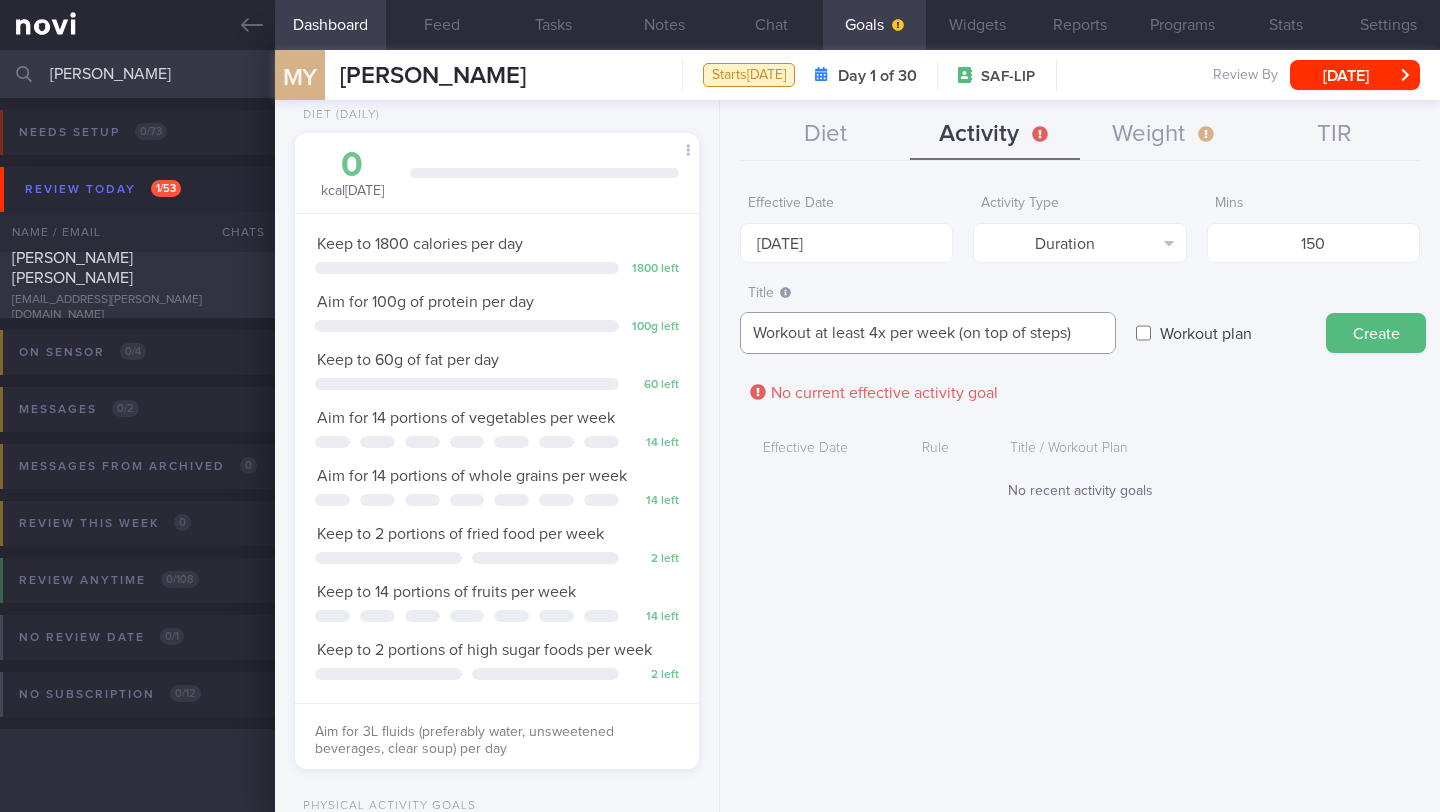 scroll, scrollTop: 0, scrollLeft: 0, axis: both 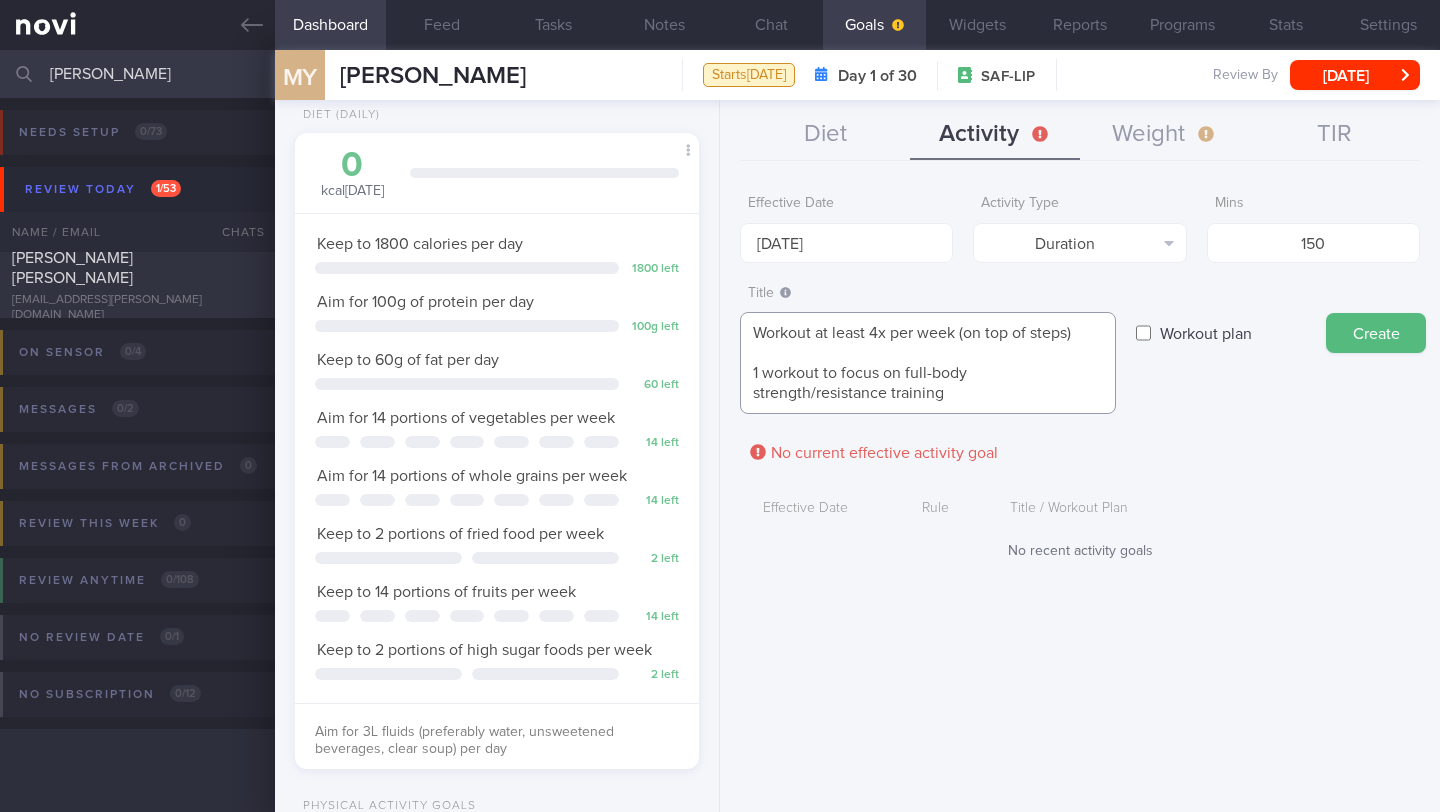 click on "Workout at least 4x per week (on top of steps)
1 workout to focus on full-body strength/resistance training" at bounding box center [928, 363] 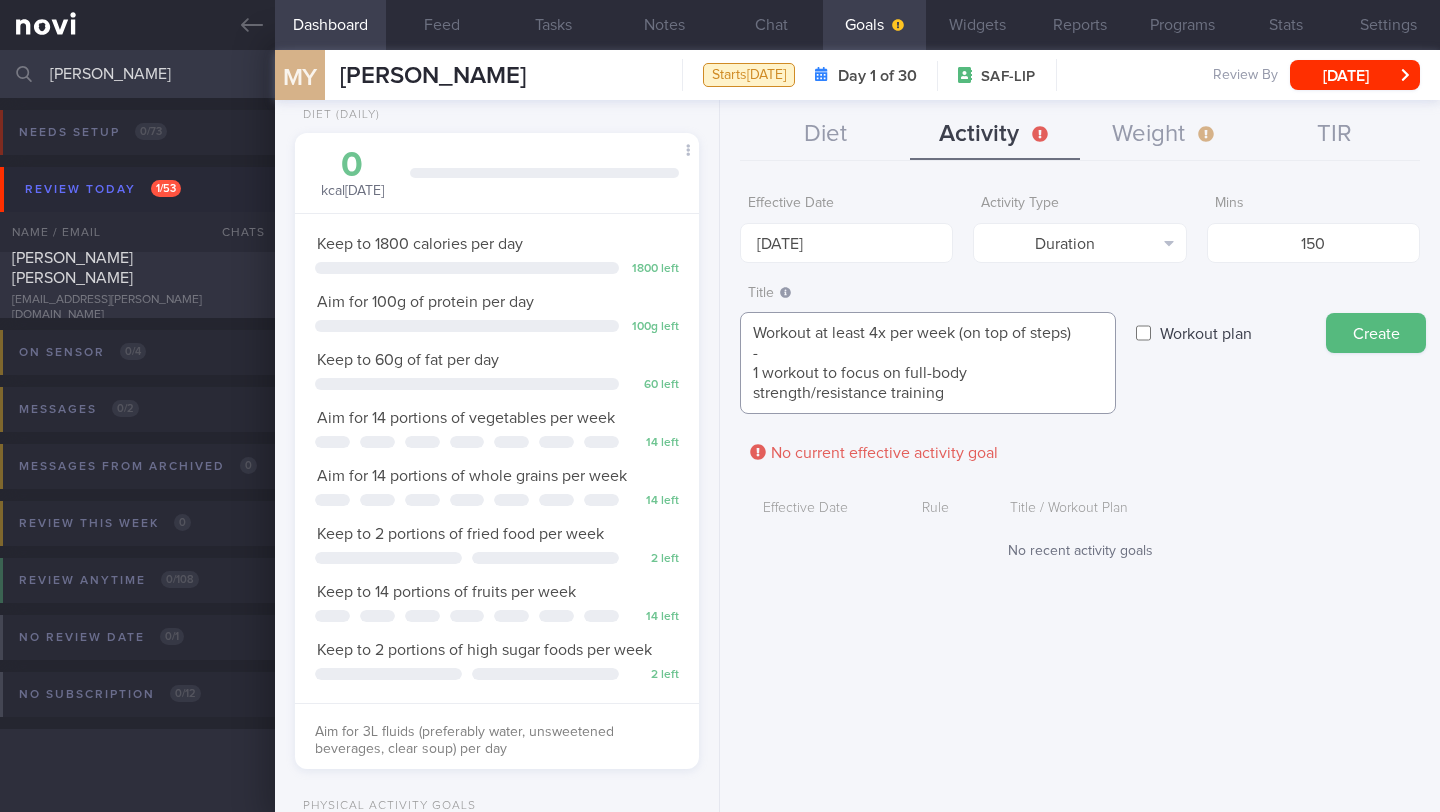 click on "Workout at least 4x per week (on top of steps)
-
1 workout to focus on full-body strength/resistance training" at bounding box center (928, 363) 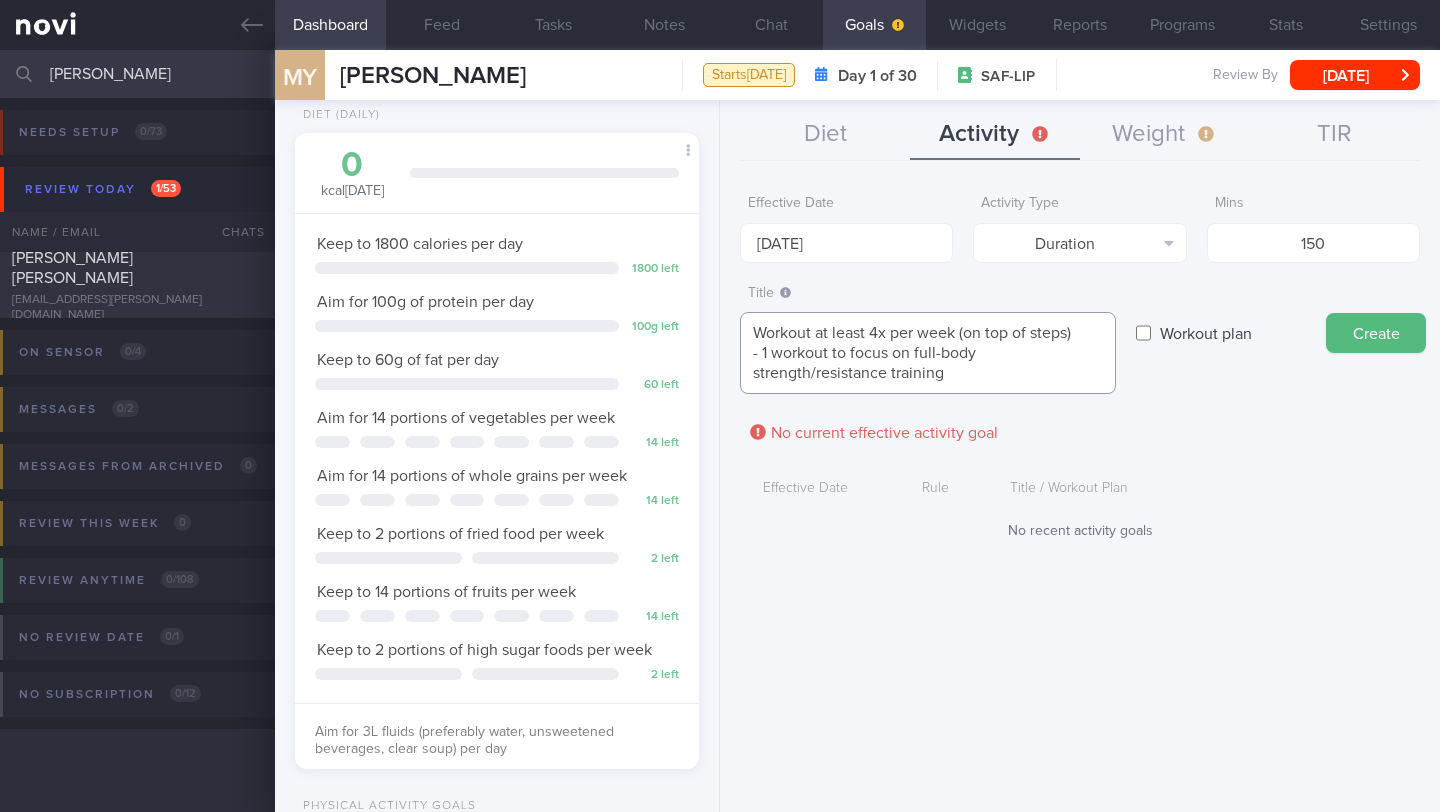 click on "Workout at least 4x per week (on top of steps)
- 1 workout to focus on full-body strength/resistance training" at bounding box center (928, 353) 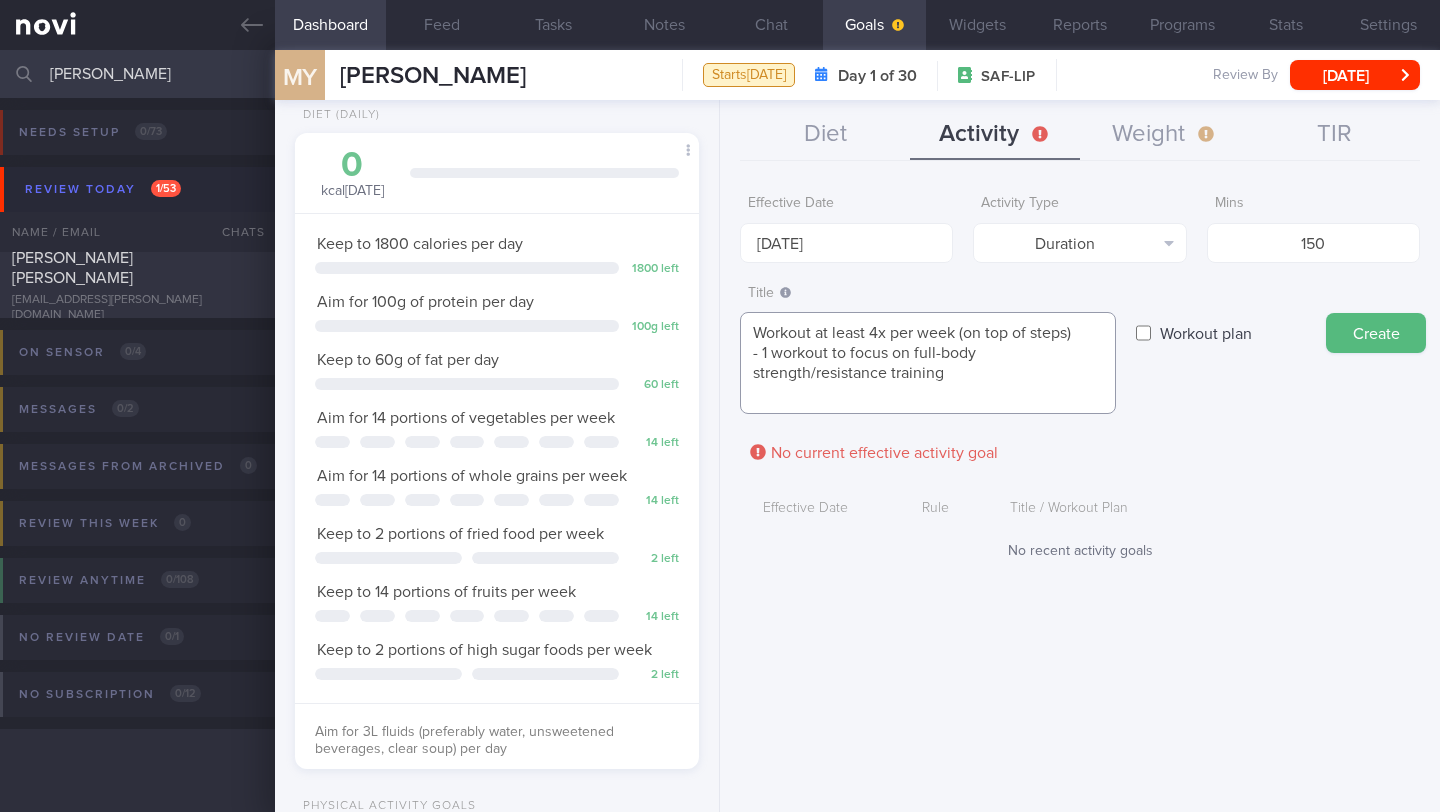 drag, startPoint x: 977, startPoint y: 377, endPoint x: 677, endPoint y: 331, distance: 303.50616 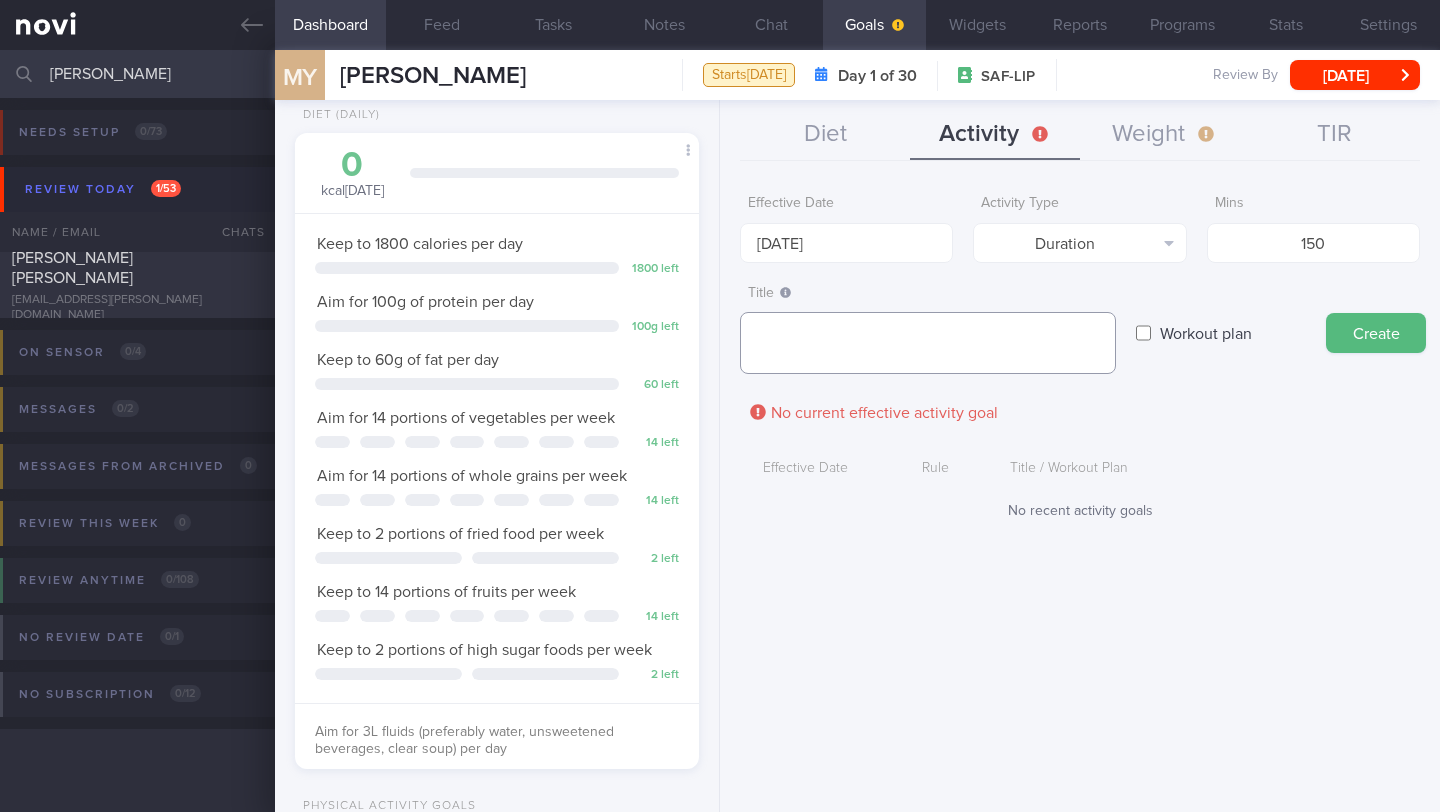 paste on "Target at least 150–300 minutes of moderate-intensity workouts per week" 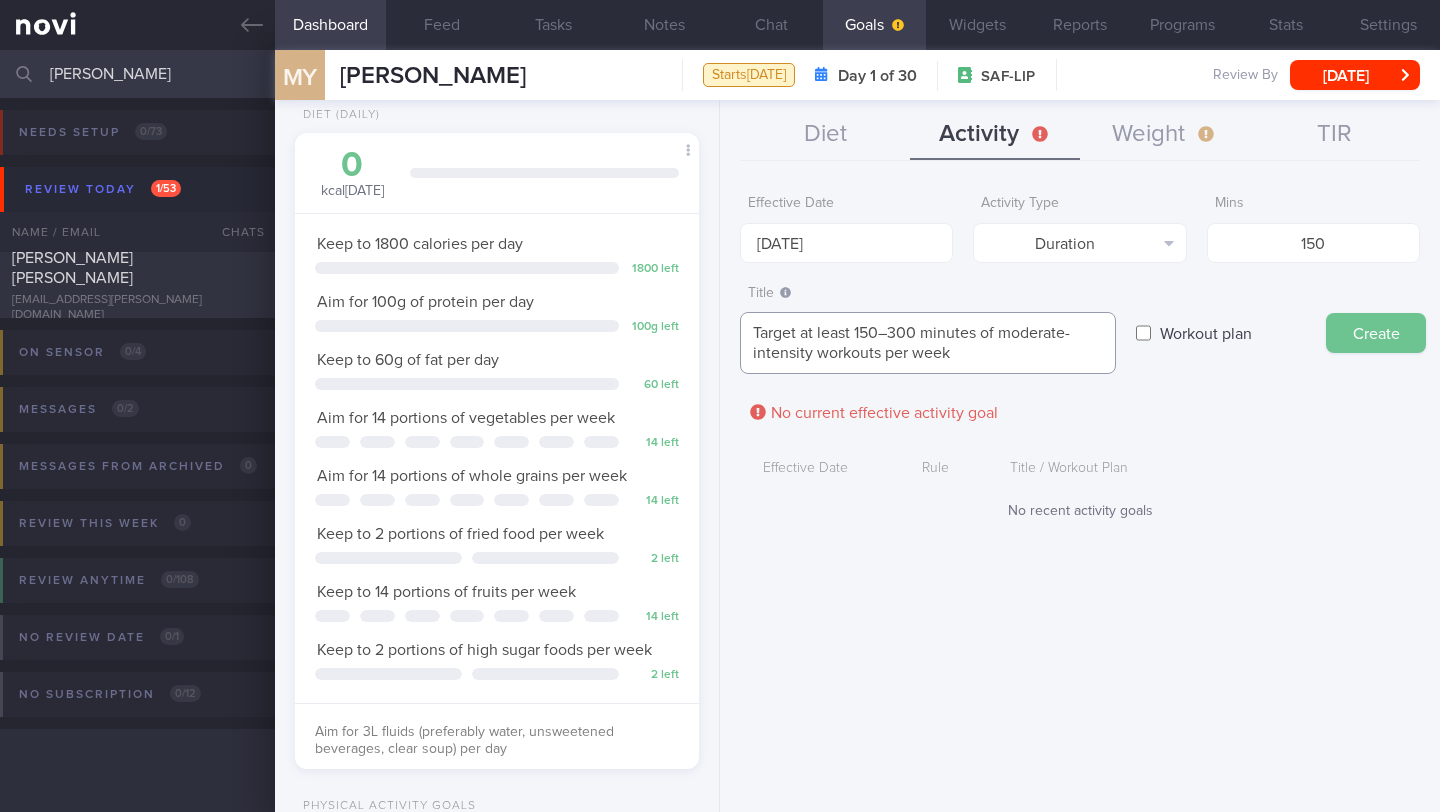 type on "Target at least 150–300 minutes of moderate-intensity workouts per week" 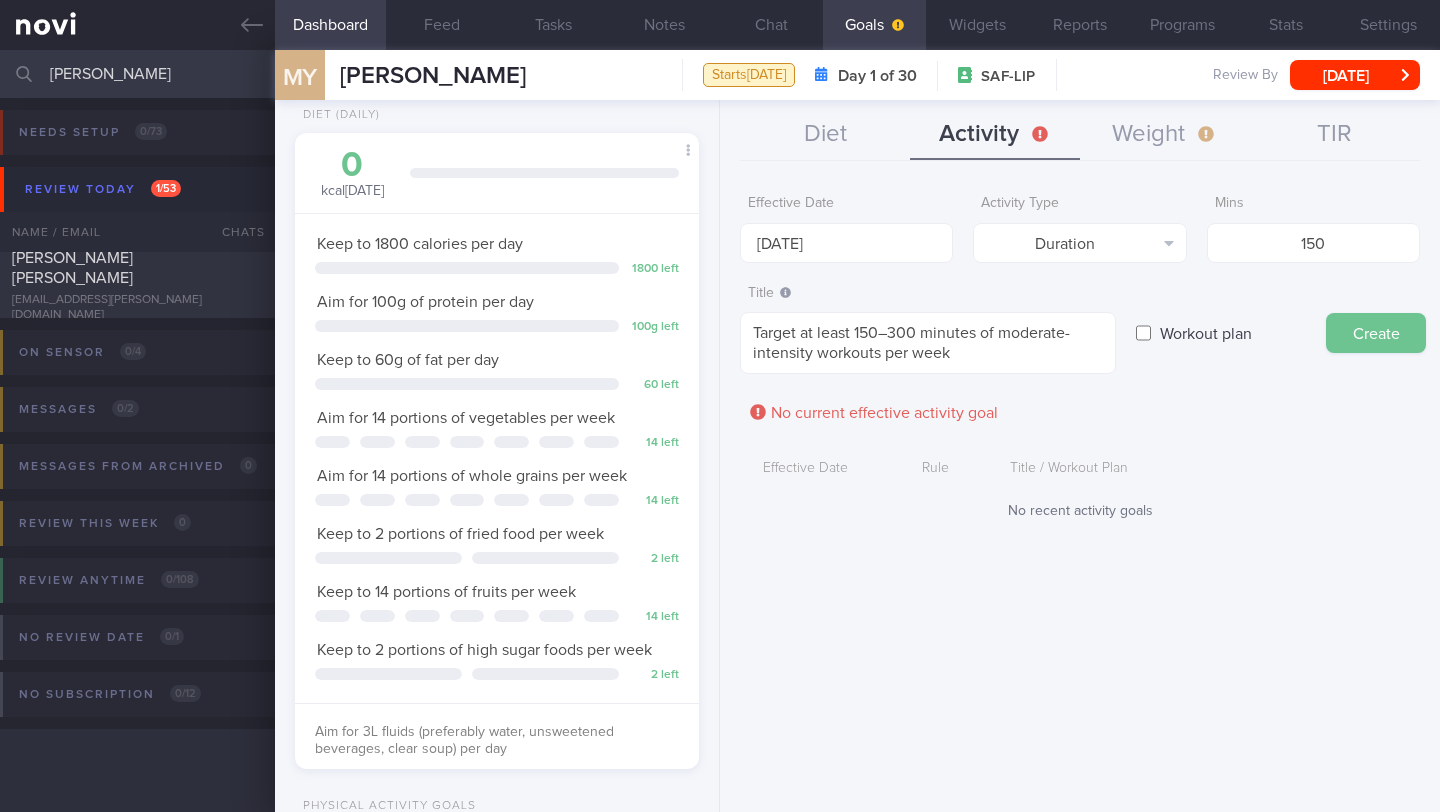 click on "Create" at bounding box center [1376, 333] 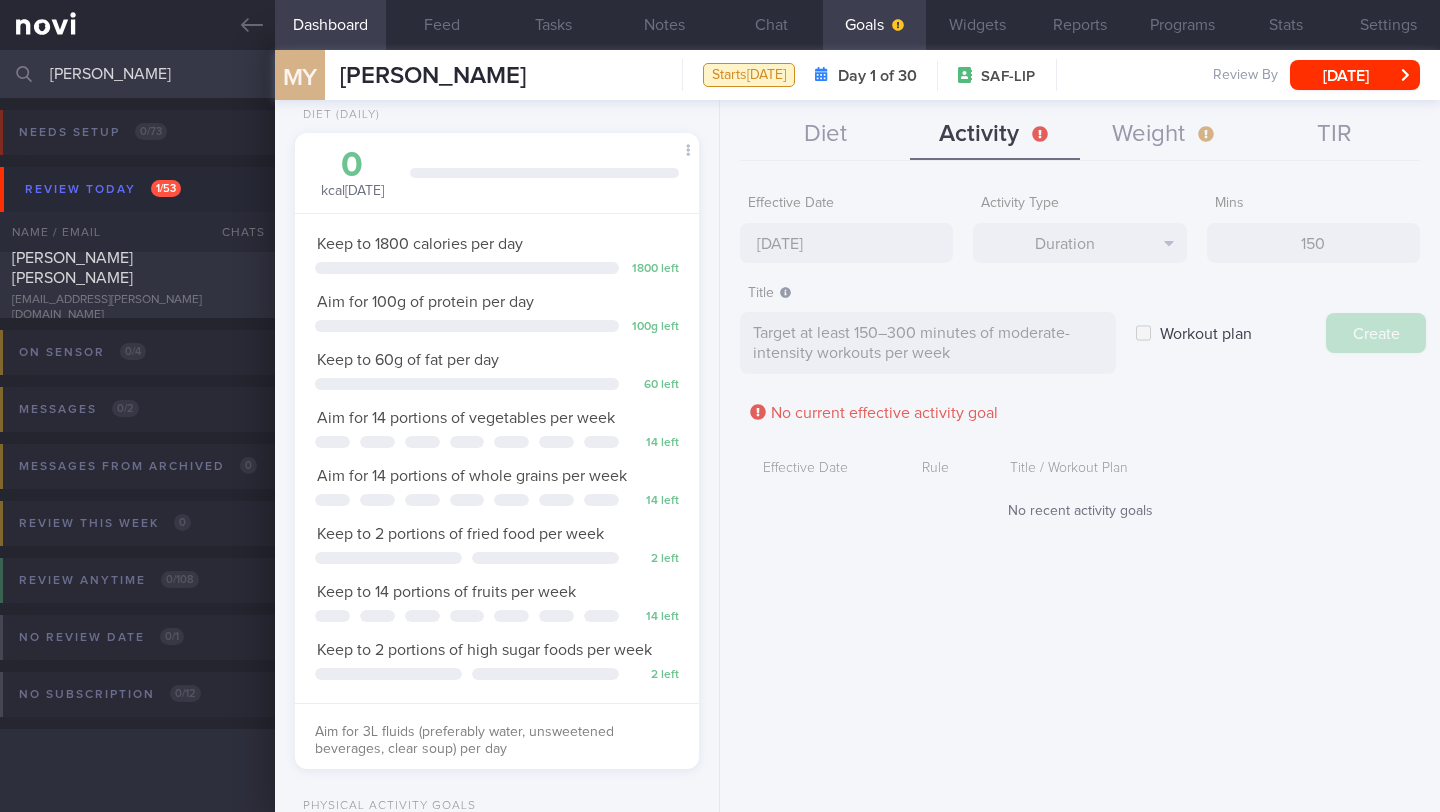 type on "[DATE]" 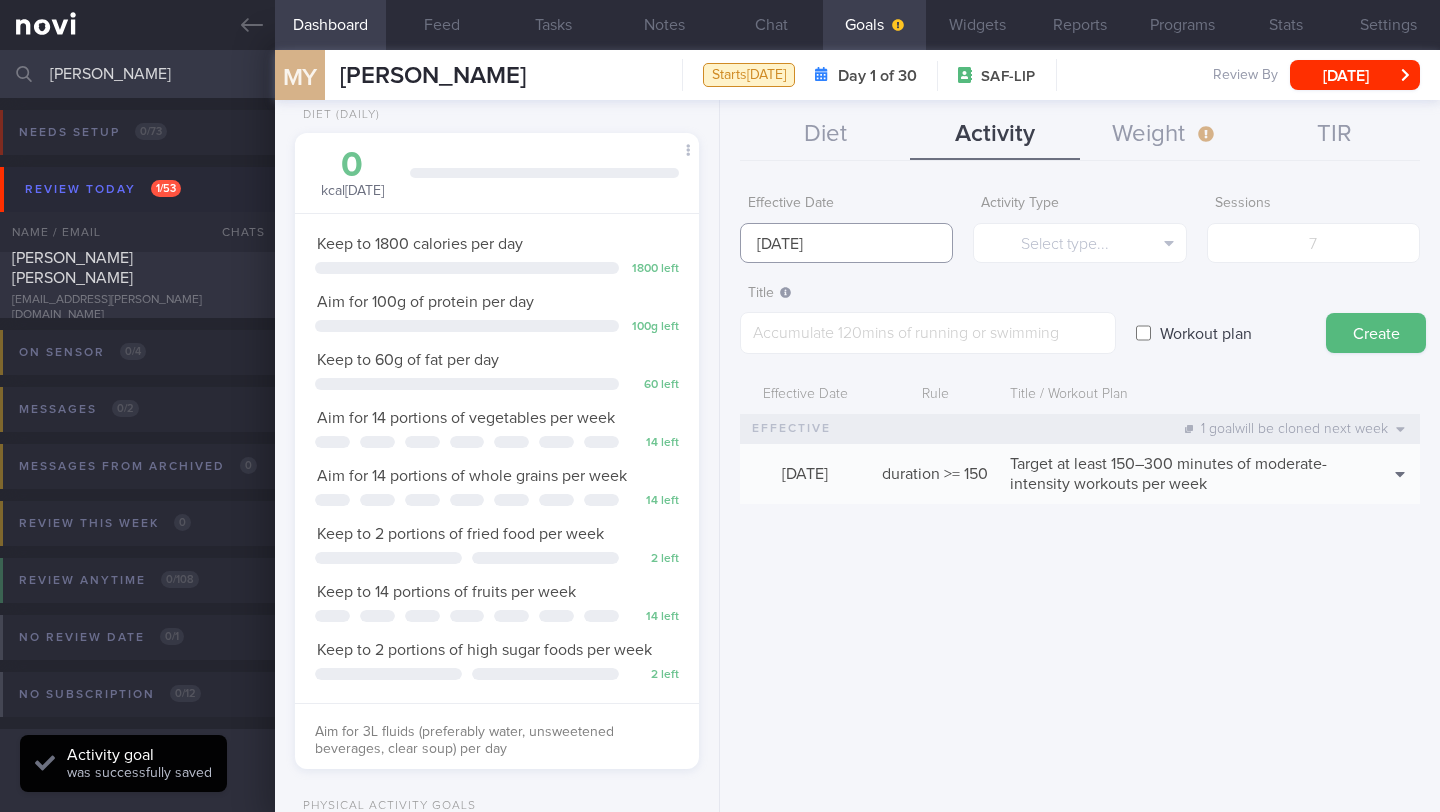 click on "You are offline!  Some functionality will be unavailable
Patients
New Users
Coaches
[PERSON_NAME]
Assigned patients
Assigned patients
All active patients
Archived patients
Needs setup
0 / 73
Name / Email" at bounding box center (720, 406) 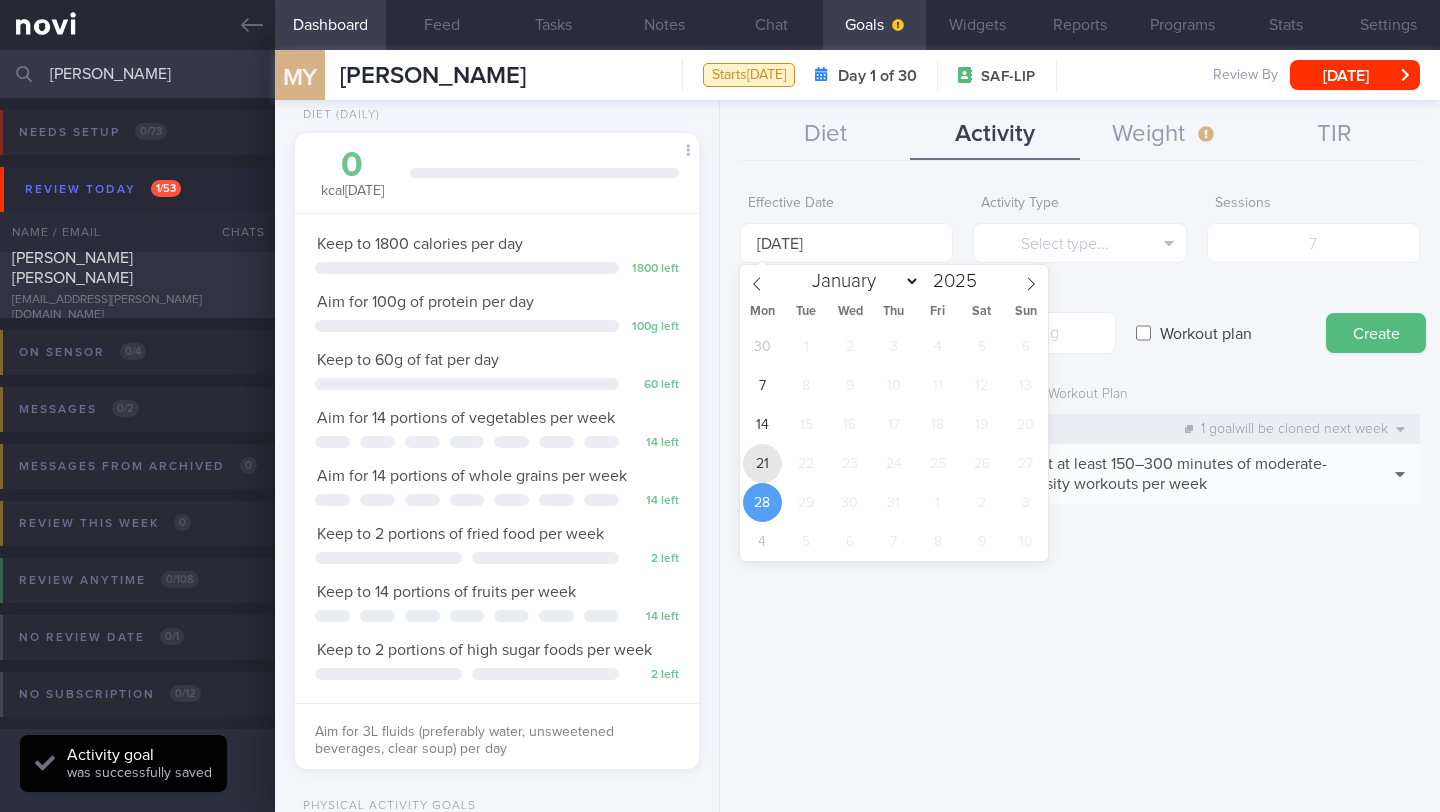 click on "21" at bounding box center (762, 463) 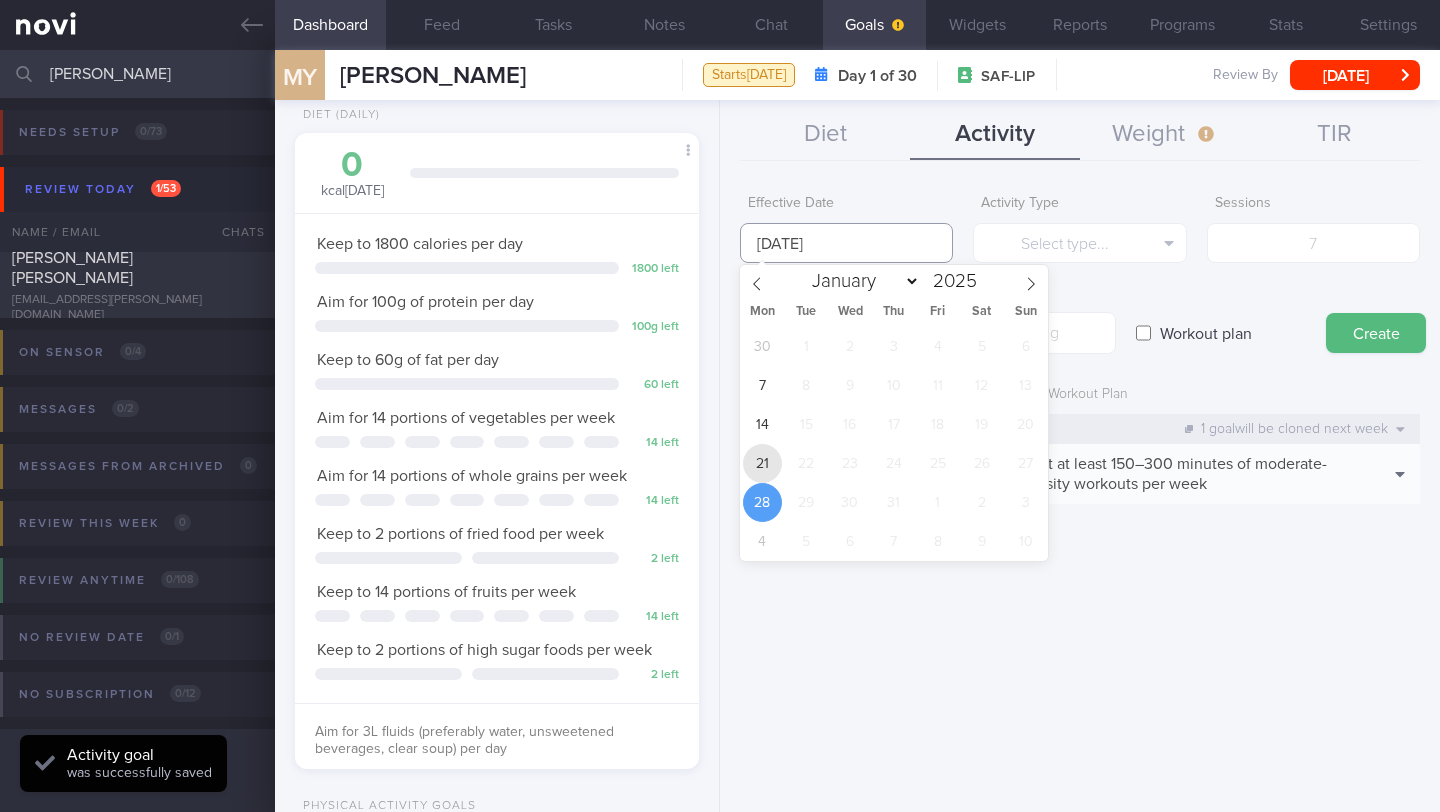 type on "[DATE]" 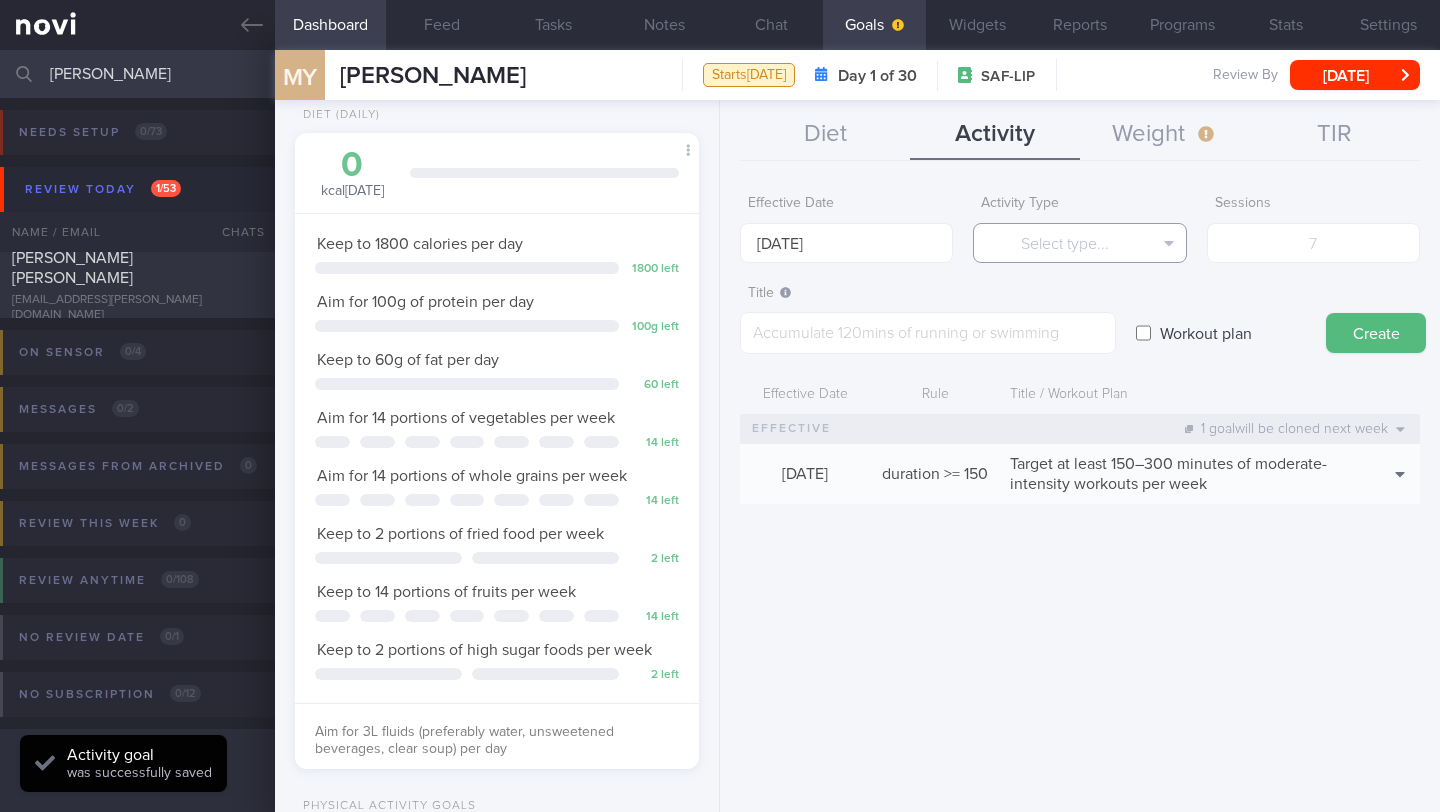 click on "Select type..." at bounding box center [1079, 243] 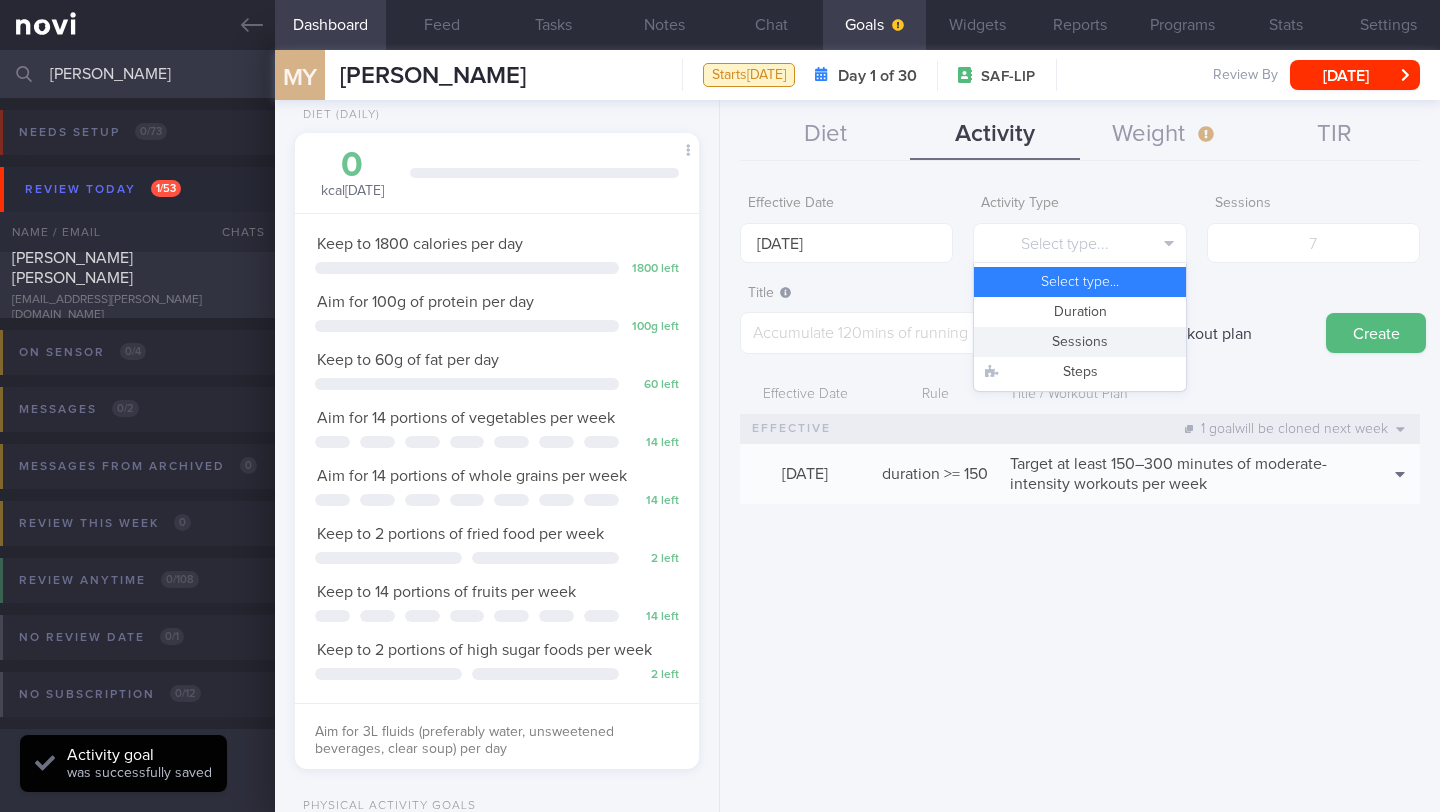 click on "Sessions" at bounding box center [1079, 342] 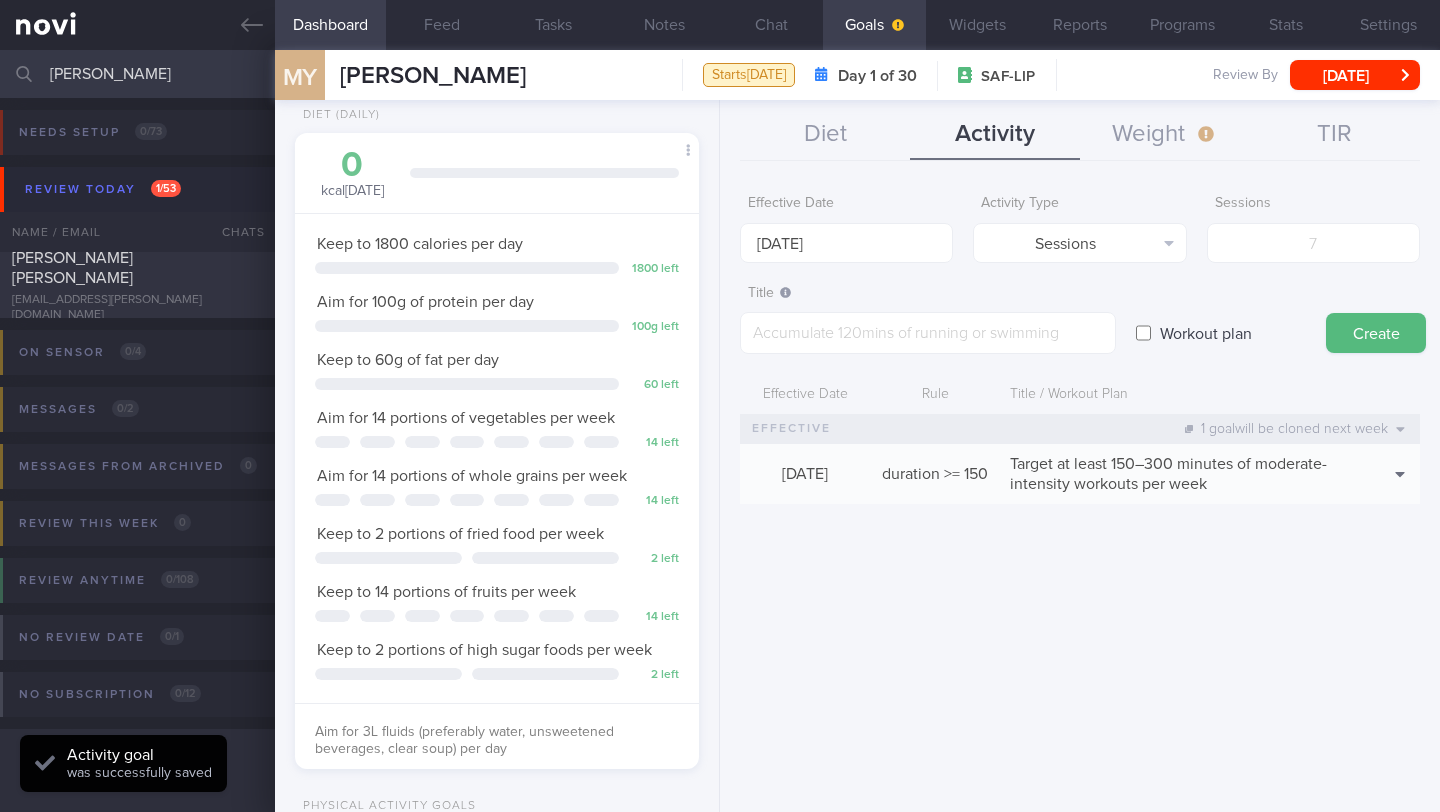 click on "Effective Date
[DATE]
Activity Type
Sessions
Select type...
Duration
Sessions
Steps
Sessions
Title
​
Workout plan
Create
Effective Date
Rule
Title / Workout Plan
1 goal
will be cloned next week" at bounding box center (1080, 354) 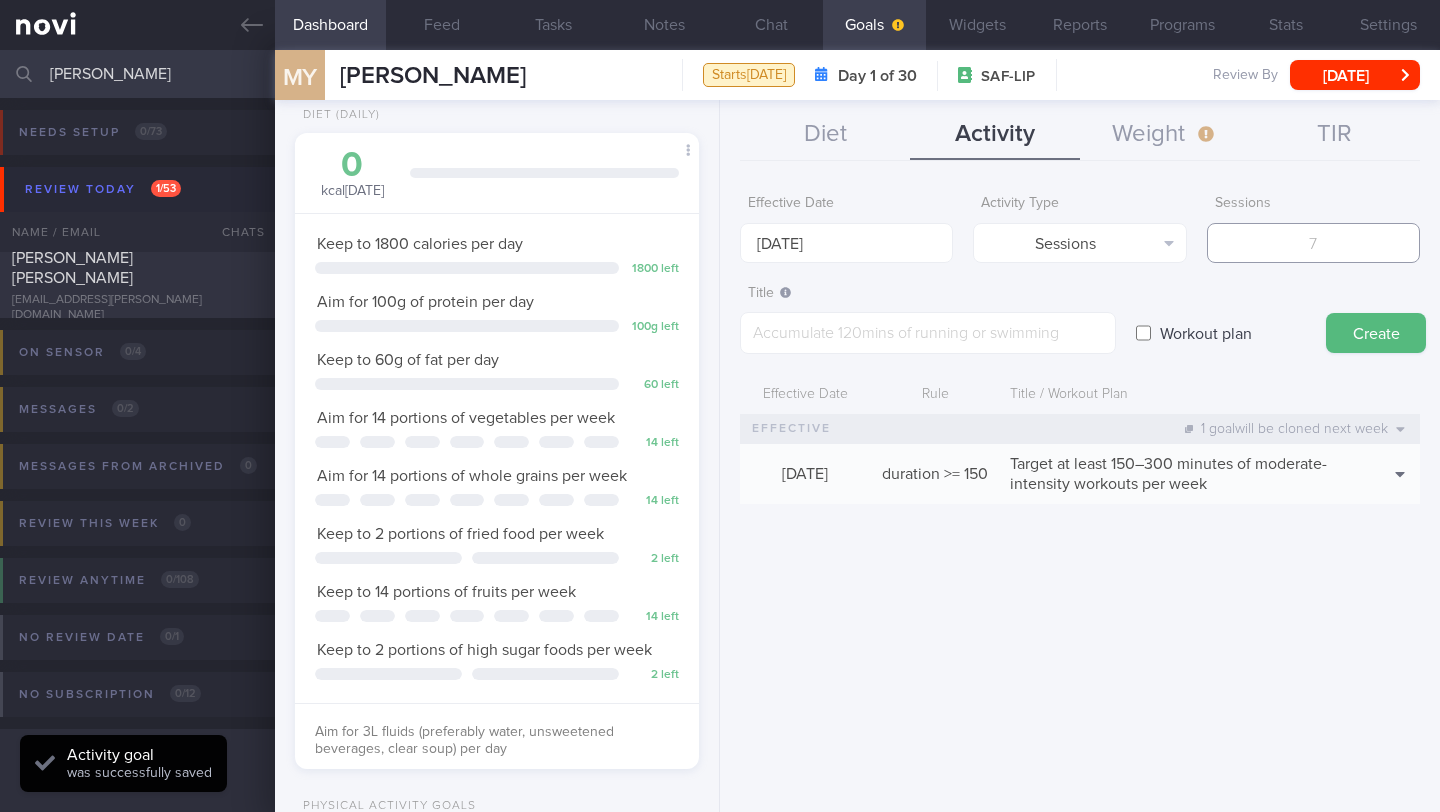 click at bounding box center (1313, 243) 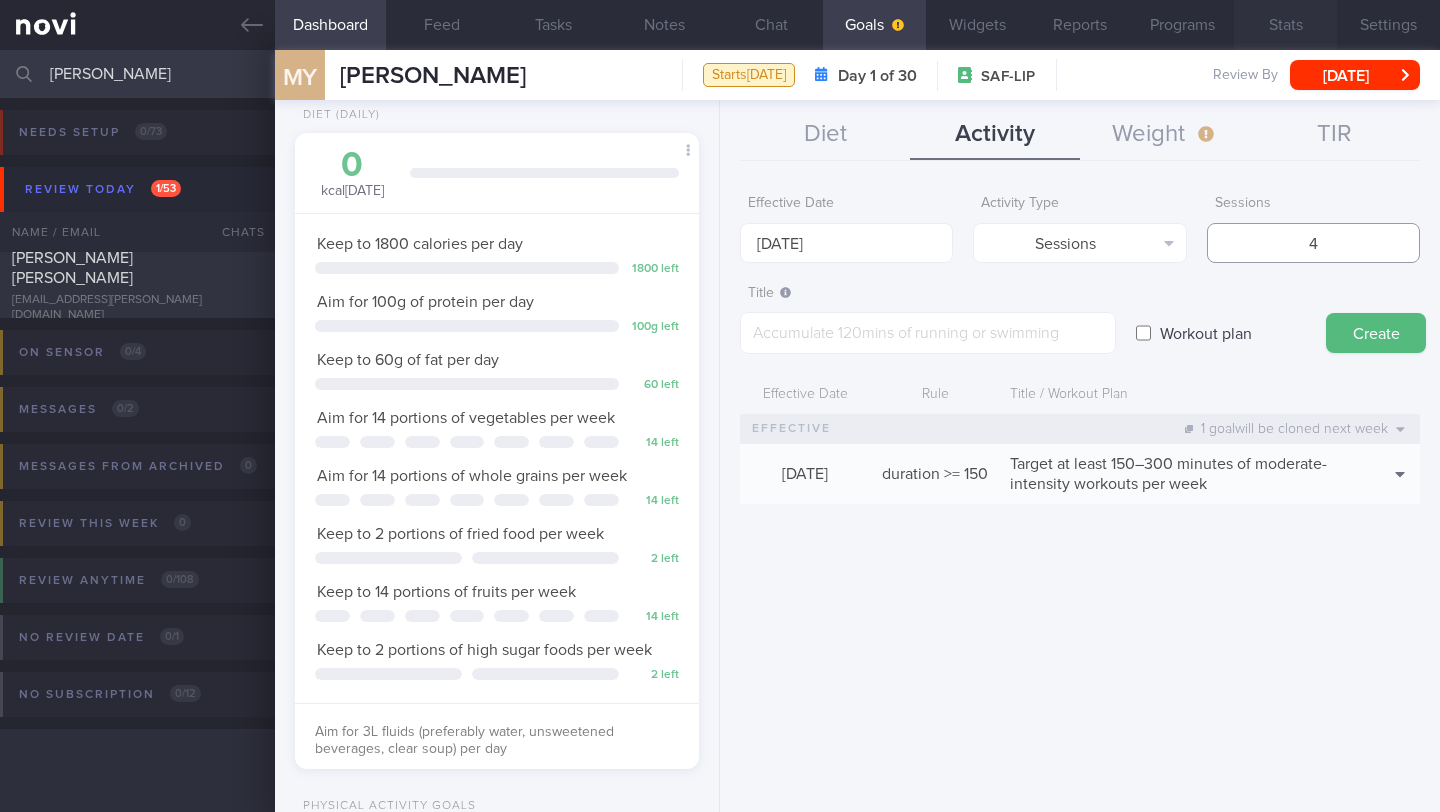 type on "4" 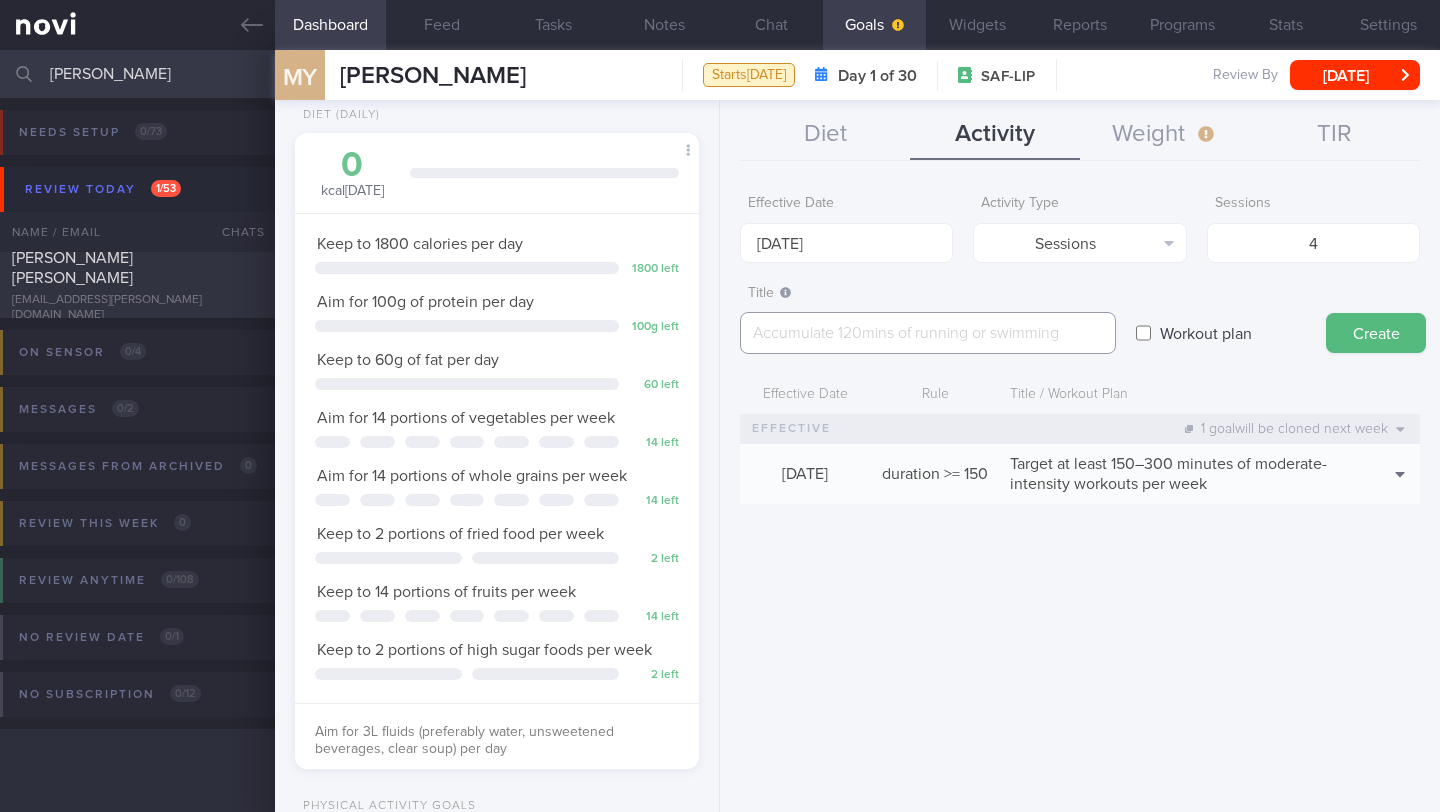 click at bounding box center [928, 333] 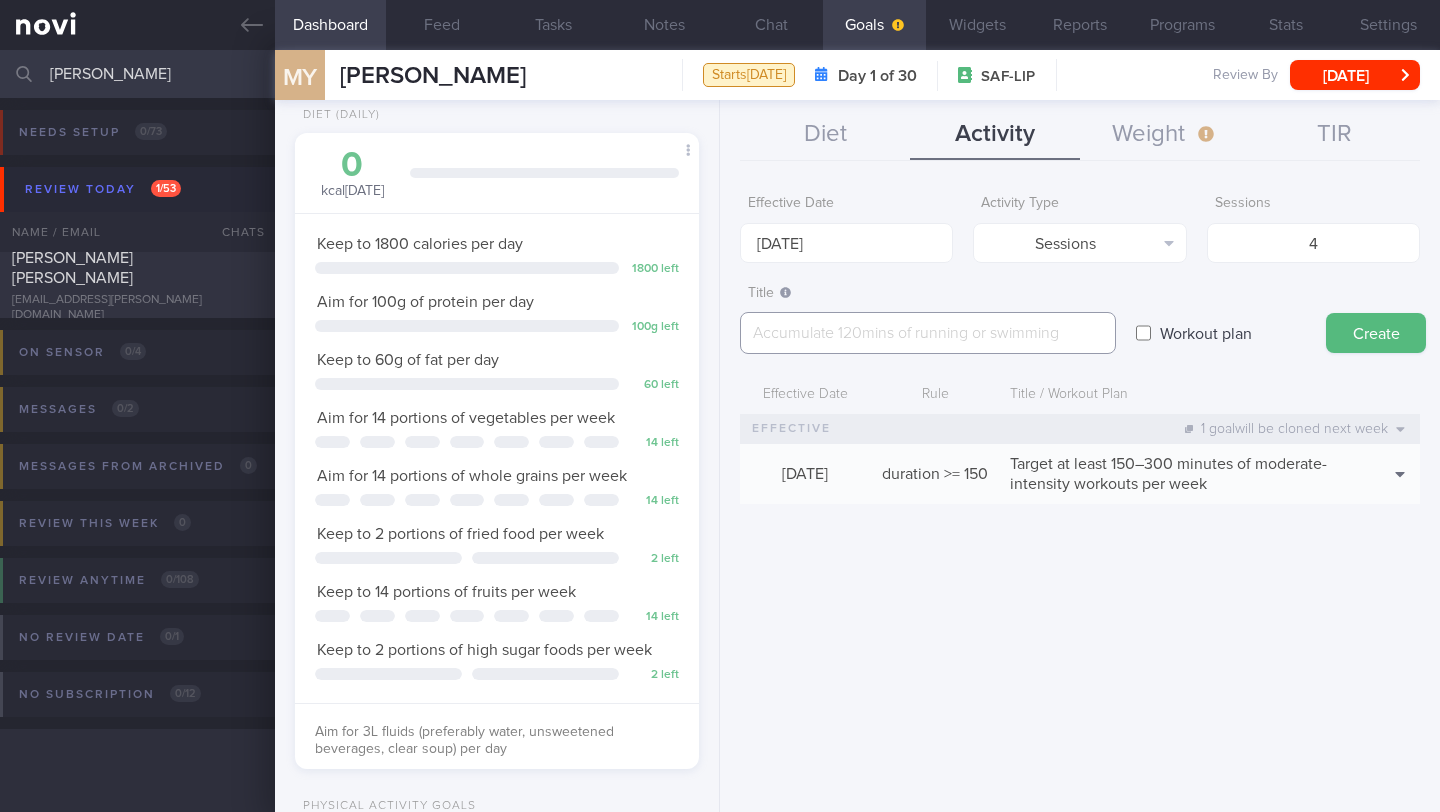 paste on "Workout at least 4x per week (on top of steps)
1 workout to focus on full-body strength/resistance training -" 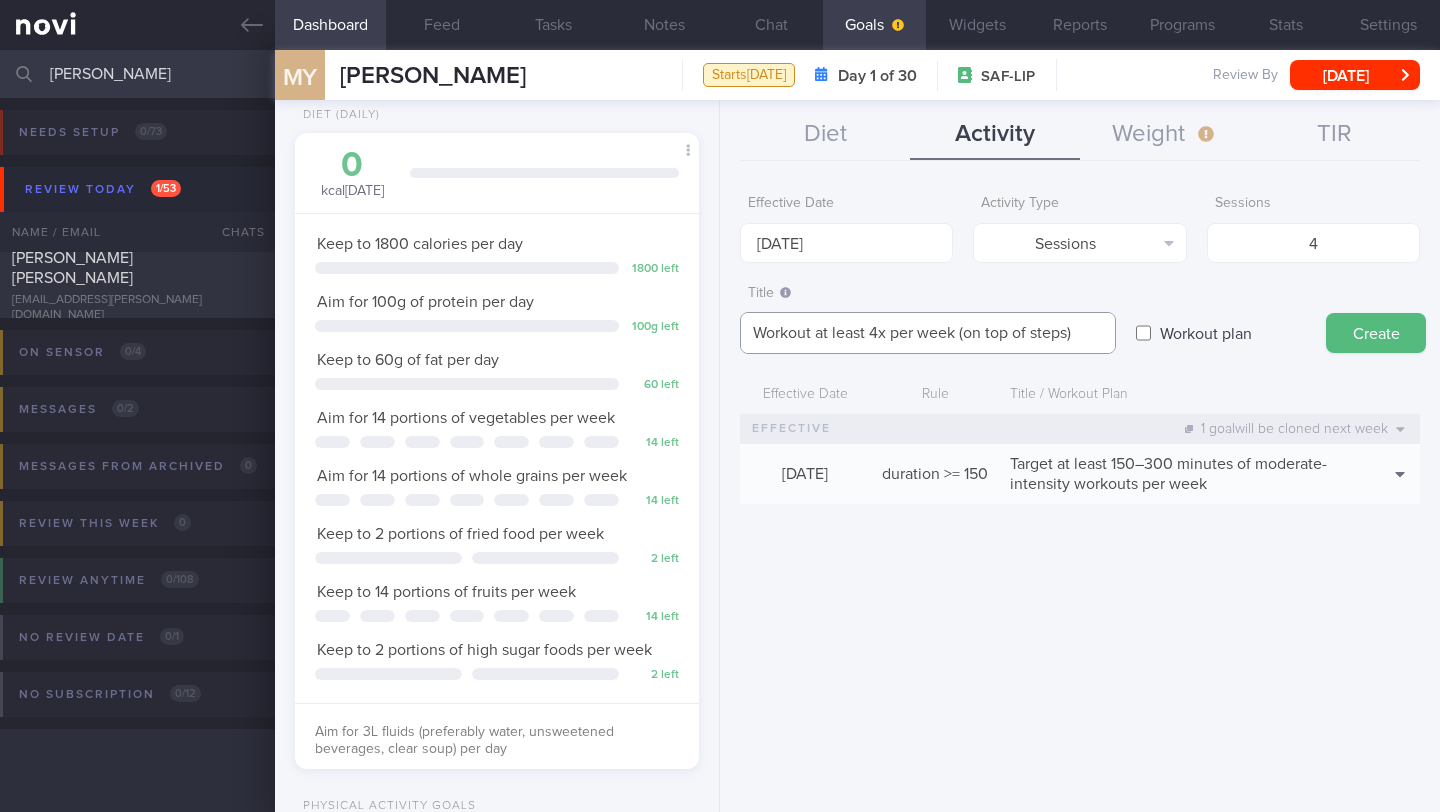 scroll, scrollTop: 0, scrollLeft: 0, axis: both 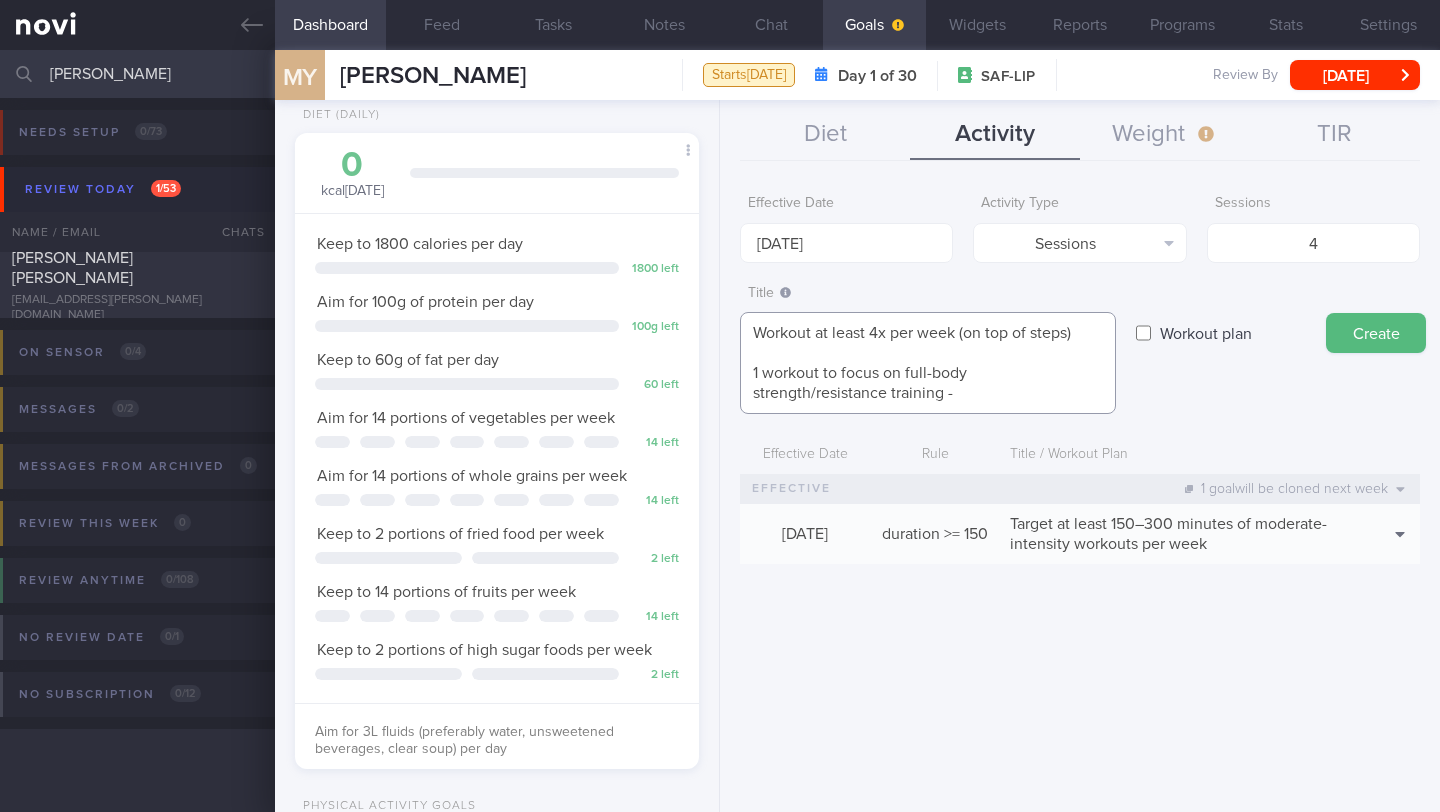click on "Workout at least 4x per week (on top of steps)
1 workout to focus on full-body strength/resistance training -" at bounding box center (928, 363) 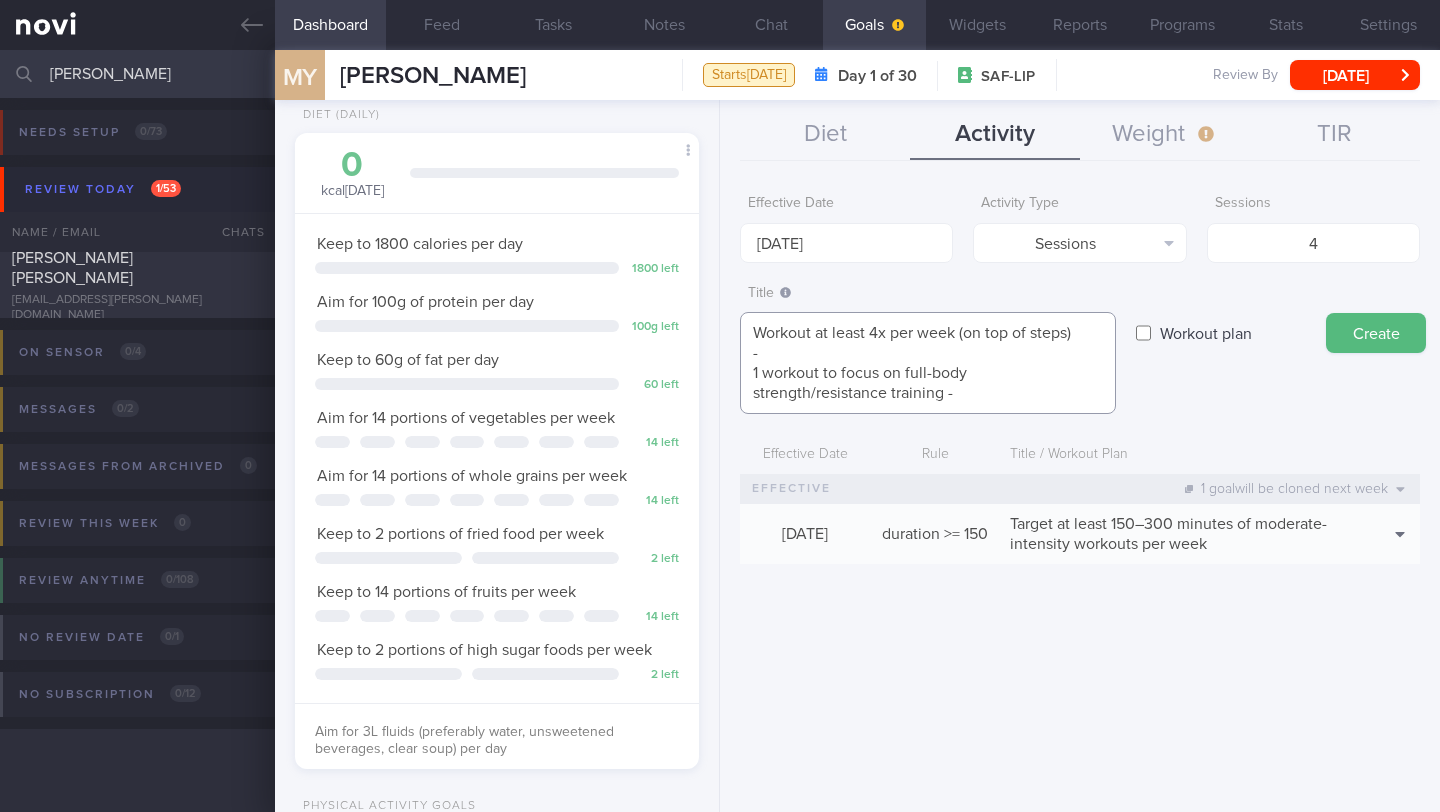 click on "Workout at least 4x per week (on top of steps)
-
1 workout to focus on full-body strength/resistance training -" at bounding box center (928, 363) 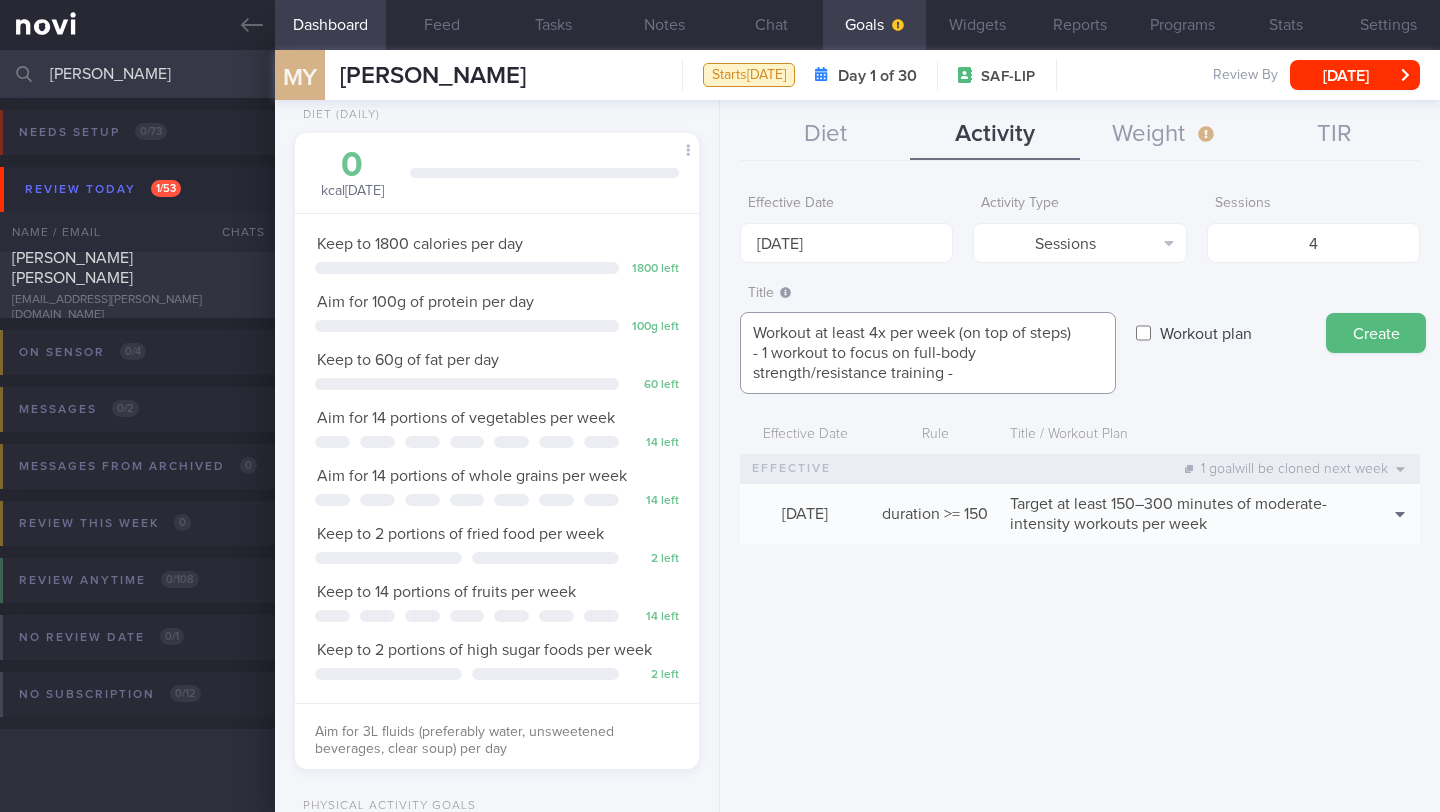 click on "Workout at least 4x per week (on top of steps)
- 1 workout to focus on full-body strength/resistance training -" at bounding box center (928, 353) 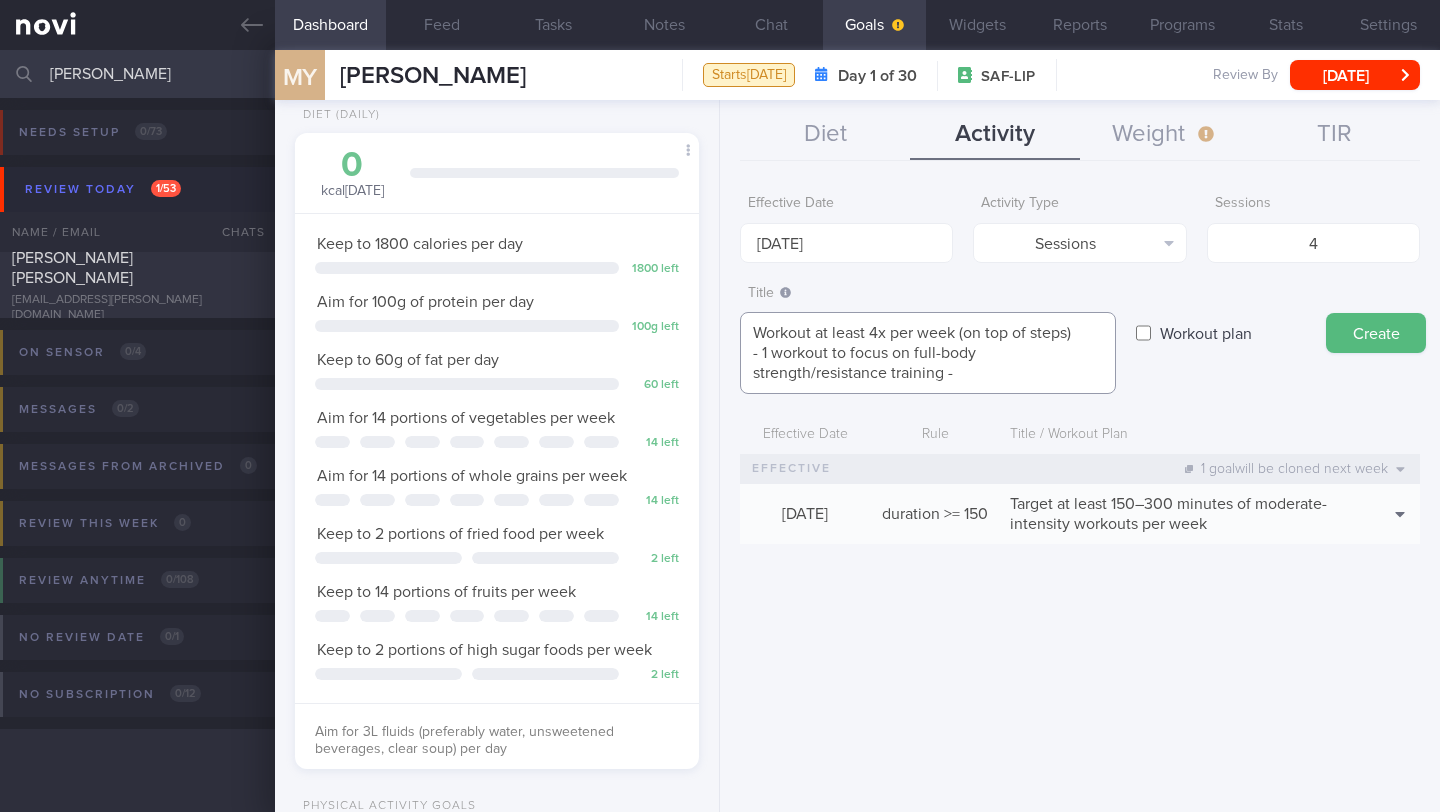 click on "Workout at least 4x per week (on top of steps)
- 1 workout to focus on full-body strength/resistance training -" at bounding box center (928, 353) 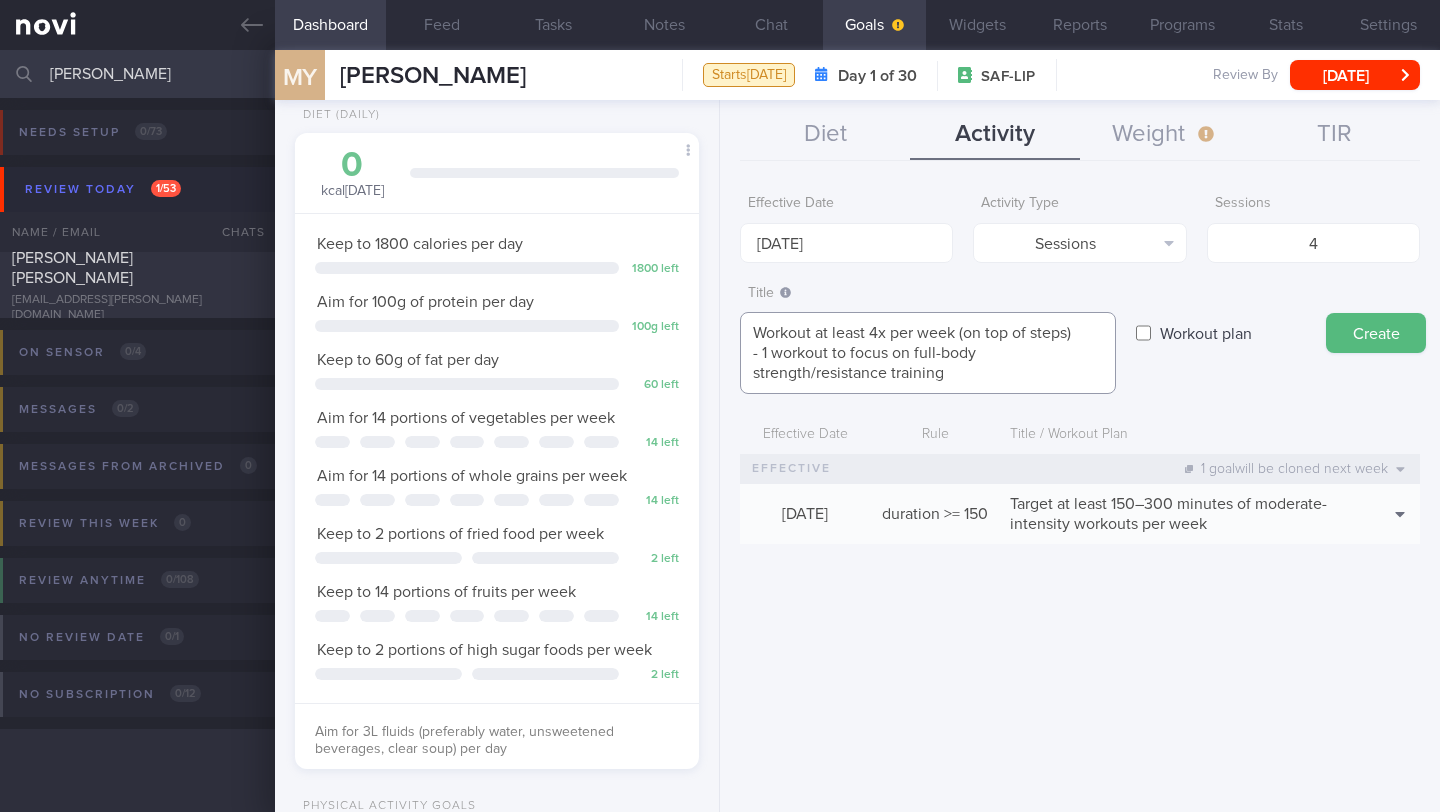 paste on "(e.g. fitness corner)" 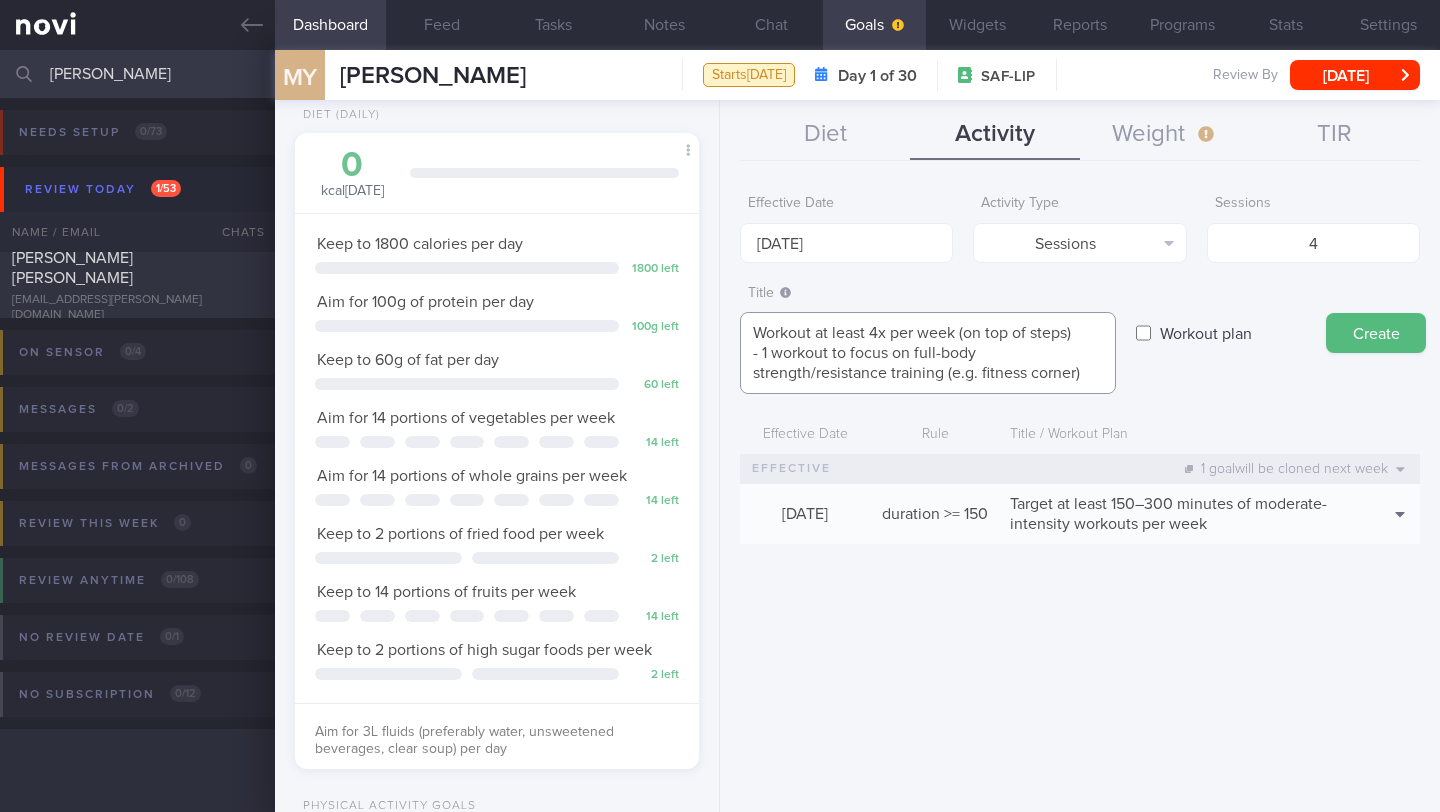 scroll, scrollTop: 0, scrollLeft: 0, axis: both 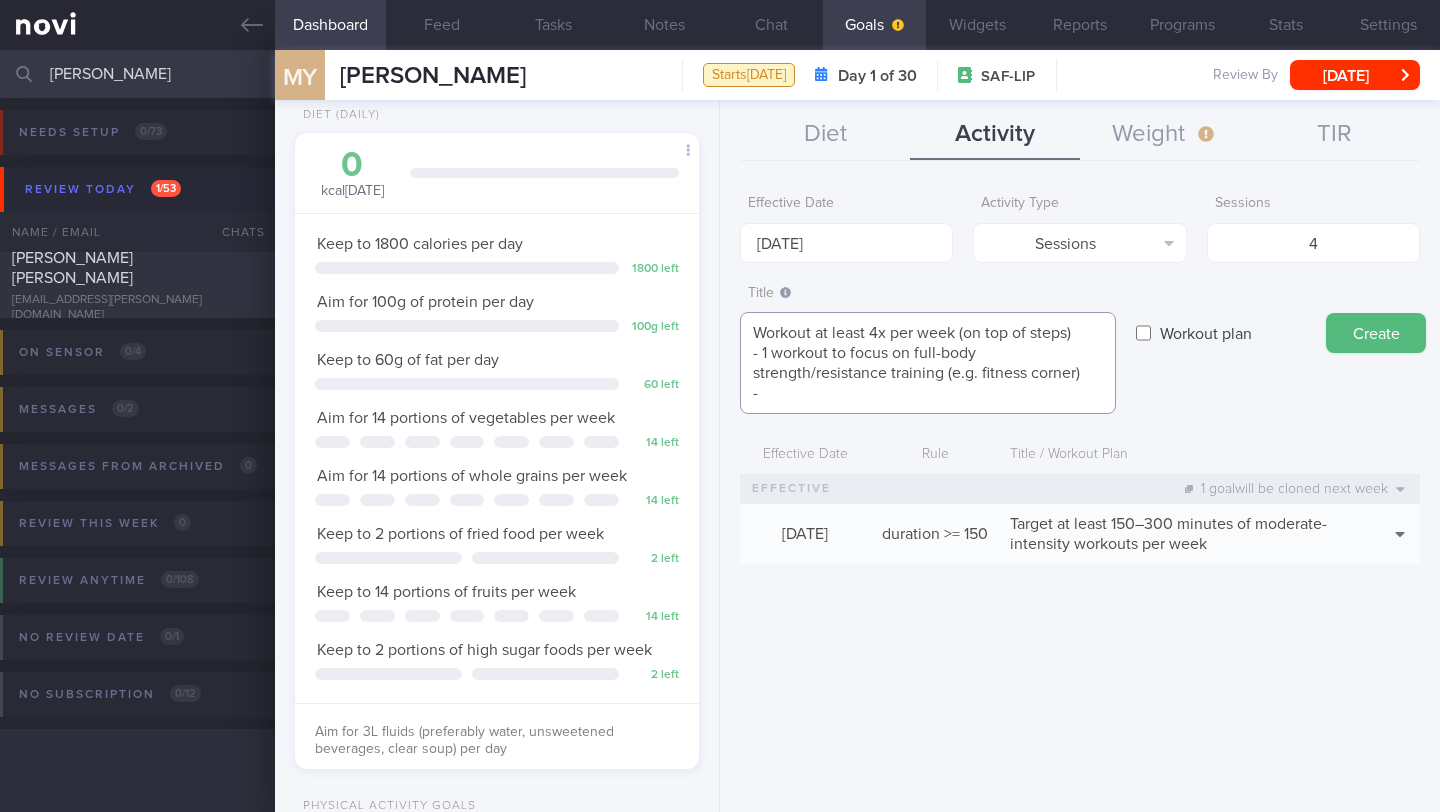 paste on "3 workouts to focus on cardio ([PERSON_NAME] walking, cycling) ." 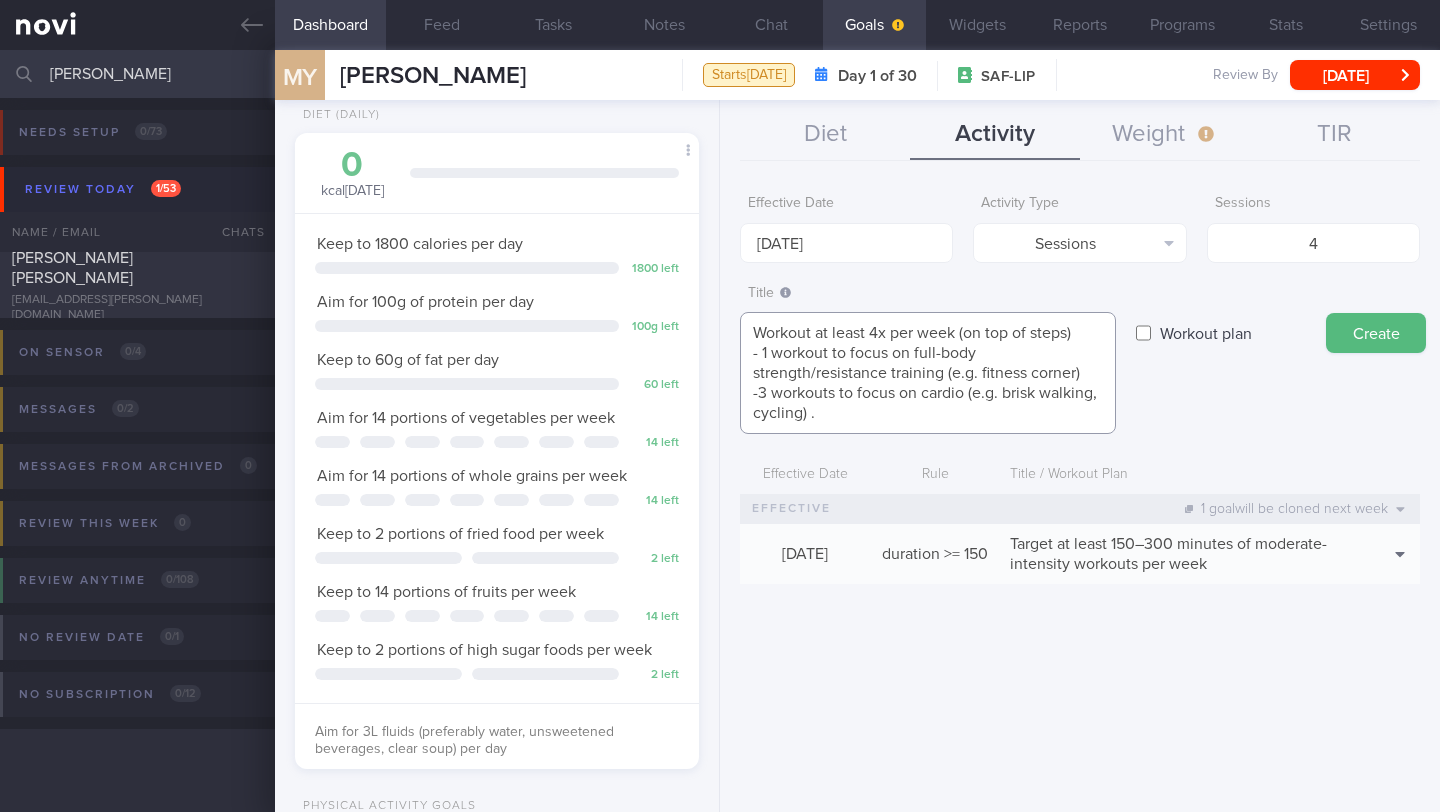 scroll, scrollTop: 0, scrollLeft: 0, axis: both 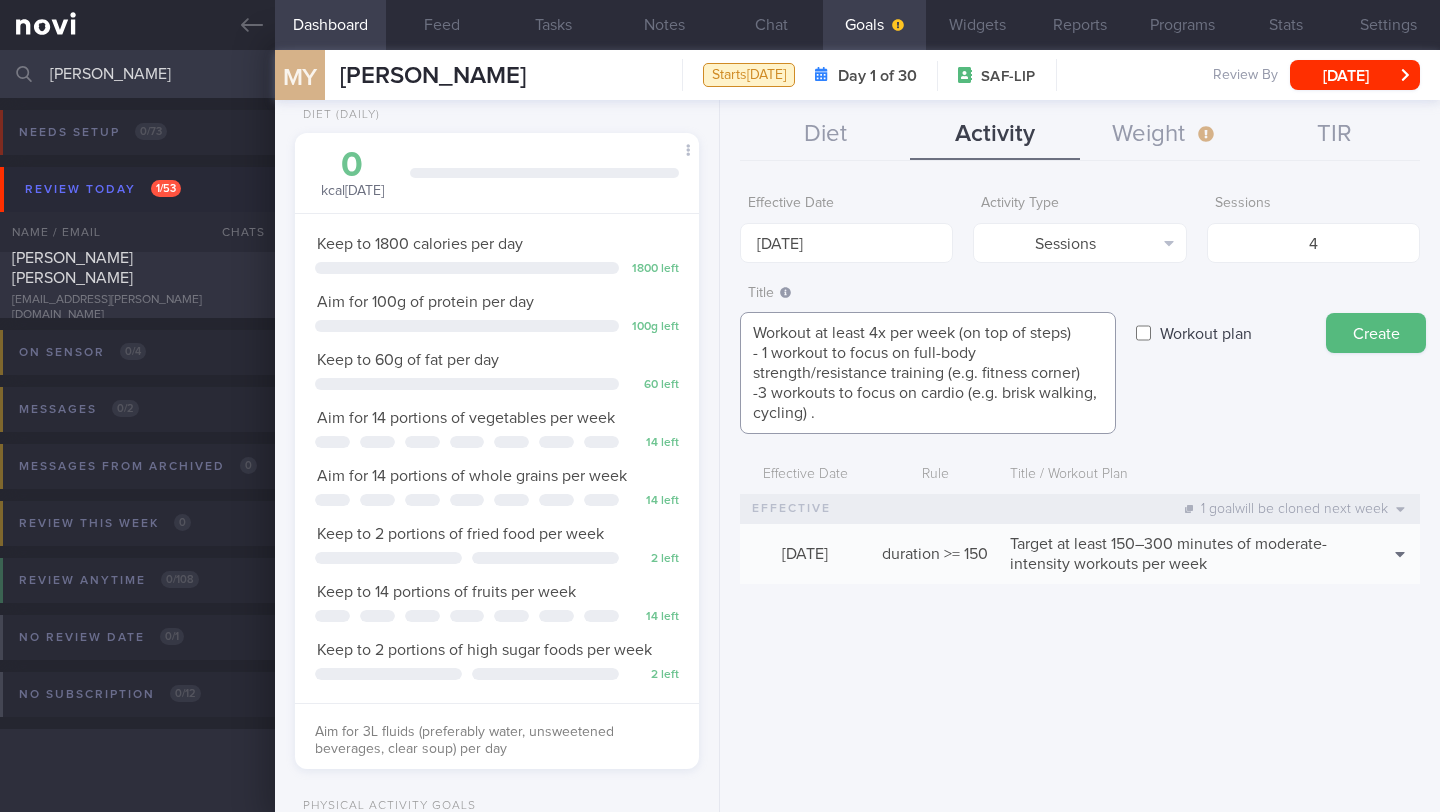 click on "Workout at least 4x per week (on top of steps)
- 1 workout to focus on full-body strength/resistance training (e.g. fitness corner)
-3 workouts to focus on cardio (e.g. brisk walking, cycling) ." at bounding box center (928, 373) 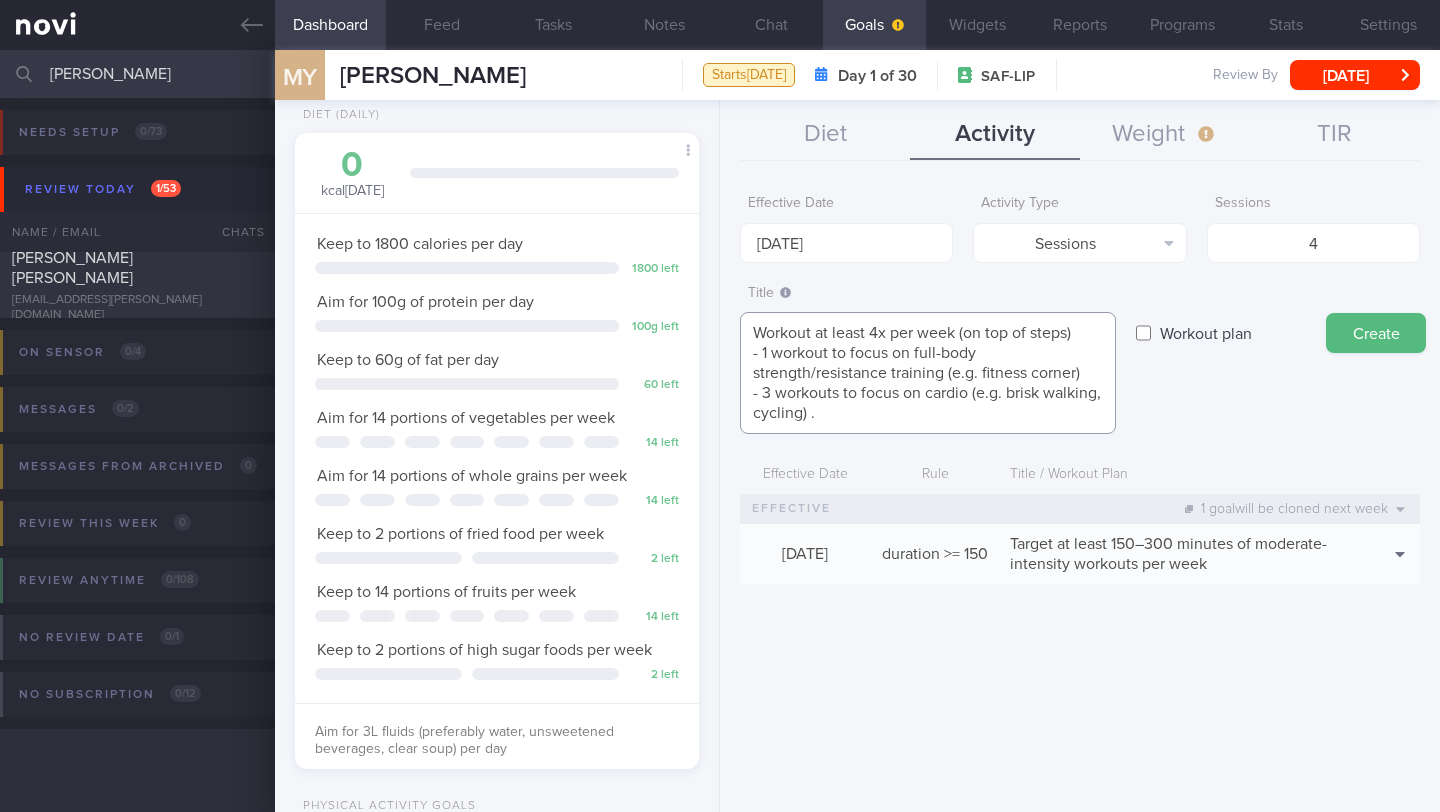 click on "Workout at least 4x per week (on top of steps)
- 1 workout to focus on full-body strength/resistance training (e.g. fitness corner)
- 3 workouts to focus on cardio (e.g. brisk walking, cycling) ." at bounding box center (928, 373) 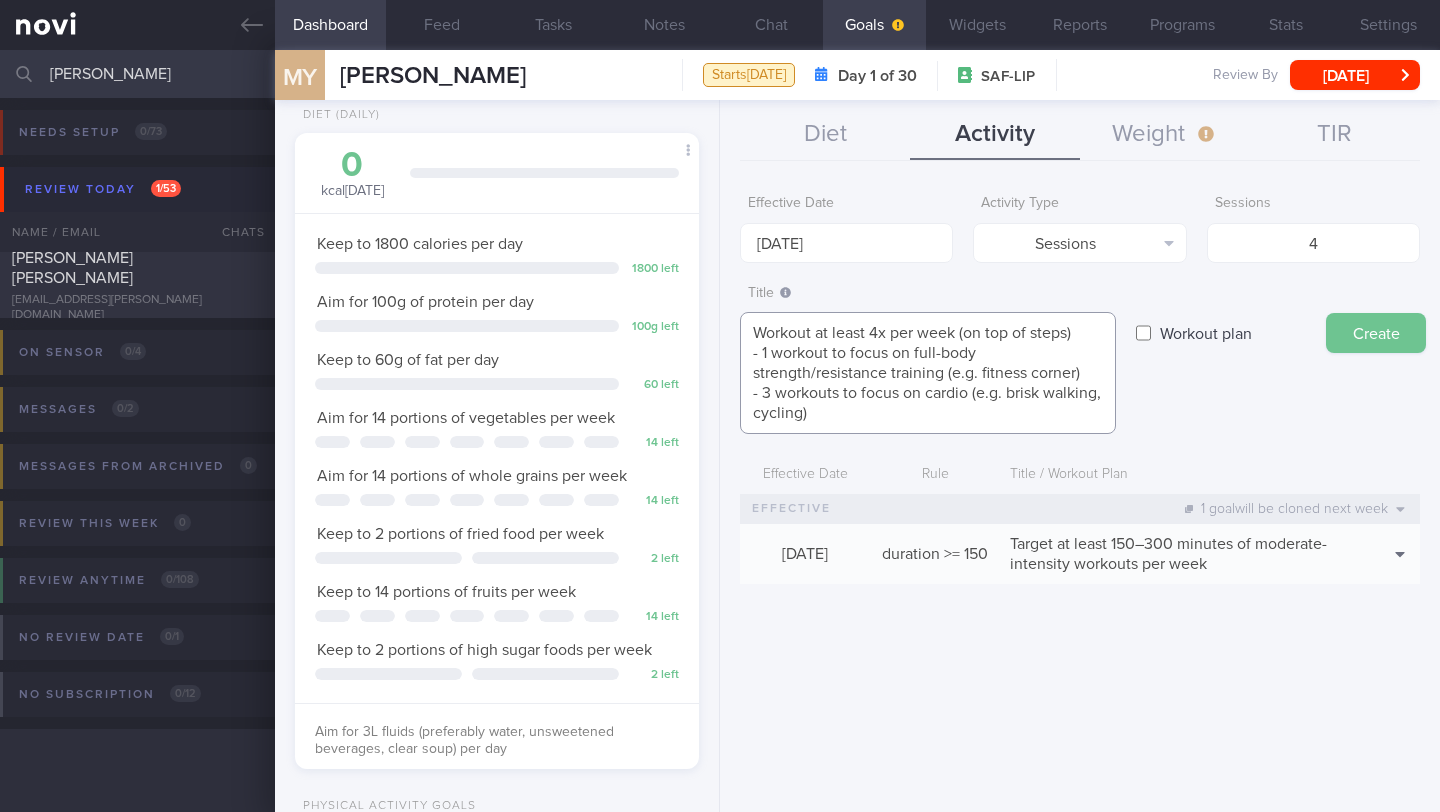 type on "Workout at least 4x per week (on top of steps)
- 1 workout to focus on full-body strength/resistance training (e.g. fitness corner)
- 3 workouts to focus on cardio (e.g. brisk walking, cycling)" 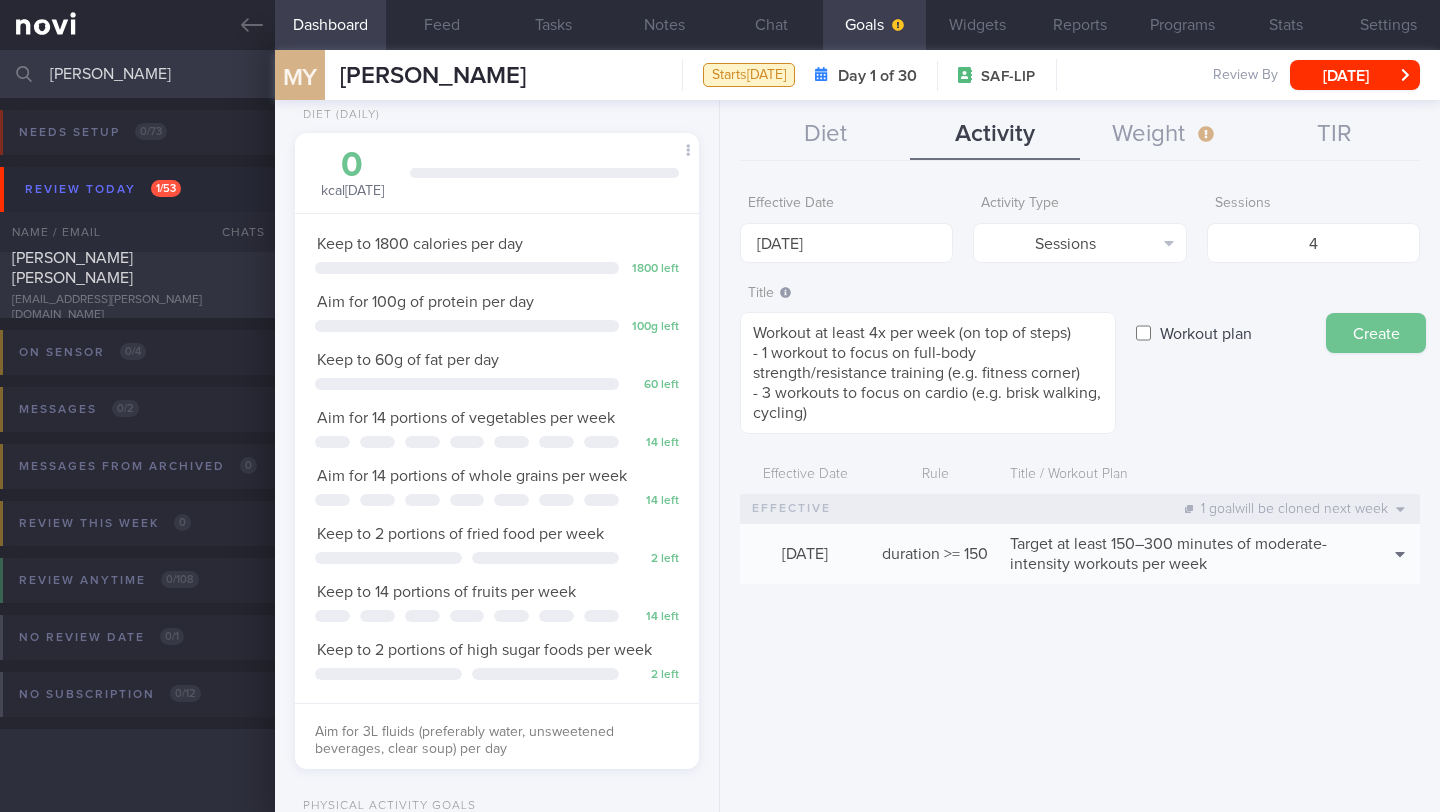 click on "Create" at bounding box center [1376, 333] 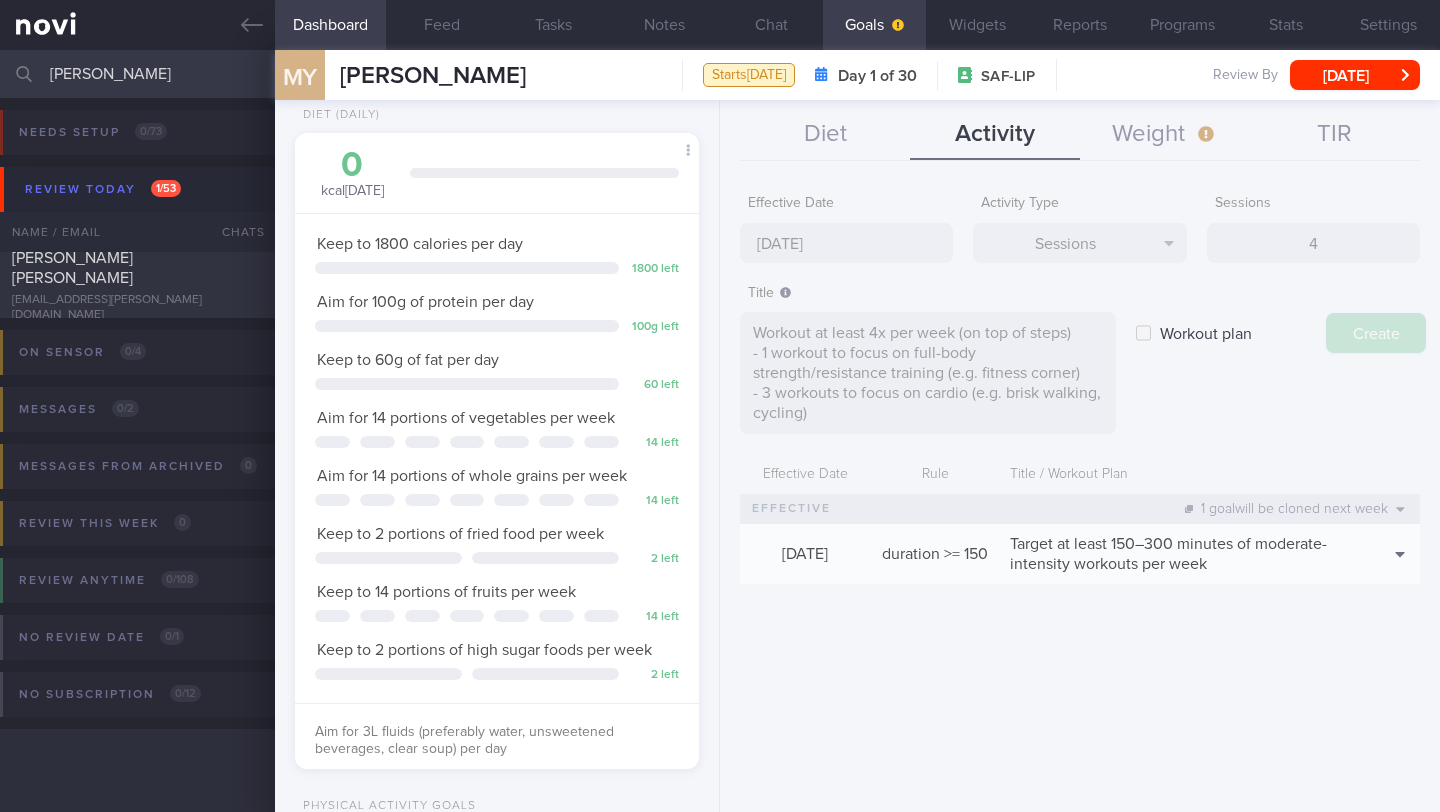 type on "[DATE]" 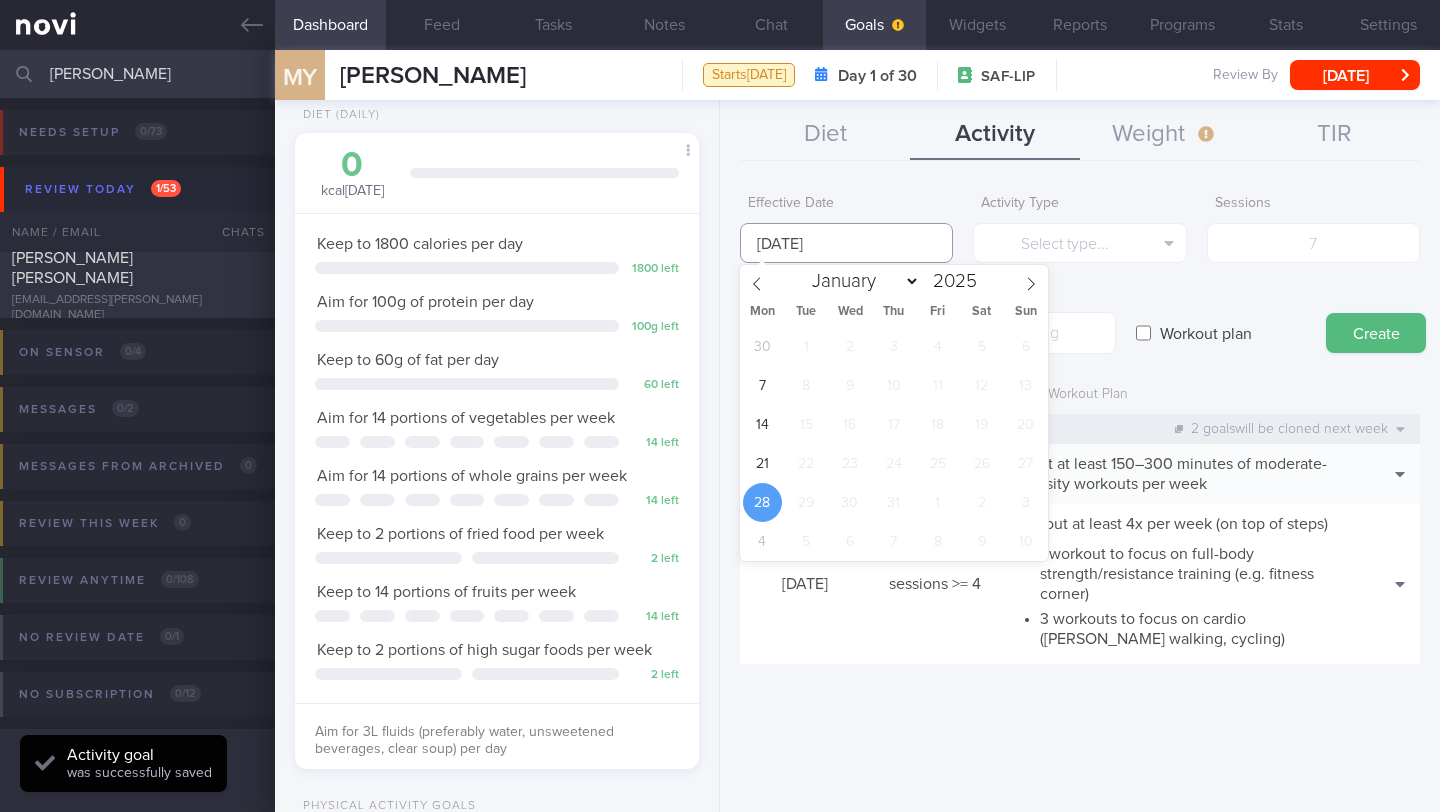 click on "[DATE]" at bounding box center (846, 243) 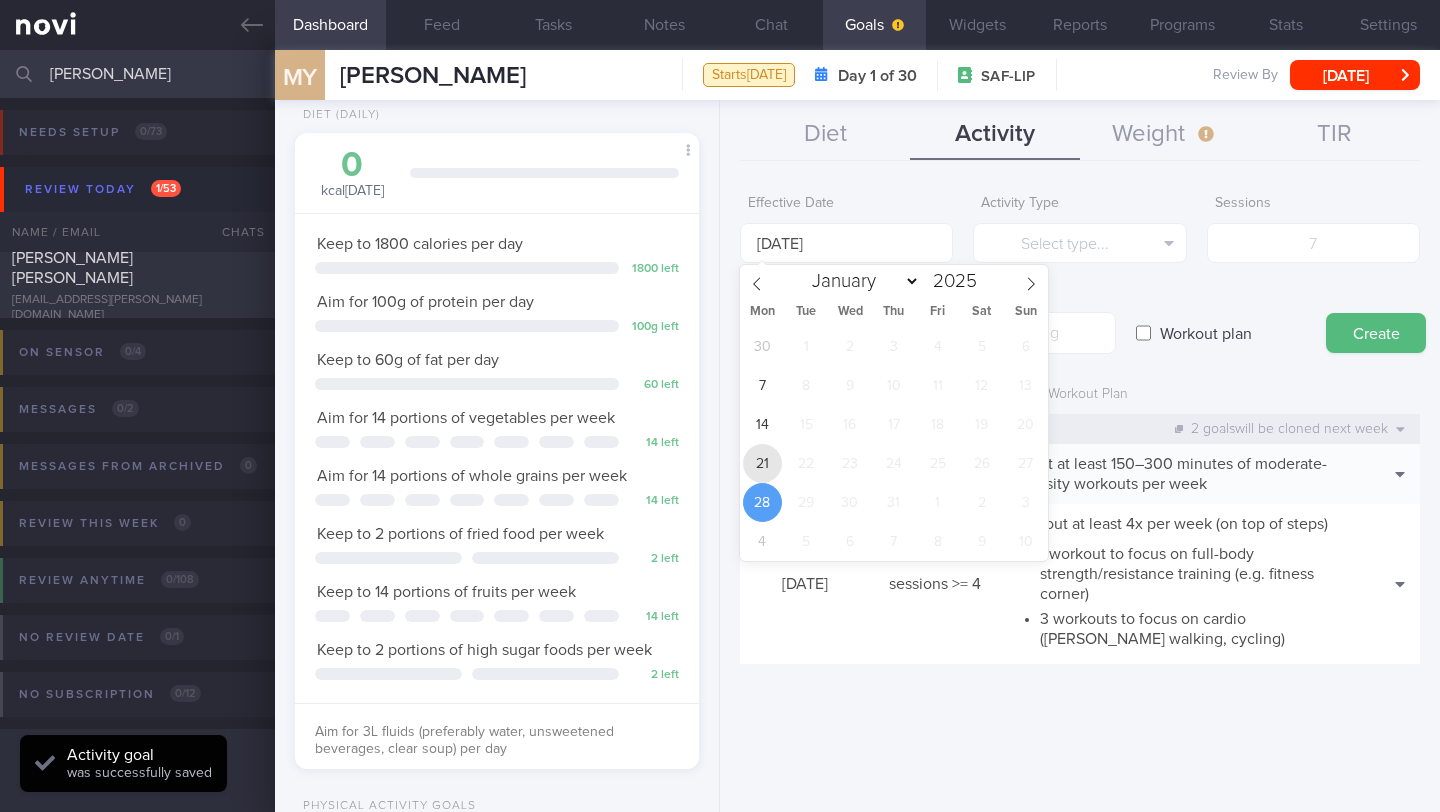 click on "21" at bounding box center [762, 463] 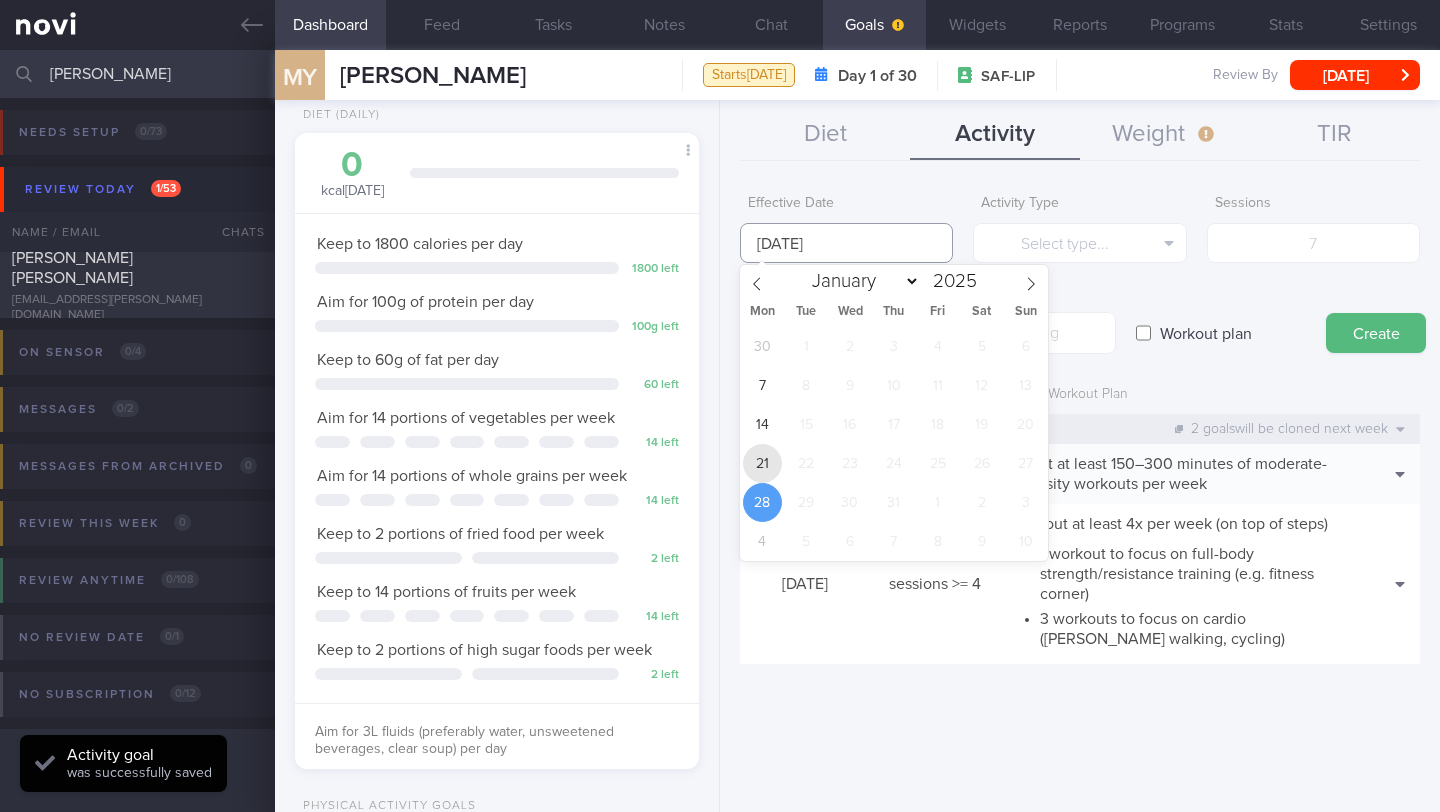 type on "[DATE]" 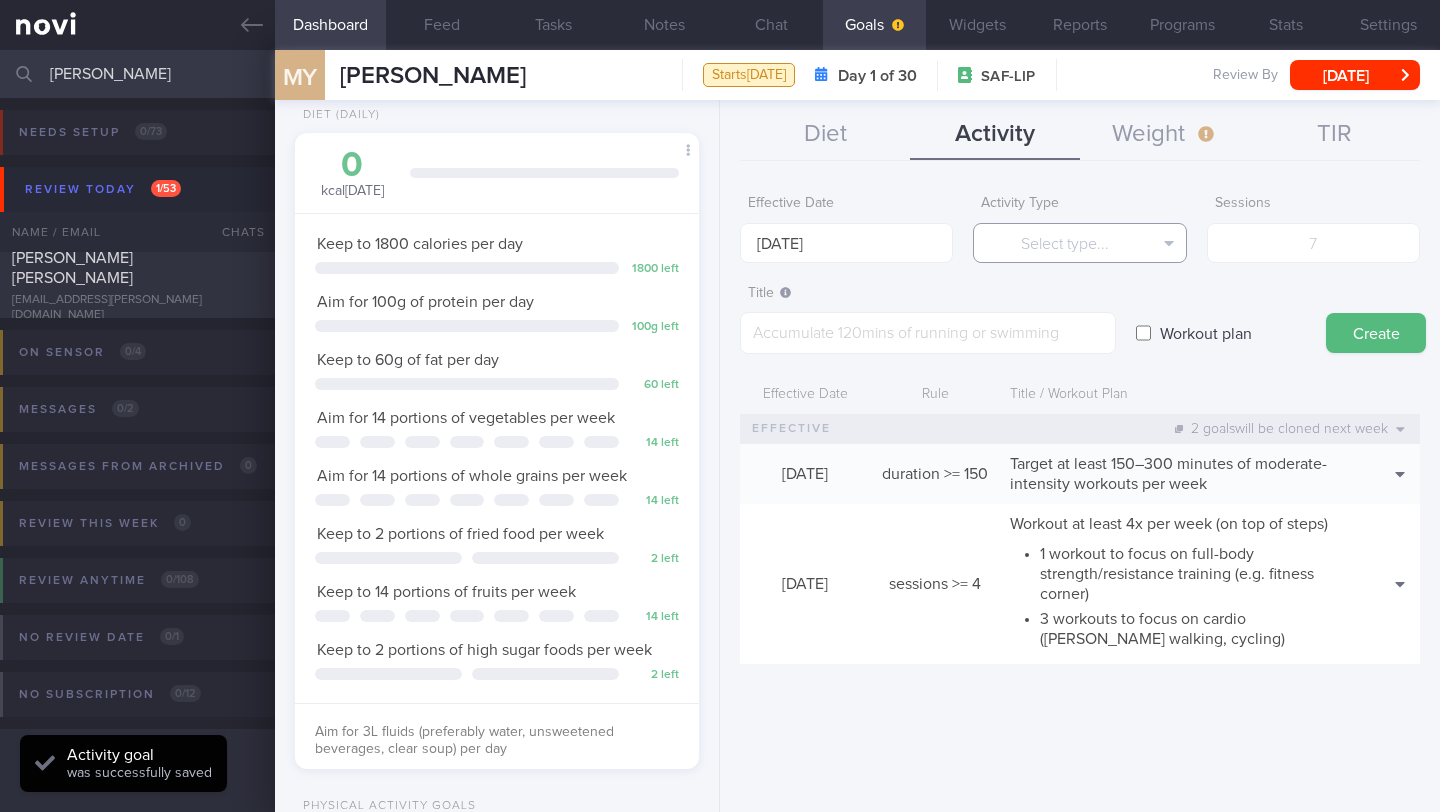 click on "Select type..." at bounding box center (1079, 243) 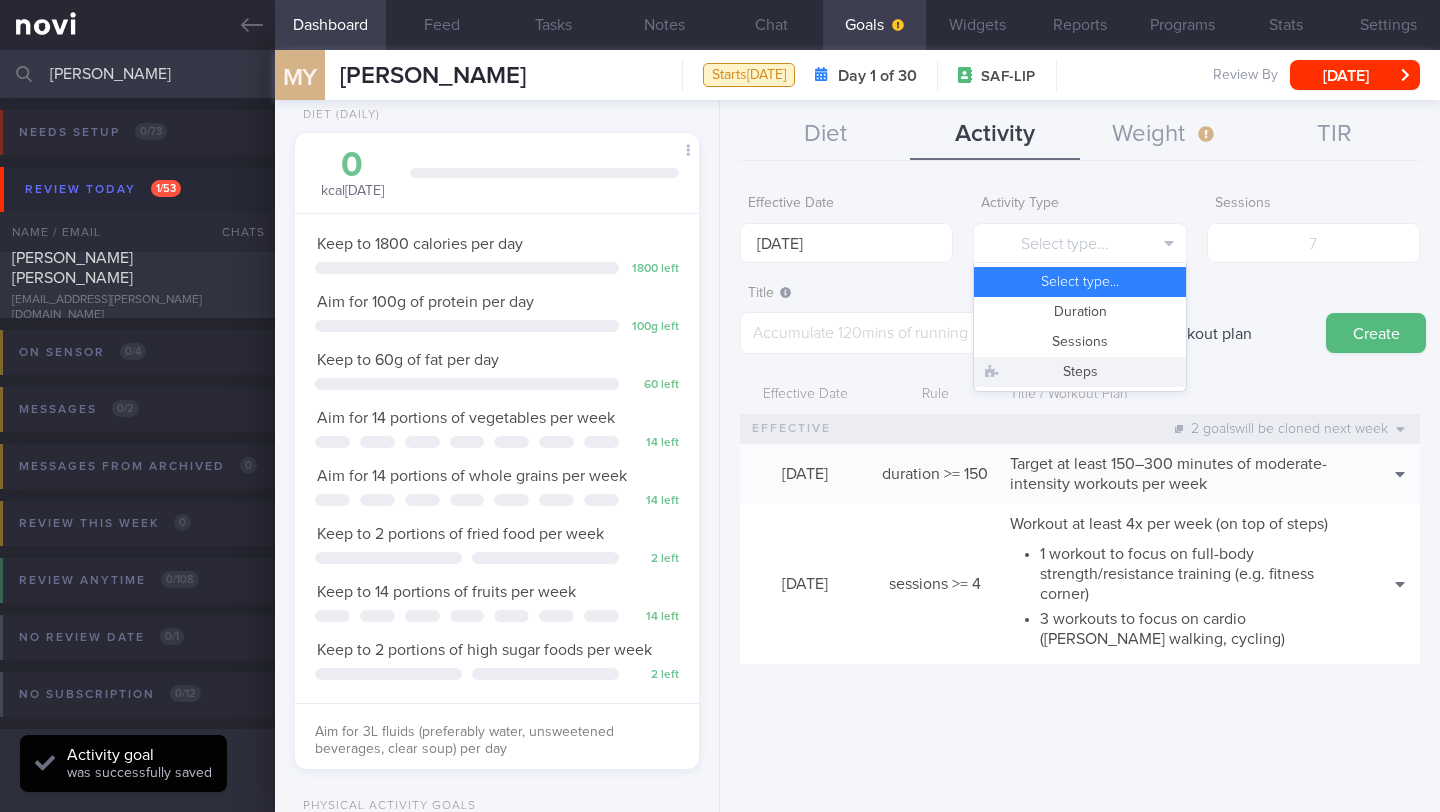 click on "Steps" at bounding box center (1079, 372) 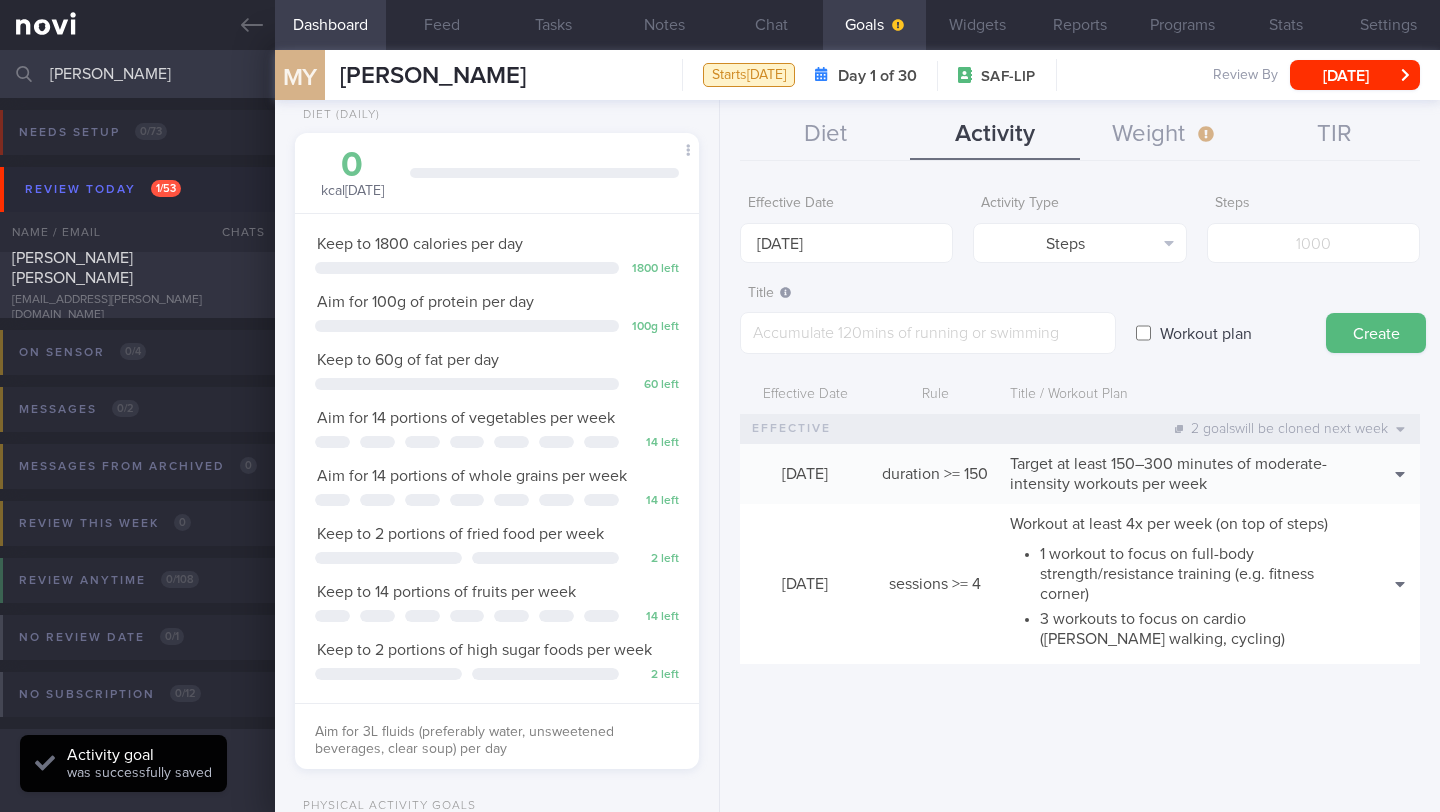click on "Activity Type
Steps
Select type...
Duration
Sessions
Steps" at bounding box center [1079, 224] 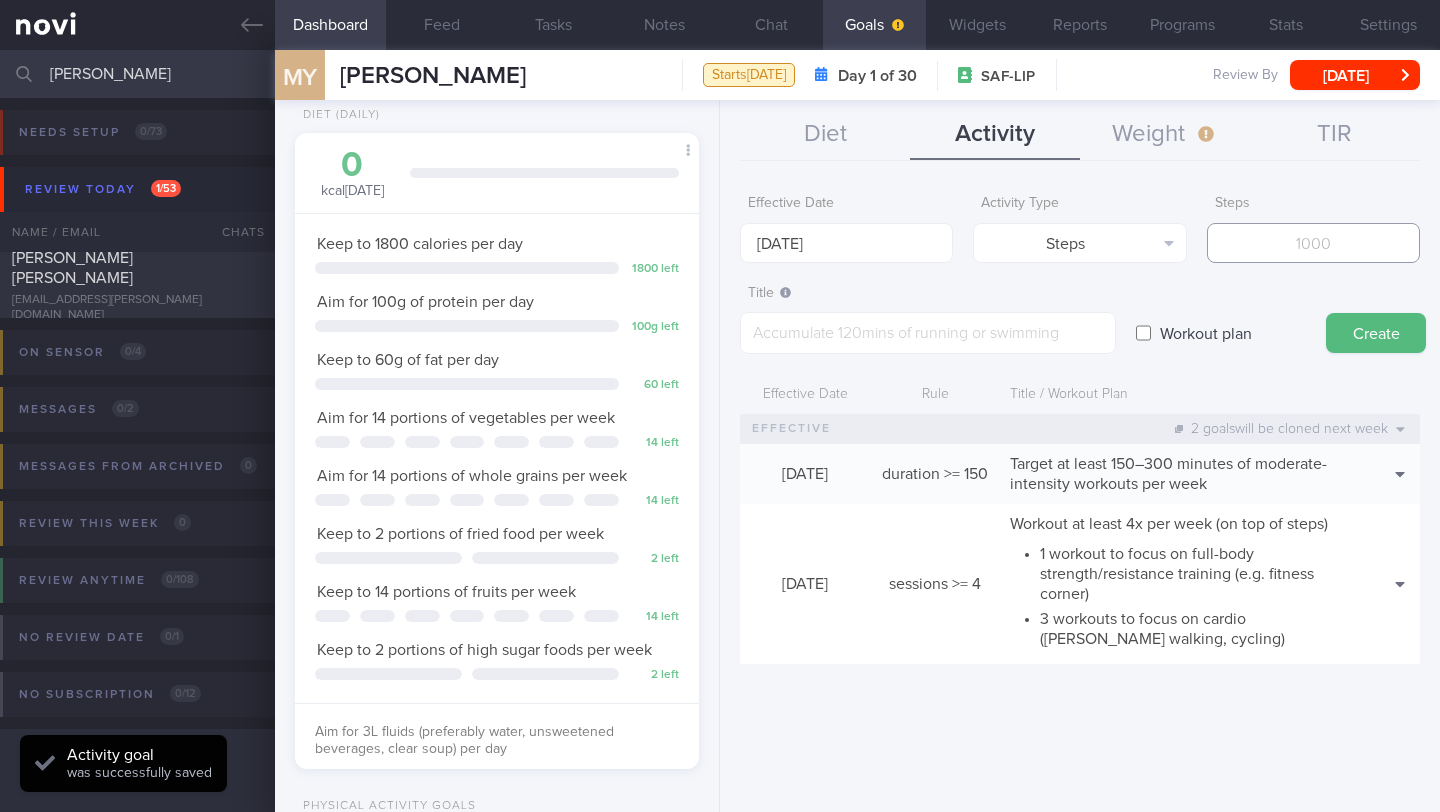 click at bounding box center [1313, 243] 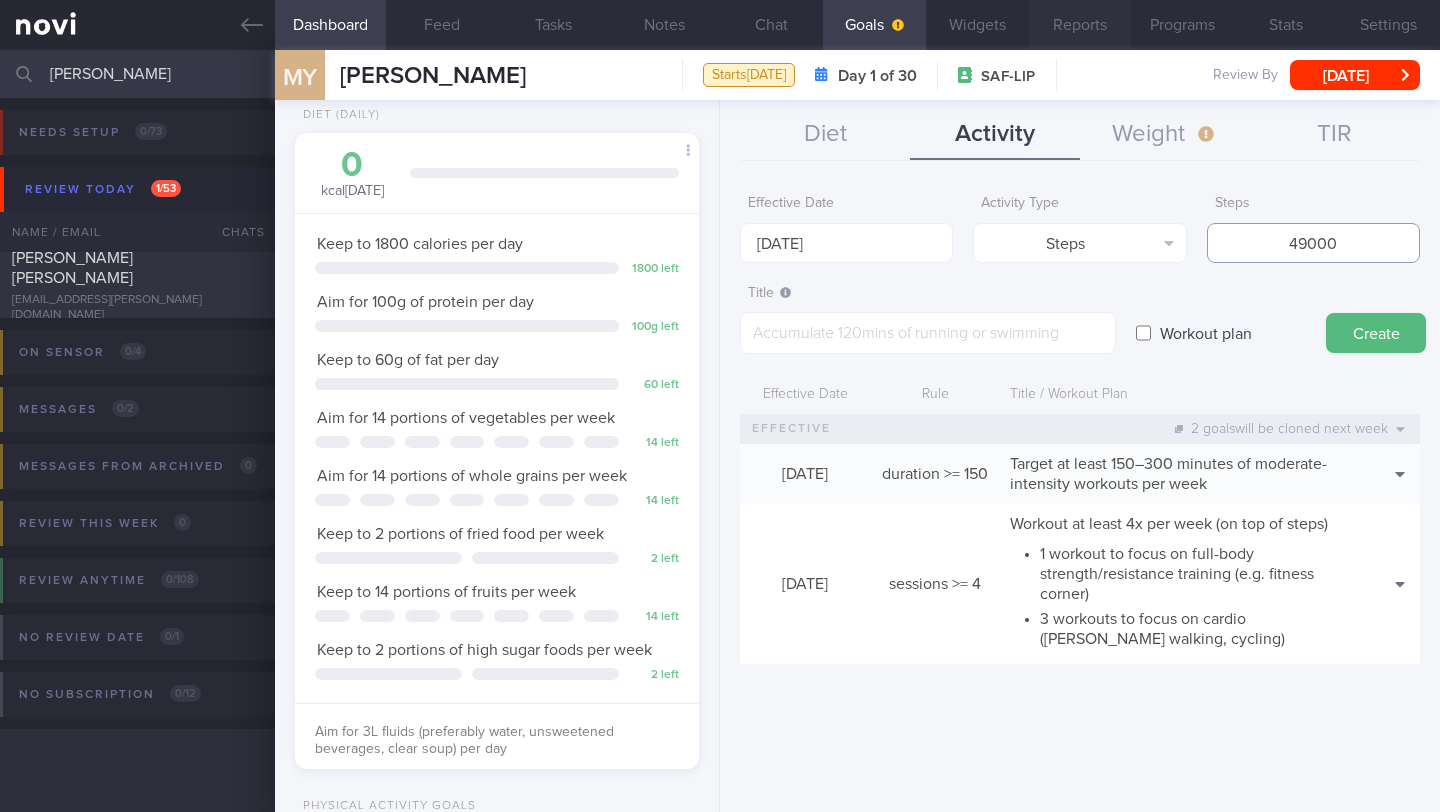 type on "49000" 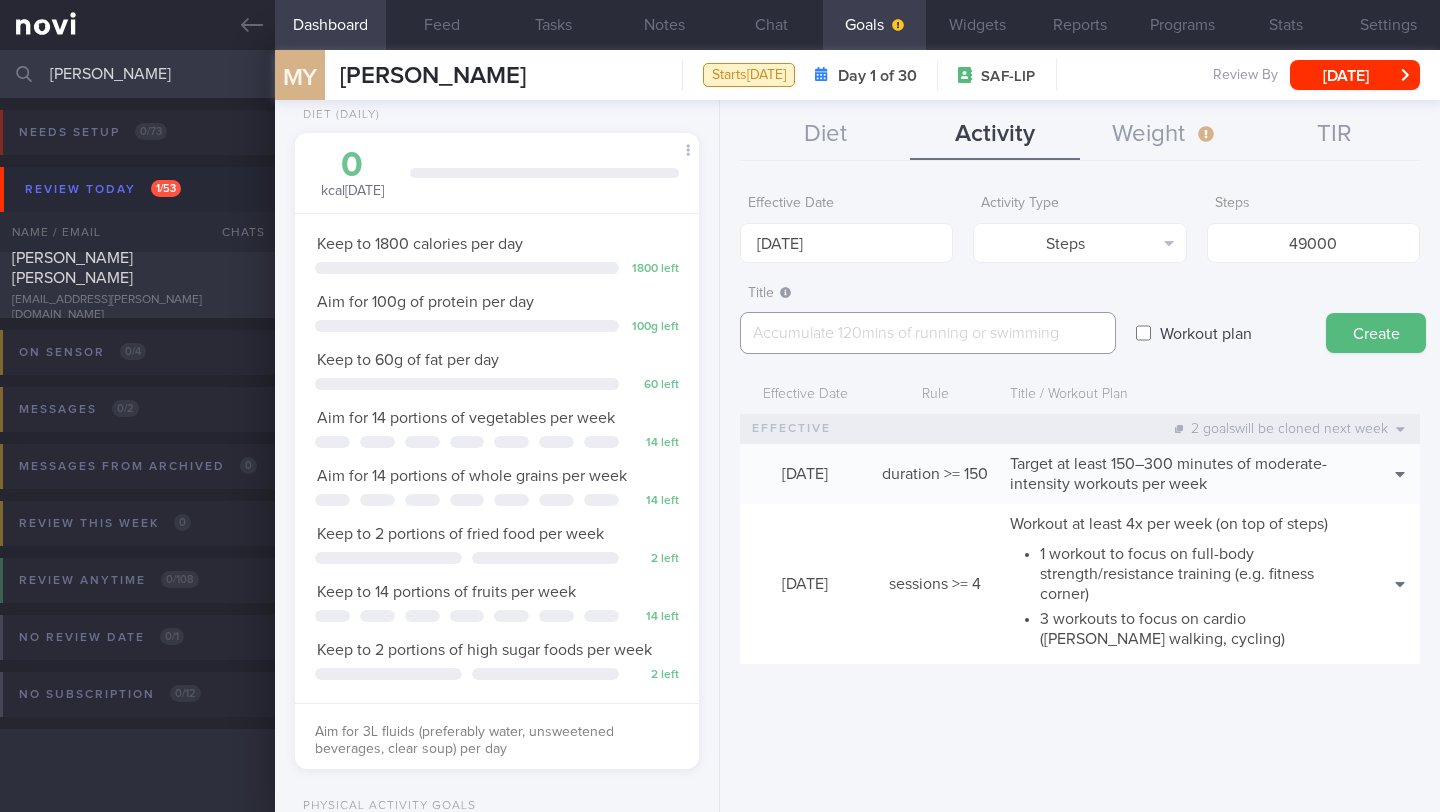 click at bounding box center [928, 333] 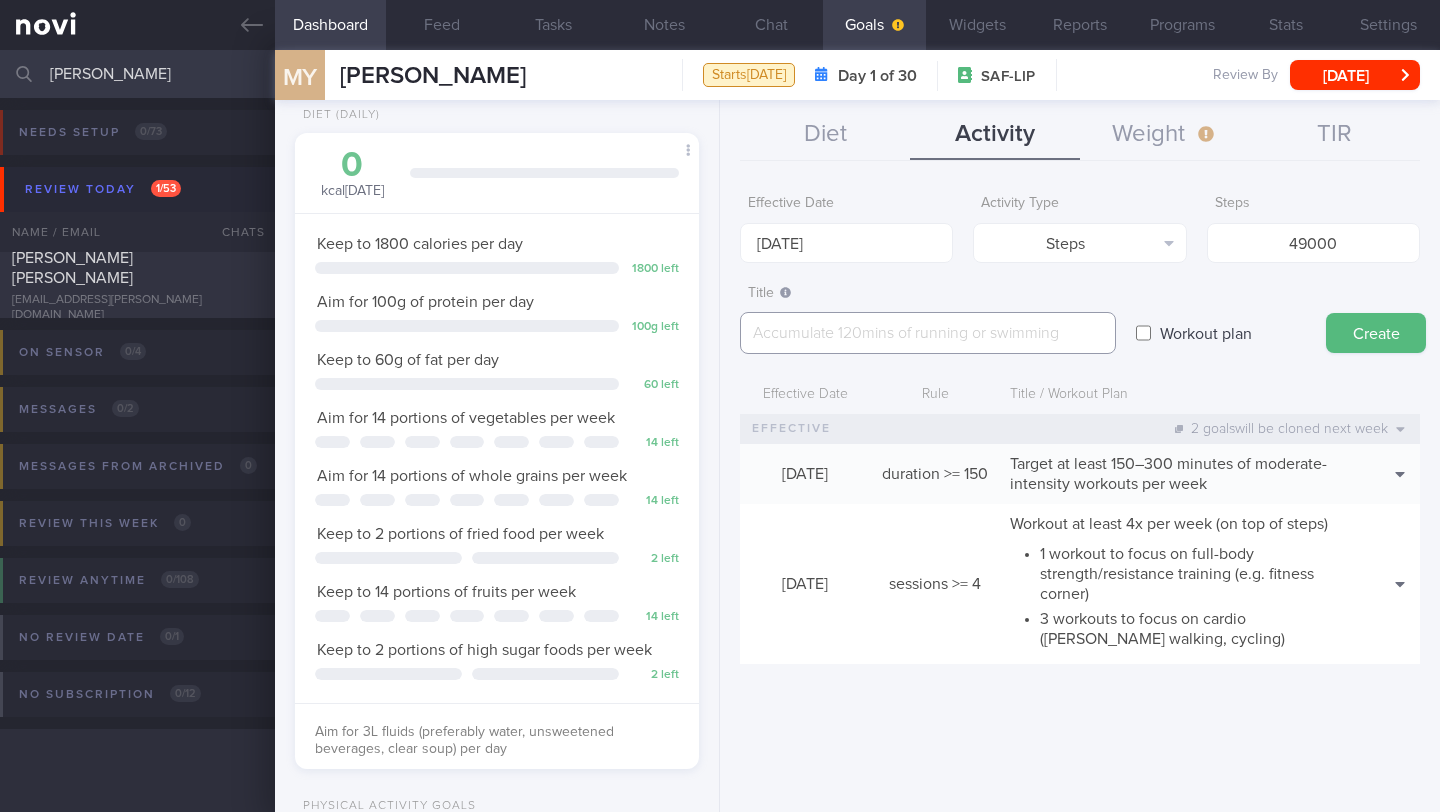 paste on "Aim for a minimum of 7,000 steps per day -" 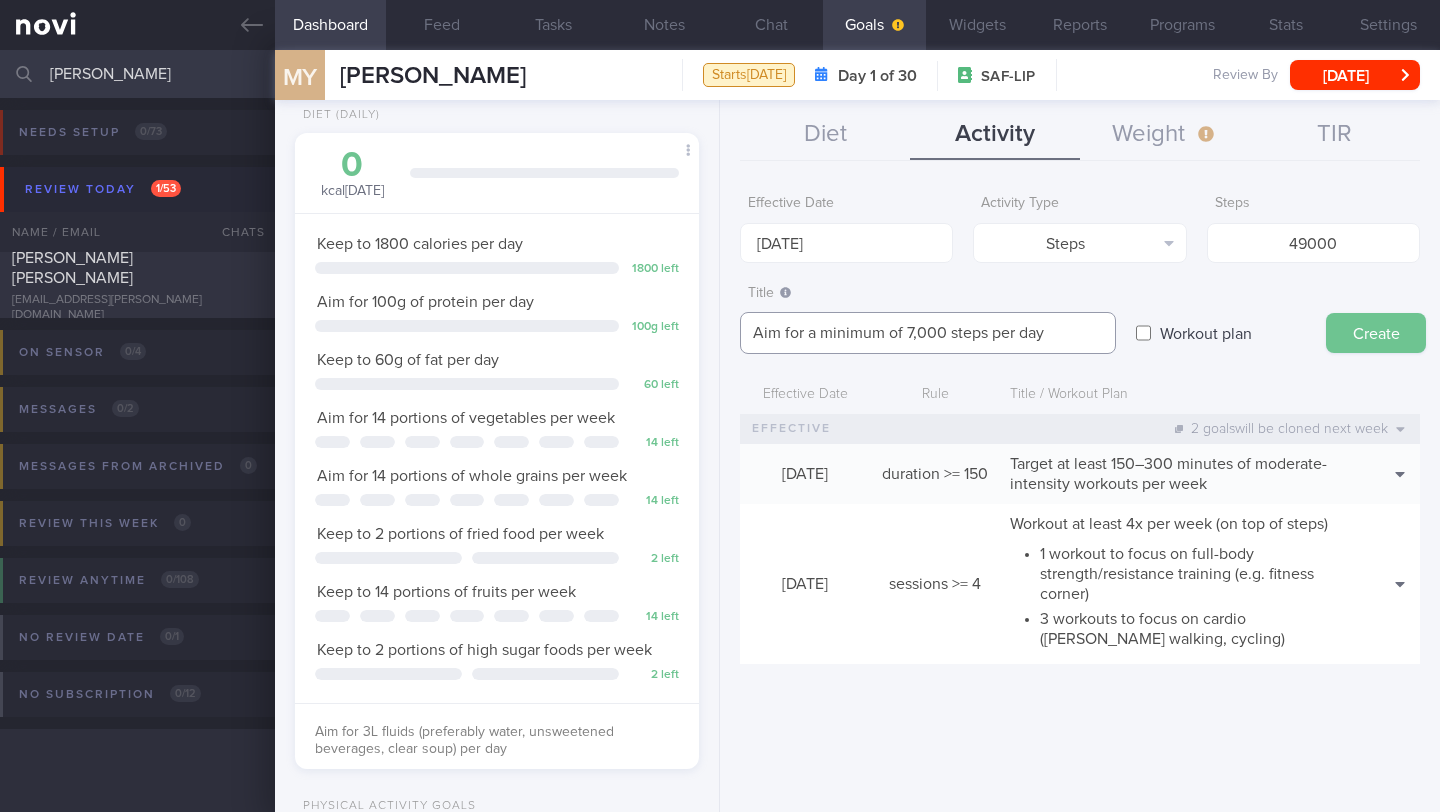 type on "Aim for a minimum of 7,000 steps per day" 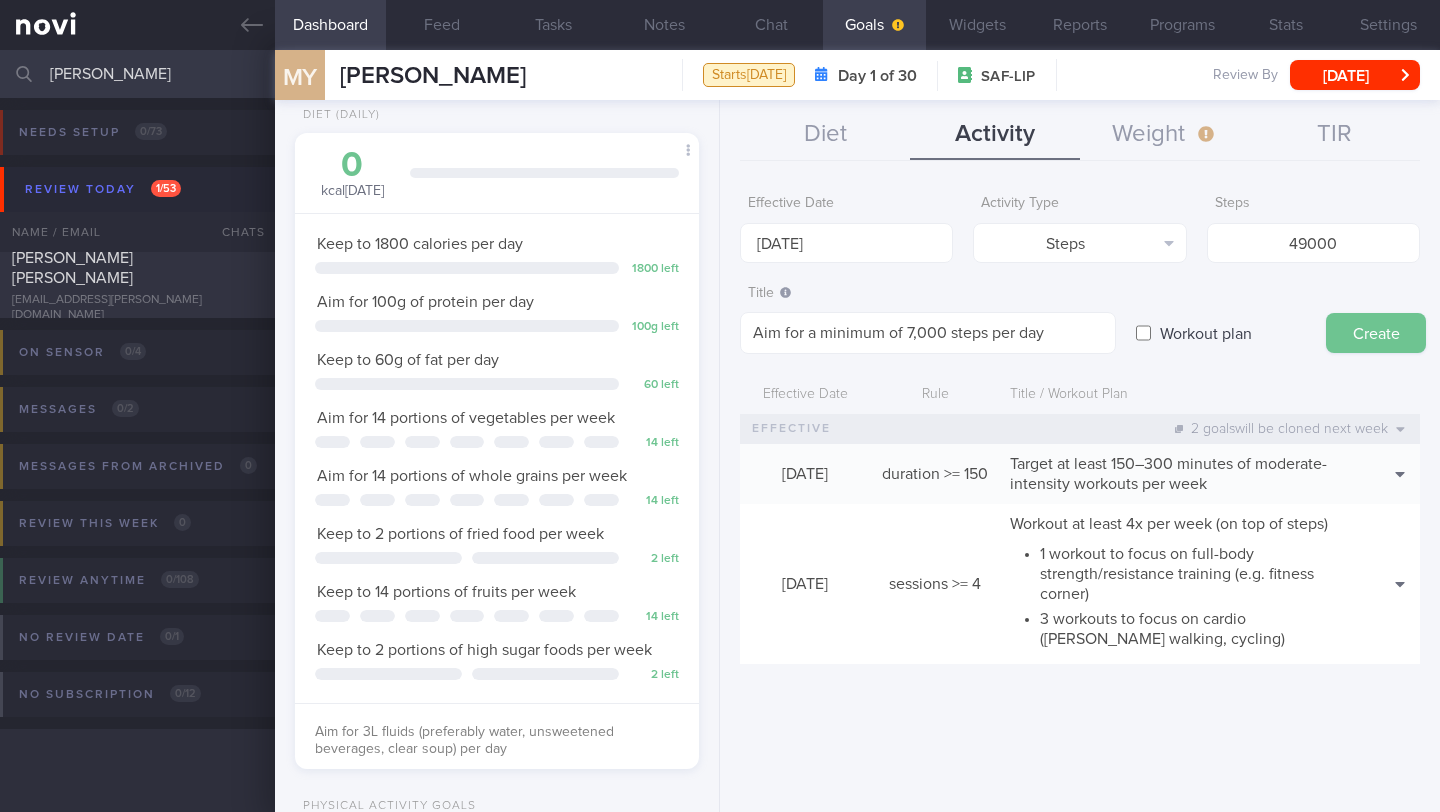 click on "Create" at bounding box center (1376, 333) 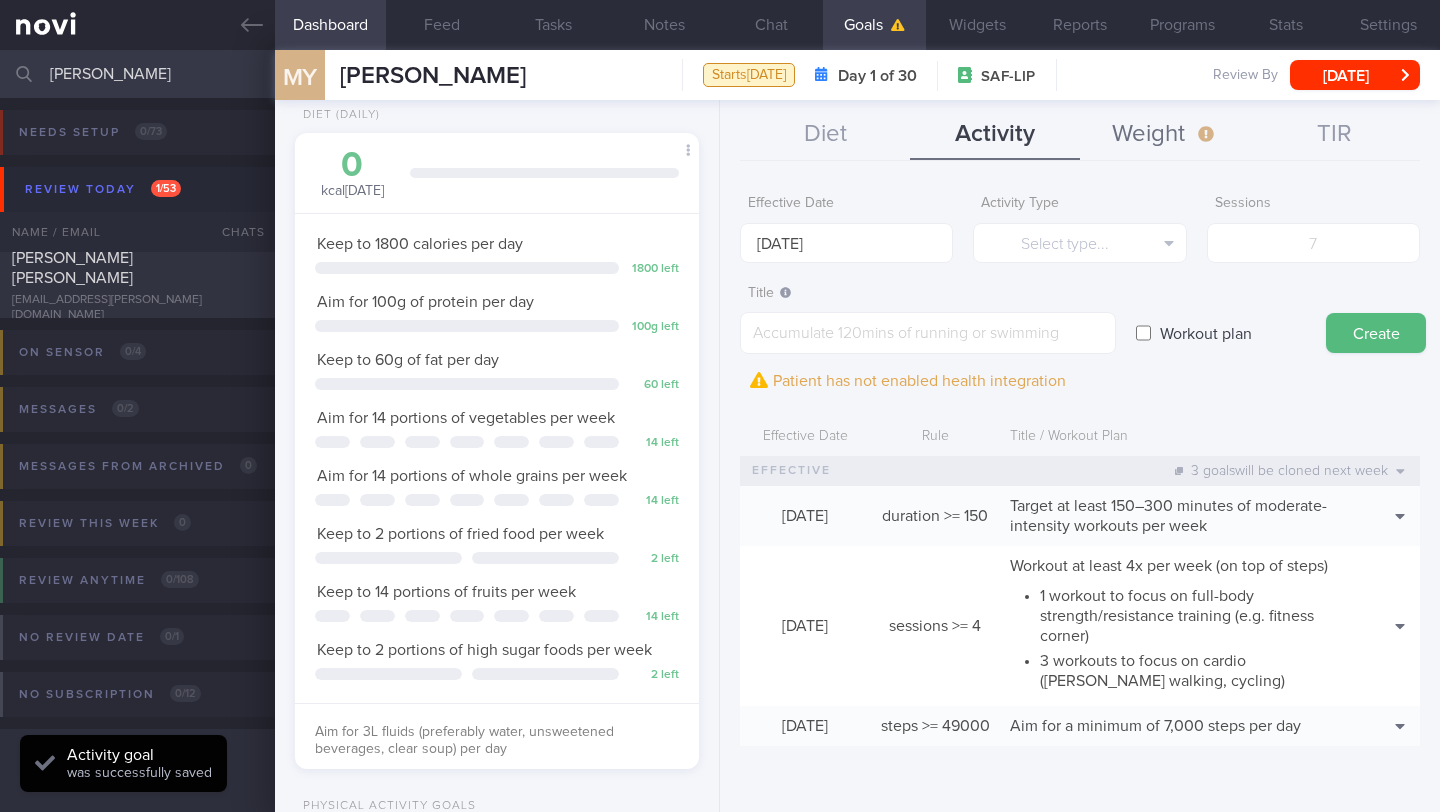 click on "Weight" at bounding box center [1165, 135] 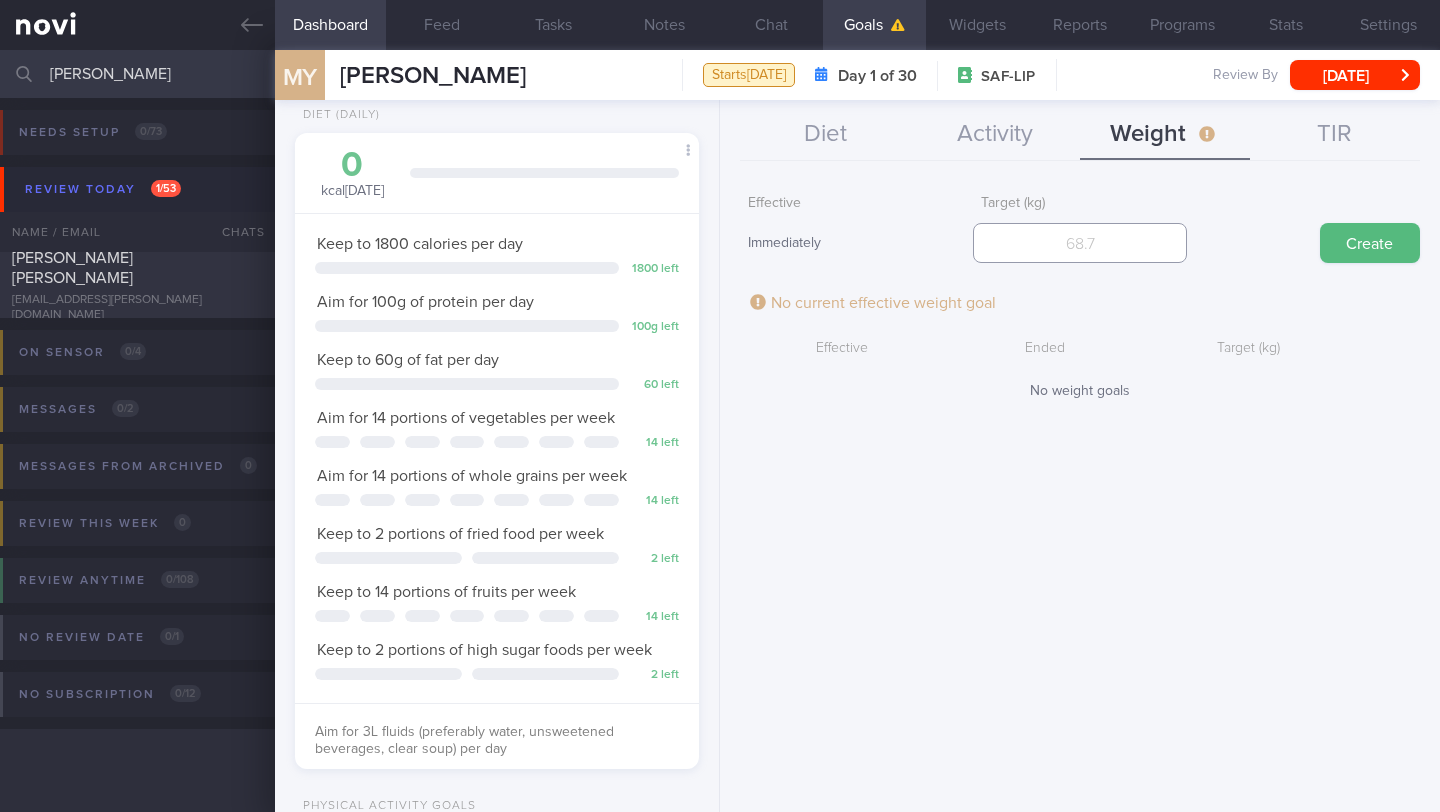 click at bounding box center [1079, 243] 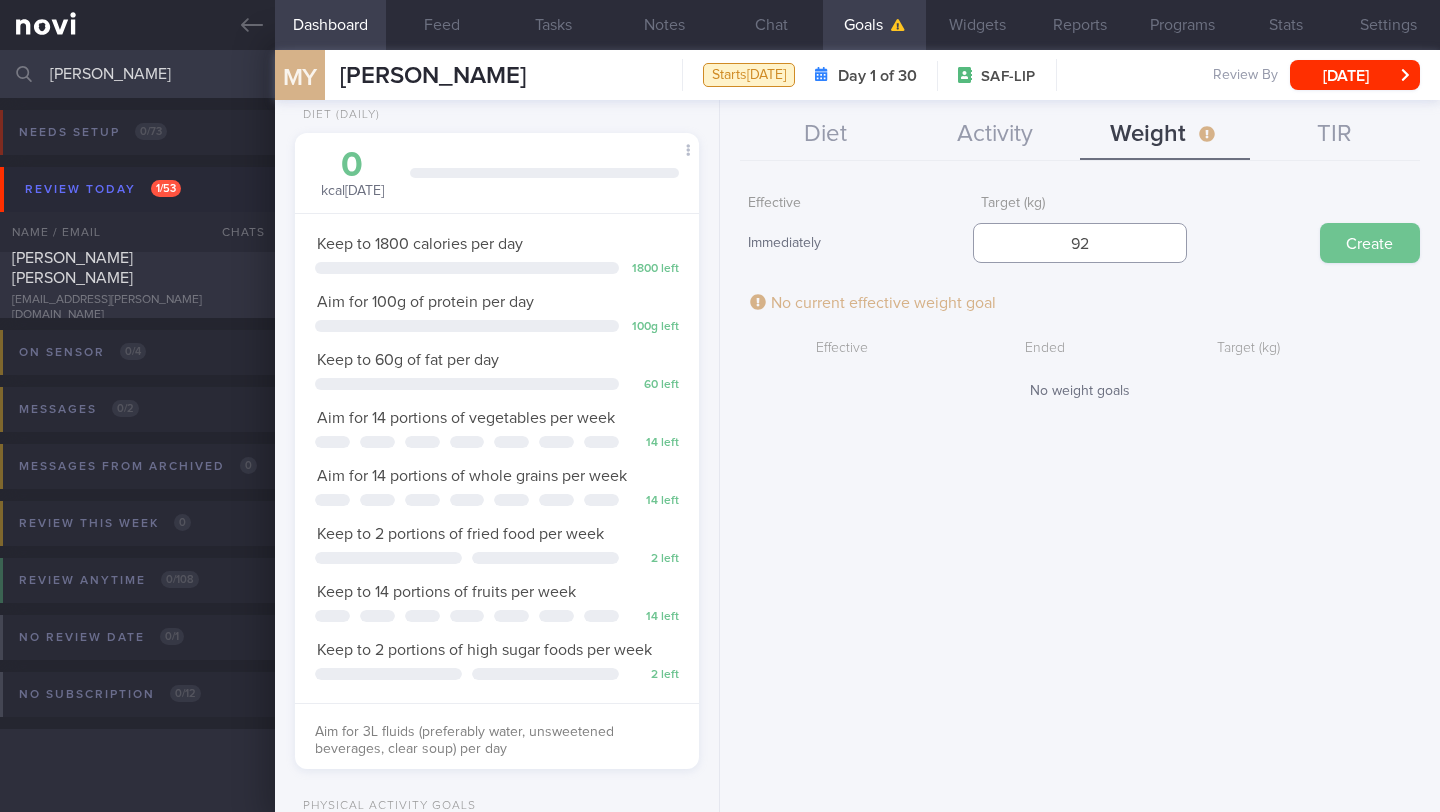 type on "92" 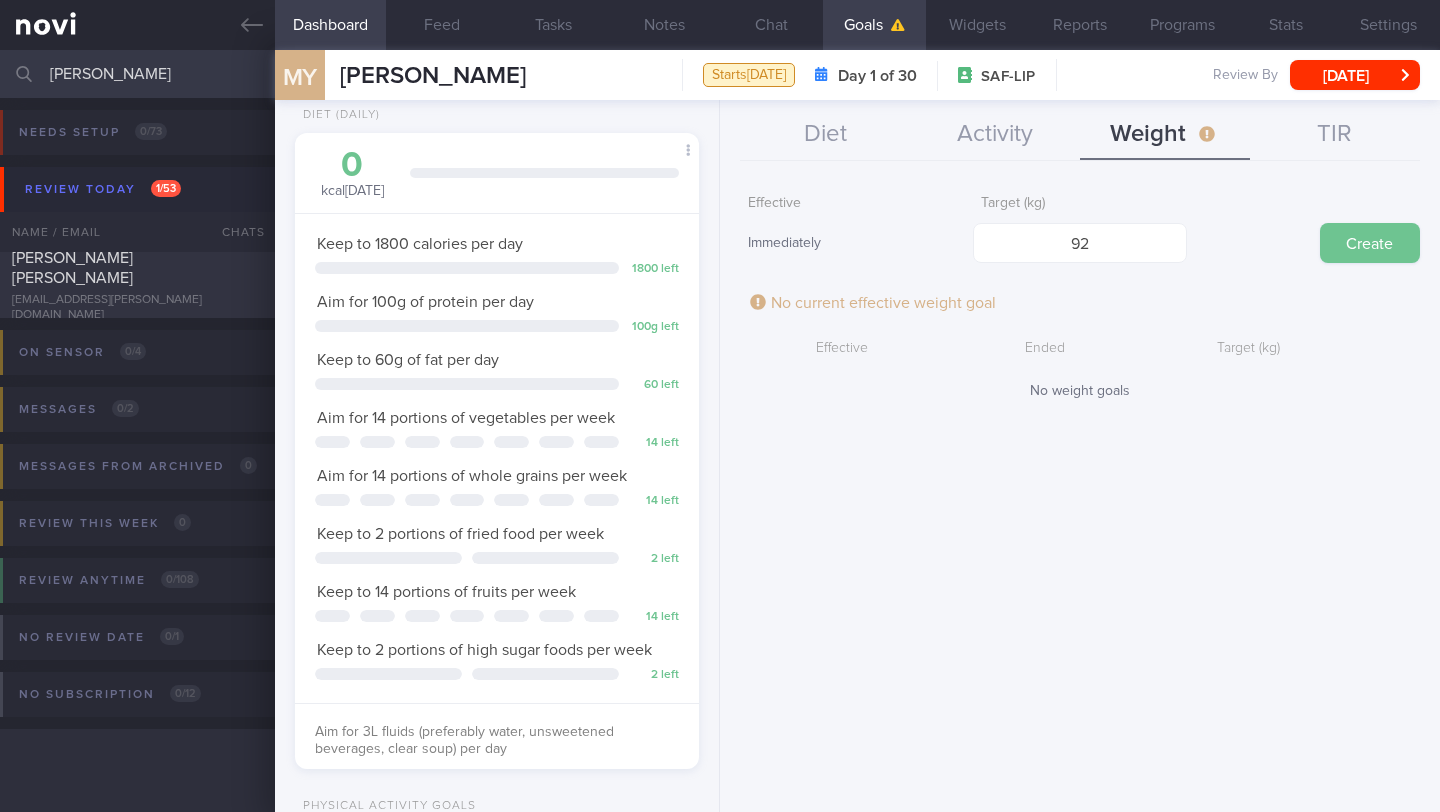 click on "Create" at bounding box center [1370, 243] 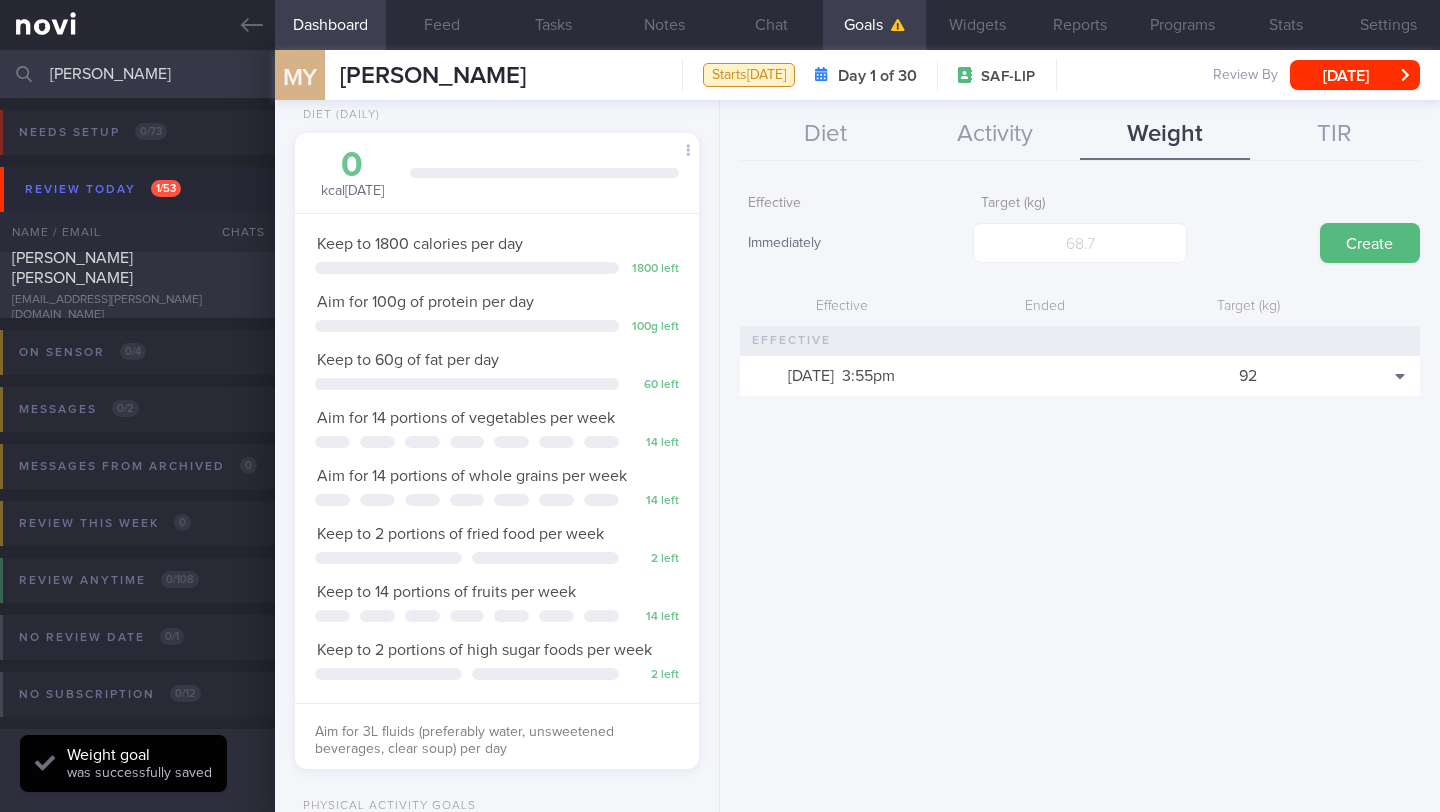 scroll, scrollTop: 999795, scrollLeft: 999647, axis: both 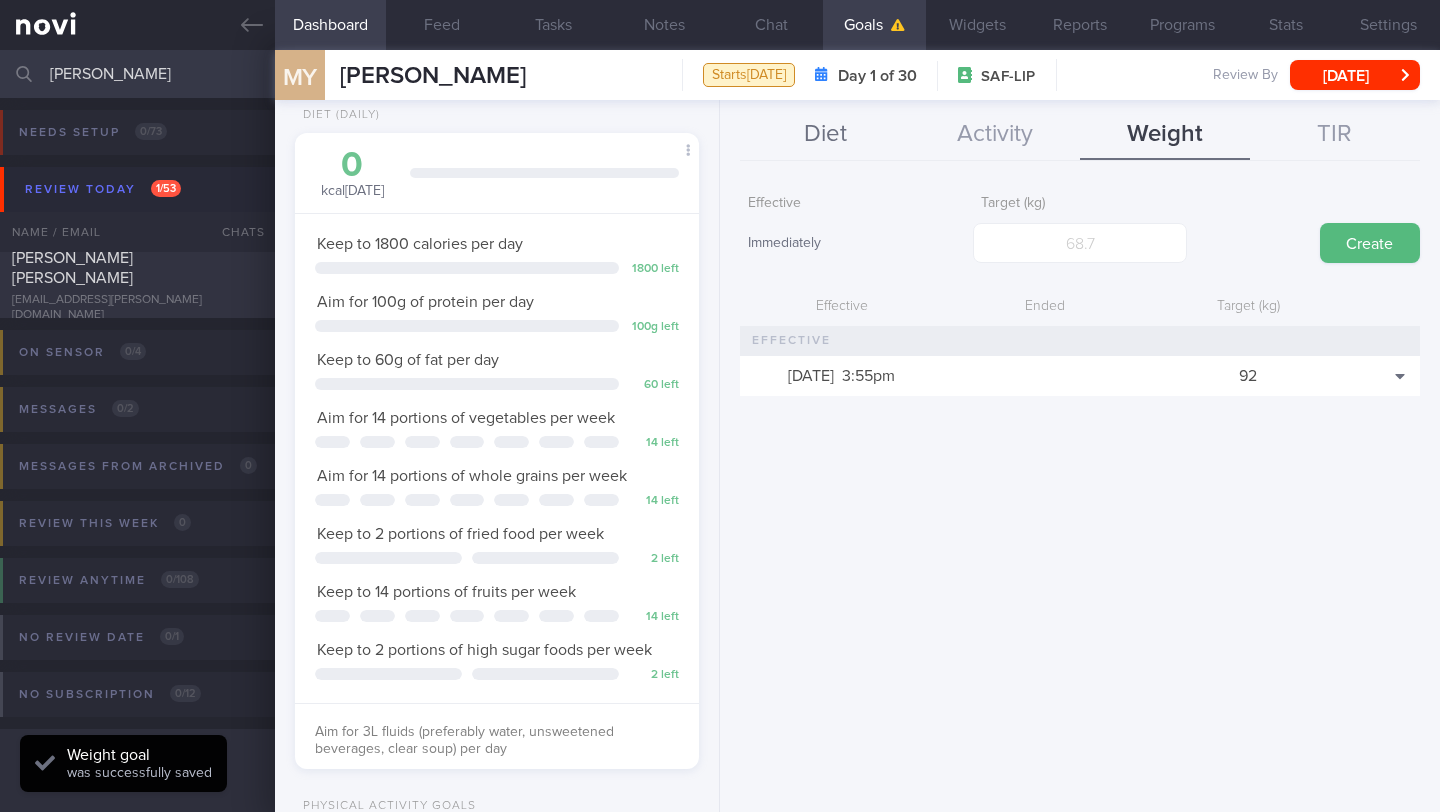 click on "Diet" at bounding box center [825, 135] 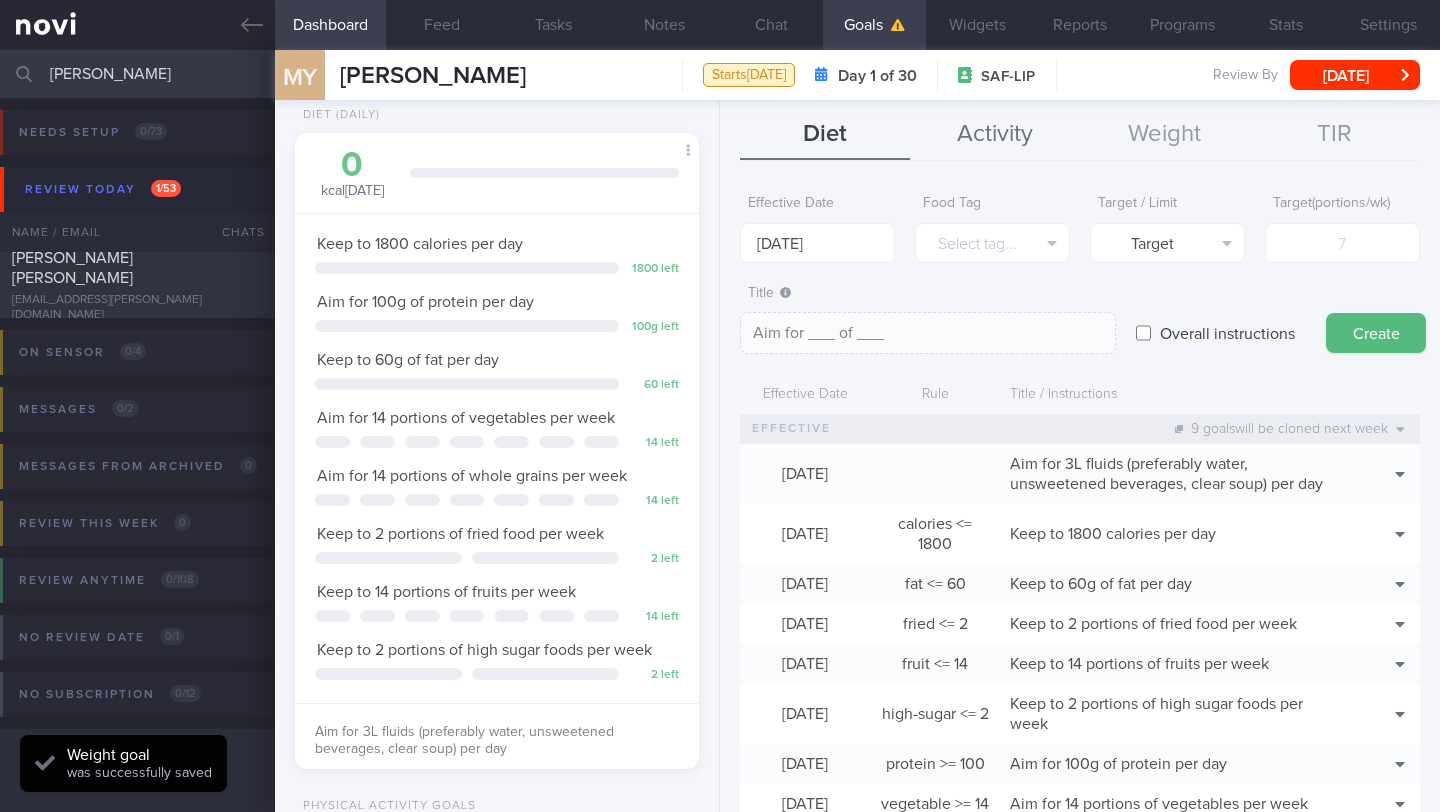 click on "Activity" at bounding box center (995, 135) 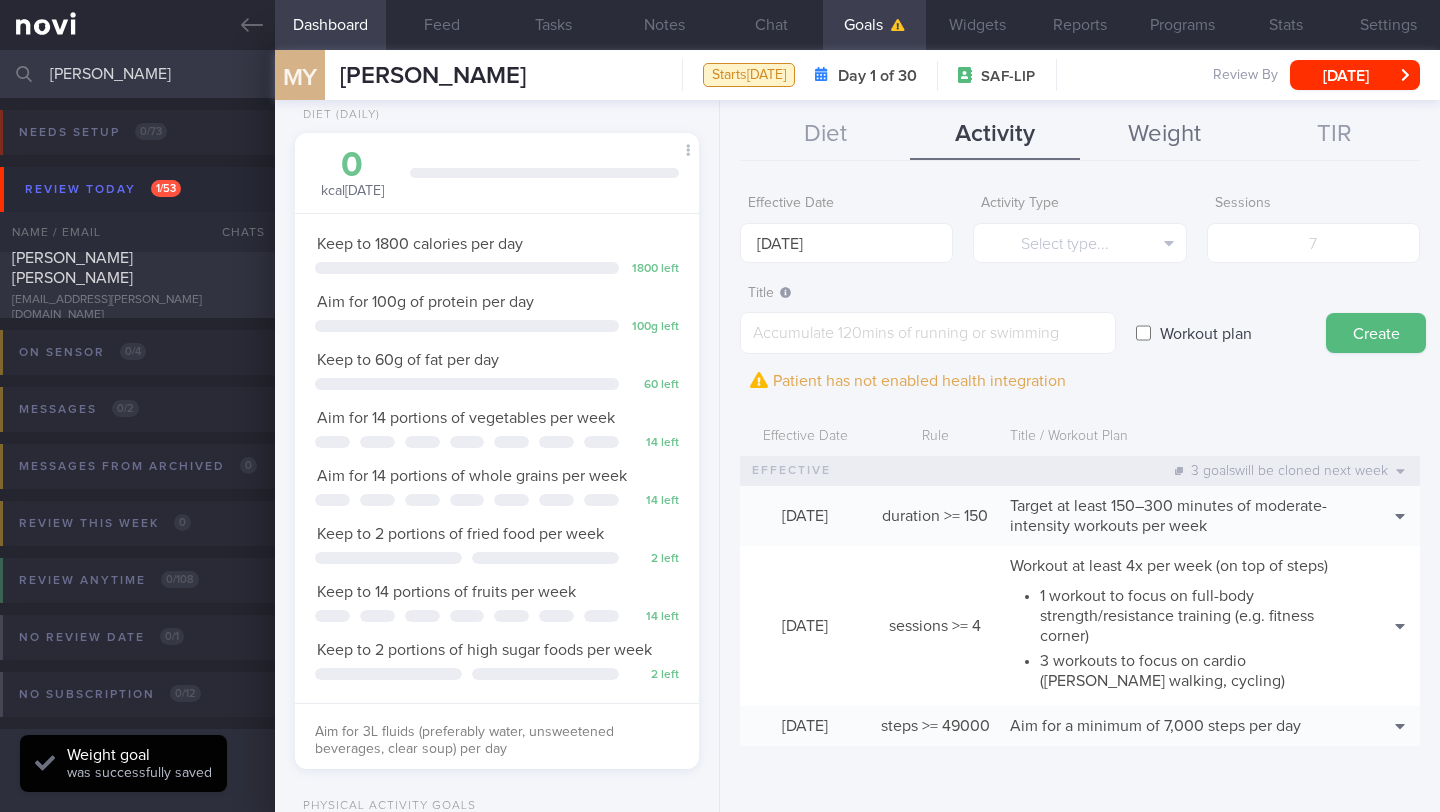 click on "Weight" at bounding box center (1165, 135) 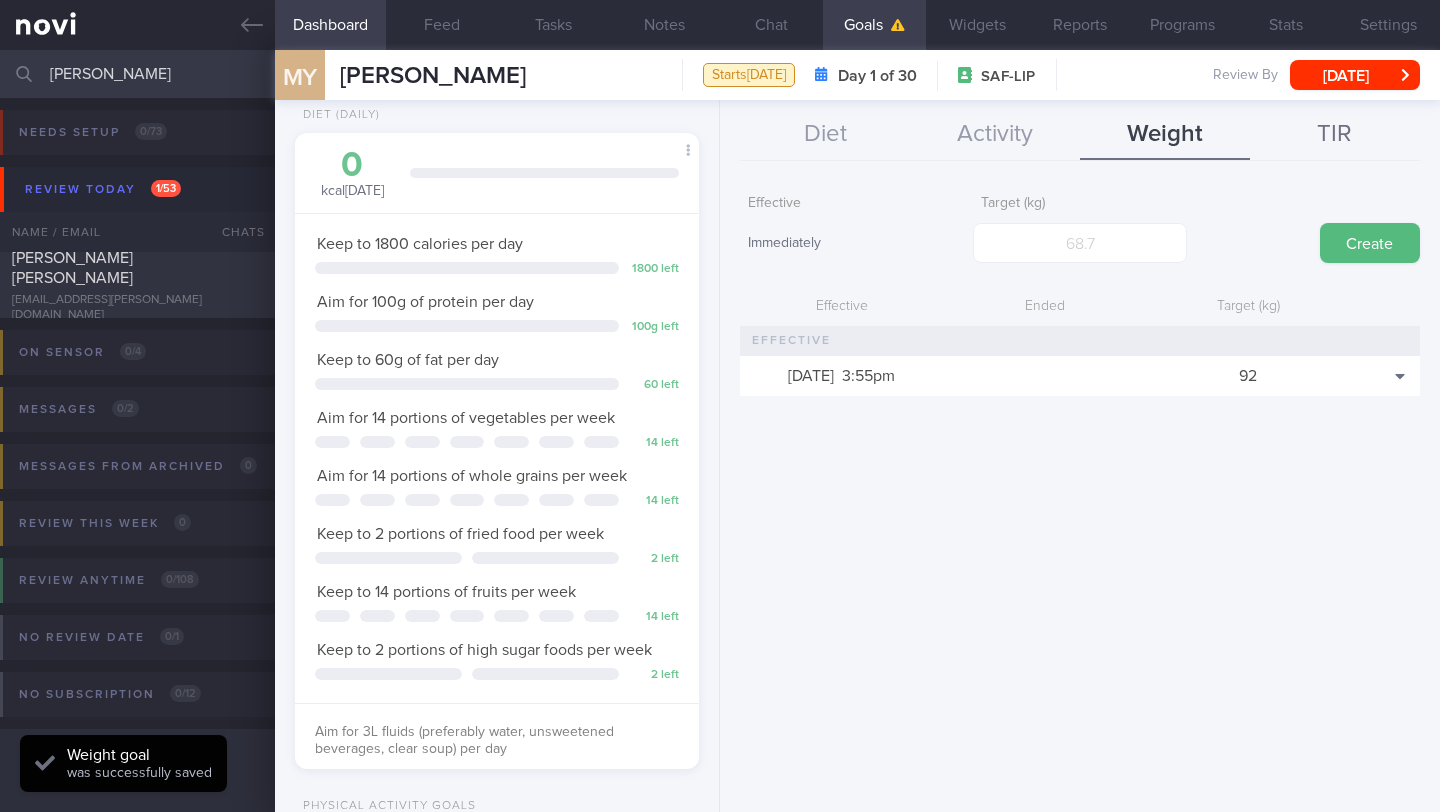 click on "TIR" at bounding box center [1335, 135] 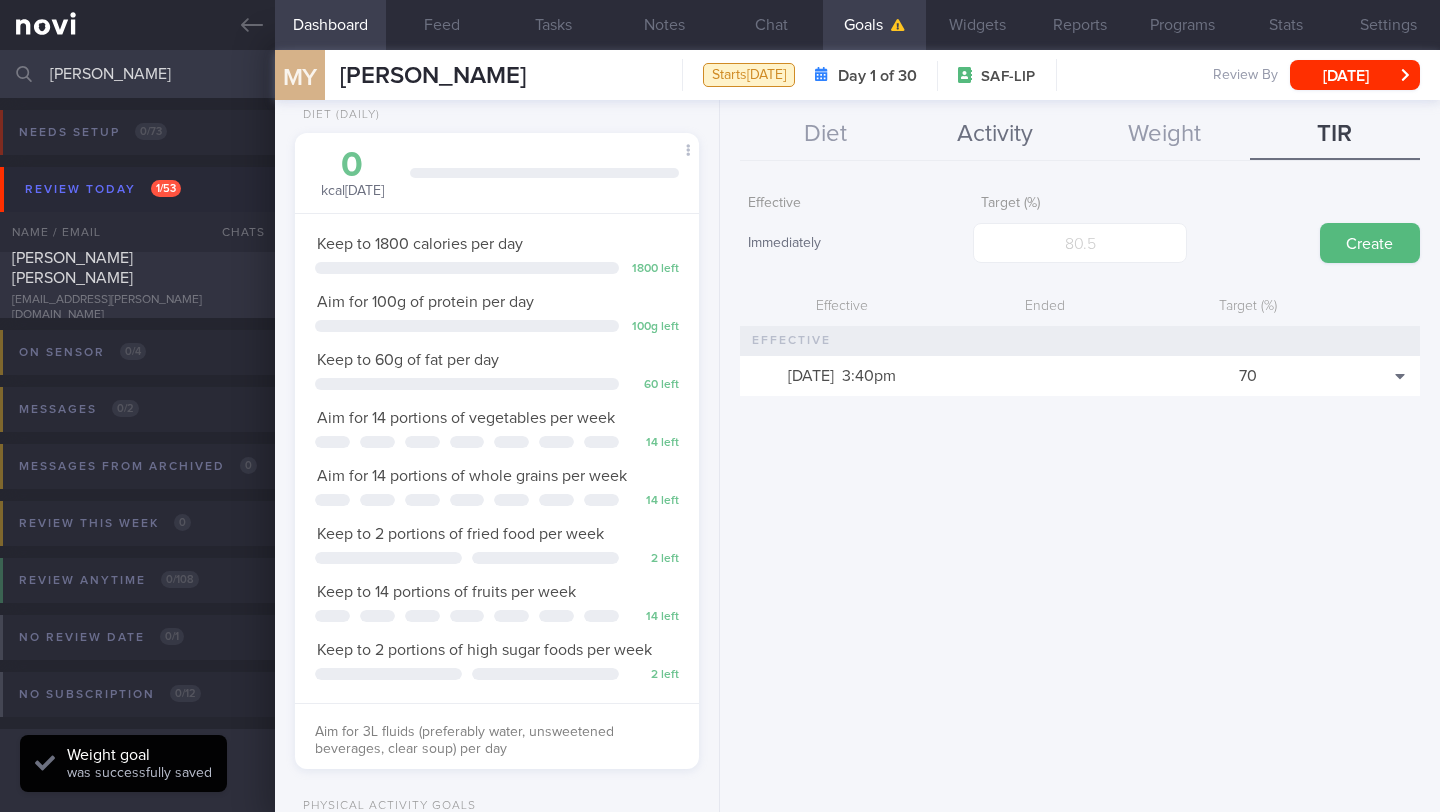 click on "Activity" at bounding box center [995, 135] 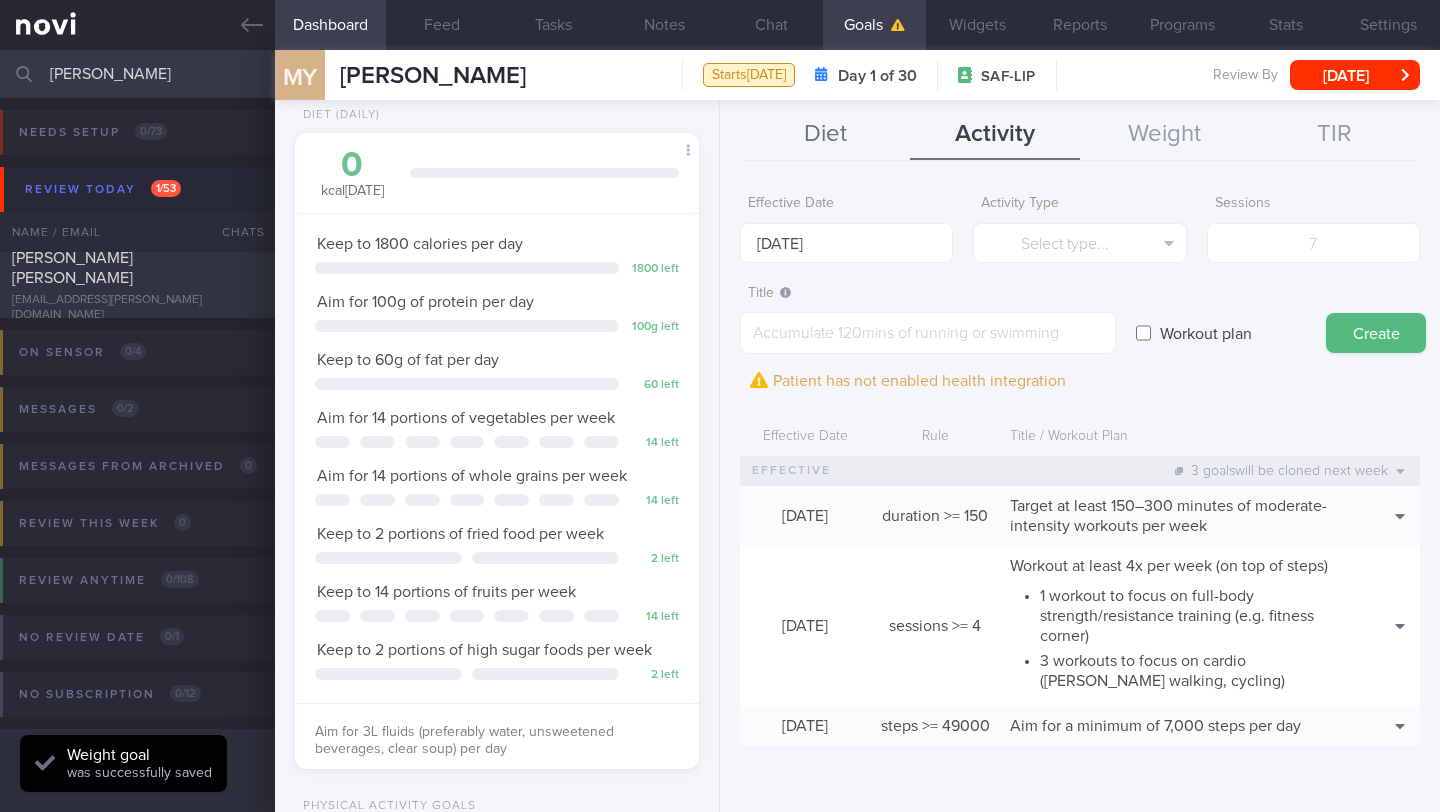 click on "Diet" at bounding box center (825, 135) 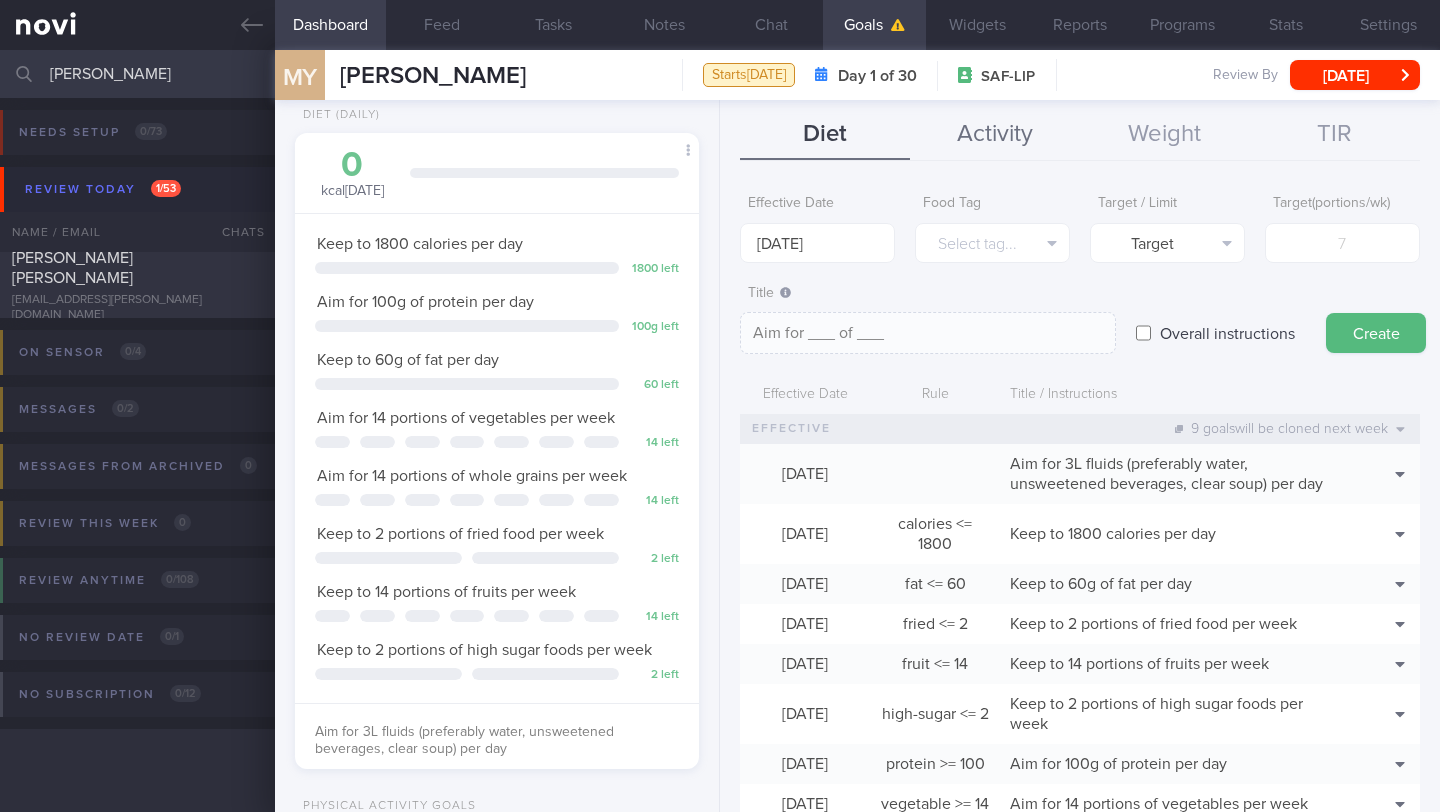 click on "Activity" at bounding box center [995, 135] 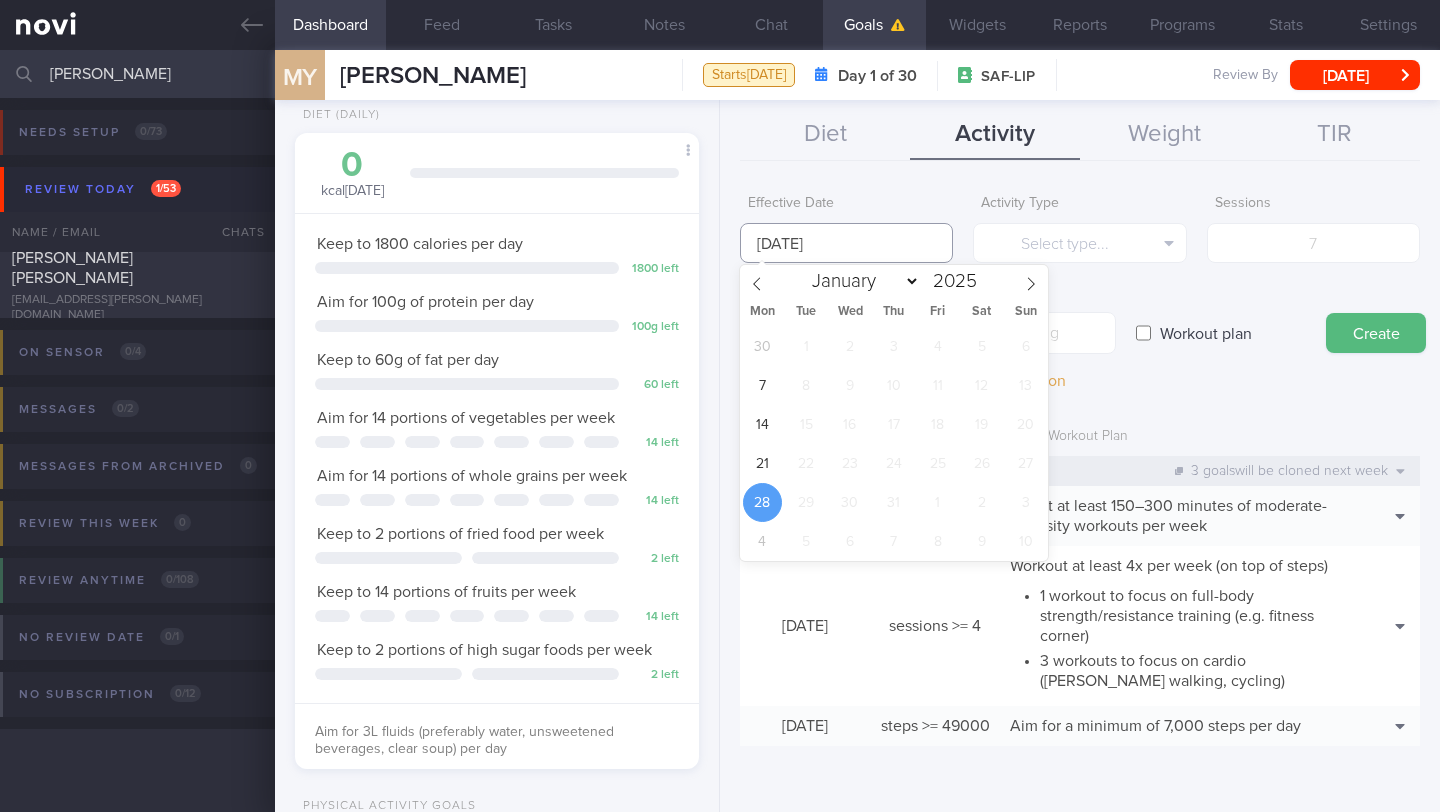 click on "[DATE]" at bounding box center [846, 243] 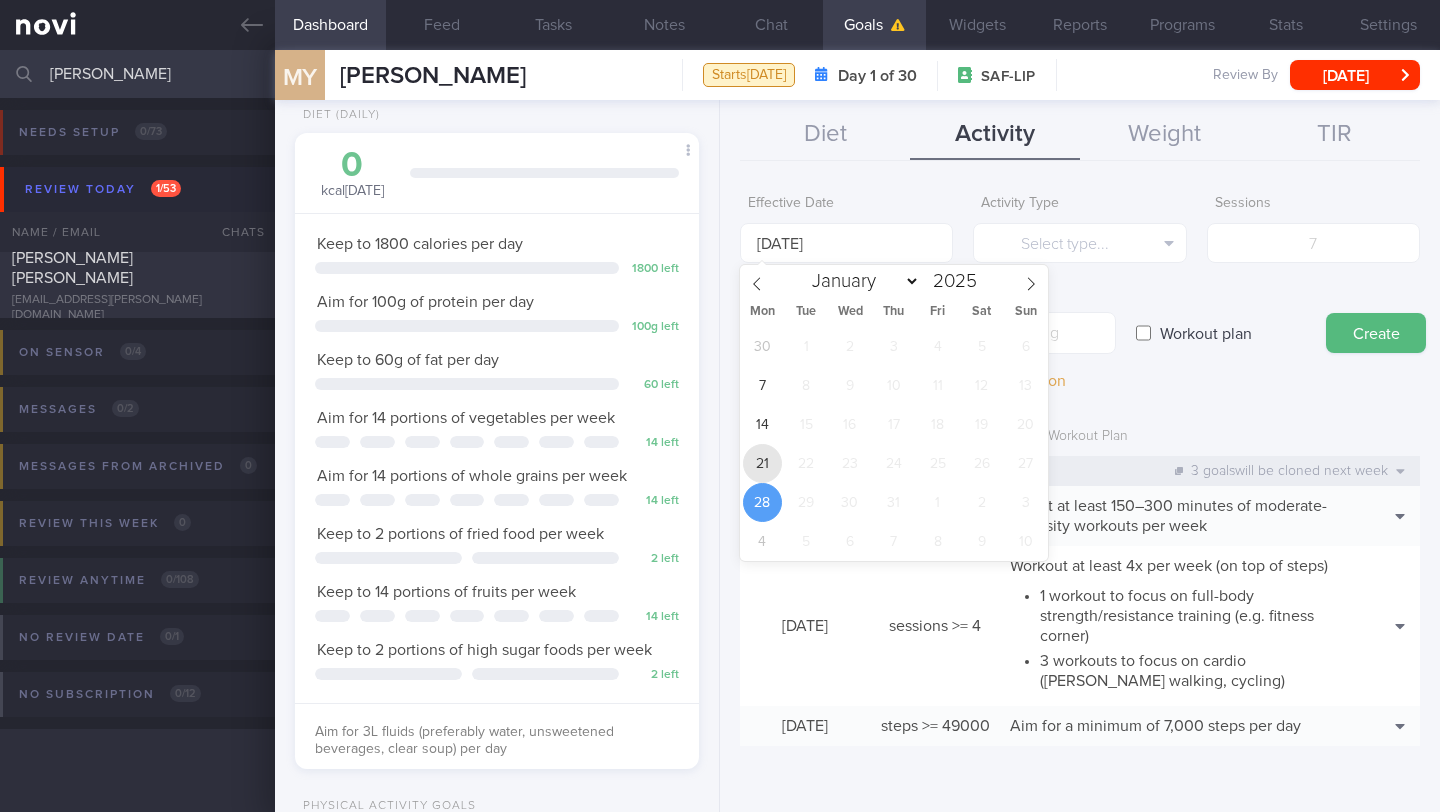 click on "21" at bounding box center [762, 463] 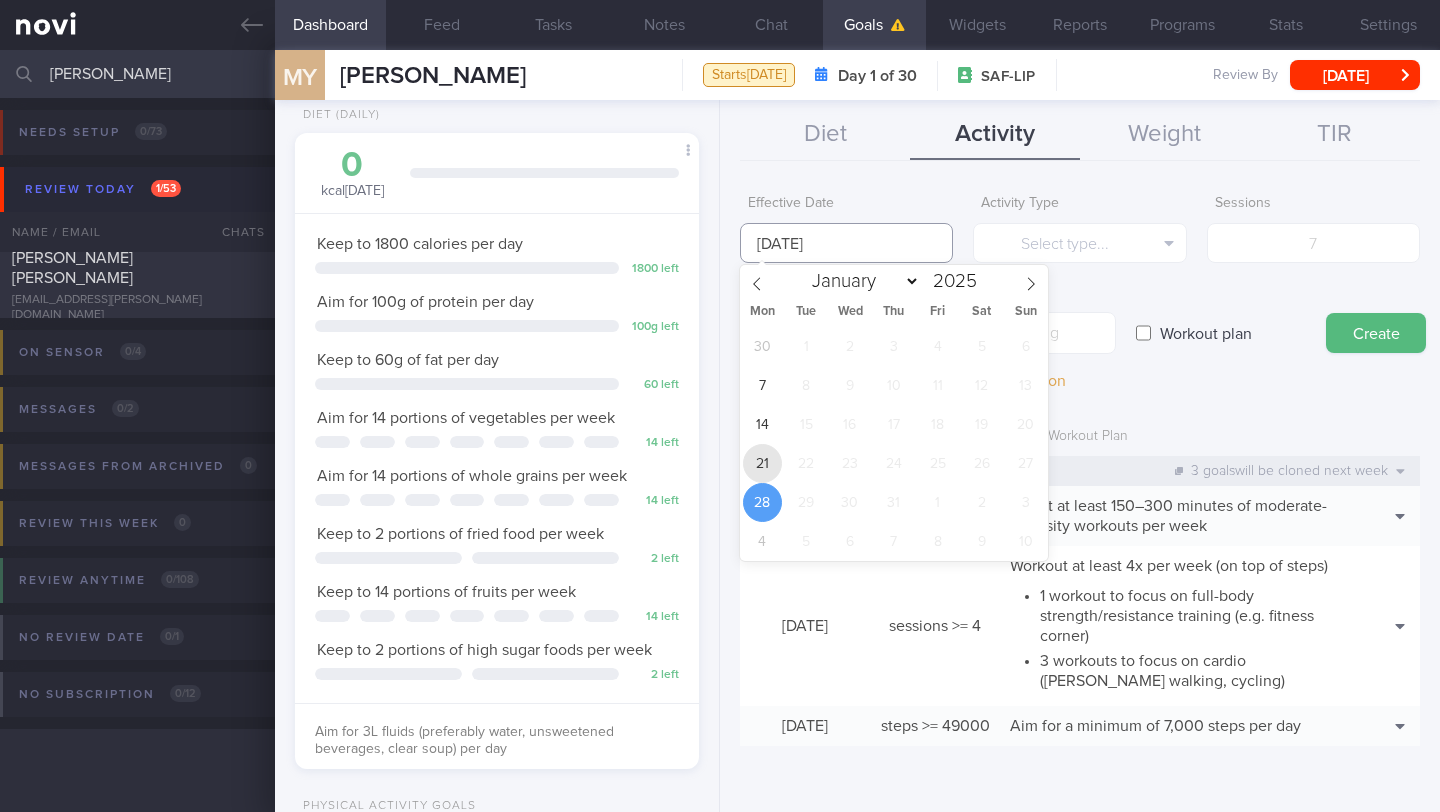 type on "[DATE]" 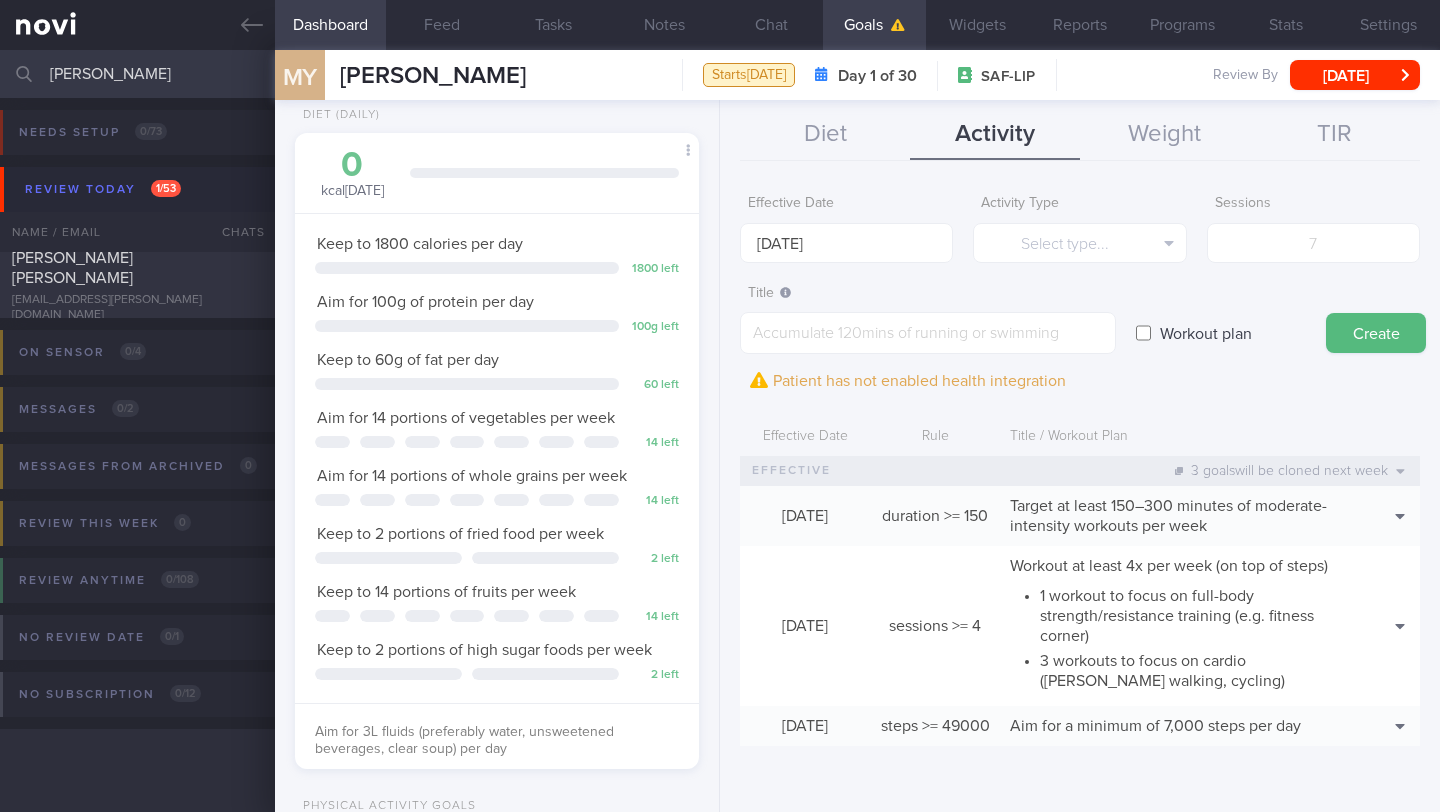 click on "Workout plan" at bounding box center [1143, 333] 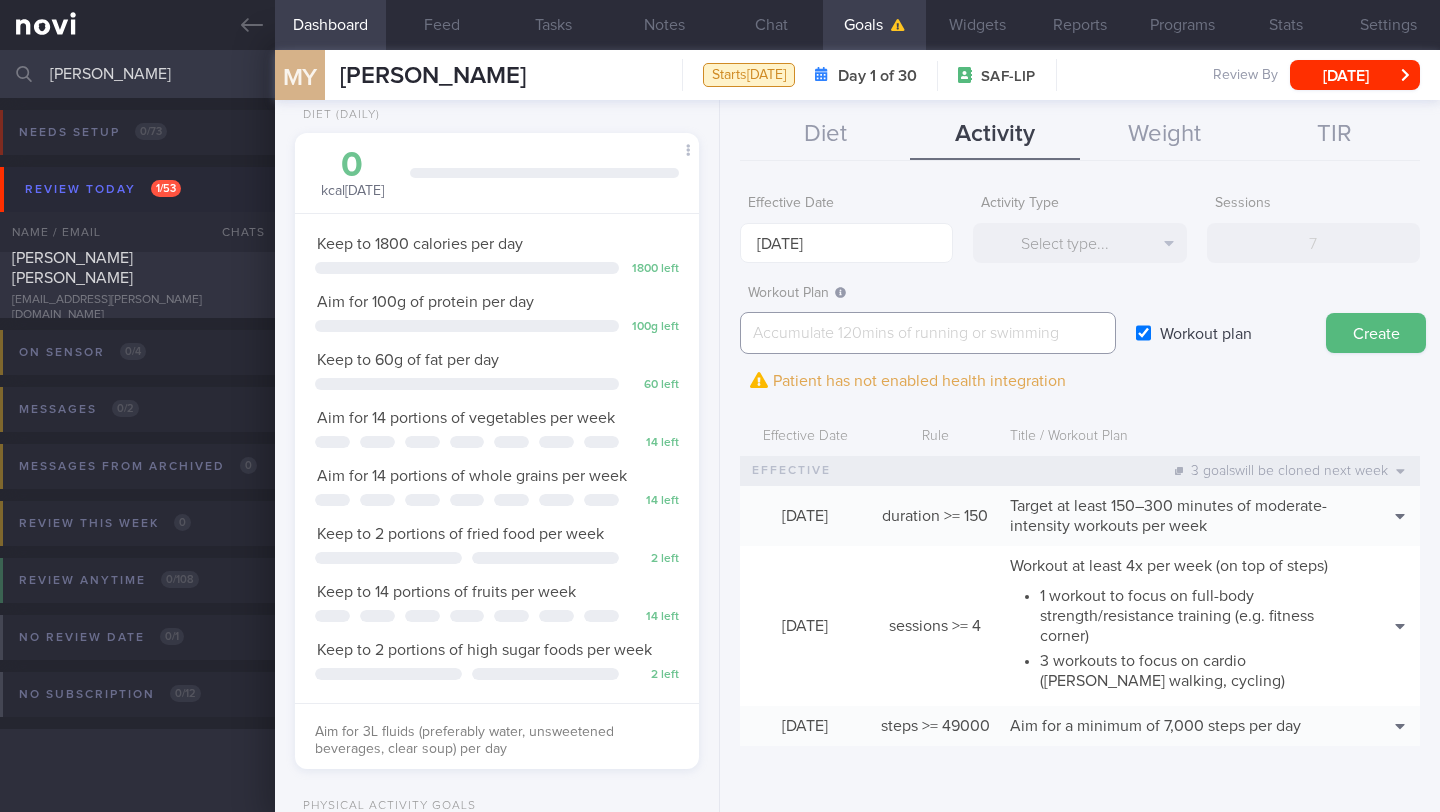 click at bounding box center [928, 333] 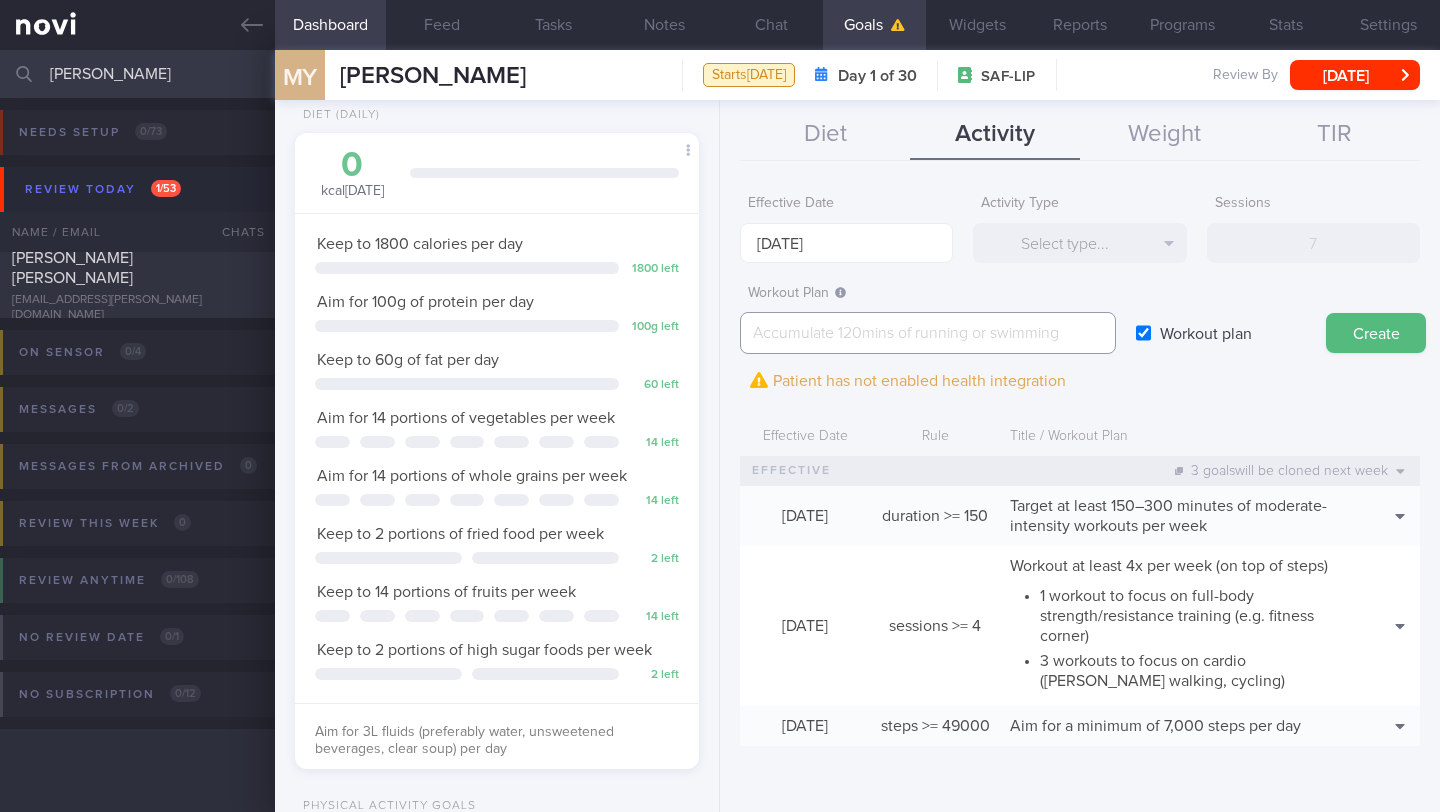paste on "guide on [fitness corner exercises]([URL][DOMAIN_NAME]). Click on the link for more exercise ideas to get a full-body workout" 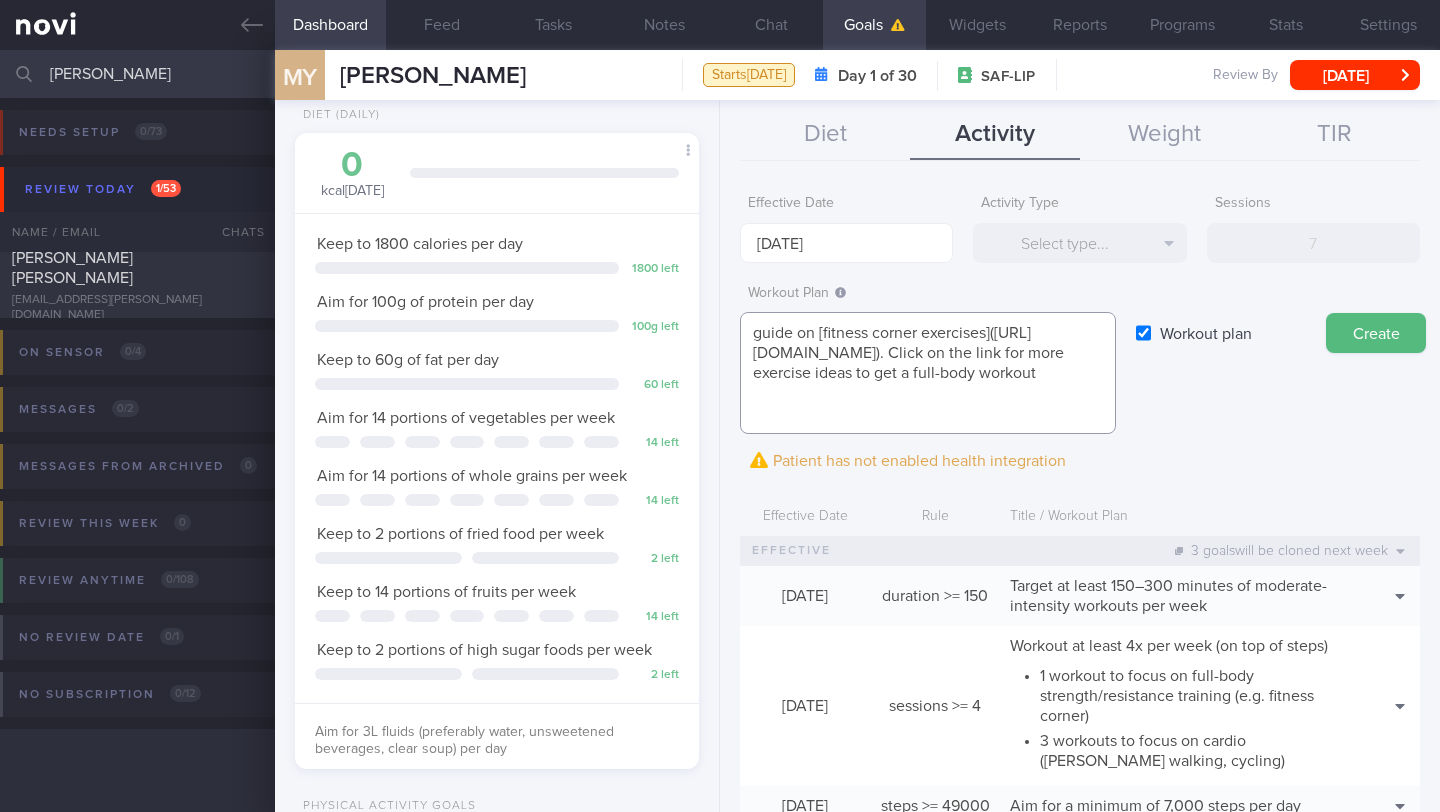 scroll, scrollTop: 60, scrollLeft: 0, axis: vertical 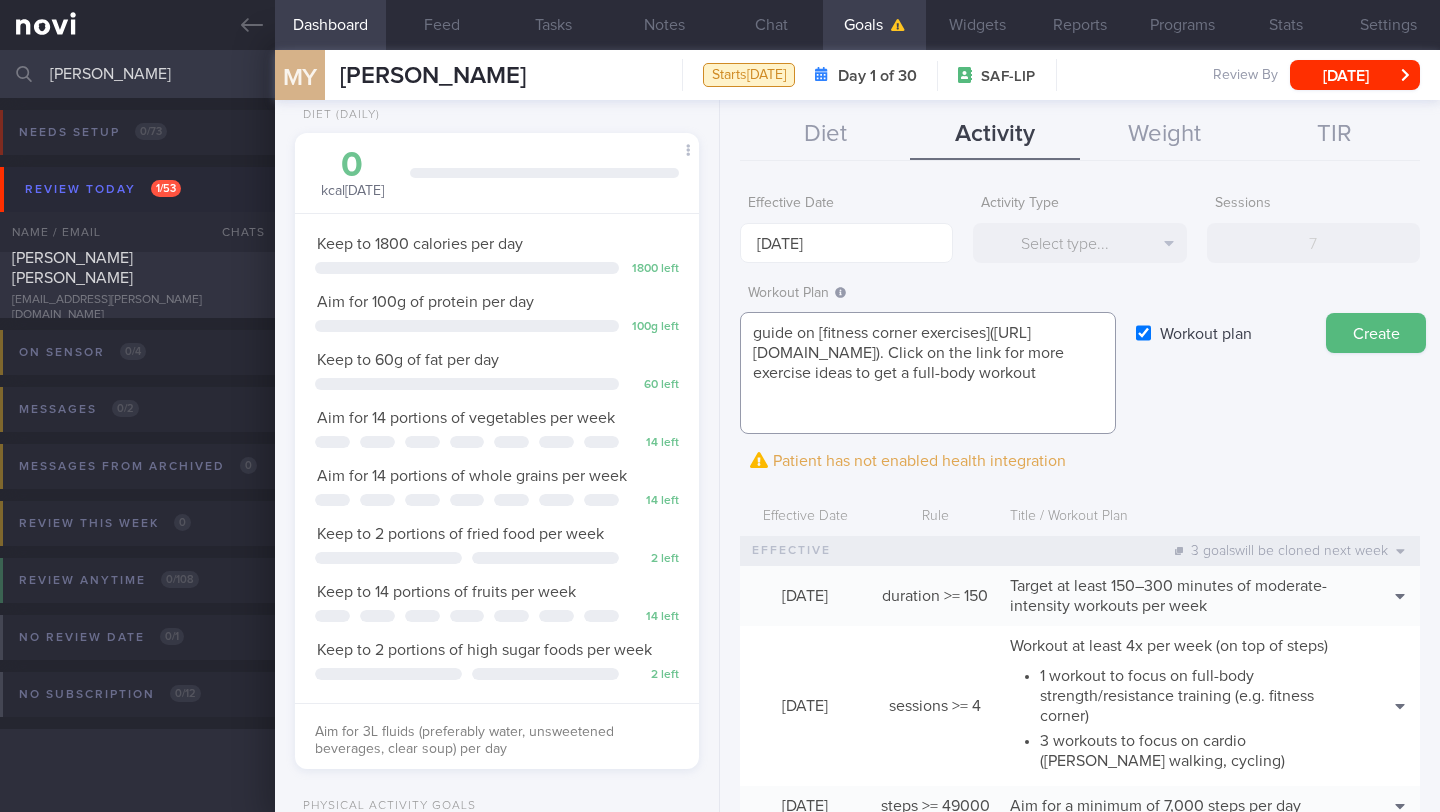 click on "guide on [fitness corner exercises]([URL][DOMAIN_NAME]). Click on the link for more exercise ideas to get a full-body workout" at bounding box center (928, 373) 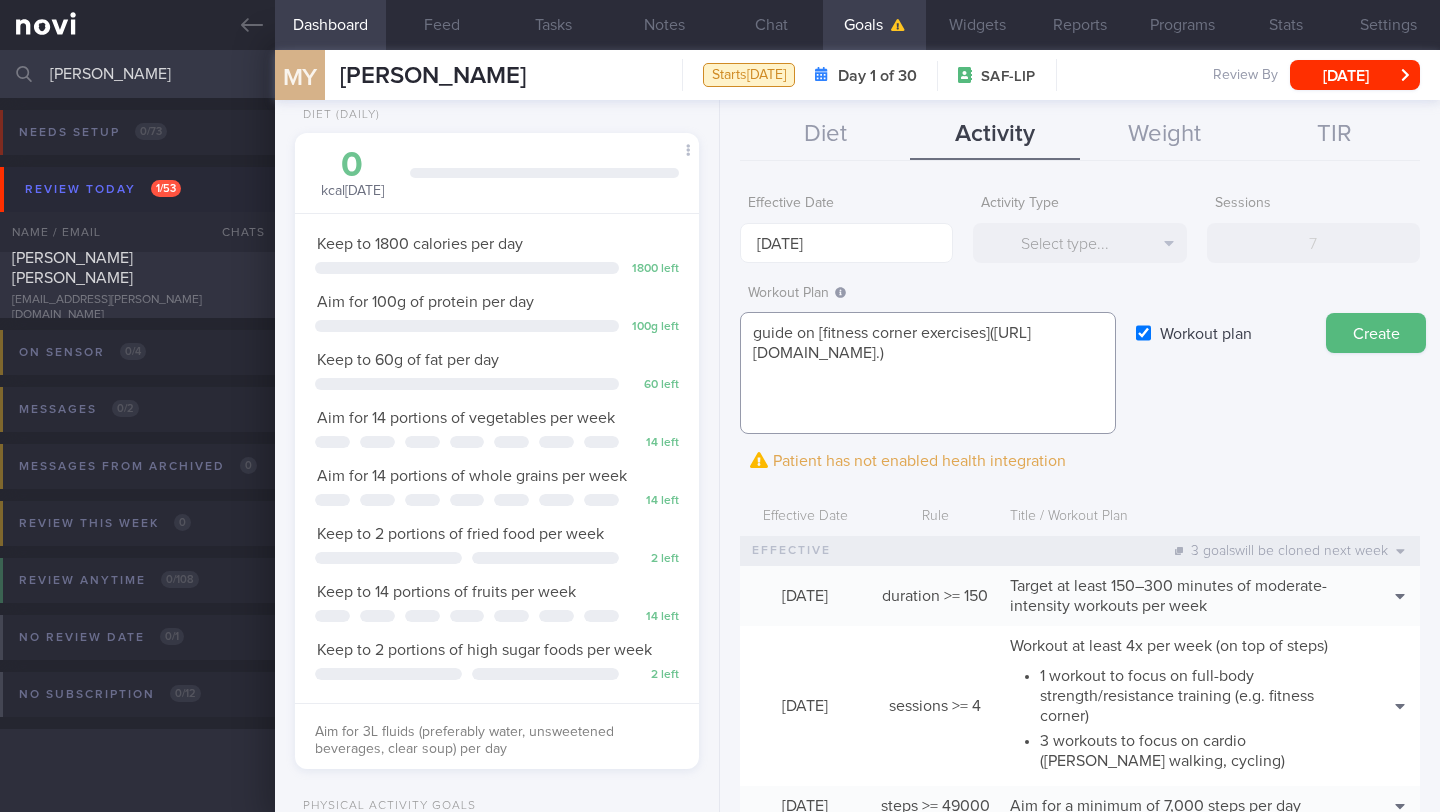 scroll, scrollTop: 40, scrollLeft: 0, axis: vertical 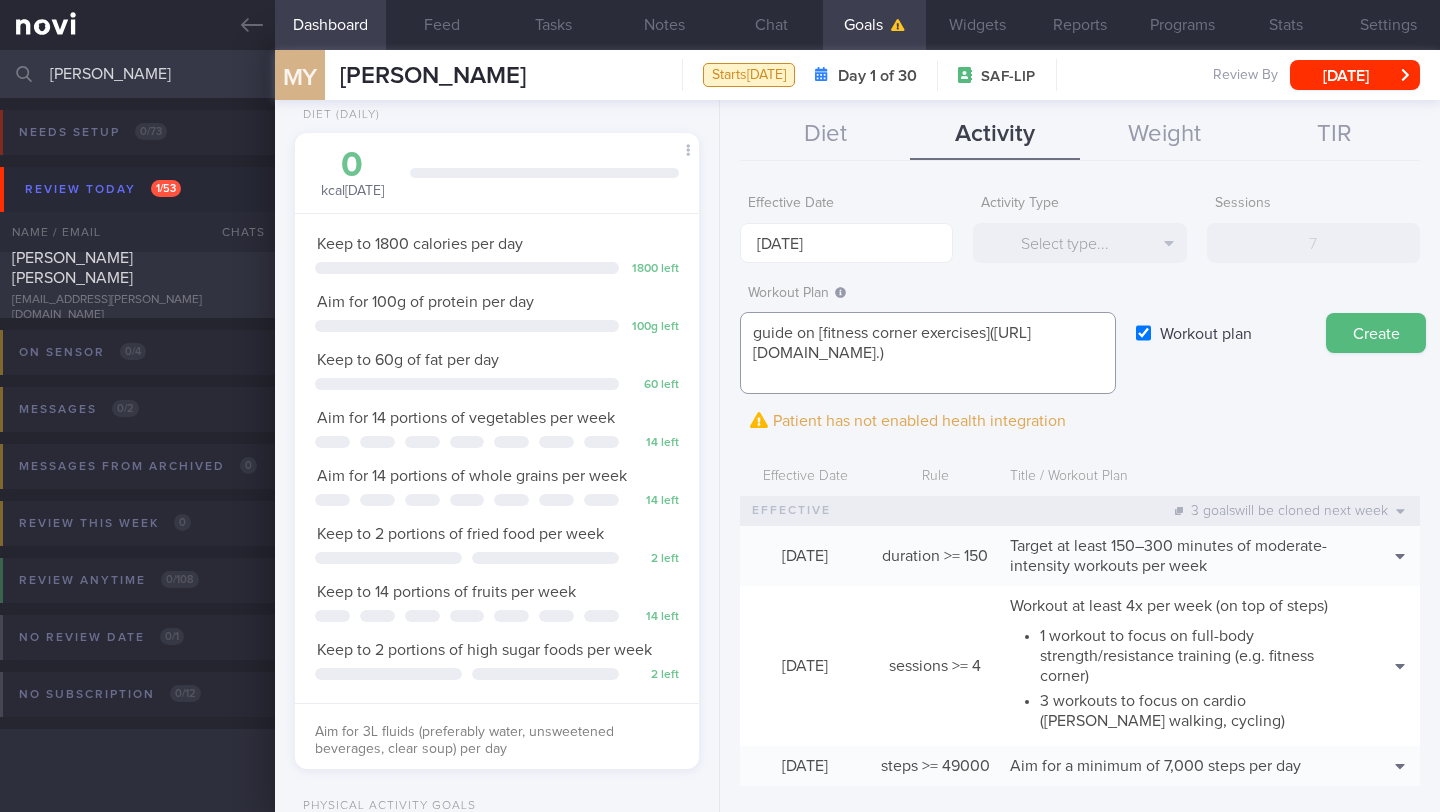 click on "guide on [fitness corner exercises]([URL][DOMAIN_NAME].)" at bounding box center (928, 353) 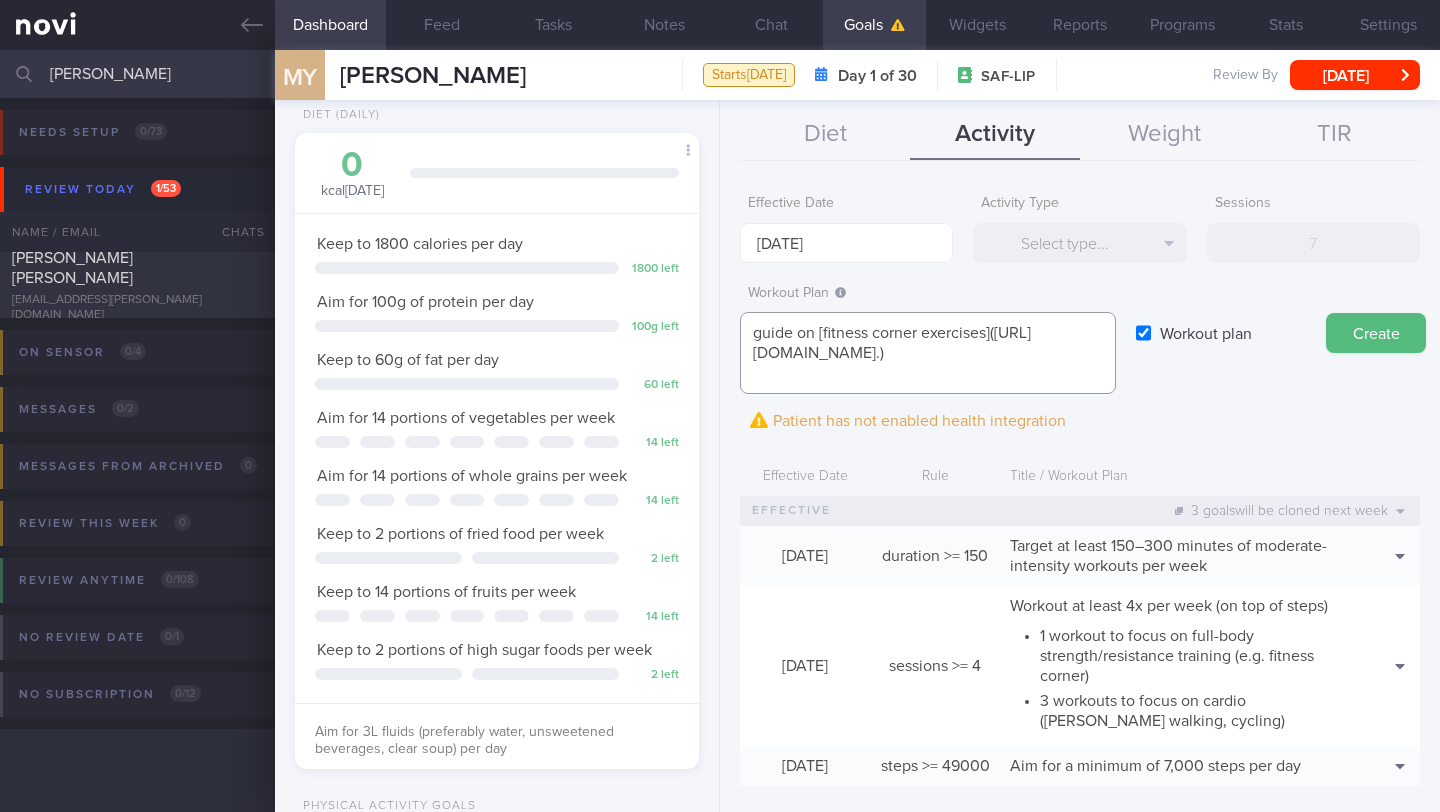 scroll, scrollTop: 0, scrollLeft: 0, axis: both 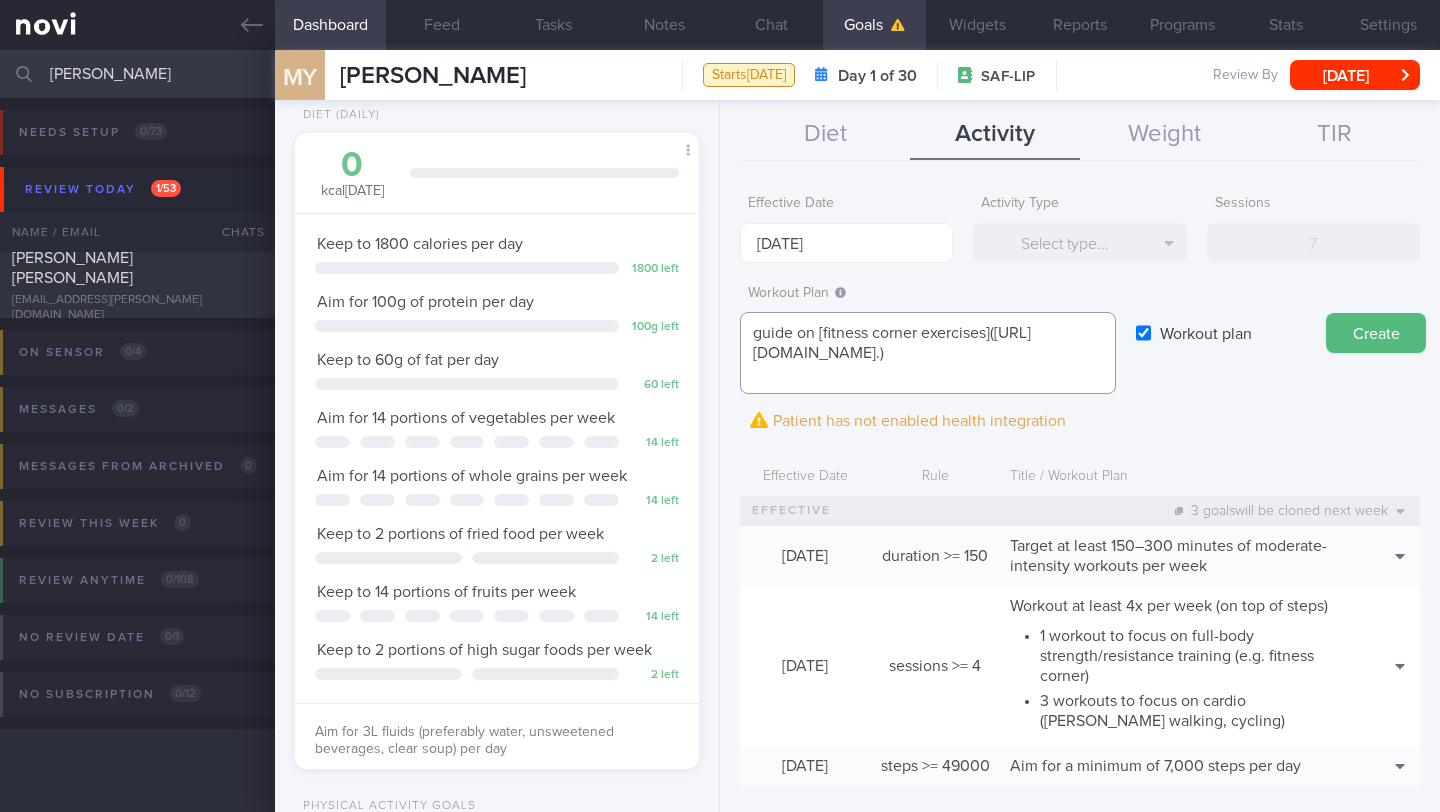 drag, startPoint x: 820, startPoint y: 332, endPoint x: 688, endPoint y: 331, distance: 132.00378 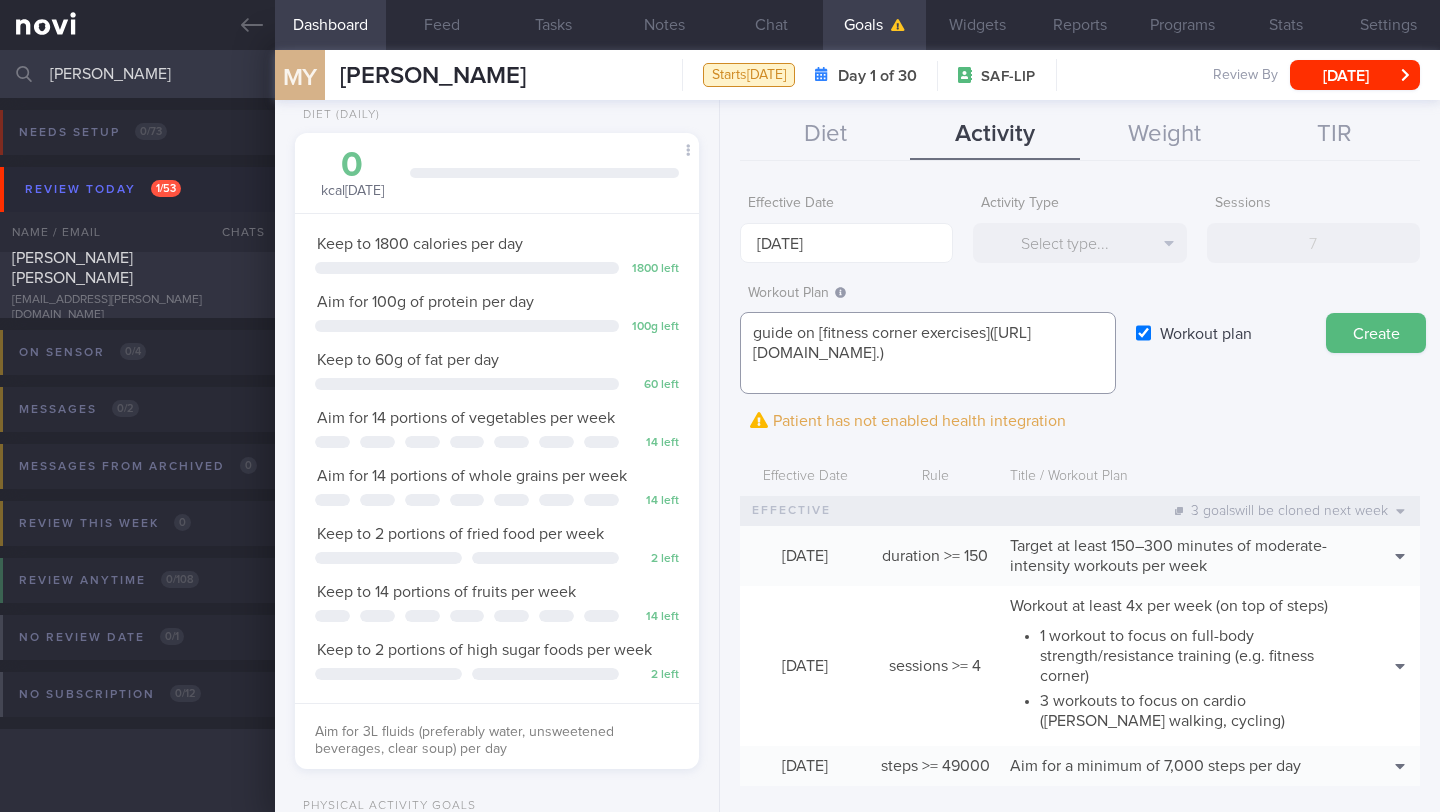 click on "Dashboard
Feed
Tasks
Notes
Chat
Goals
Widgets
Reports
Programs
Stats
Settings
MY
[PERSON_NAME]
[PERSON_NAME]
[PERSON_NAME][EMAIL_ADDRESS][DOMAIN_NAME]
Starts
[DATE]
Day 1 of 30
SAF-LIP" 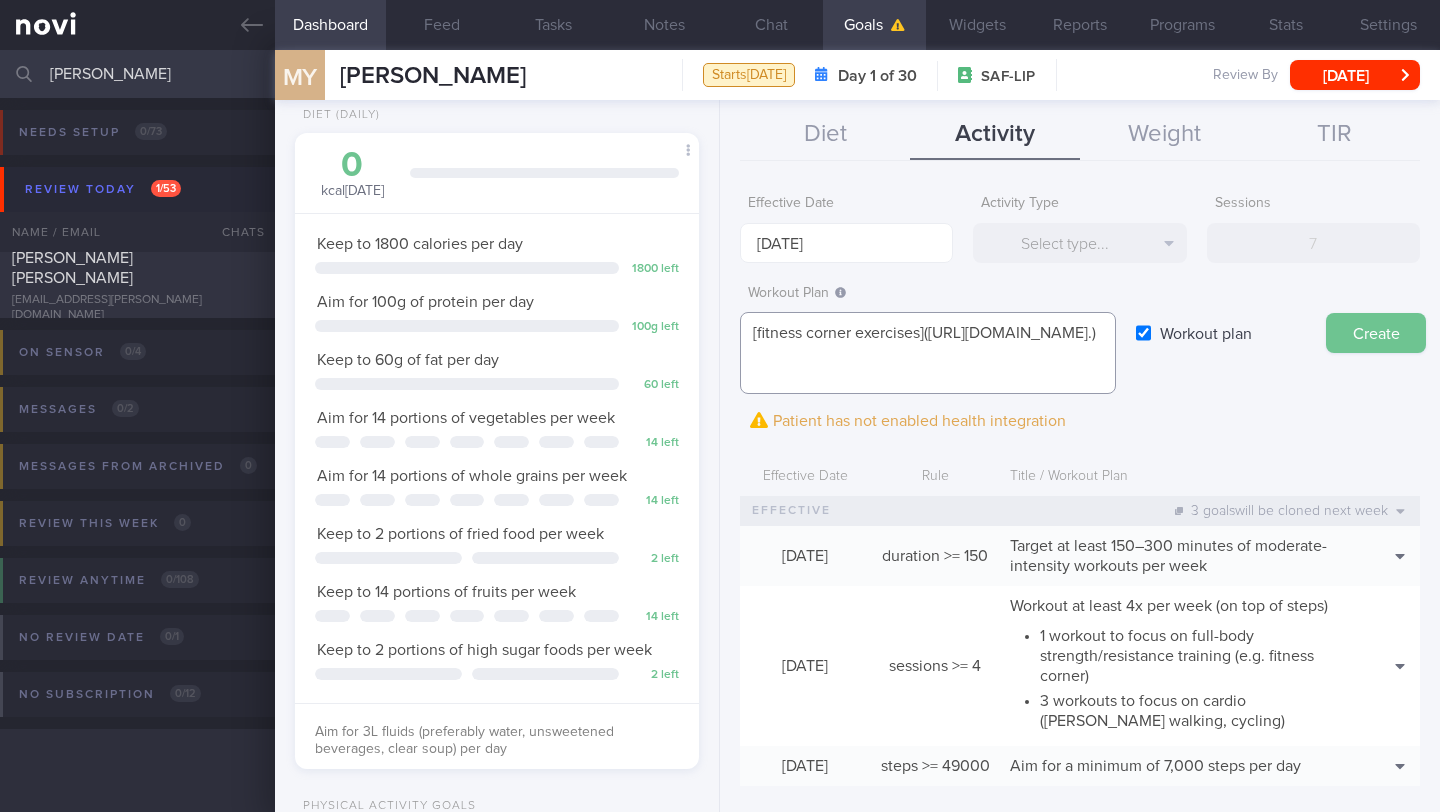 type on "[fitness corner exercises]([URL][DOMAIN_NAME].)" 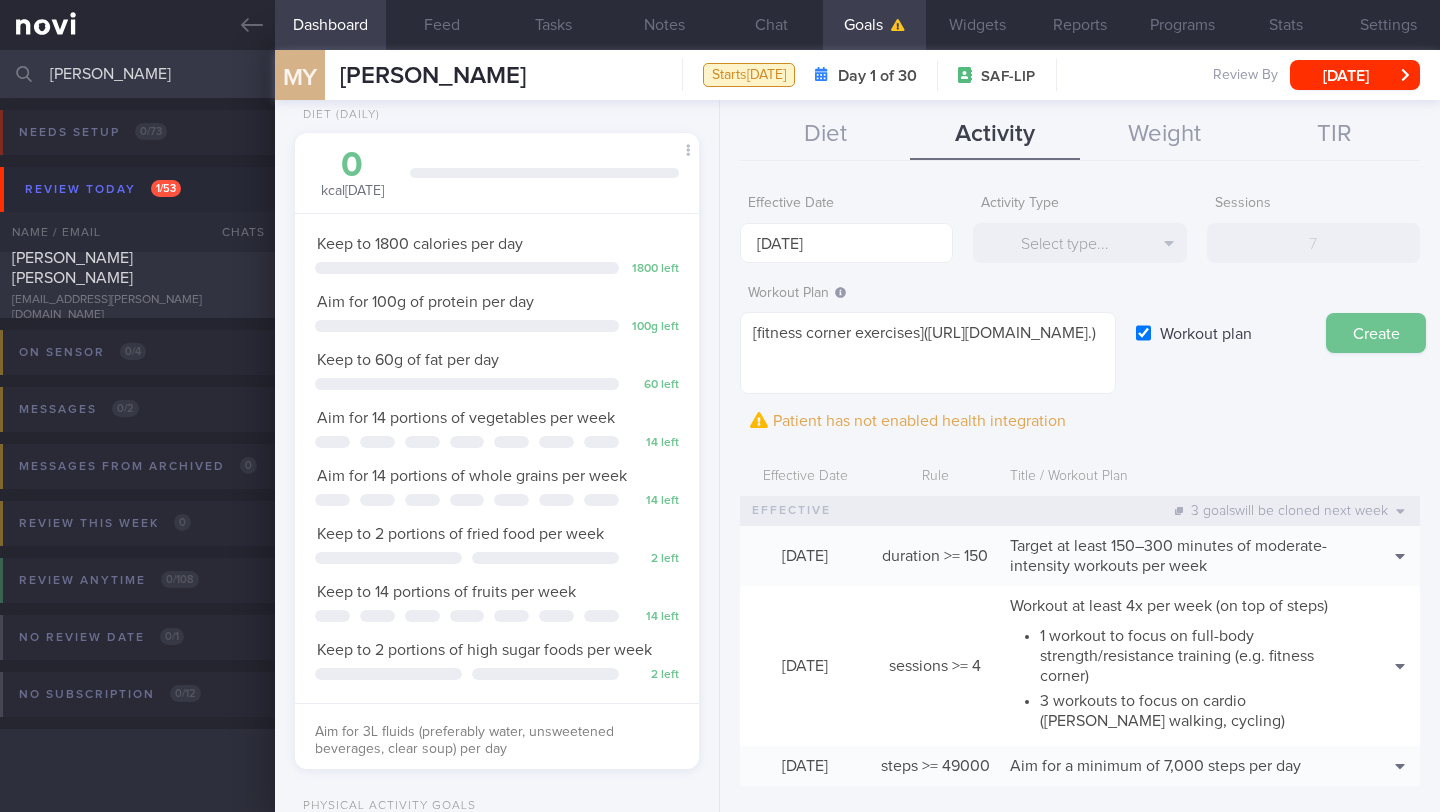 click on "Create" at bounding box center [1376, 333] 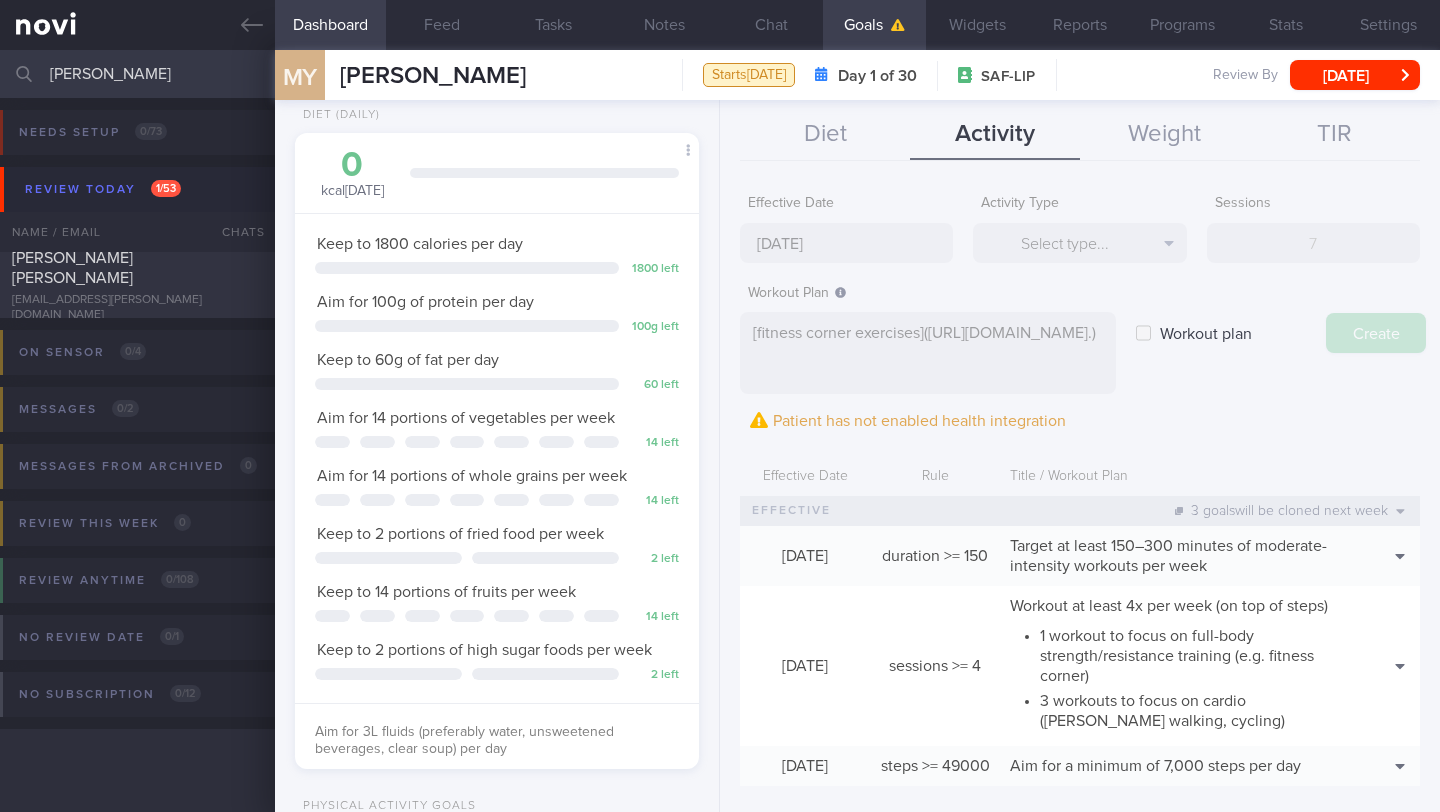 type on "[DATE]" 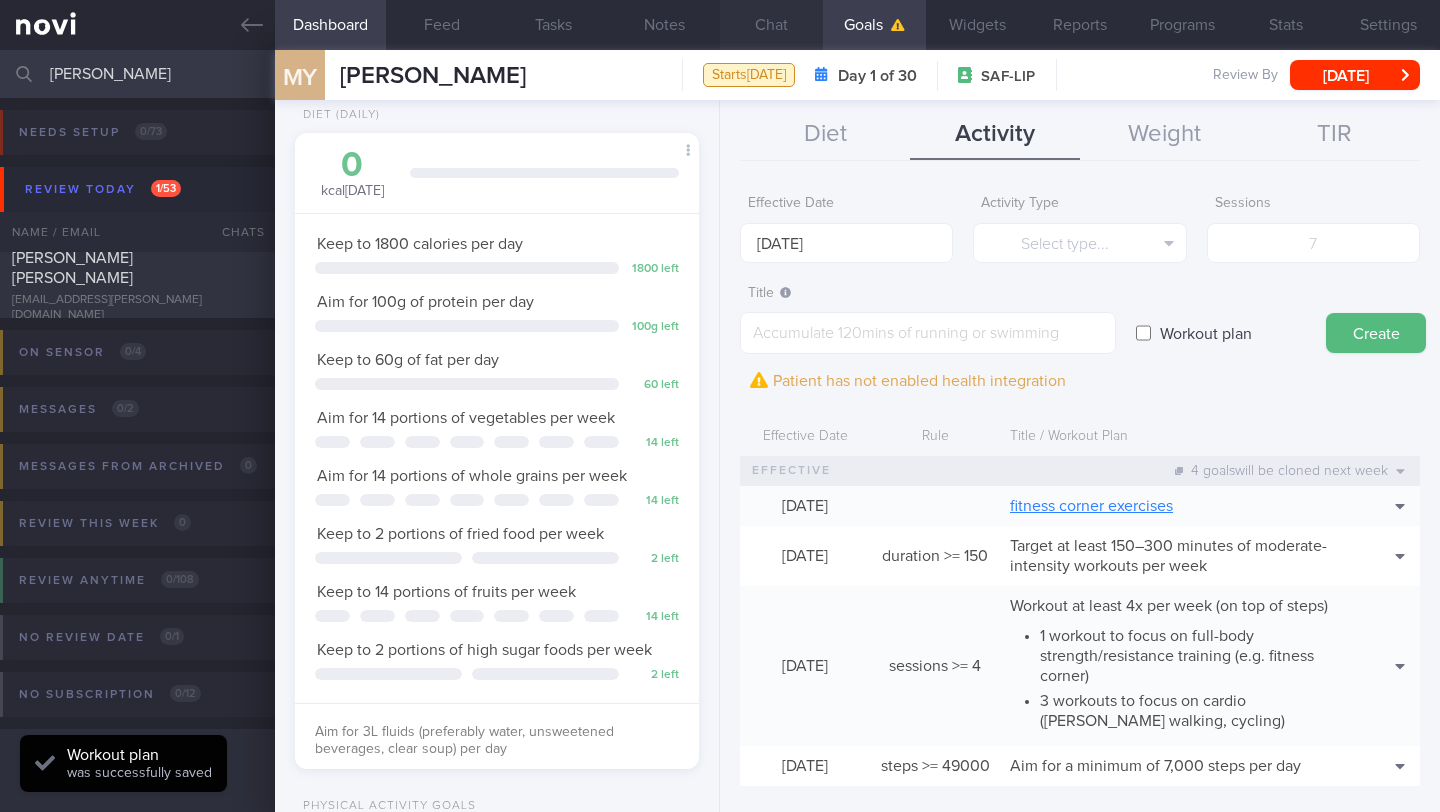 click on "Chat" at bounding box center (771, 25) 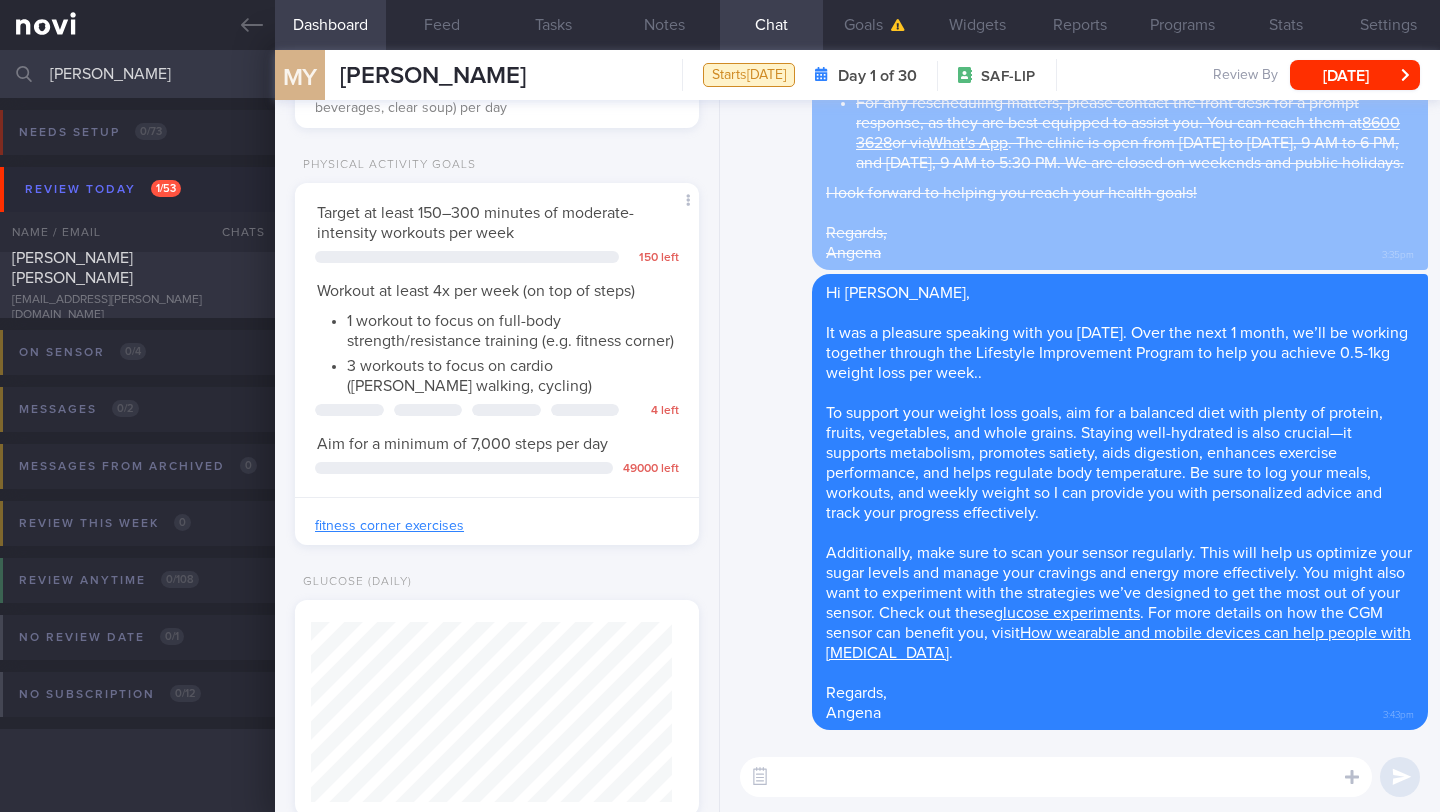 scroll, scrollTop: 1280, scrollLeft: 0, axis: vertical 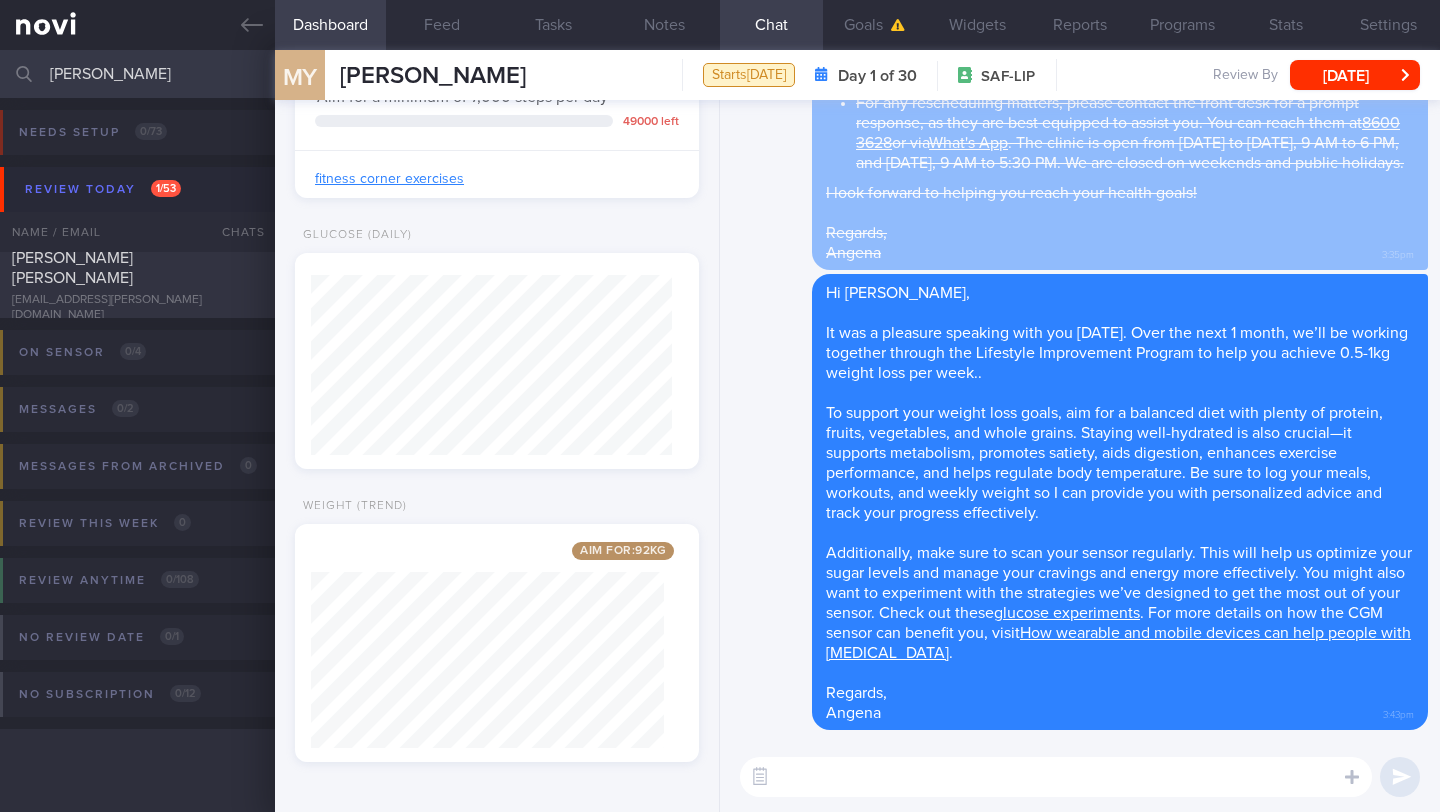 click at bounding box center (1056, 777) 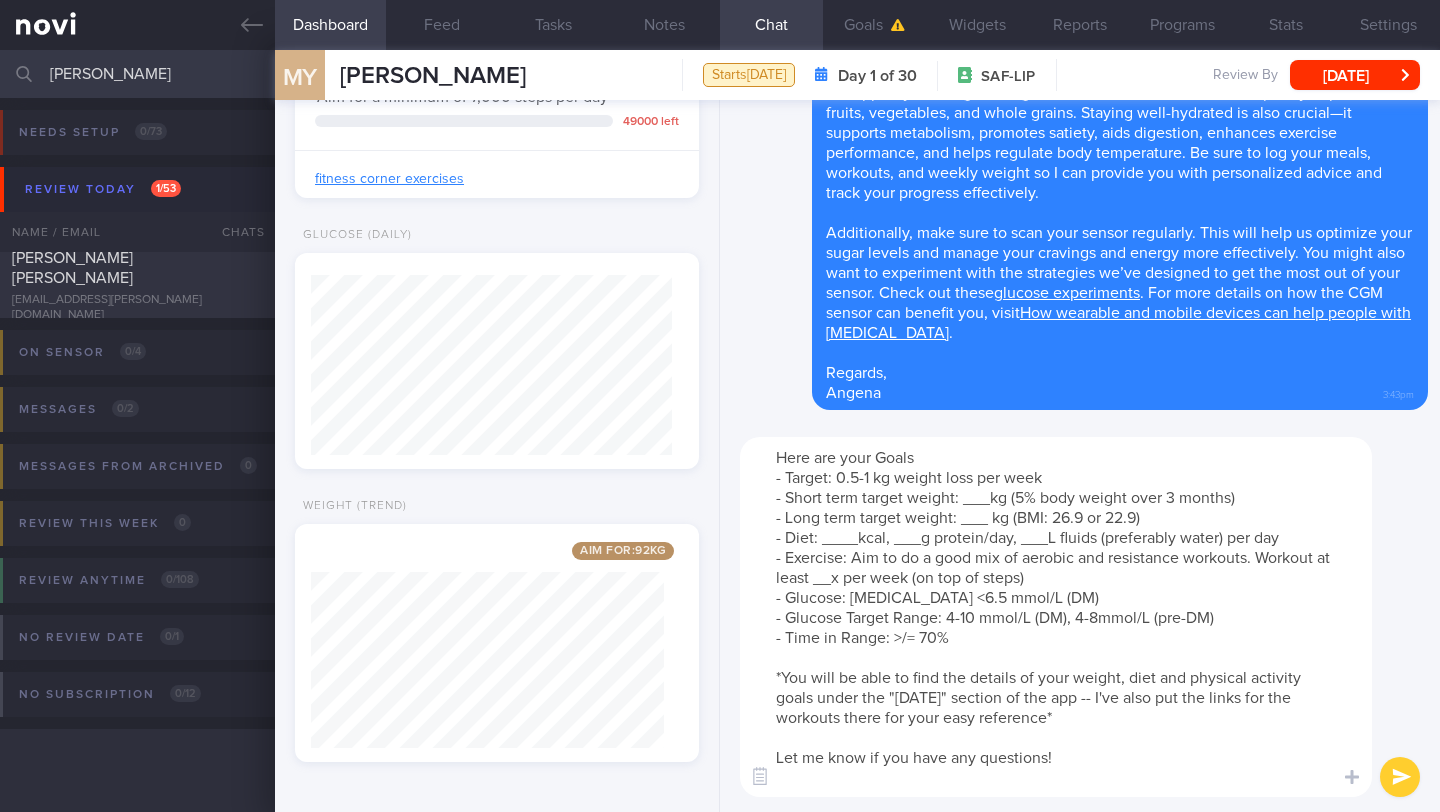 scroll, scrollTop: 0, scrollLeft: 0, axis: both 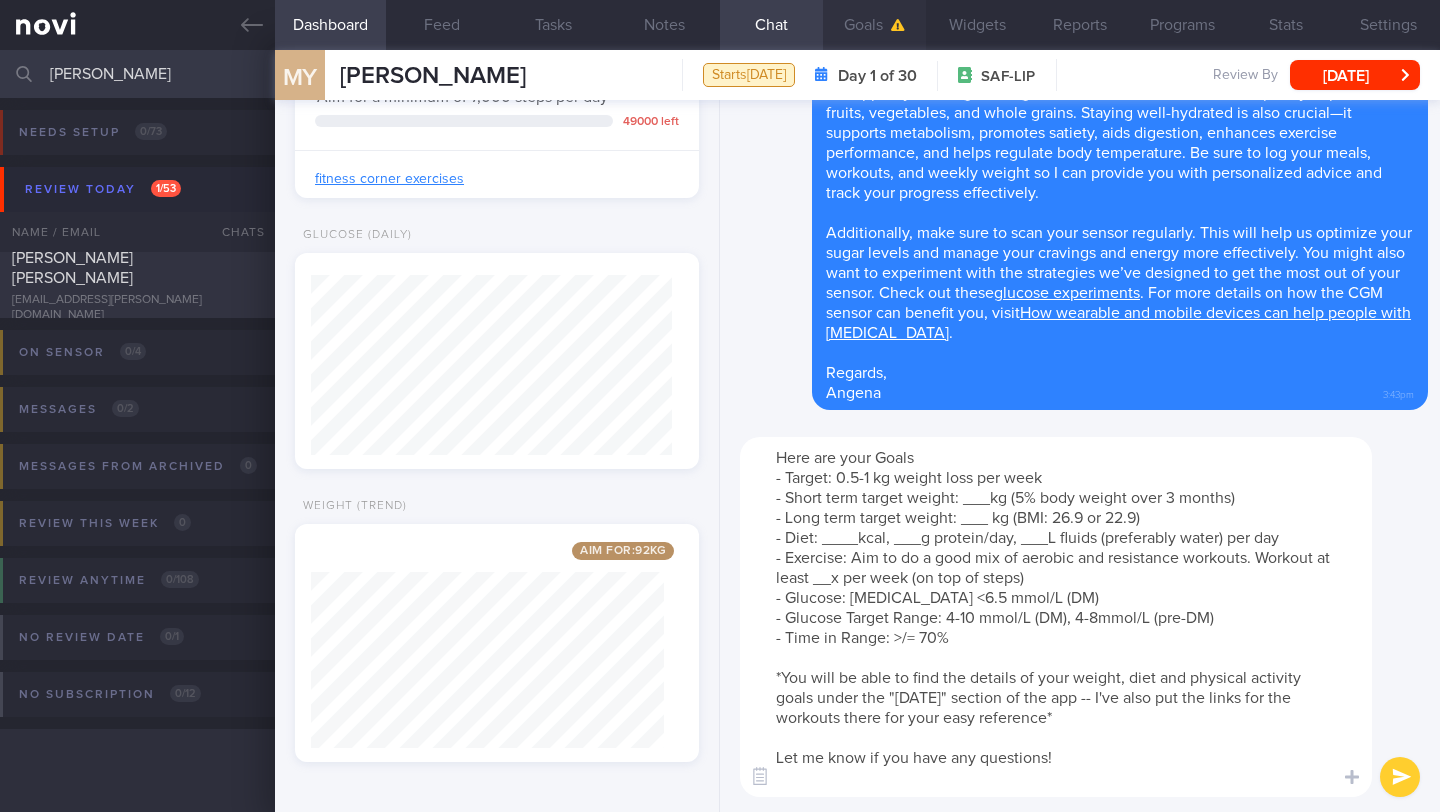 click on "Goals" at bounding box center (874, 25) 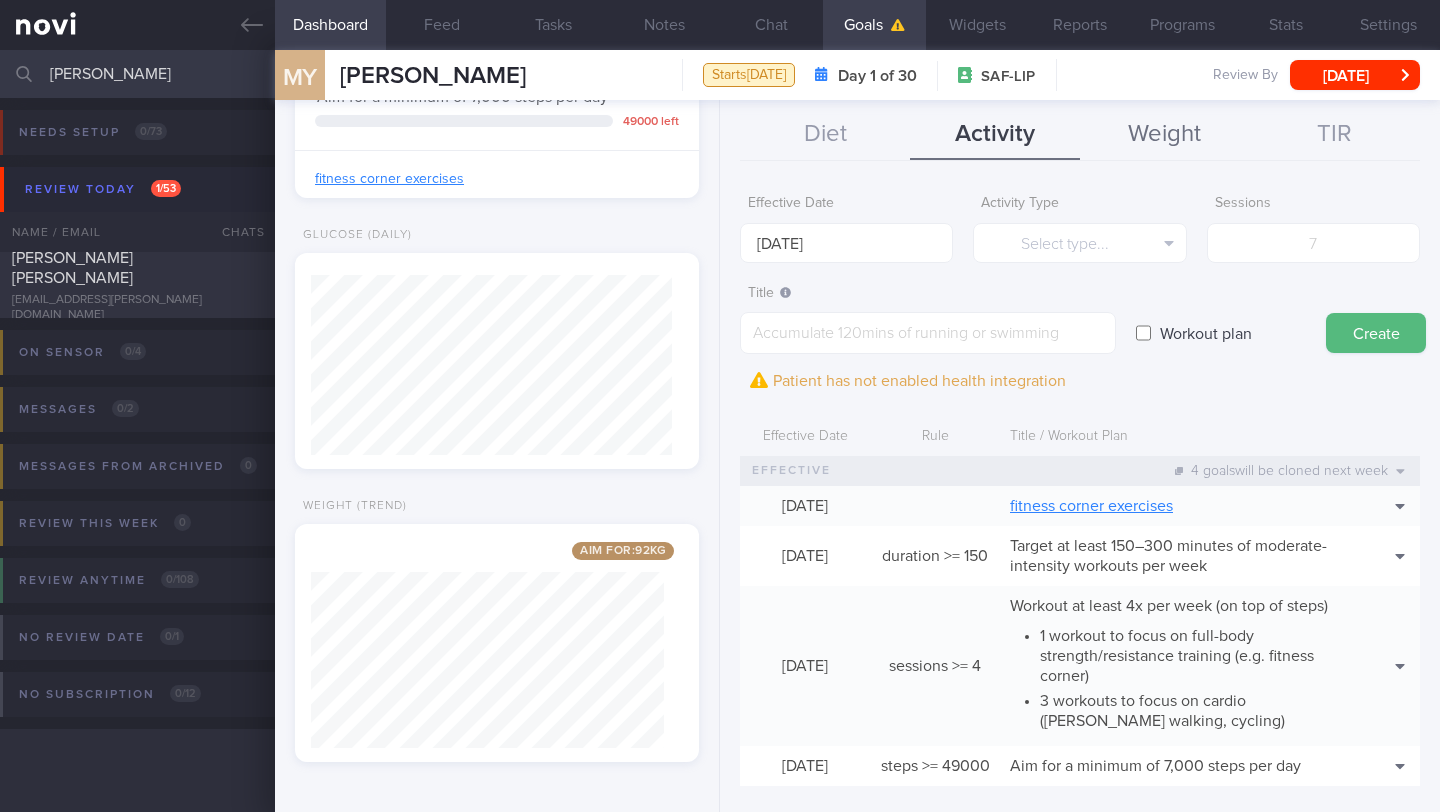 click on "Weight" at bounding box center (1165, 135) 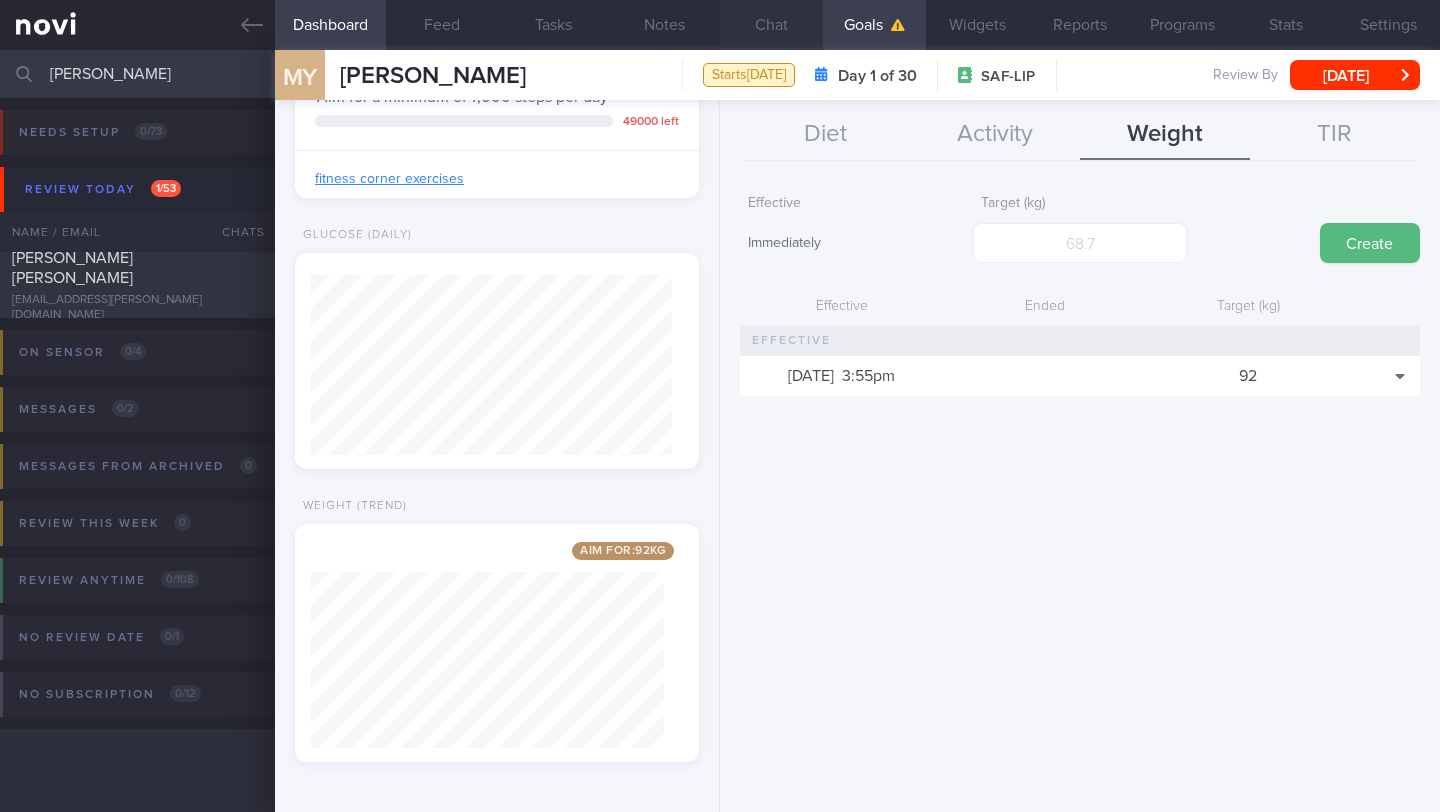 click on "Chat" at bounding box center (771, 25) 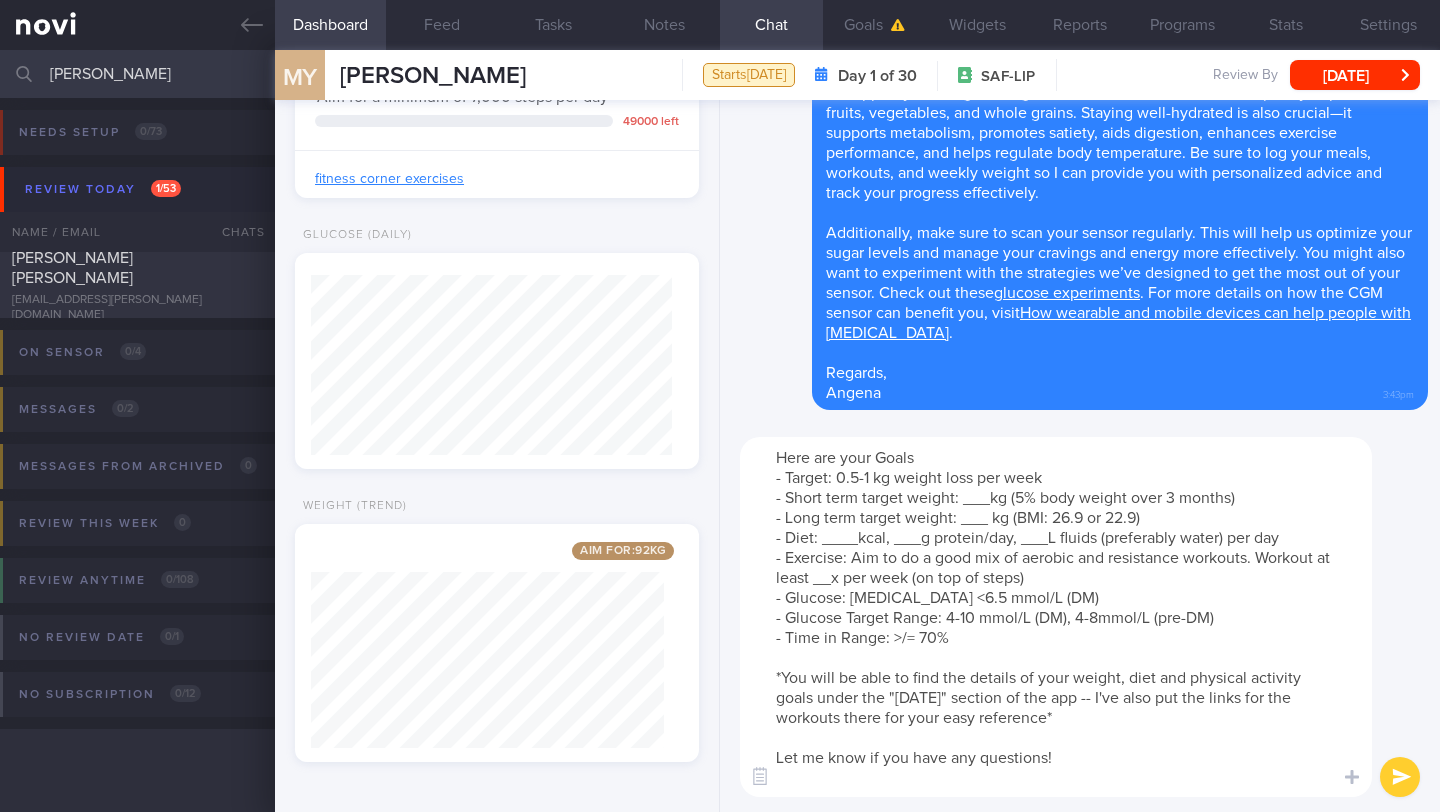 click on "Here are your Goals
- Target: 0.5-1 kg weight loss per week
- Short term target weight: ___kg (5% body weight over 3 months)
- Long term target weight: ___ kg (BMI: 26.9 or 22.9)
- Diet: ____kcal, ___g protein/day, ___L fluids (preferably water) per day
- Exercise: Aim to do a good mix of aerobic and resistance workouts. Workout at least __x per week (on top of steps)
- Glucose: [MEDICAL_DATA] <6.5 mmol/L (DM)
- Glucose Target Range: 4-10 mmol/L (DM), 4-8mmol/L (pre-DM)
- Time in Range: >/= 70%
*You will be able to find the details of your weight, diet and physical activity goals under the "[DATE]" section of the app -- I've also put the links for the workouts there for your easy reference*
Let me know if you have any questions!" at bounding box center (1056, 617) 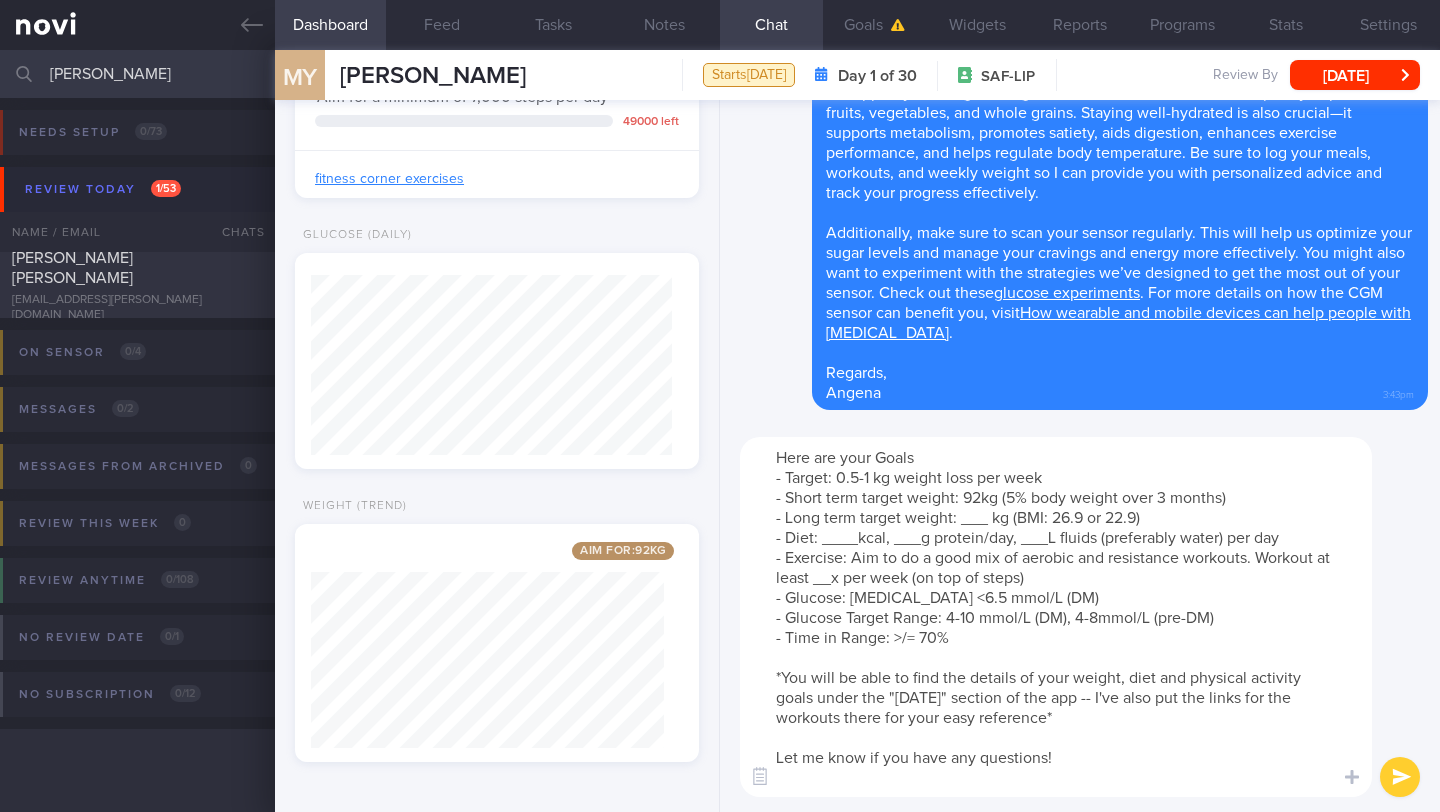 drag, startPoint x: 990, startPoint y: 520, endPoint x: 961, endPoint y: 522, distance: 29.068884 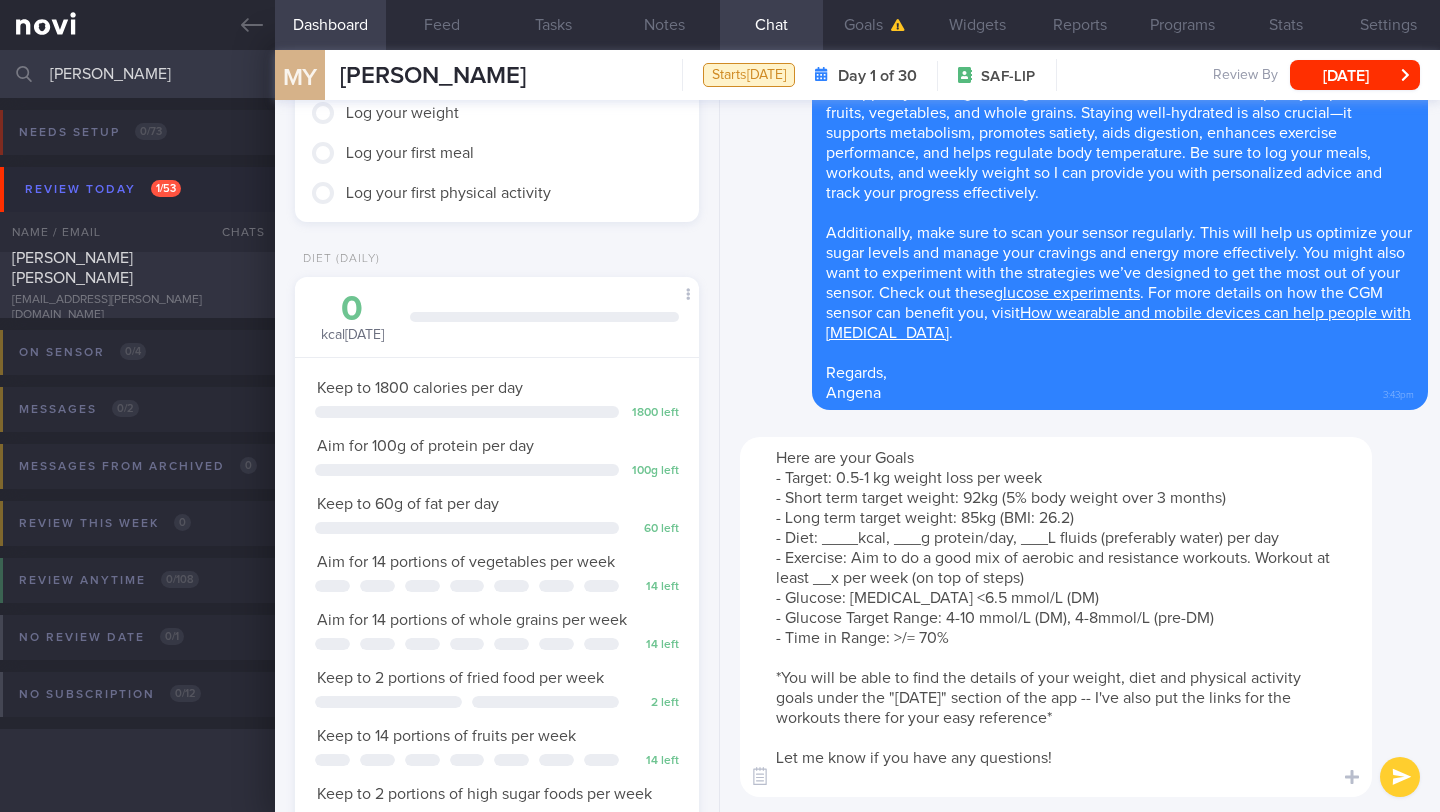scroll, scrollTop: 202, scrollLeft: 0, axis: vertical 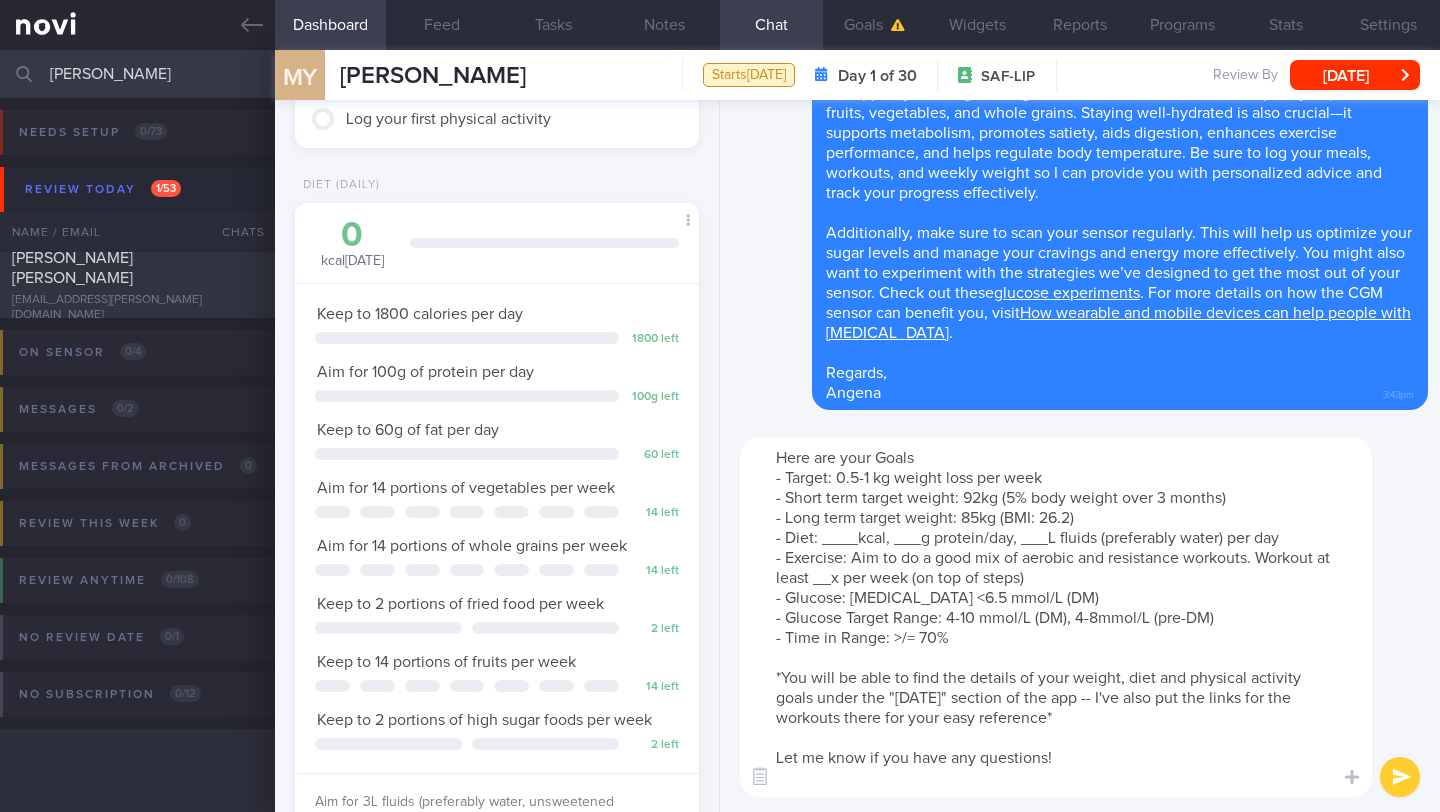 drag, startPoint x: 857, startPoint y: 539, endPoint x: 822, endPoint y: 538, distance: 35.014282 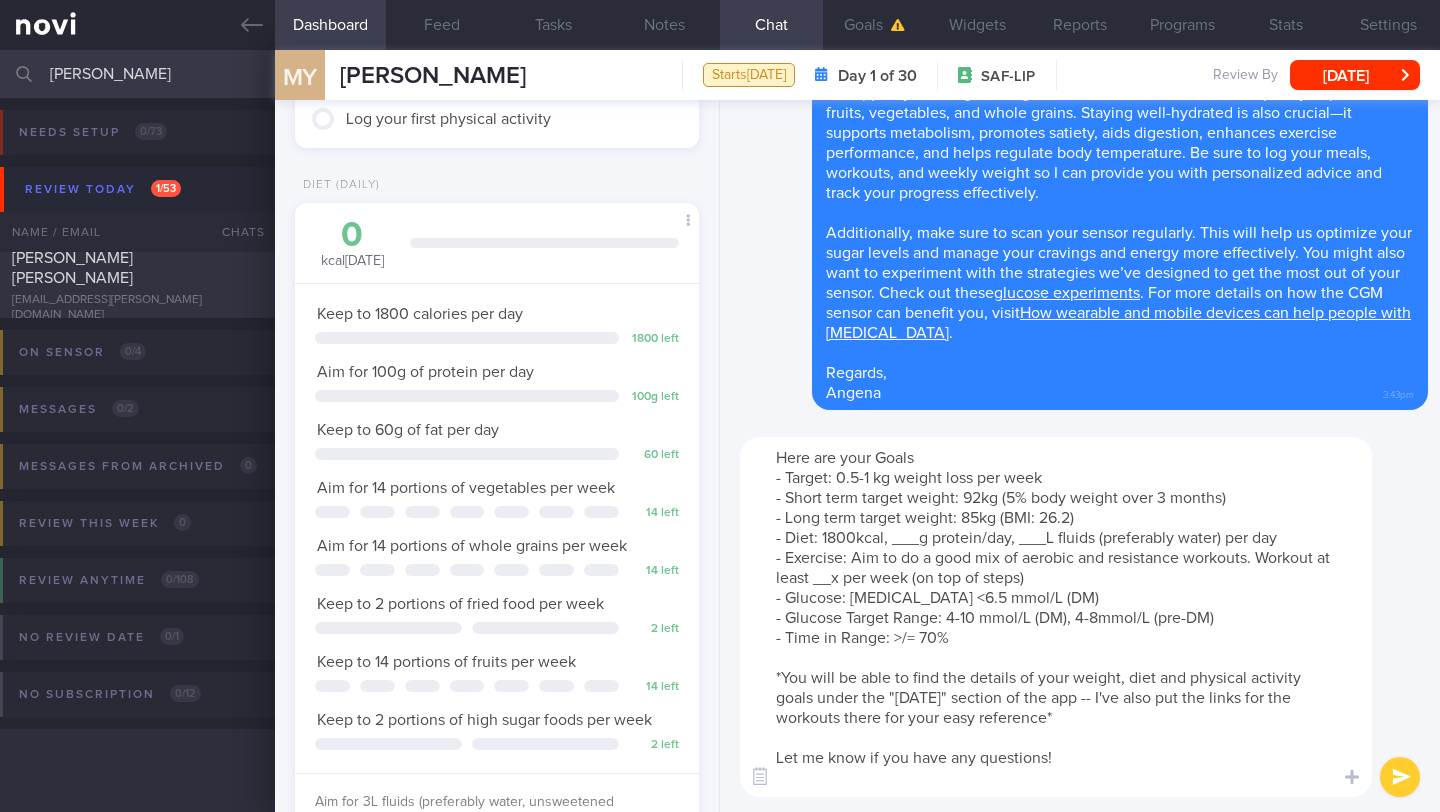 drag, startPoint x: 923, startPoint y: 539, endPoint x: 891, endPoint y: 540, distance: 32.01562 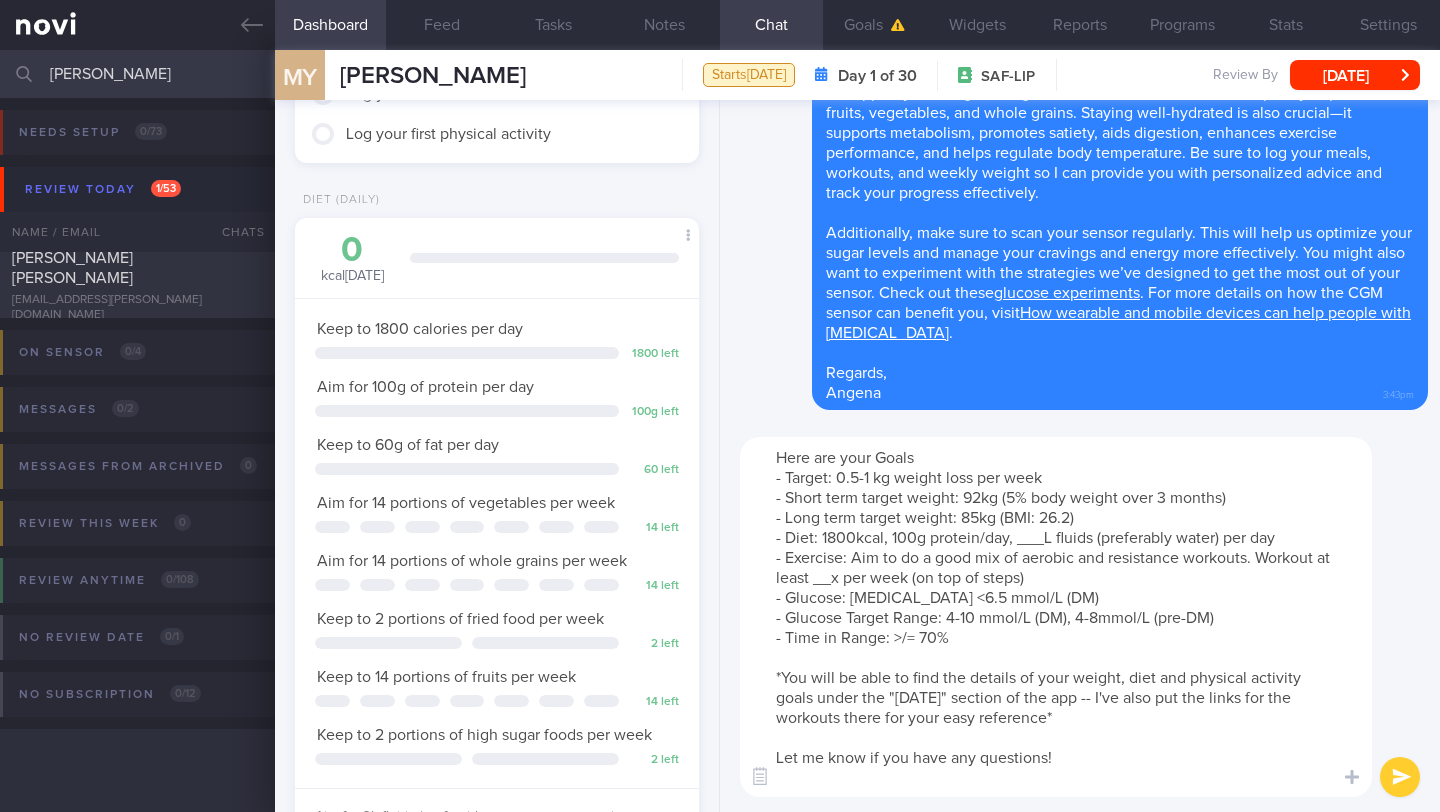 scroll, scrollTop: 186, scrollLeft: 0, axis: vertical 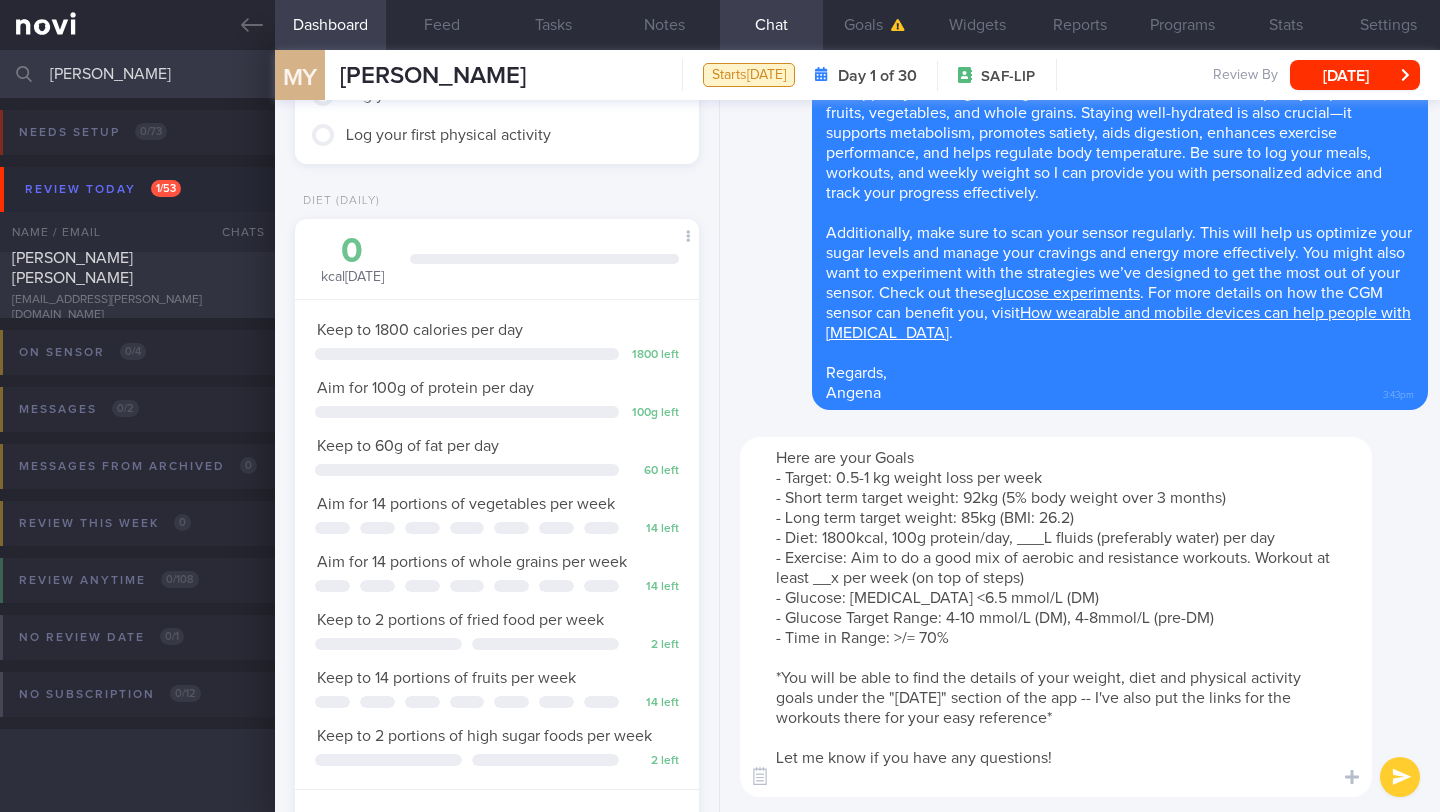 drag, startPoint x: 1044, startPoint y: 541, endPoint x: 1016, endPoint y: 541, distance: 28 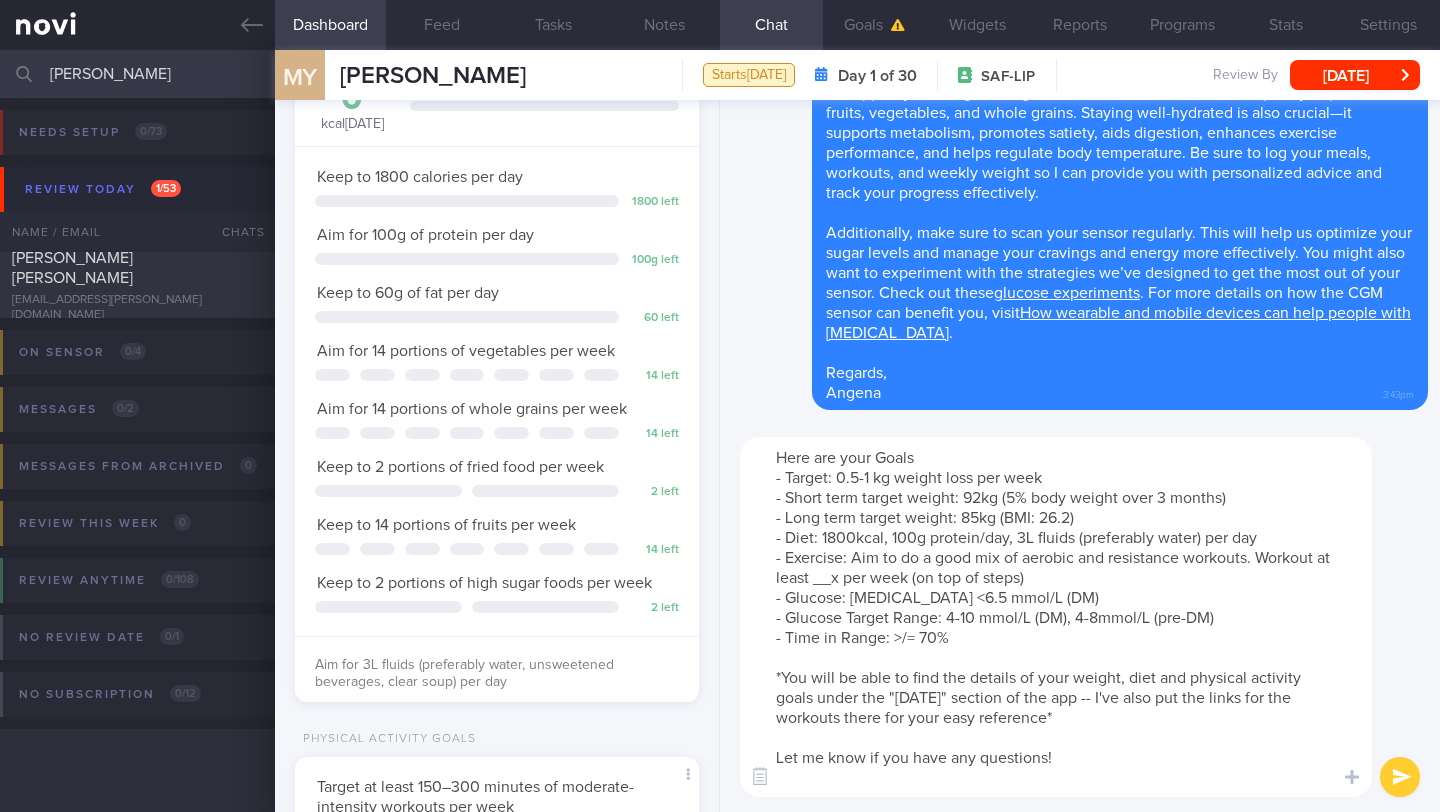 scroll, scrollTop: 341, scrollLeft: 0, axis: vertical 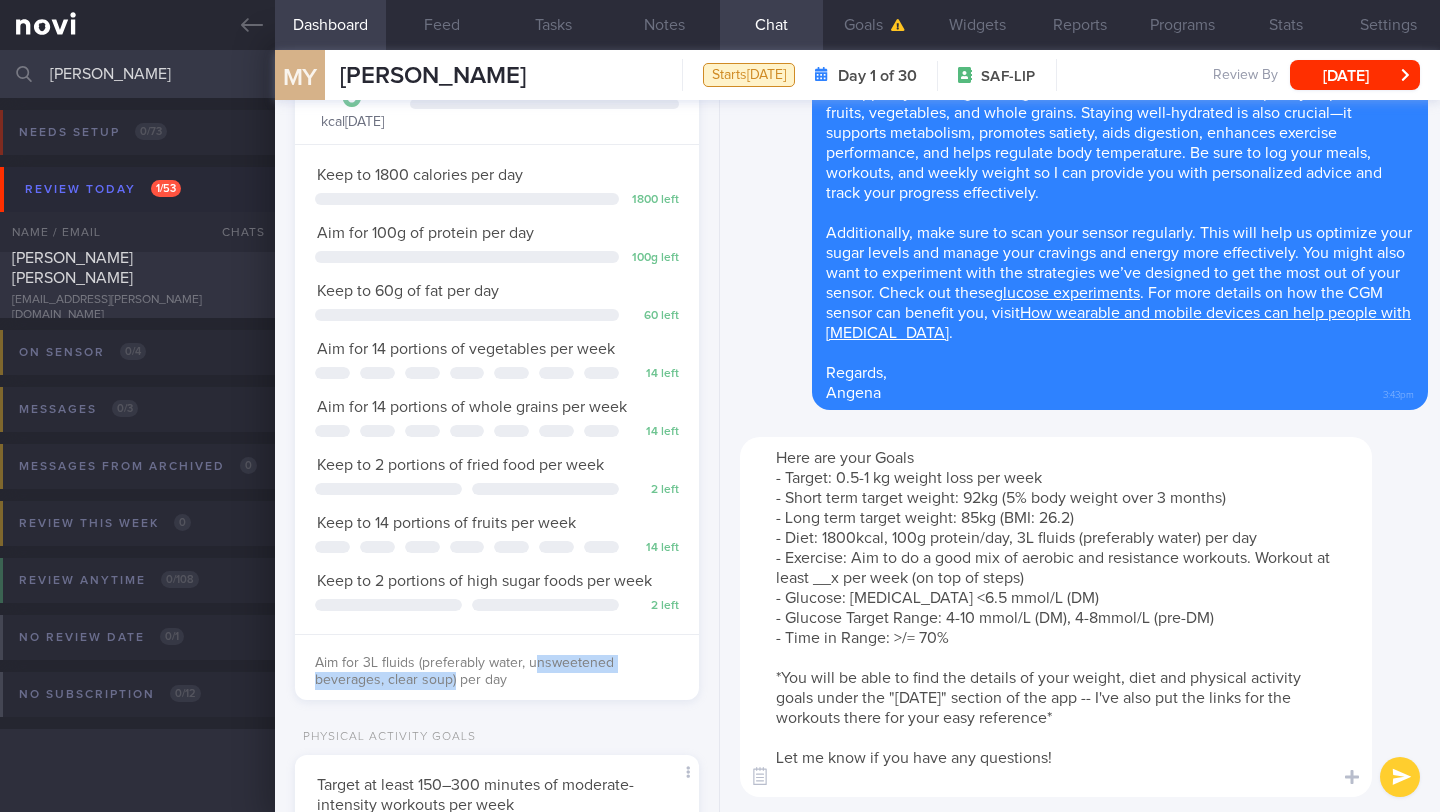 drag, startPoint x: 530, startPoint y: 661, endPoint x: 455, endPoint y: 682, distance: 77.88453 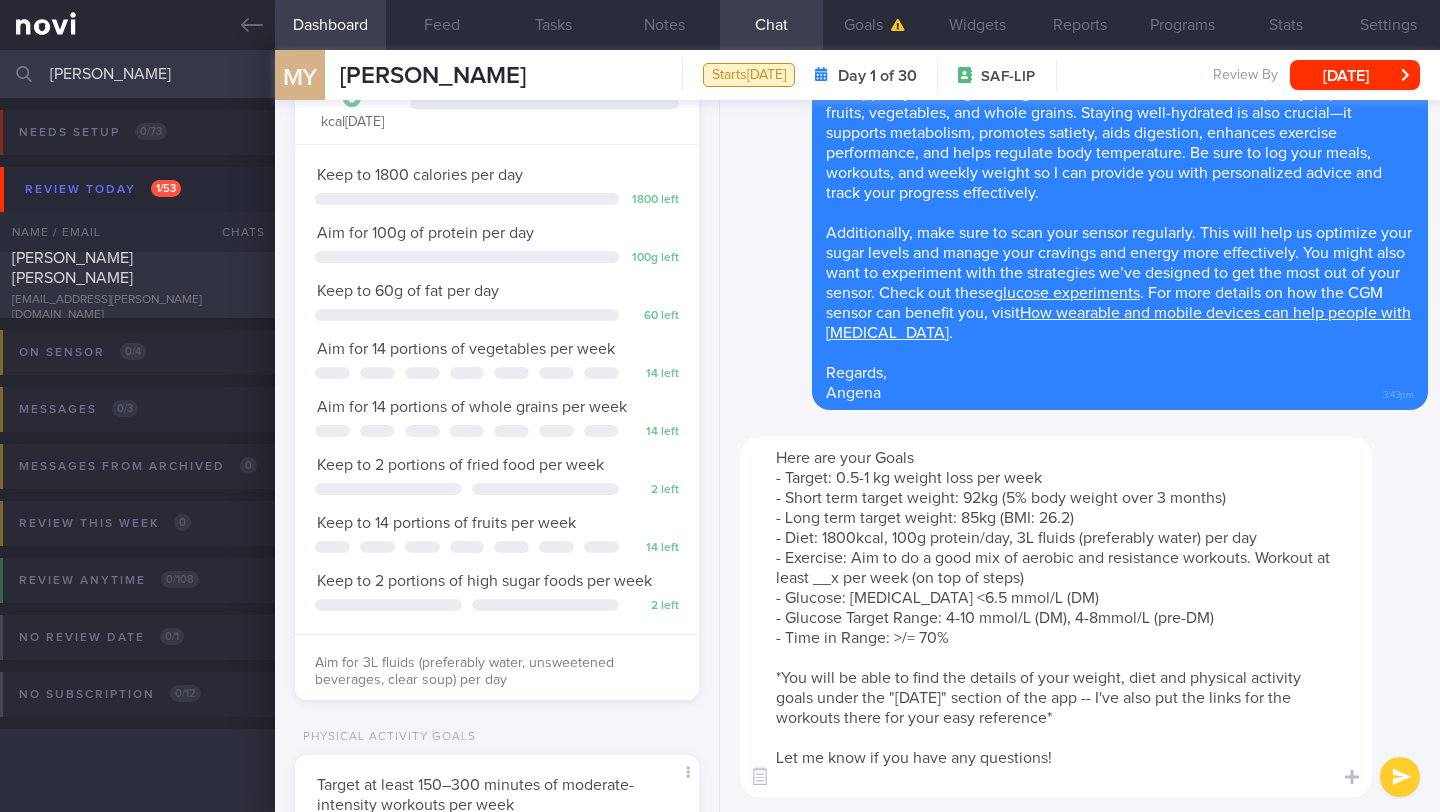 click on "Here are your Goals
- Target: 0.5-1 kg weight loss per week
- Short term target weight: 92kg (5% body weight over 3 months)
- Long term target weight: 85kg (BMI: 26.2)
- Diet: 1800kcal, 100g protein/day, 3L fluids (preferably water) per day
- Exercise: Aim to do a good mix of aerobic and resistance workouts. Workout at least __x per week (on top of steps)
- Glucose: [MEDICAL_DATA] <6.5 mmol/L (DM)
- Glucose Target Range: 4-10 mmol/L (DM), 4-8mmol/L (pre-DM)
- Time in Range: >/= 70%
*You will be able to find the details of your weight, diet and physical activity goals under the "[DATE]" section of the app -- I've also put the links for the workouts there for your easy reference*
Let me know if you have any questions!" at bounding box center (1056, 617) 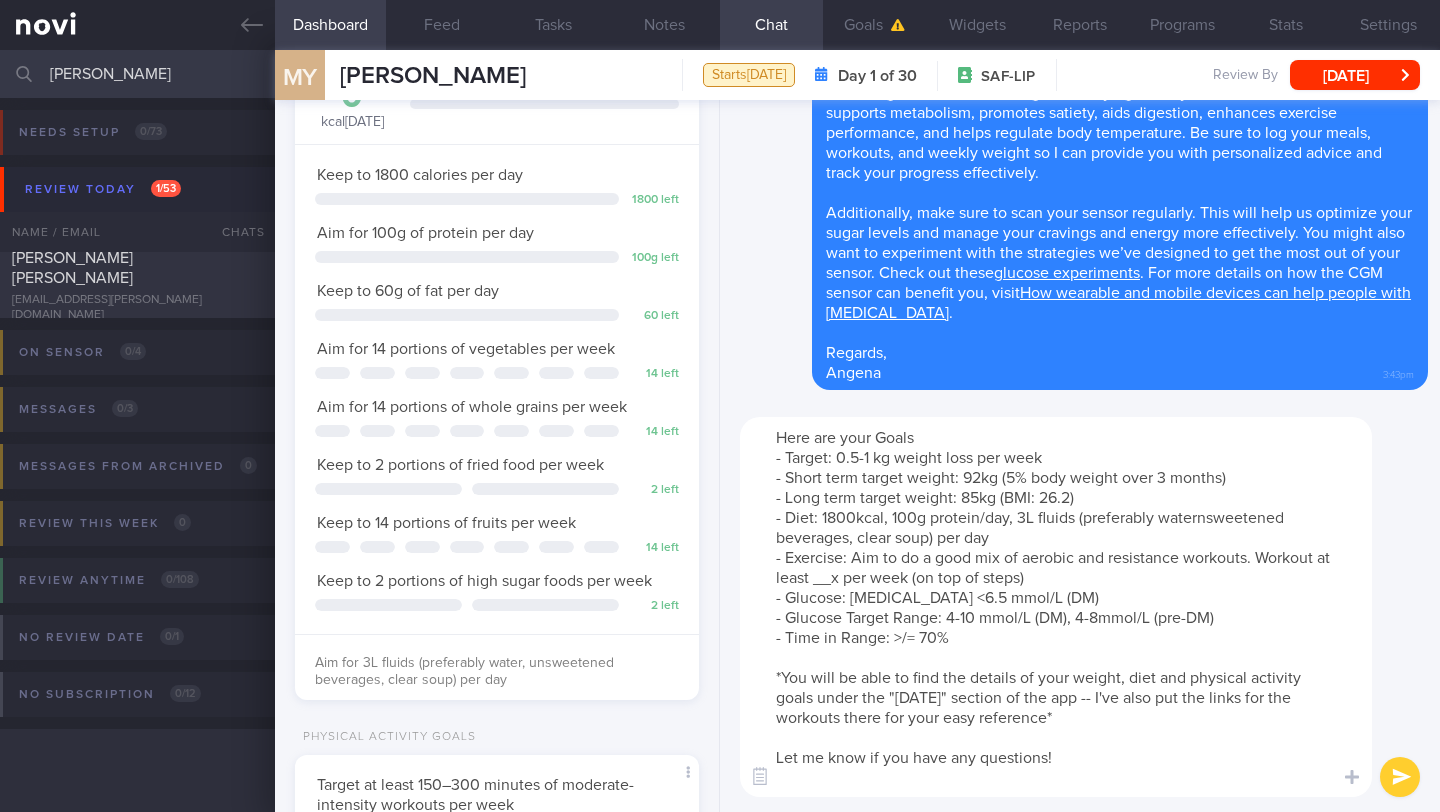 drag, startPoint x: 1208, startPoint y: 518, endPoint x: 1178, endPoint y: 442, distance: 81.706795 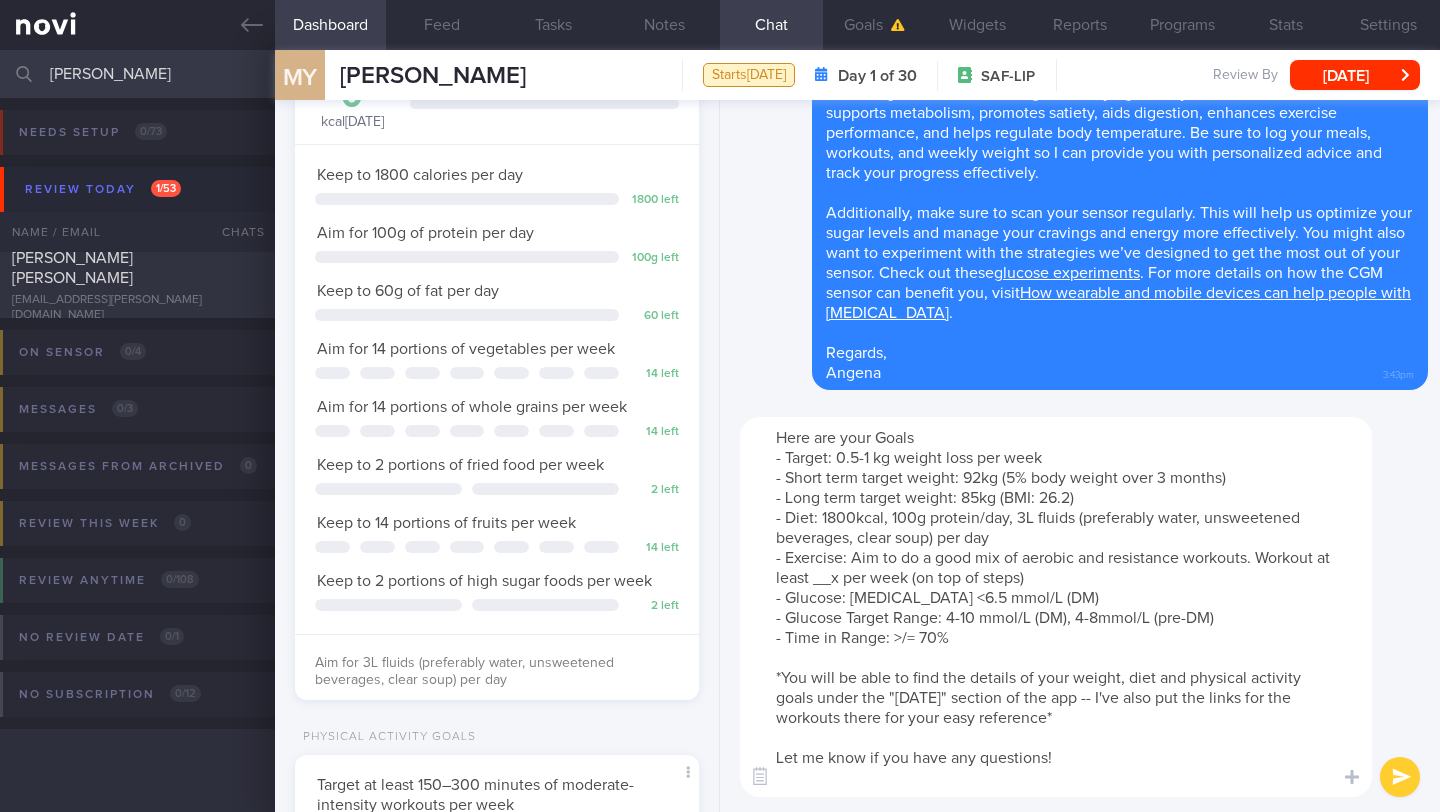 drag, startPoint x: 833, startPoint y: 583, endPoint x: 810, endPoint y: 584, distance: 23.021729 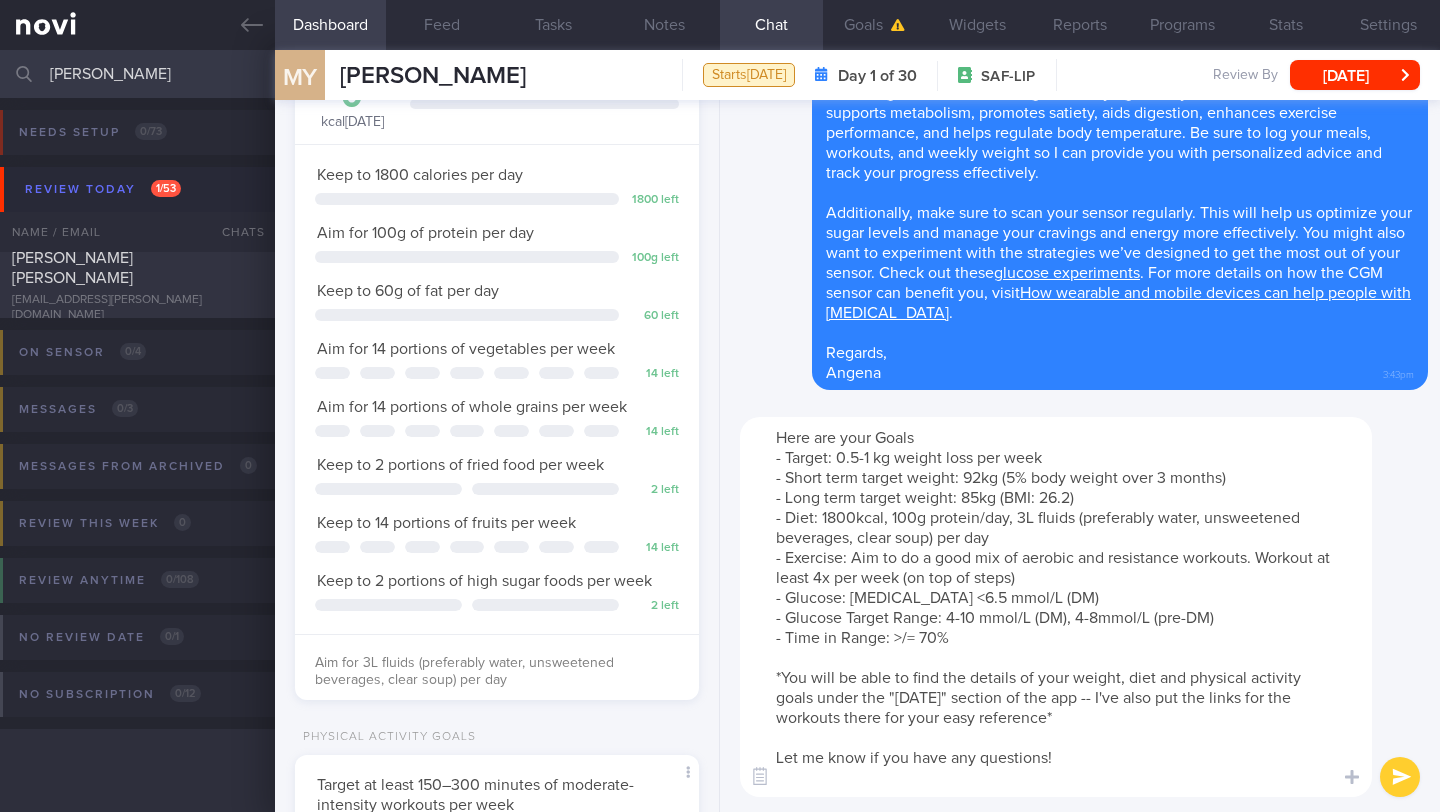 drag, startPoint x: 1079, startPoint y: 617, endPoint x: 1241, endPoint y: 611, distance: 162.11107 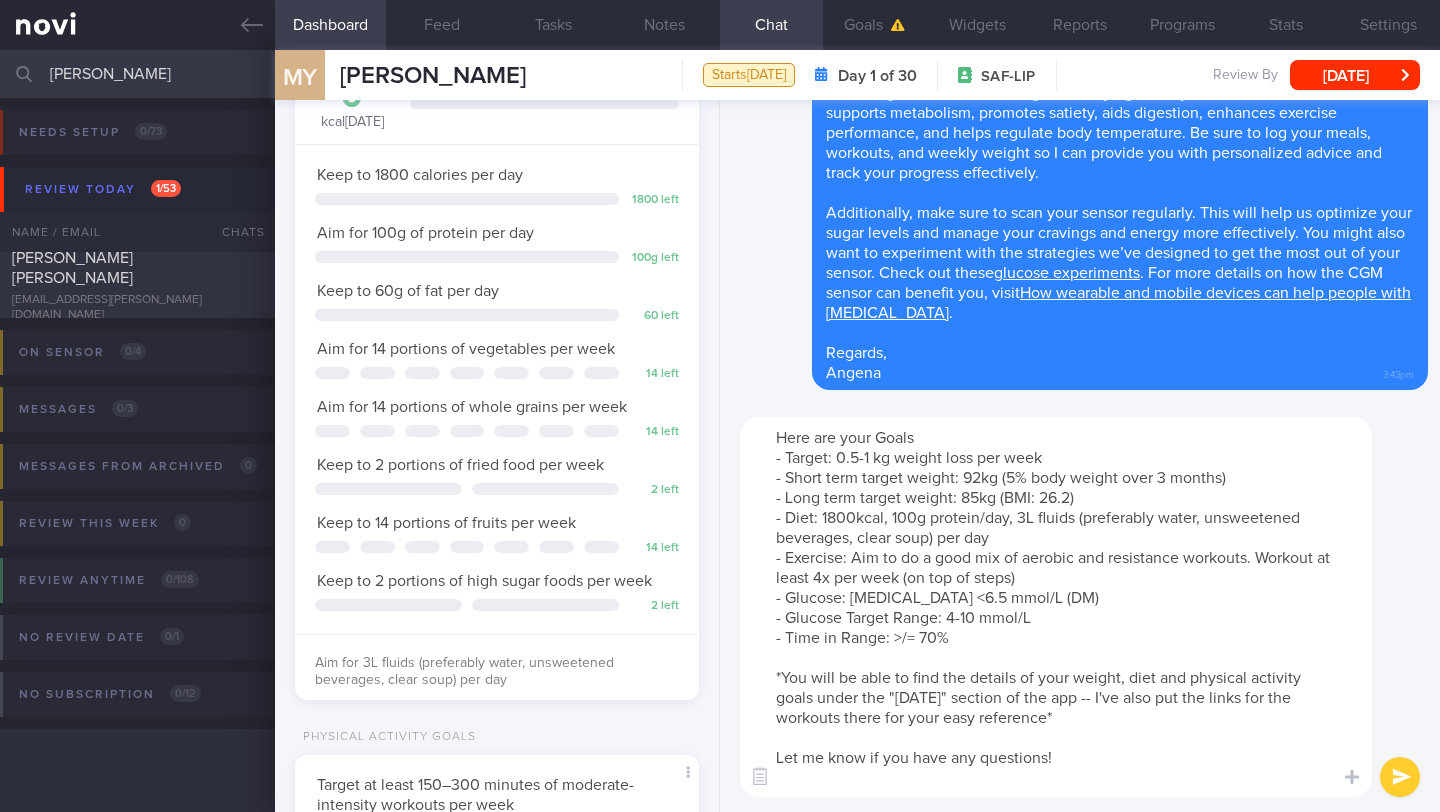 type on "Here are your Goals
- Target: 0.5-1 kg weight loss per week
- Short term target weight: 92kg (5% body weight over 3 months)
- Long term target weight: 85kg (BMI: 26.2)
- Diet: 1800kcal, 100g protein/day, 3L fluids (preferably water, unsweetened beverages, clear soup) per day
- Exercise: Aim to do a good mix of aerobic and resistance workouts. Workout at least 4x per week (on top of steps)
- Glucose: [MEDICAL_DATA] <6.5 mmol/L (DM)
- Glucose Target Range: 4-10 mmol/L
- Time in Range: >/= 70%
*You will be able to find the details of your weight, diet and physical activity goals under the "[DATE]" section of the app -- I've also put the links for the workouts there for your easy reference*
Let me know if you have any questions!" 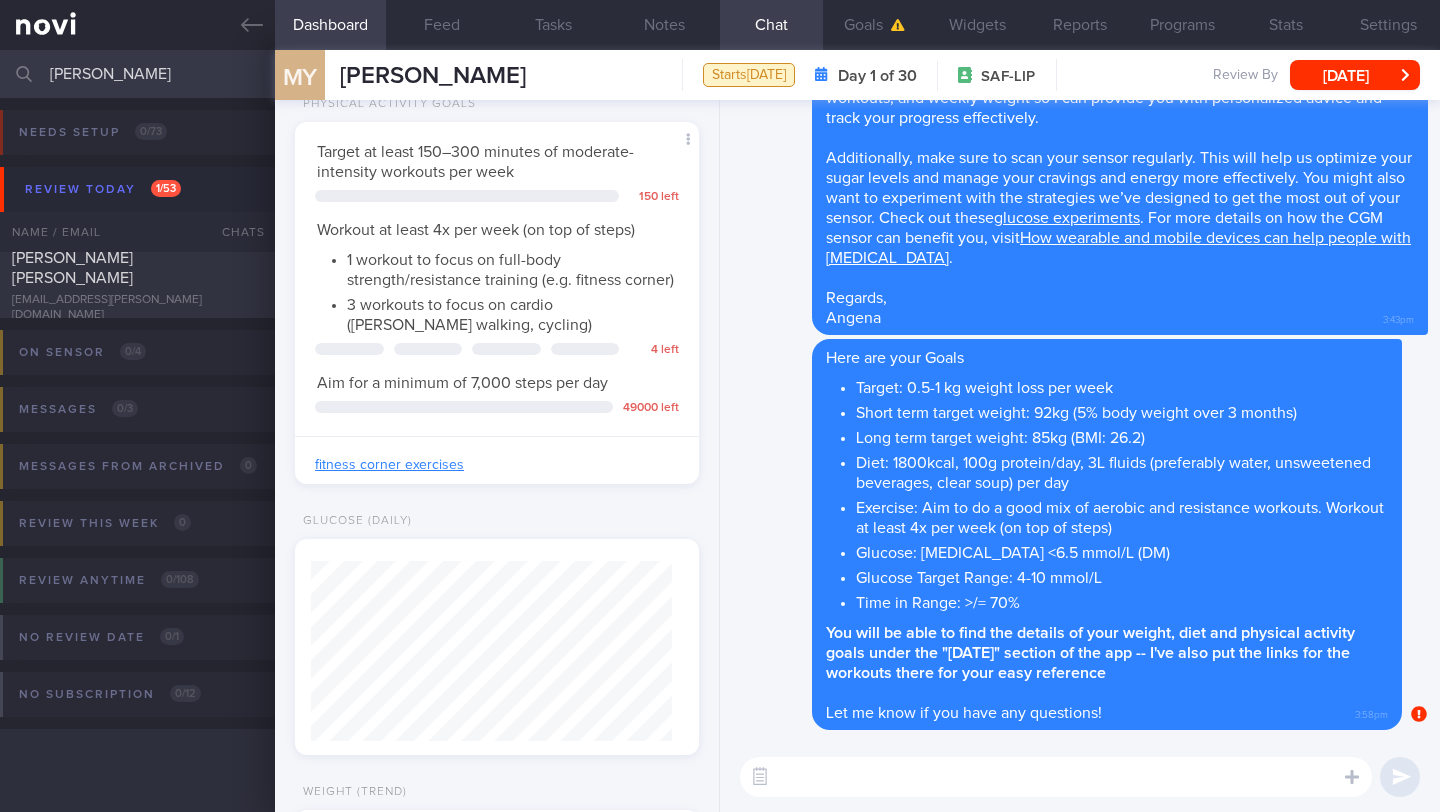 scroll, scrollTop: 953, scrollLeft: 0, axis: vertical 